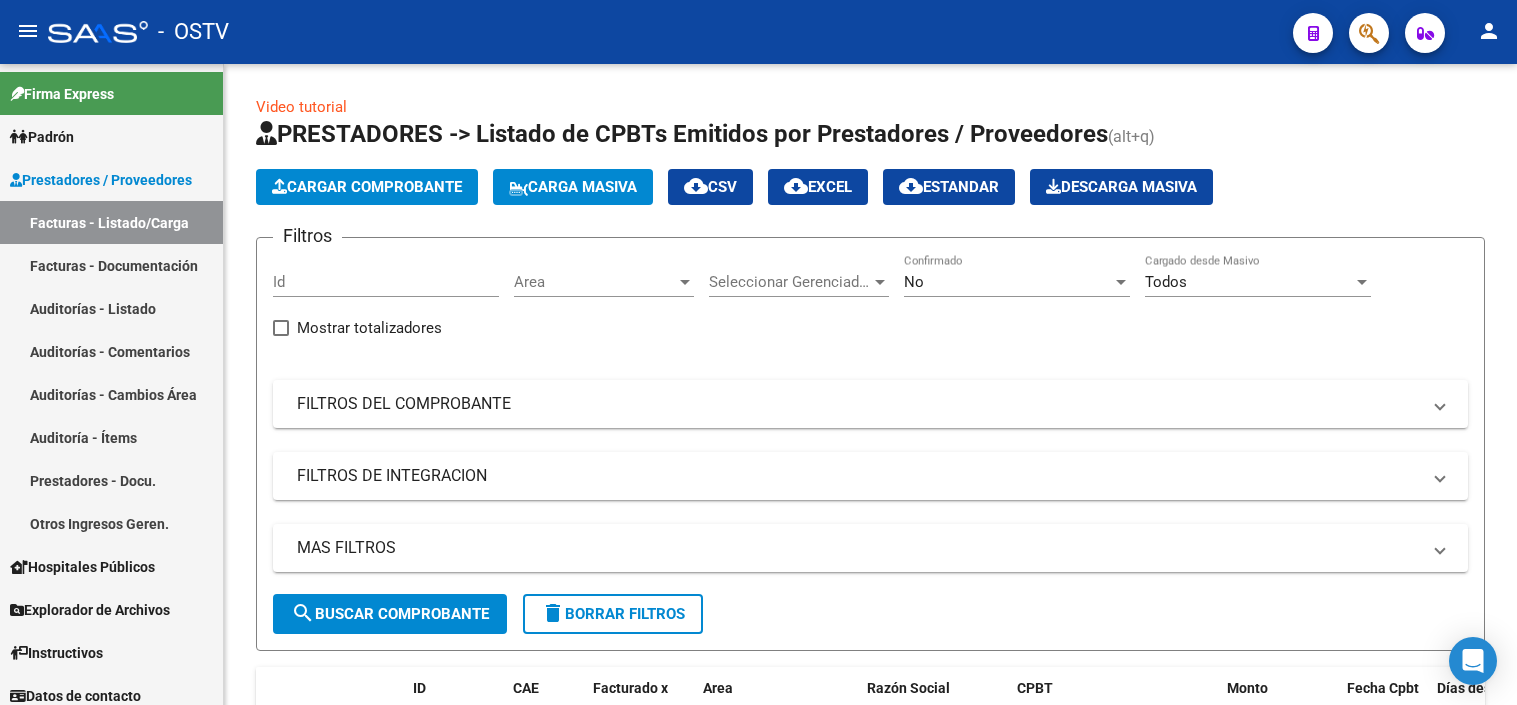 scroll, scrollTop: 0, scrollLeft: 0, axis: both 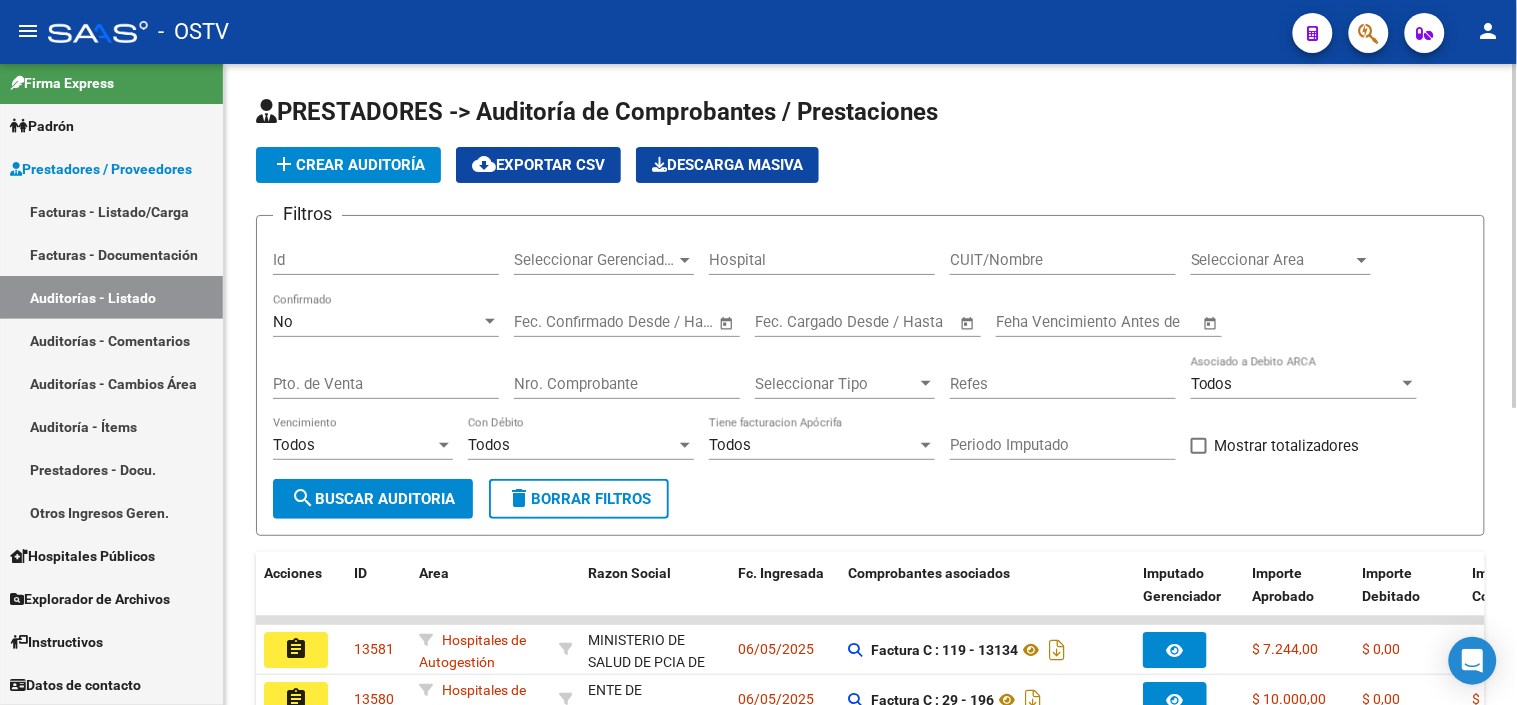 click on "add  Crear Auditoría" 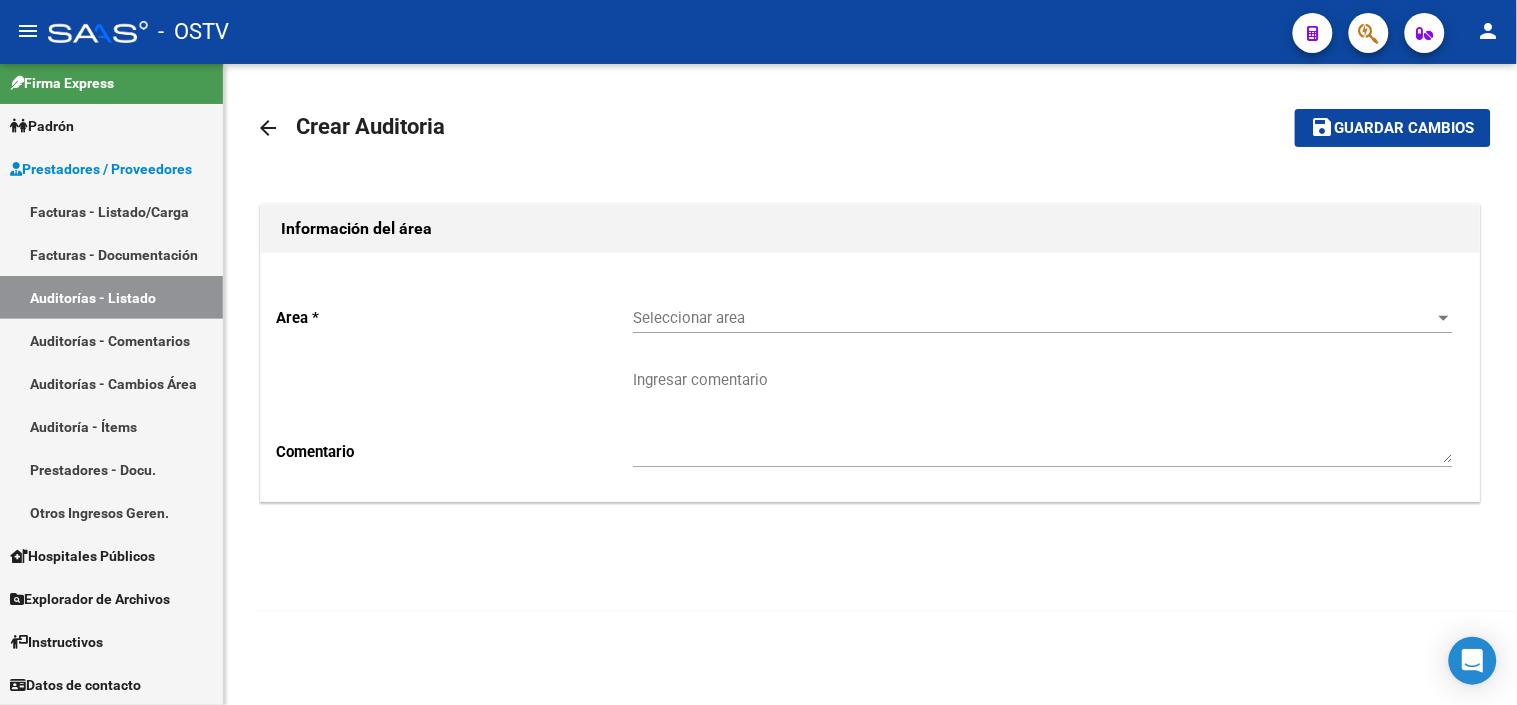 click on "Seleccionar area Seleccionar area" 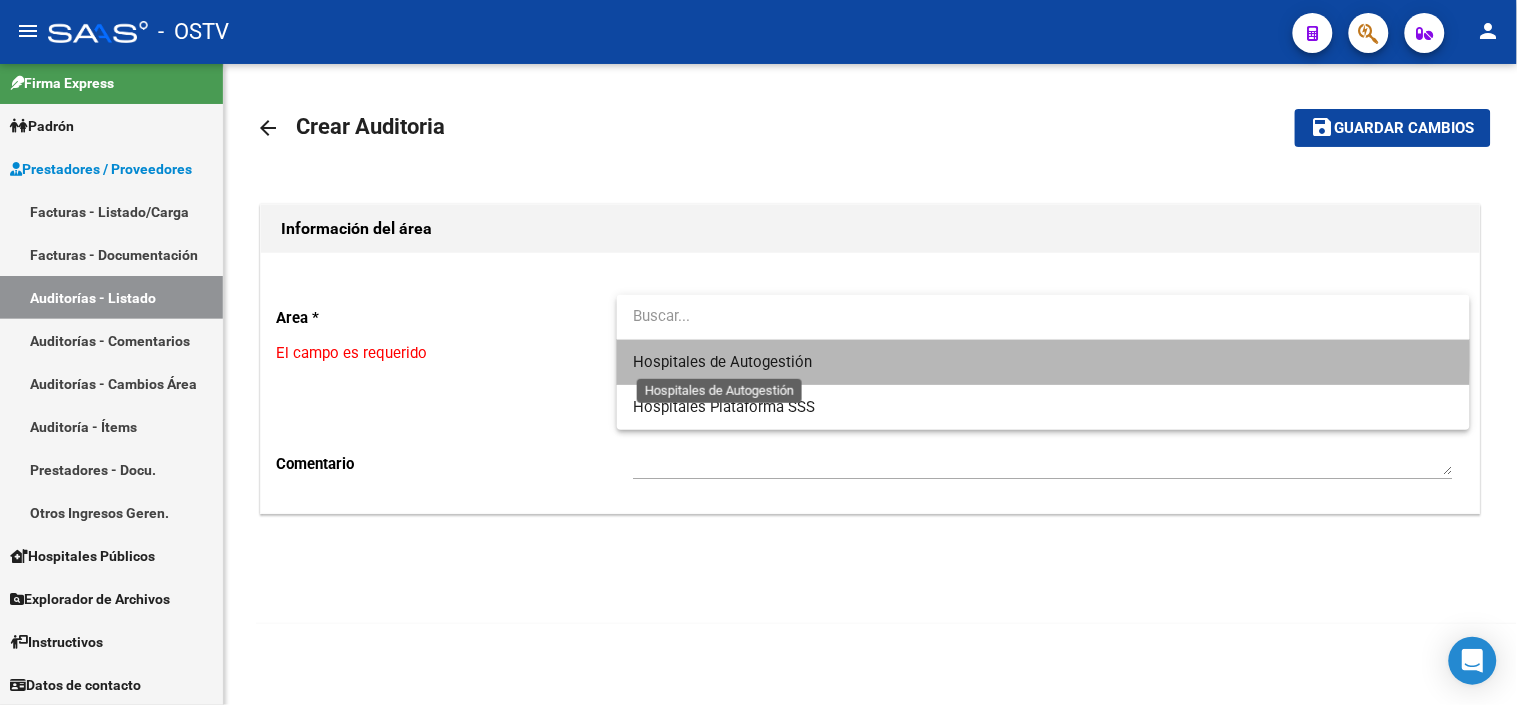 click on "Hospitales de Autogestión" at bounding box center [1043, 362] 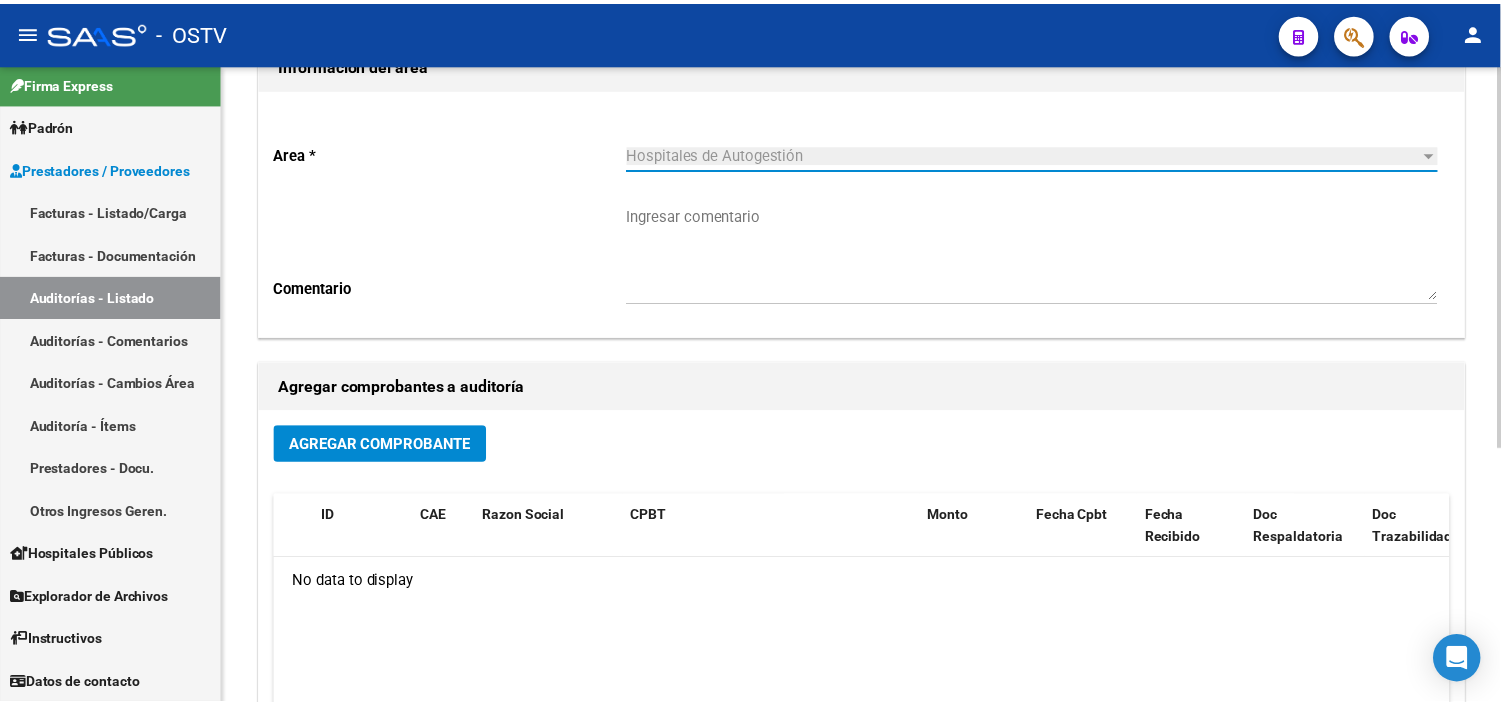 scroll, scrollTop: 333, scrollLeft: 0, axis: vertical 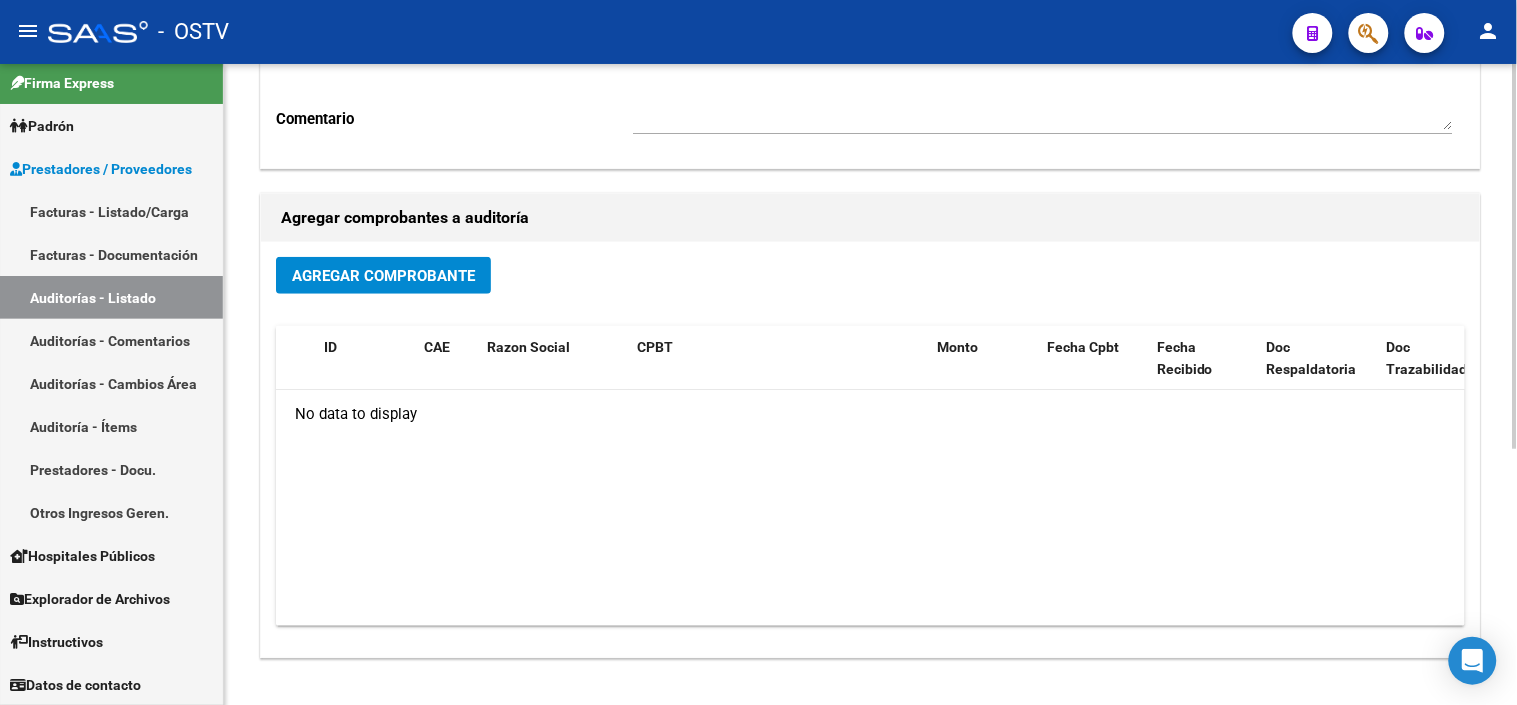 click on "Agregar Comprobante" 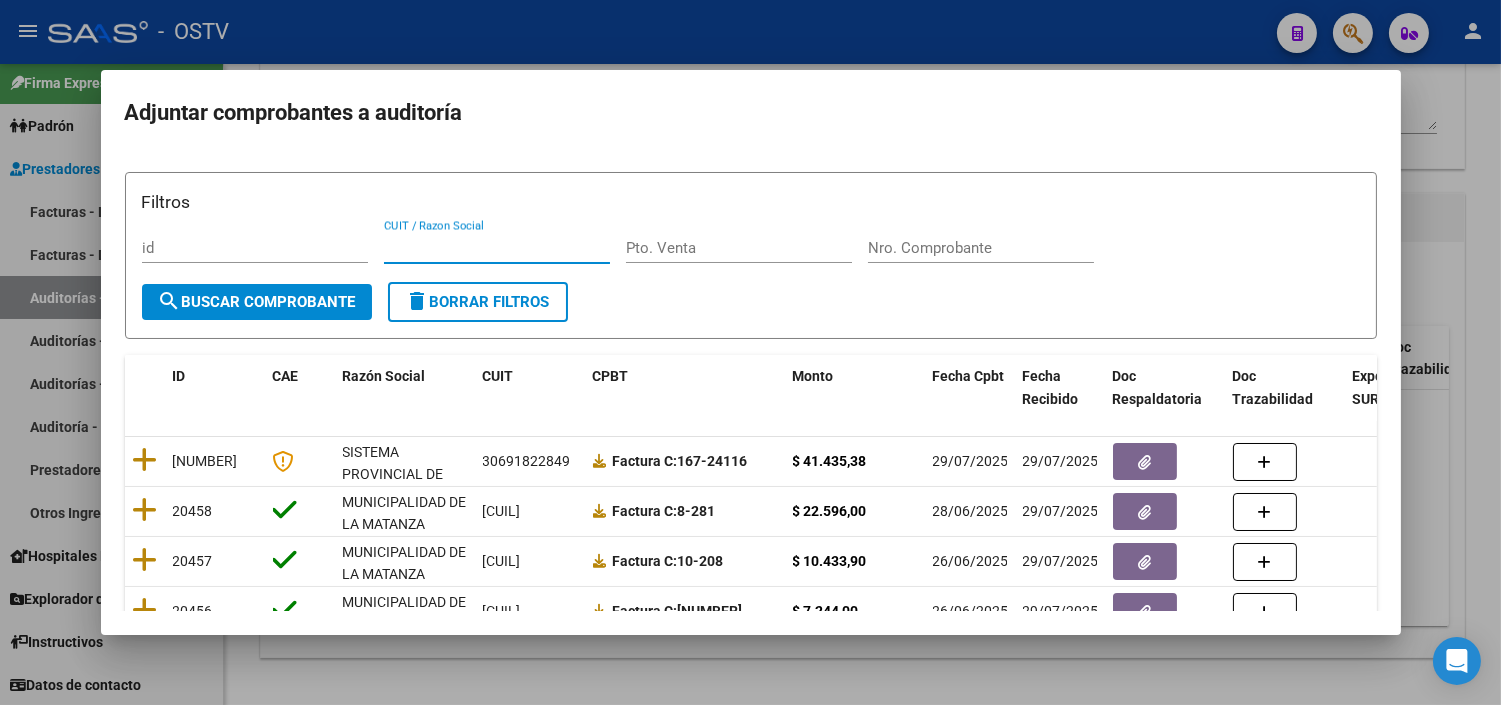 click on "CUIT / Razon Social" at bounding box center (497, 248) 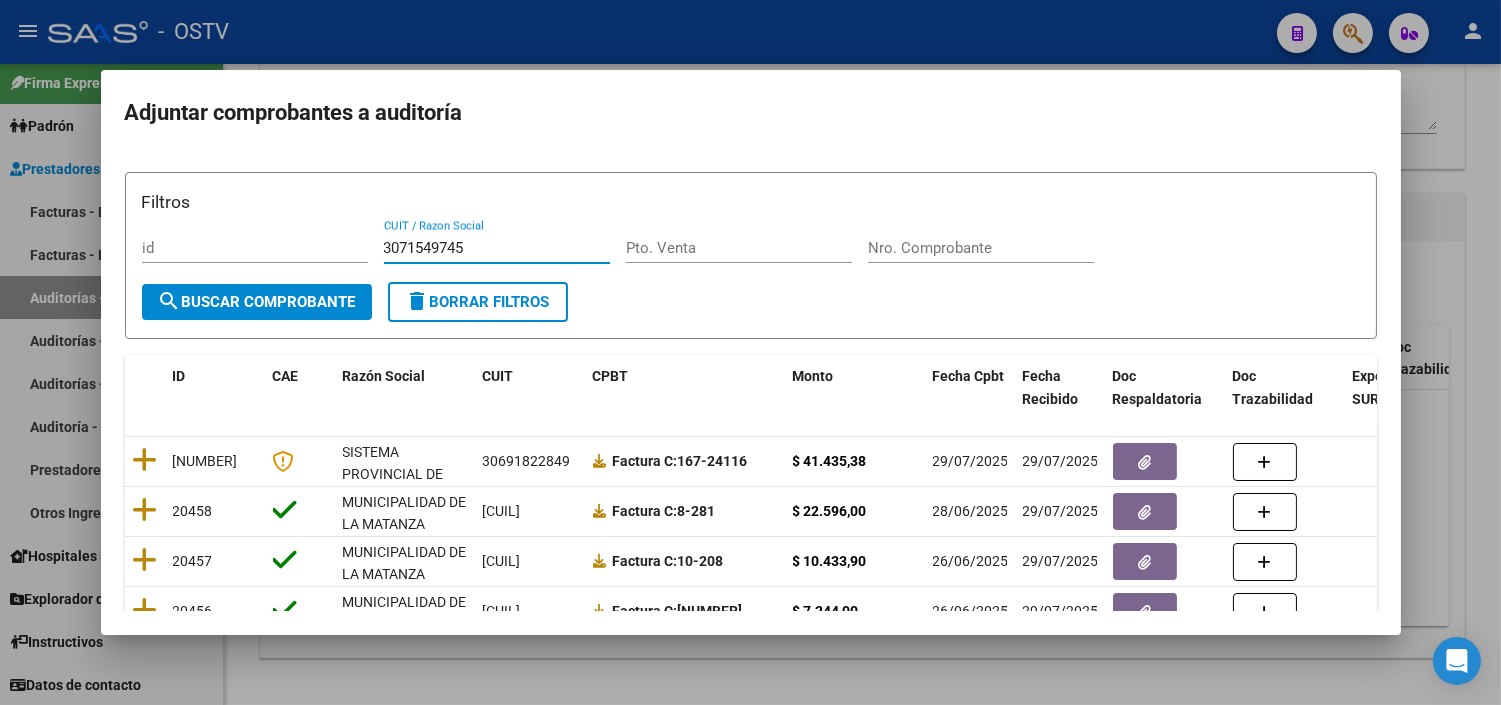 type on "30715497456" 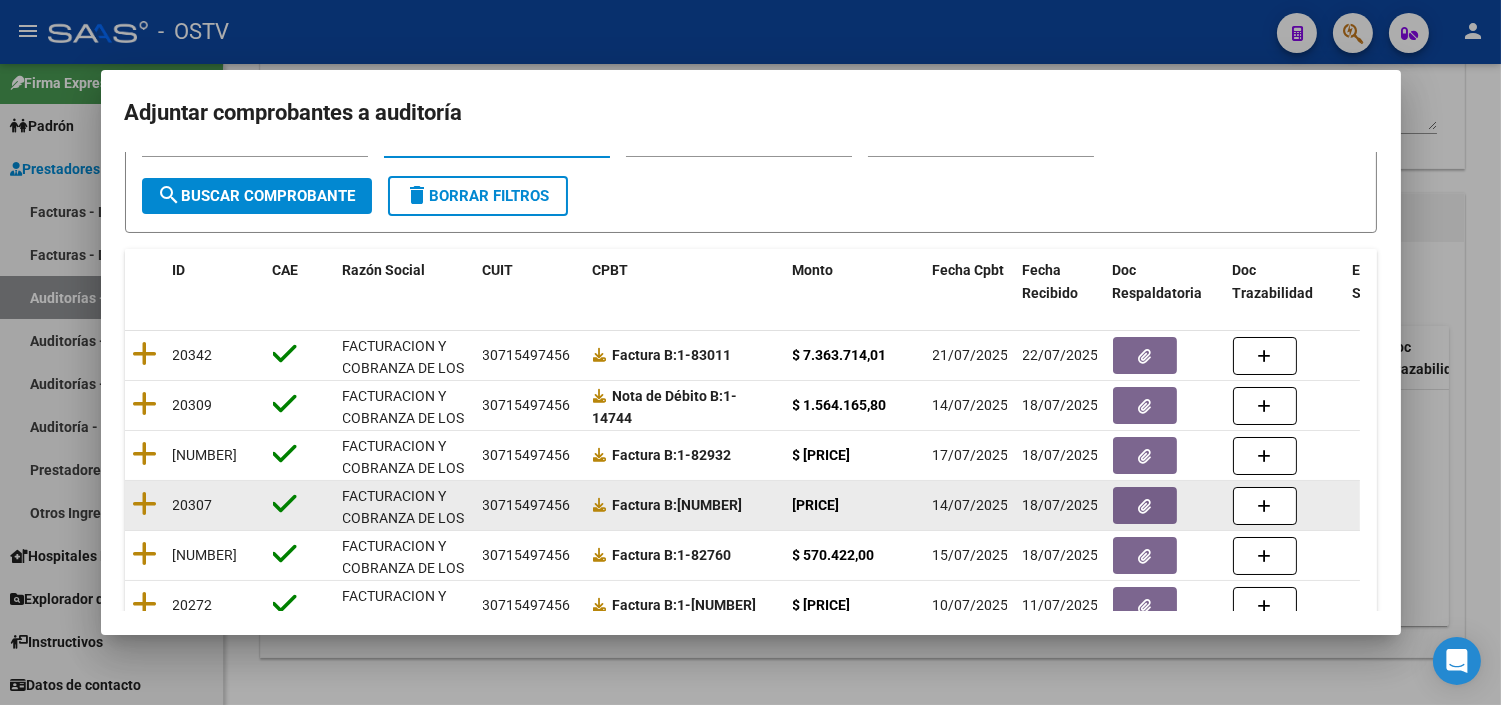 scroll, scrollTop: 333, scrollLeft: 0, axis: vertical 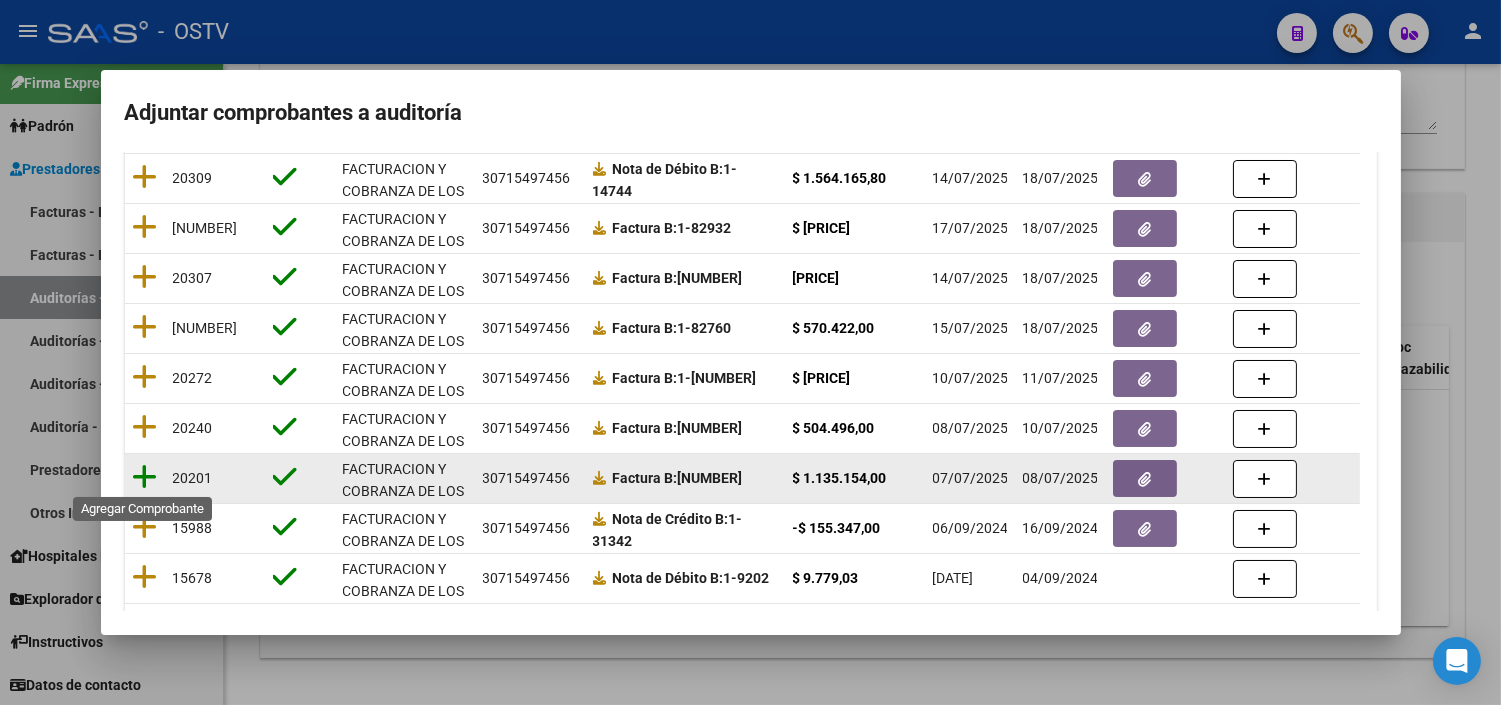 click 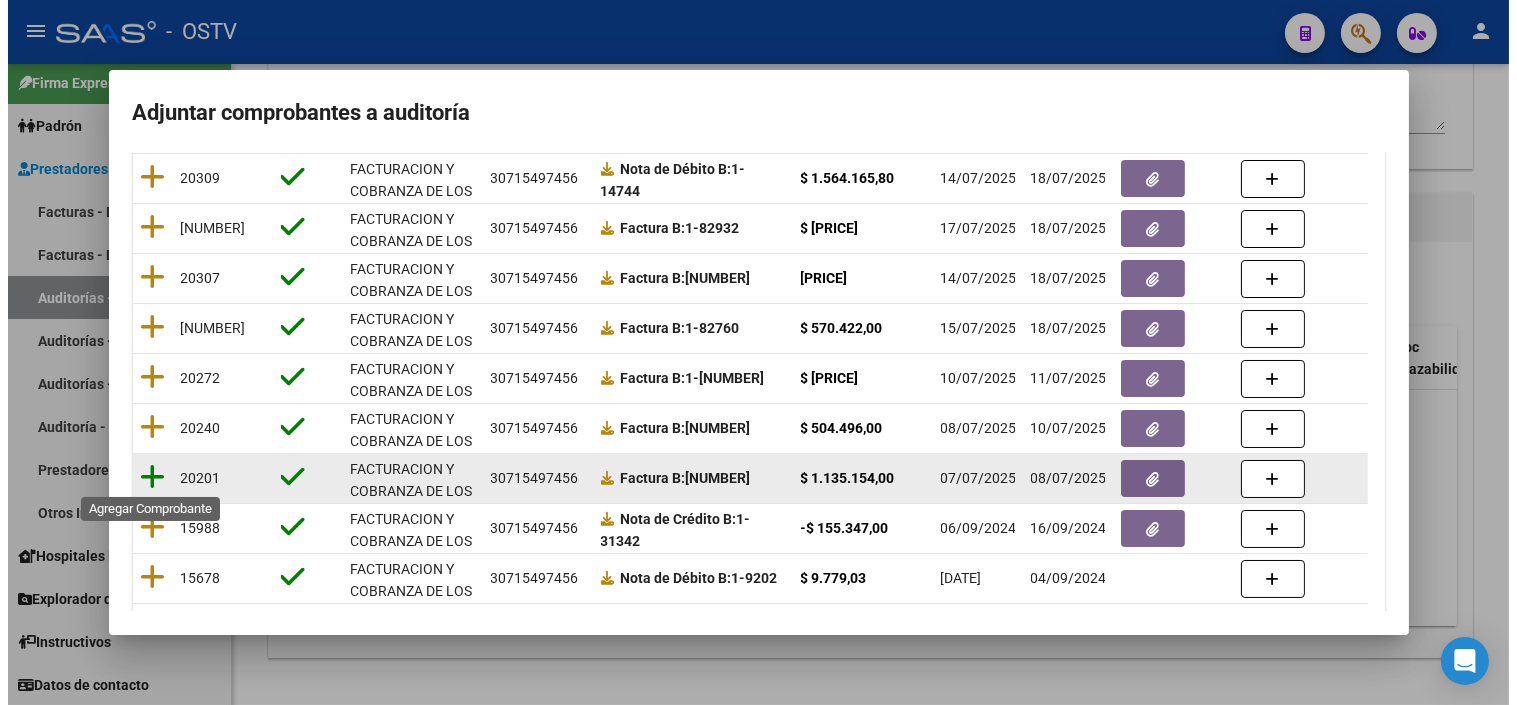 scroll, scrollTop: 0, scrollLeft: 0, axis: both 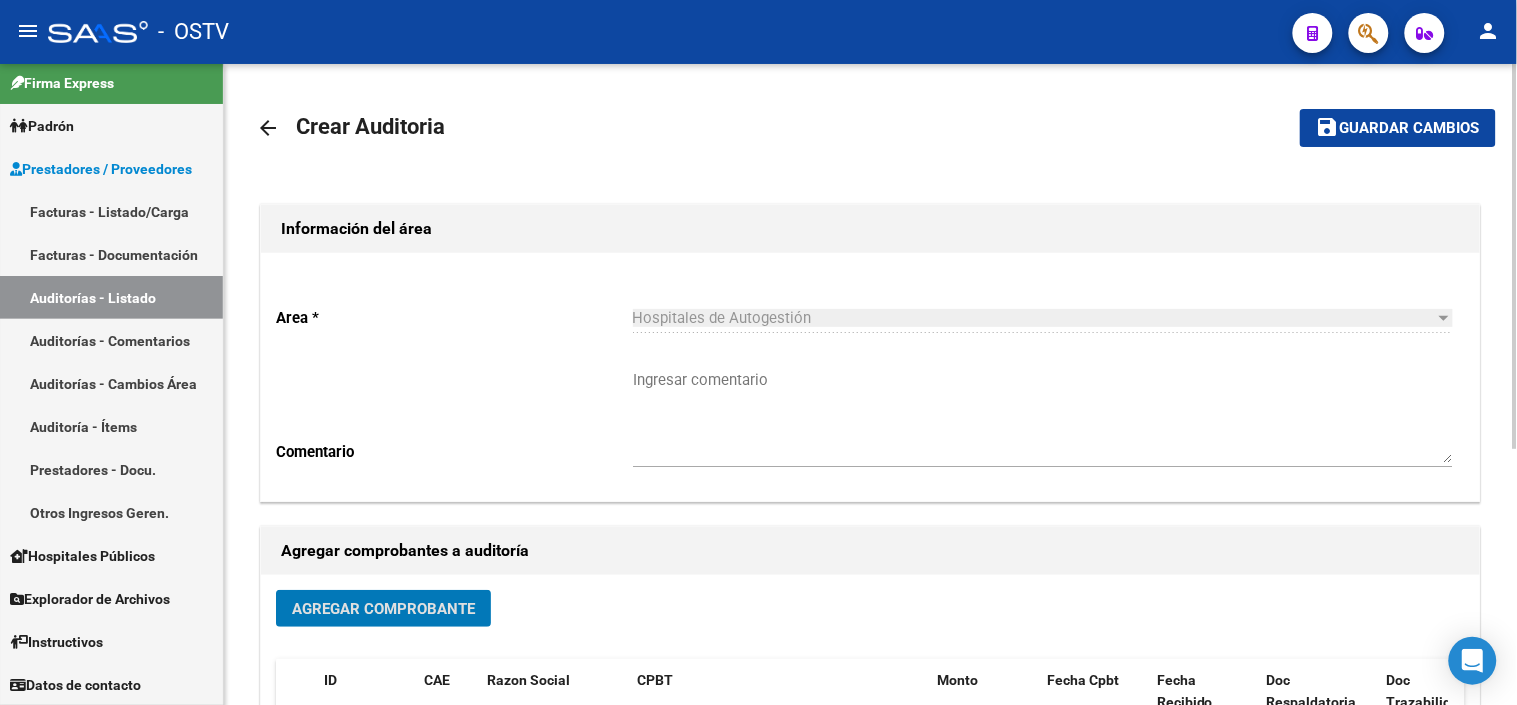 click on "Guardar cambios" 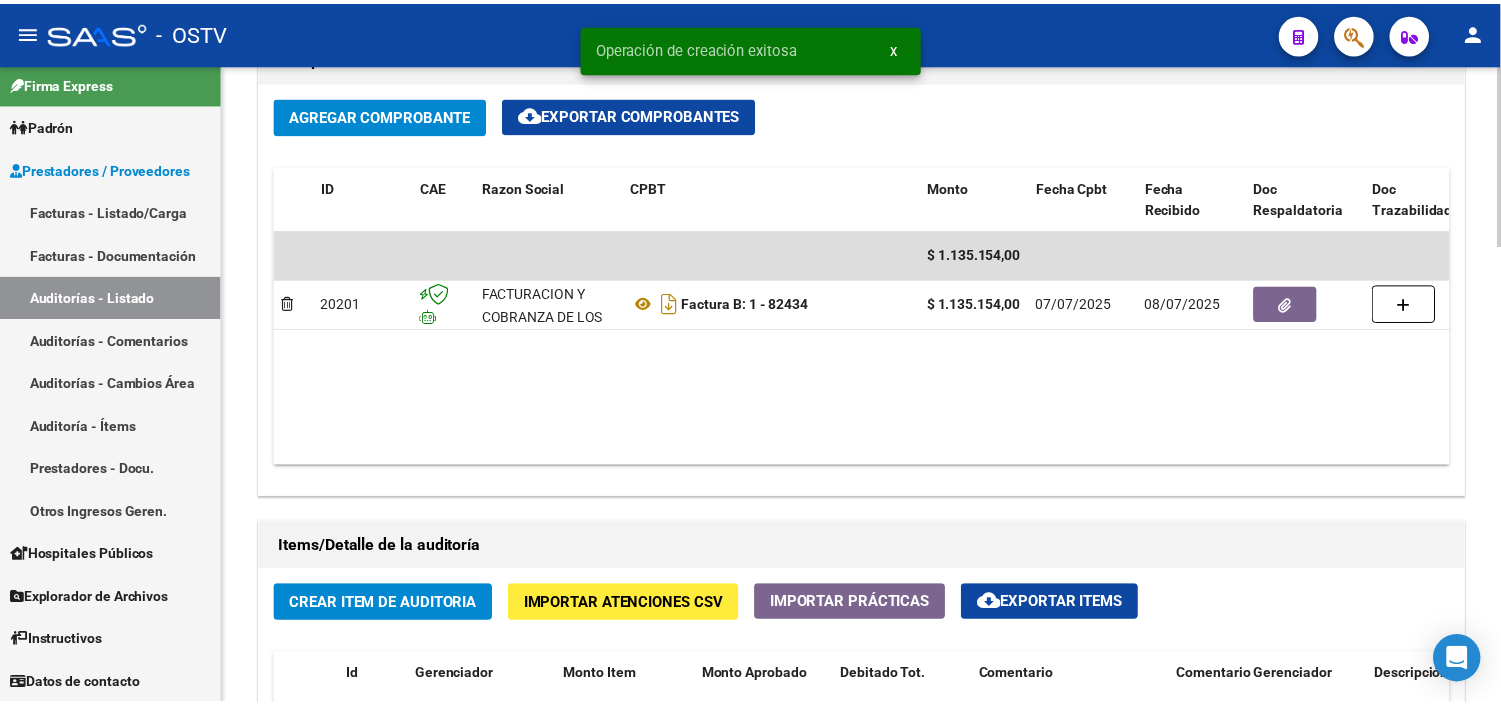 scroll, scrollTop: 1111, scrollLeft: 0, axis: vertical 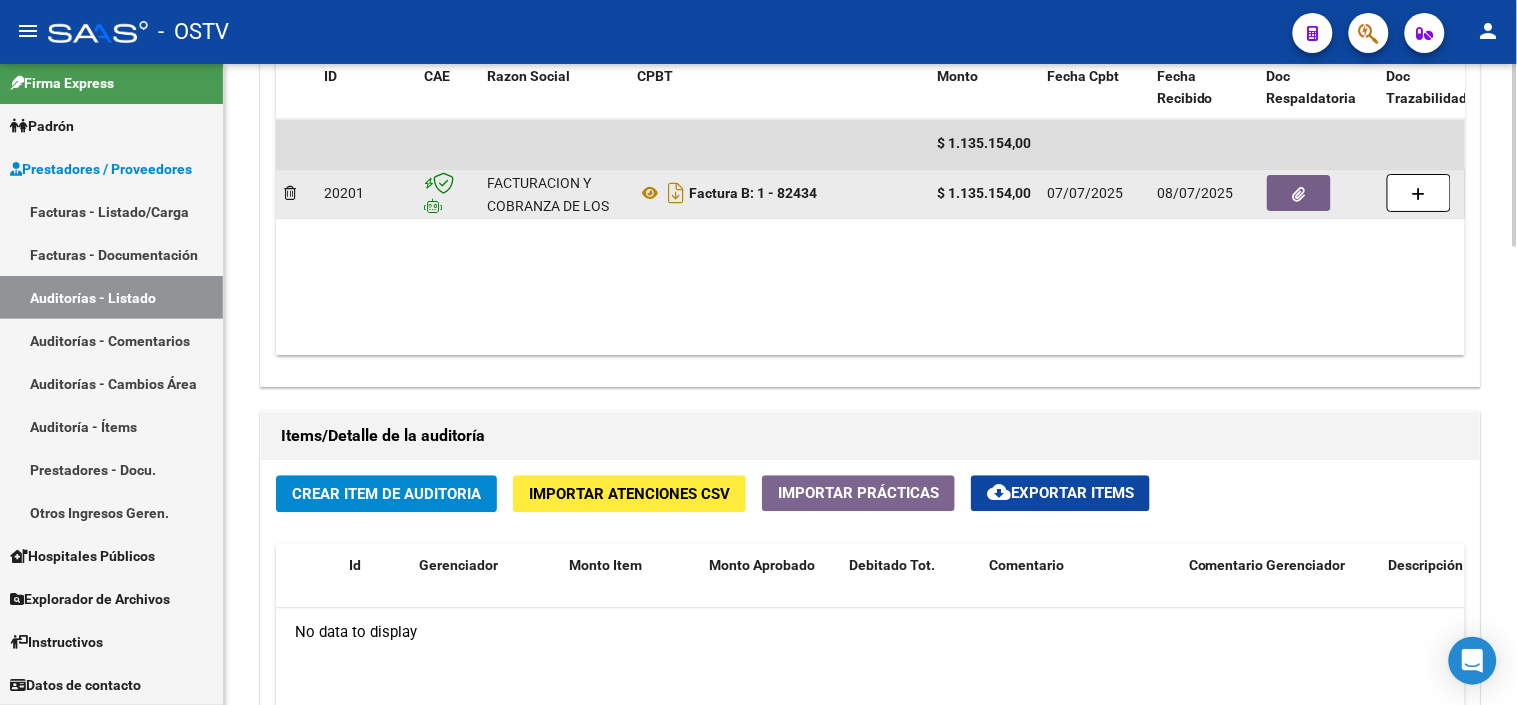 click 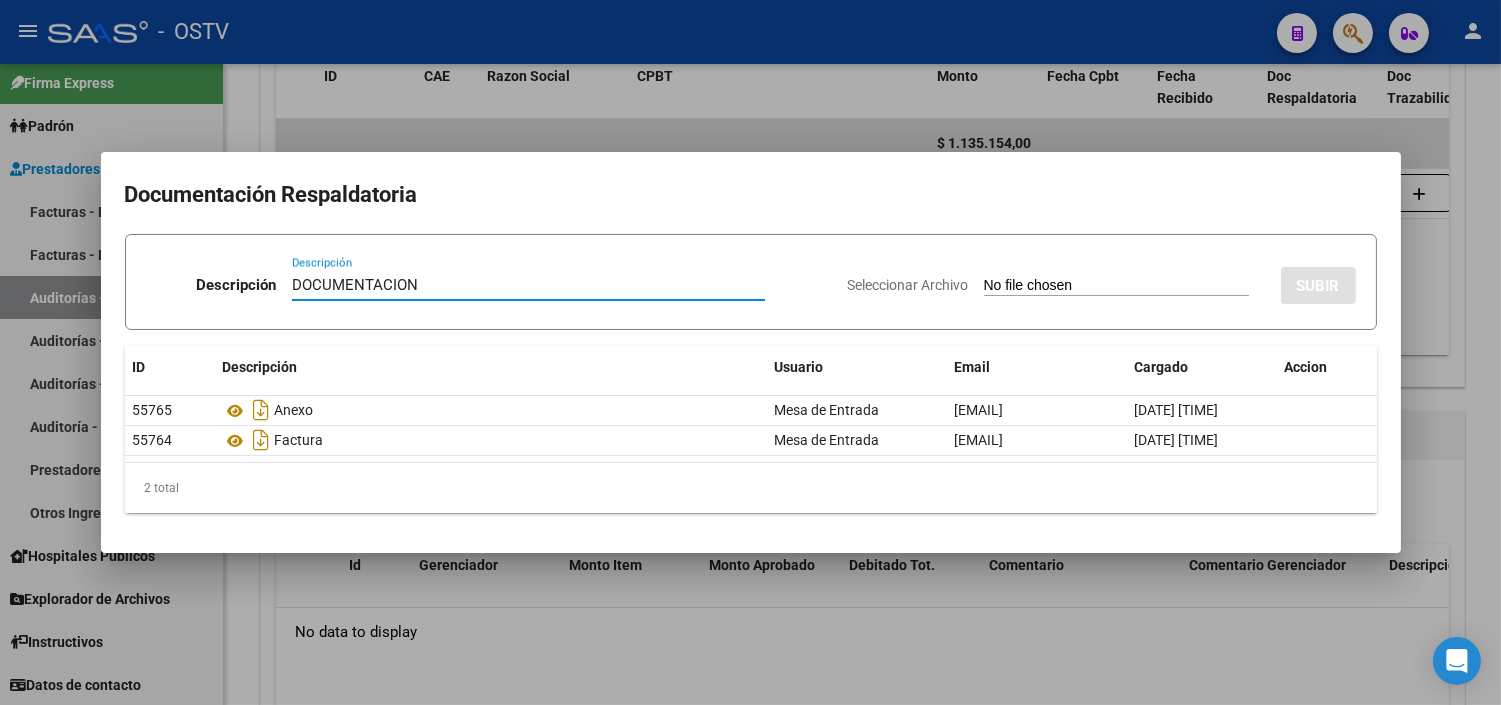 type on "DOCUMENTACION" 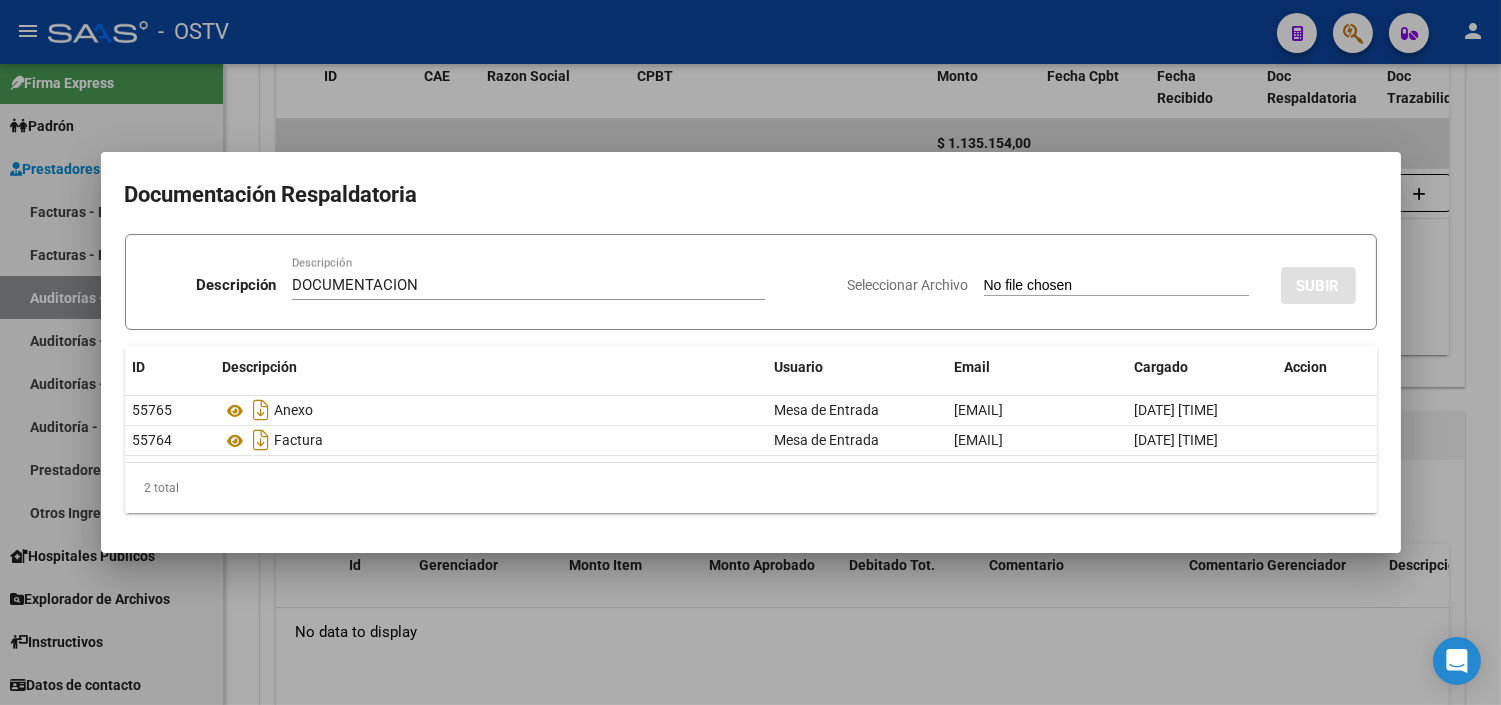 click on "Seleccionar Archivo" at bounding box center [1116, 286] 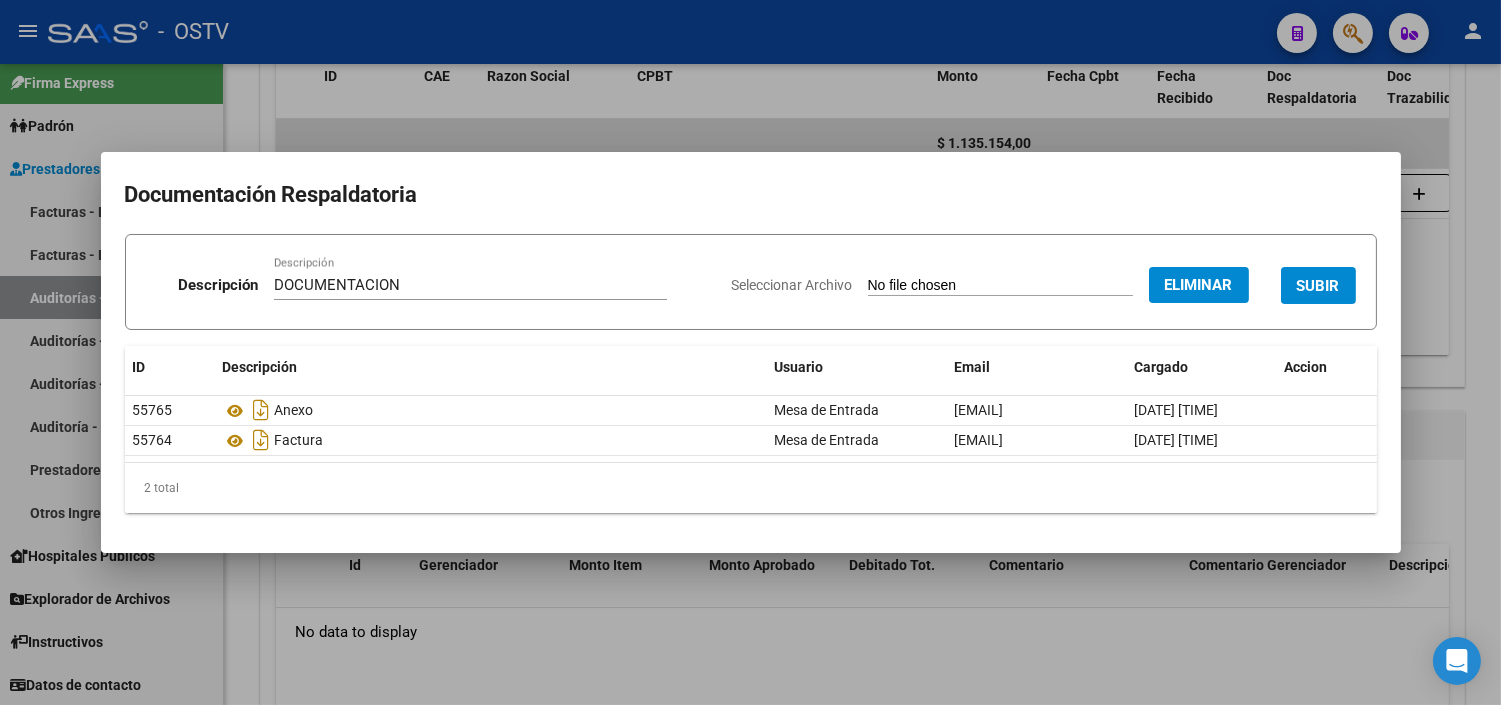 click on "SUBIR" at bounding box center (1318, 285) 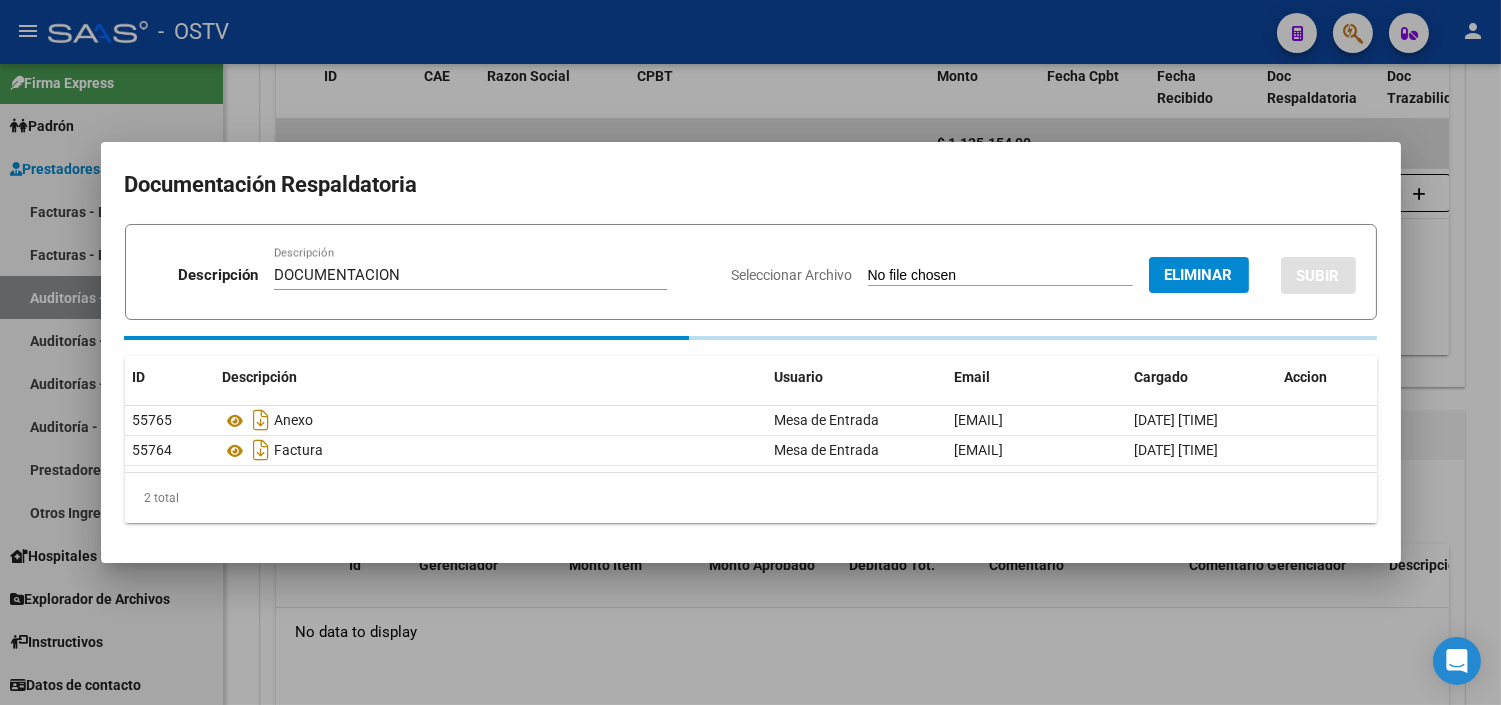 type 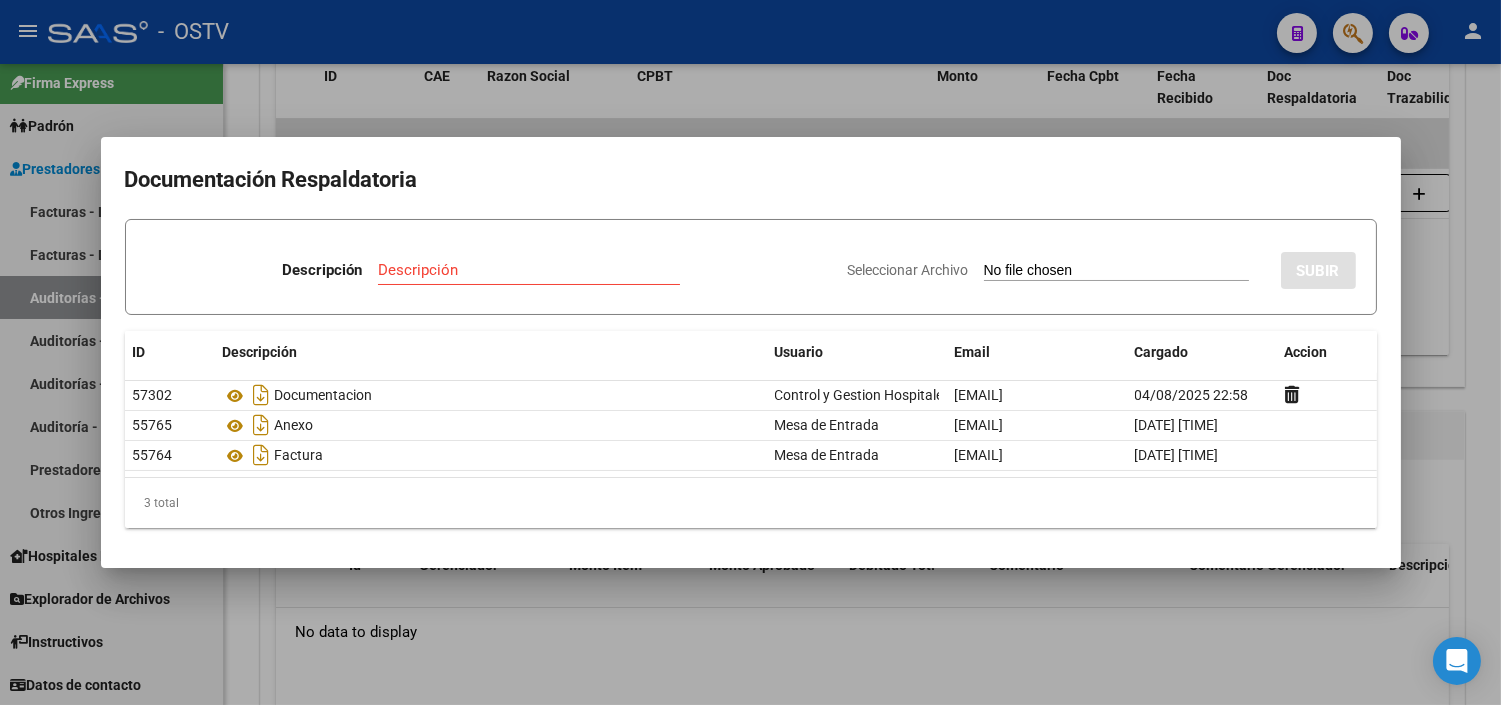 click at bounding box center [750, 352] 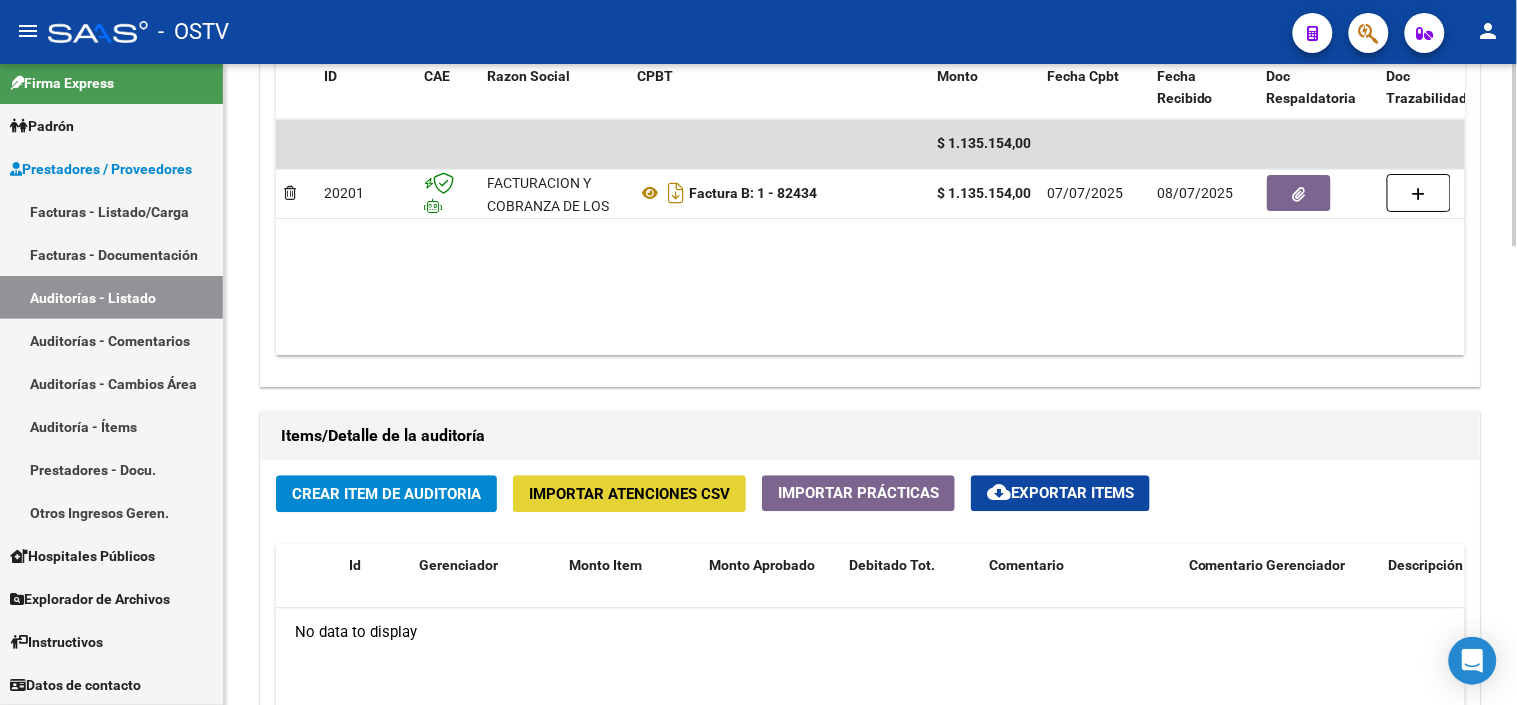 click on "Importar Atenciones CSV" 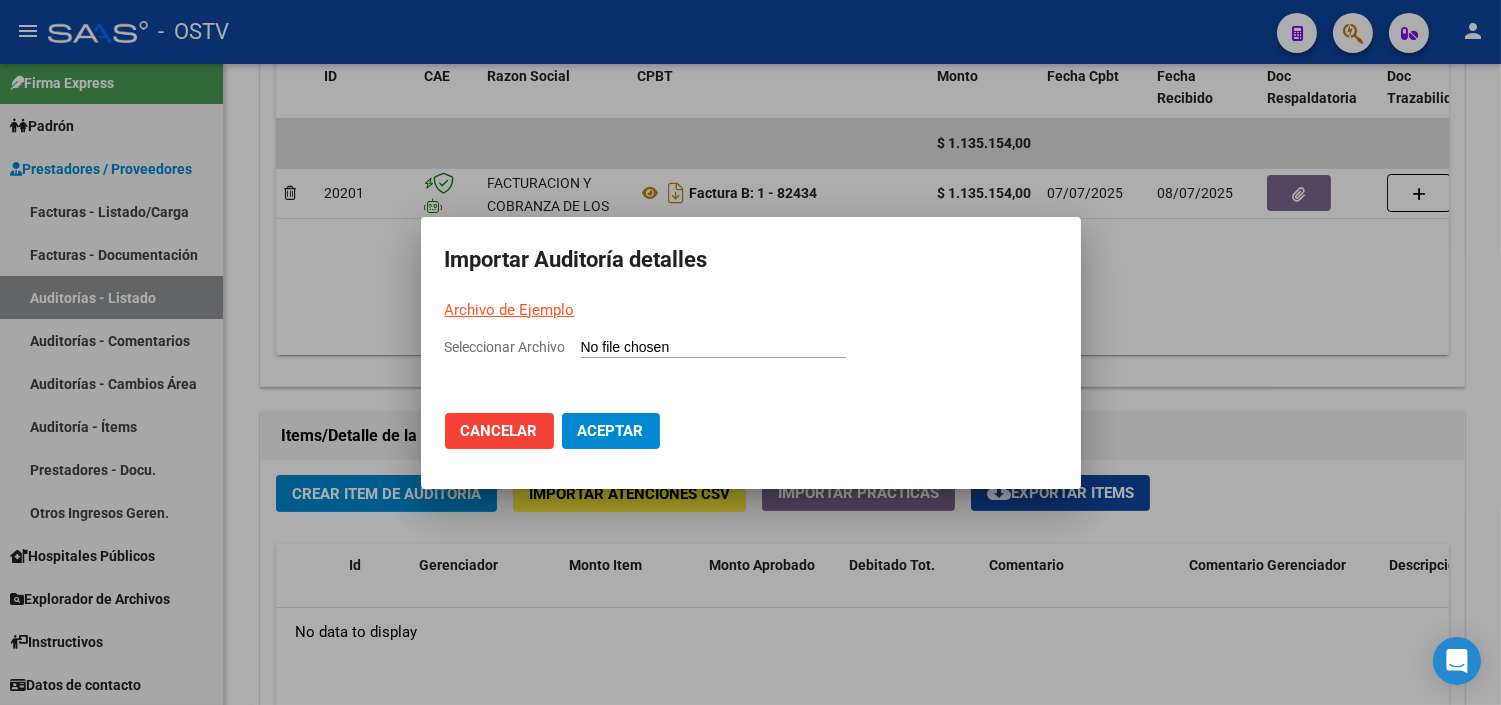 click on "Archivo de Ejemplo" at bounding box center (510, 310) 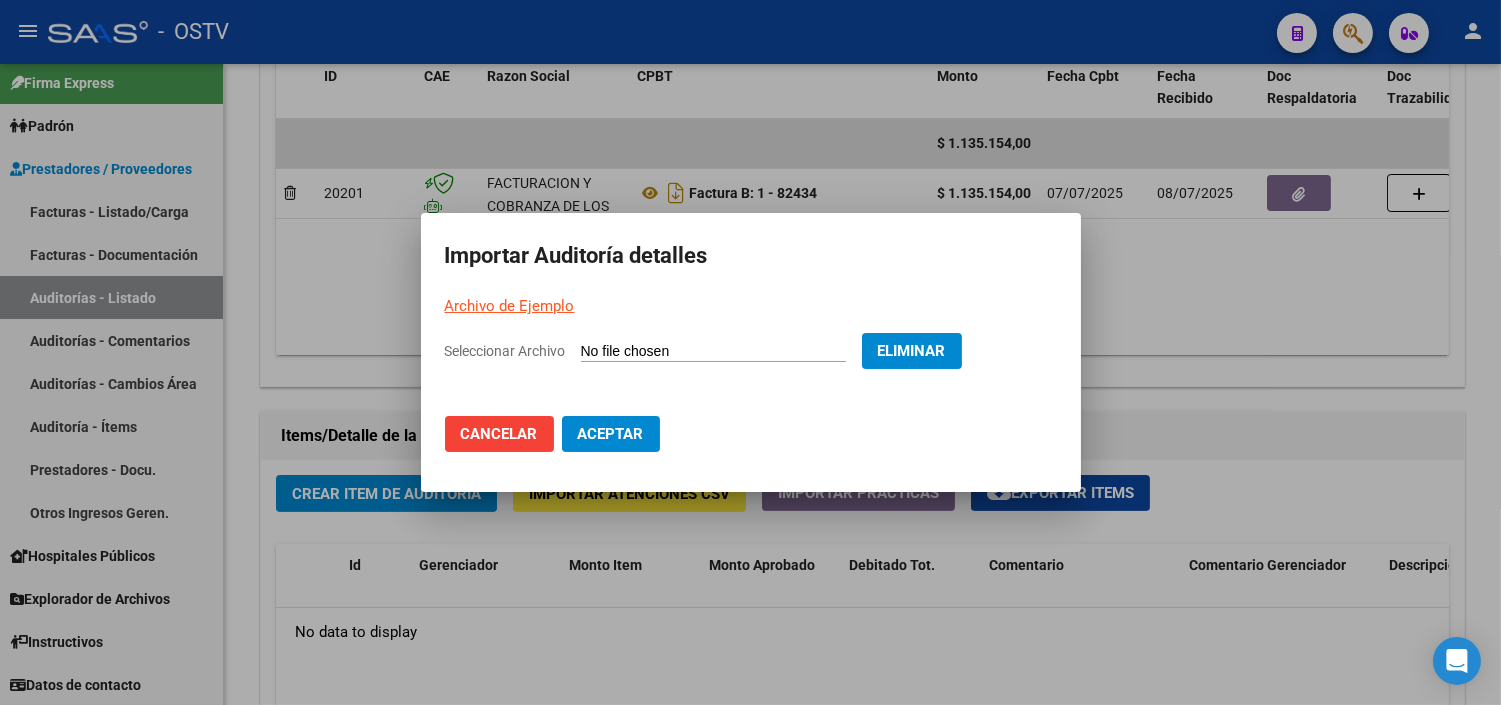click on "Aceptar" 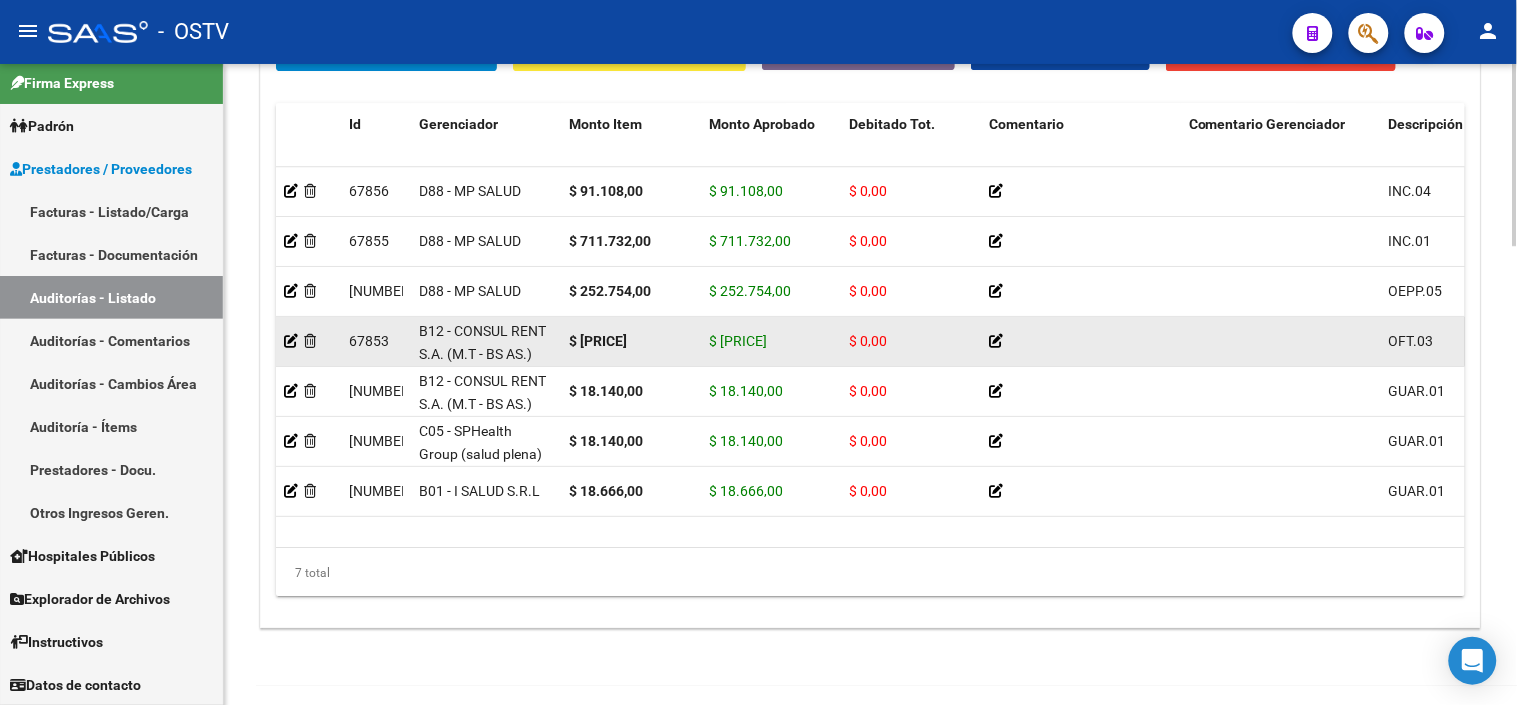 scroll, scrollTop: 1555, scrollLeft: 0, axis: vertical 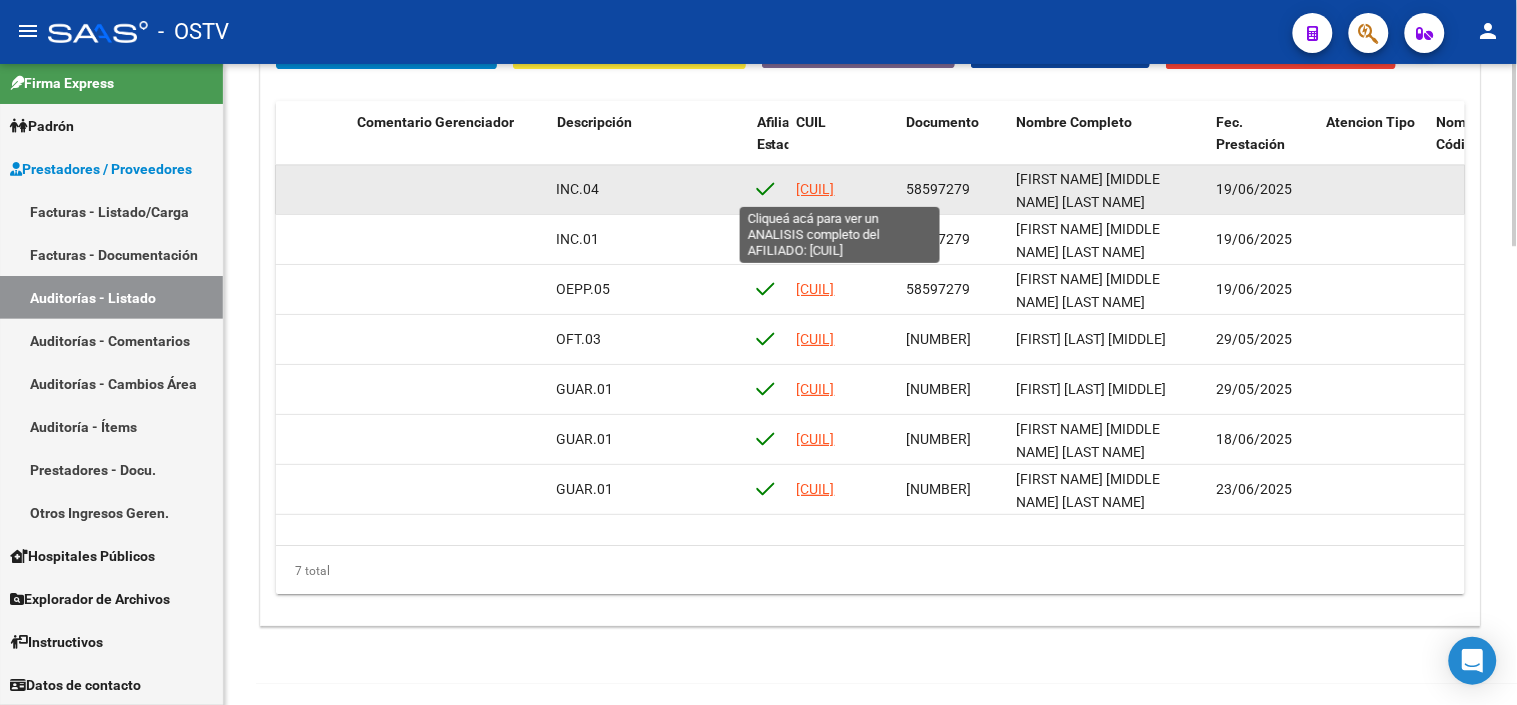 click on "[CUIL]" 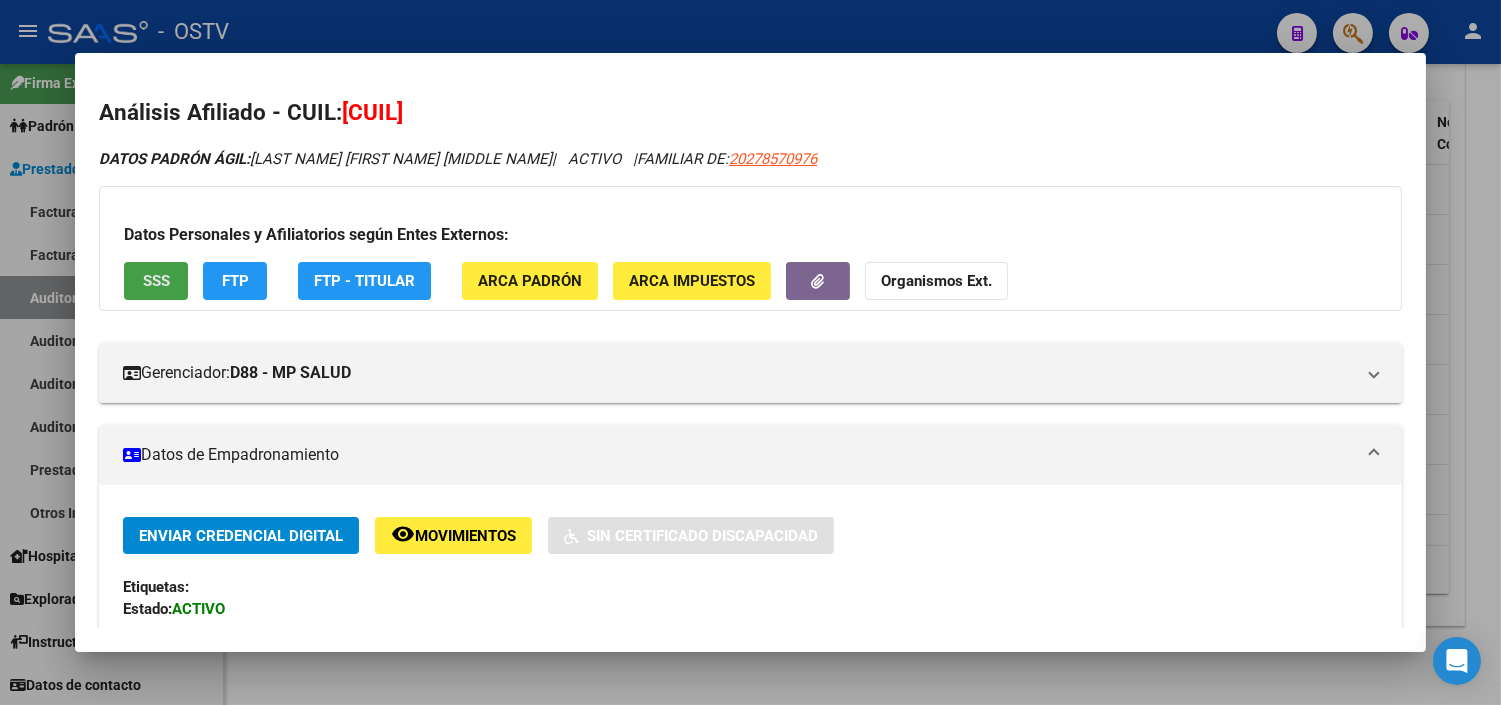 click on "SSS" at bounding box center [156, 282] 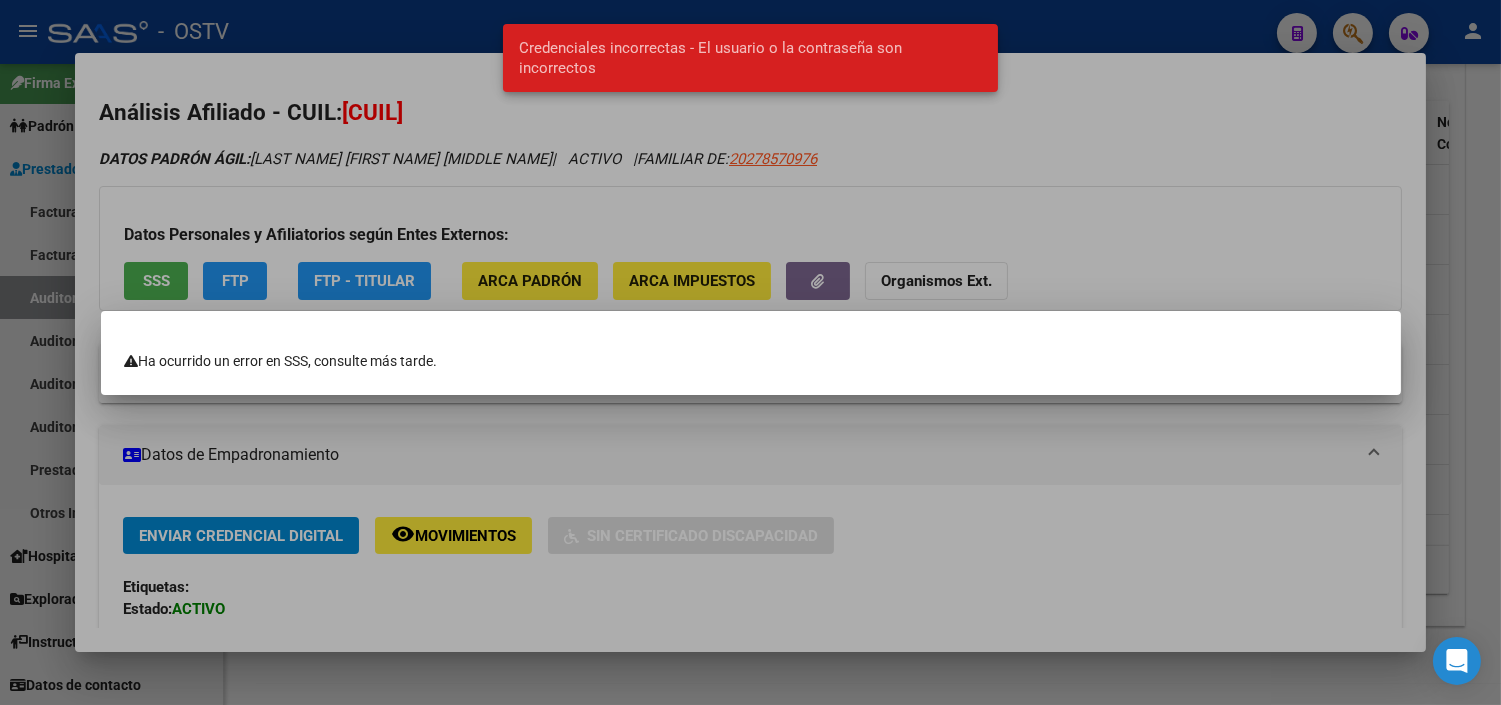 click at bounding box center [750, 352] 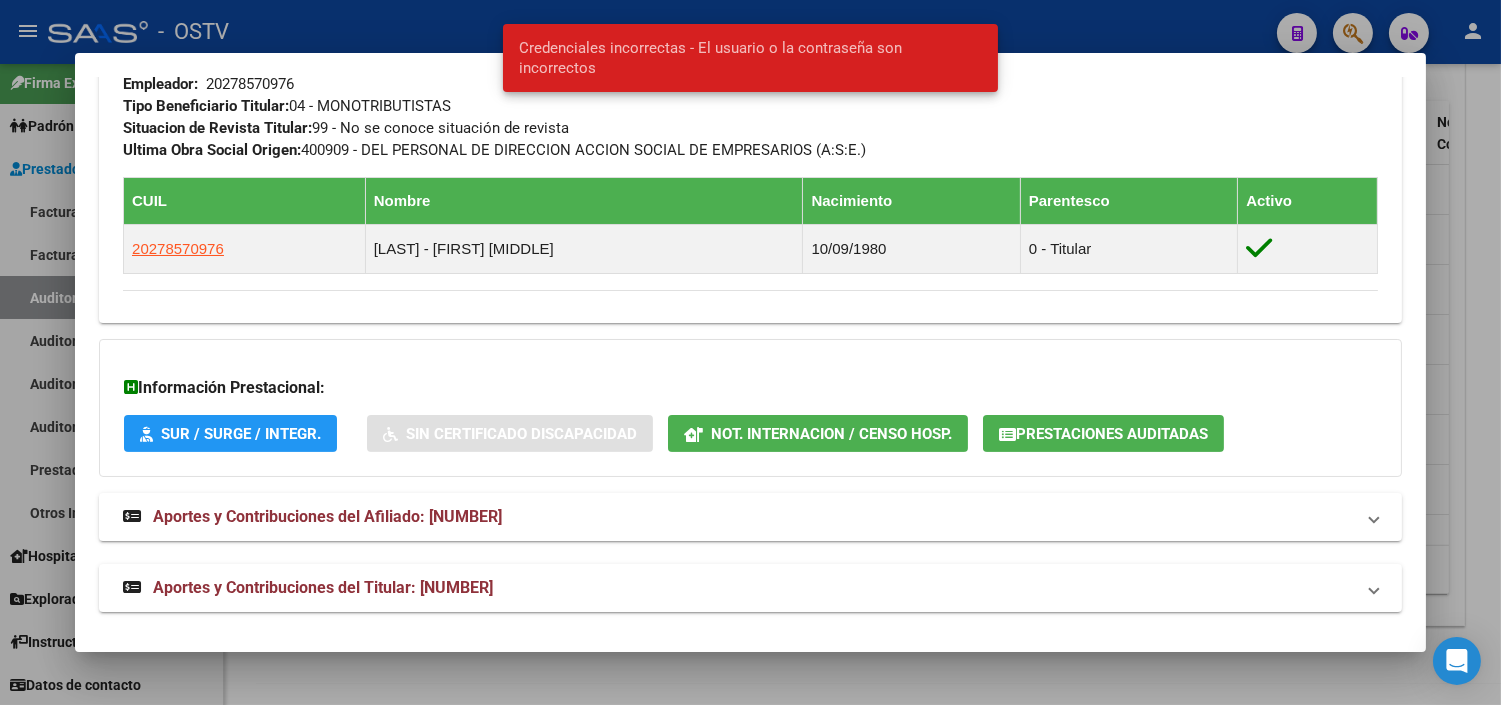 scroll, scrollTop: 1032, scrollLeft: 0, axis: vertical 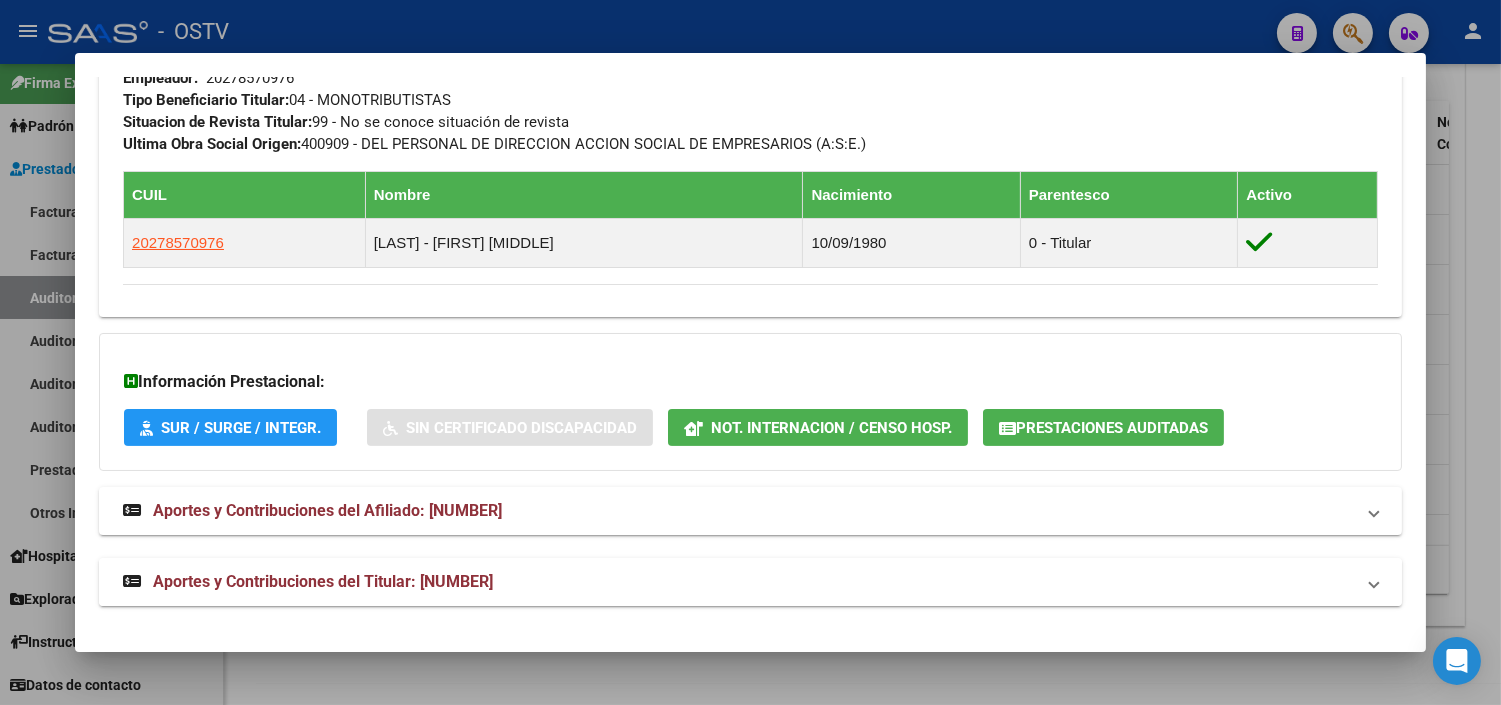 click on "Aportes y Contribuciones del Titular: [NUMBER]" at bounding box center (750, 582) 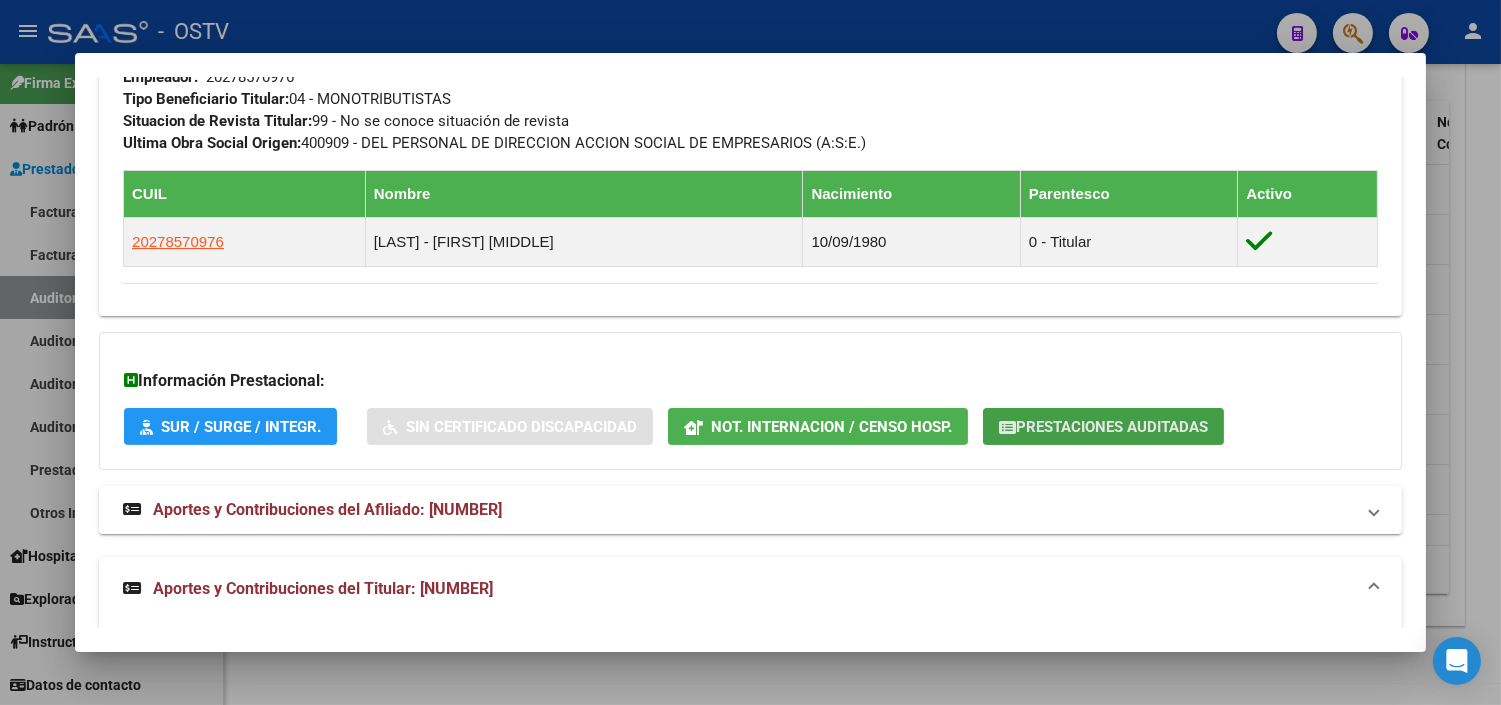 click on "Prestaciones Auditadas" 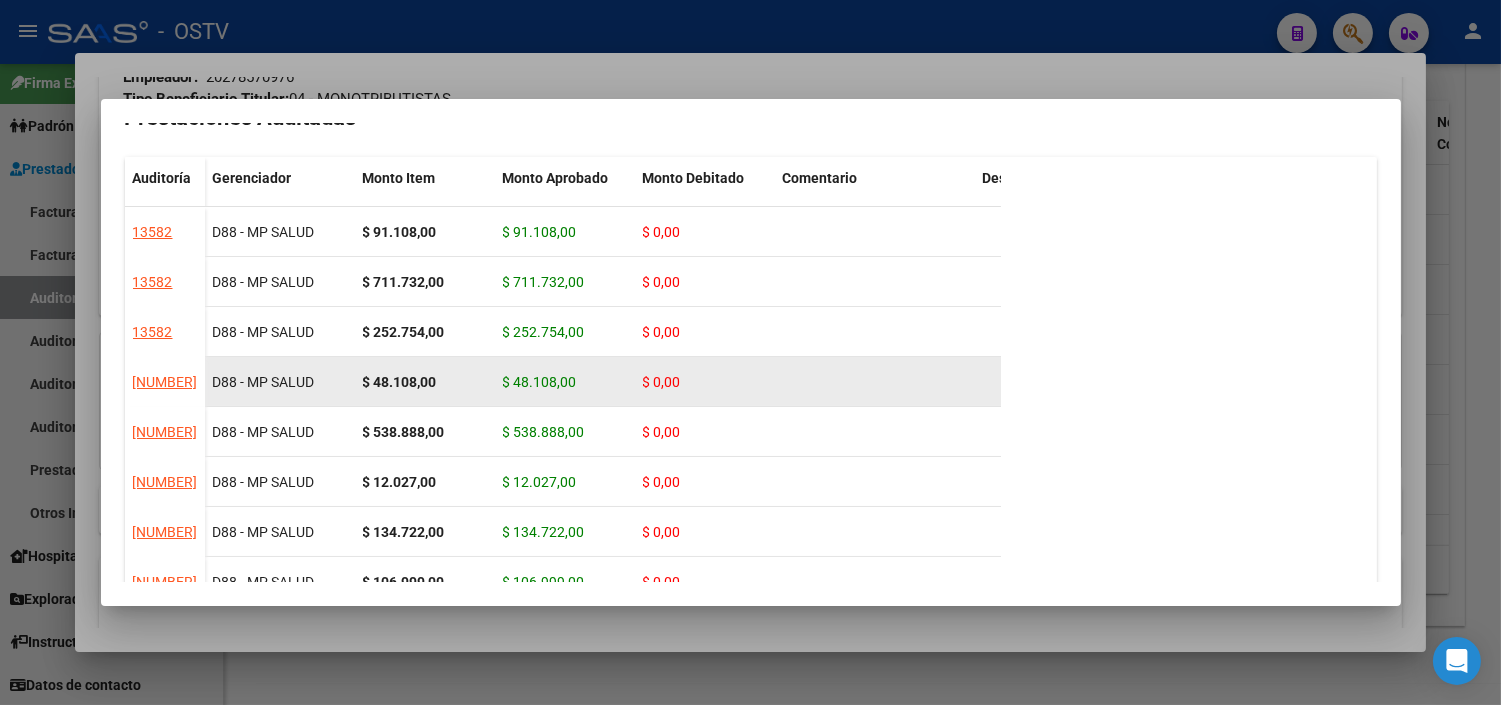 scroll, scrollTop: 22, scrollLeft: 0, axis: vertical 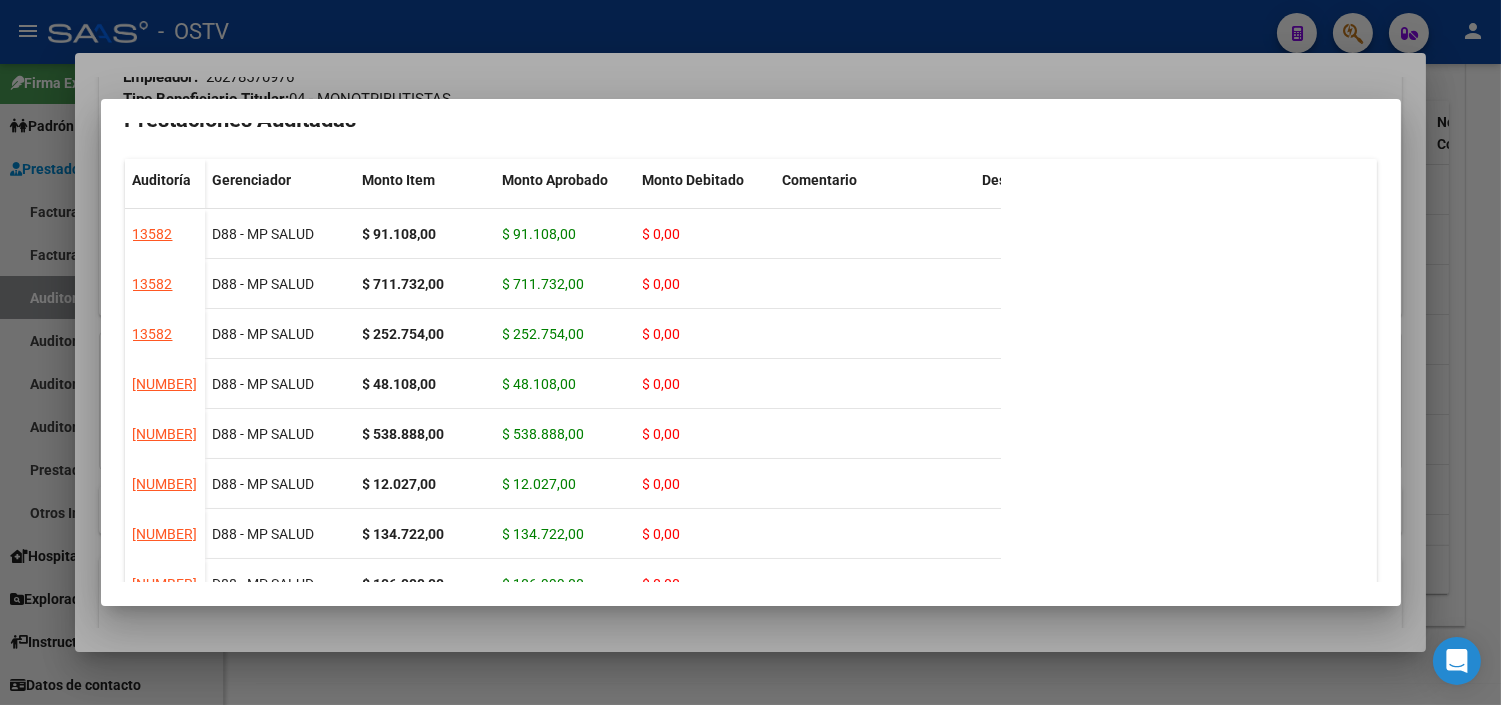click at bounding box center (750, 352) 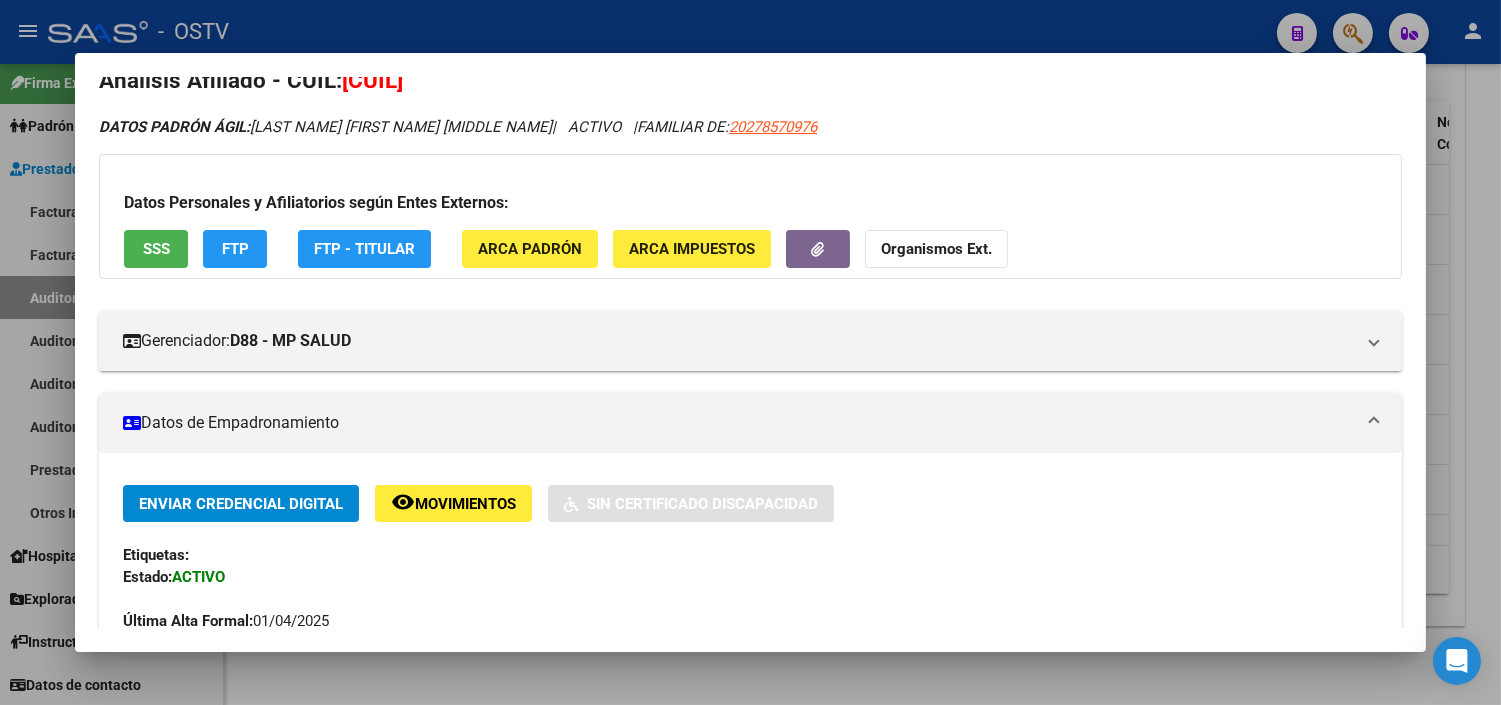 scroll, scrollTop: 0, scrollLeft: 0, axis: both 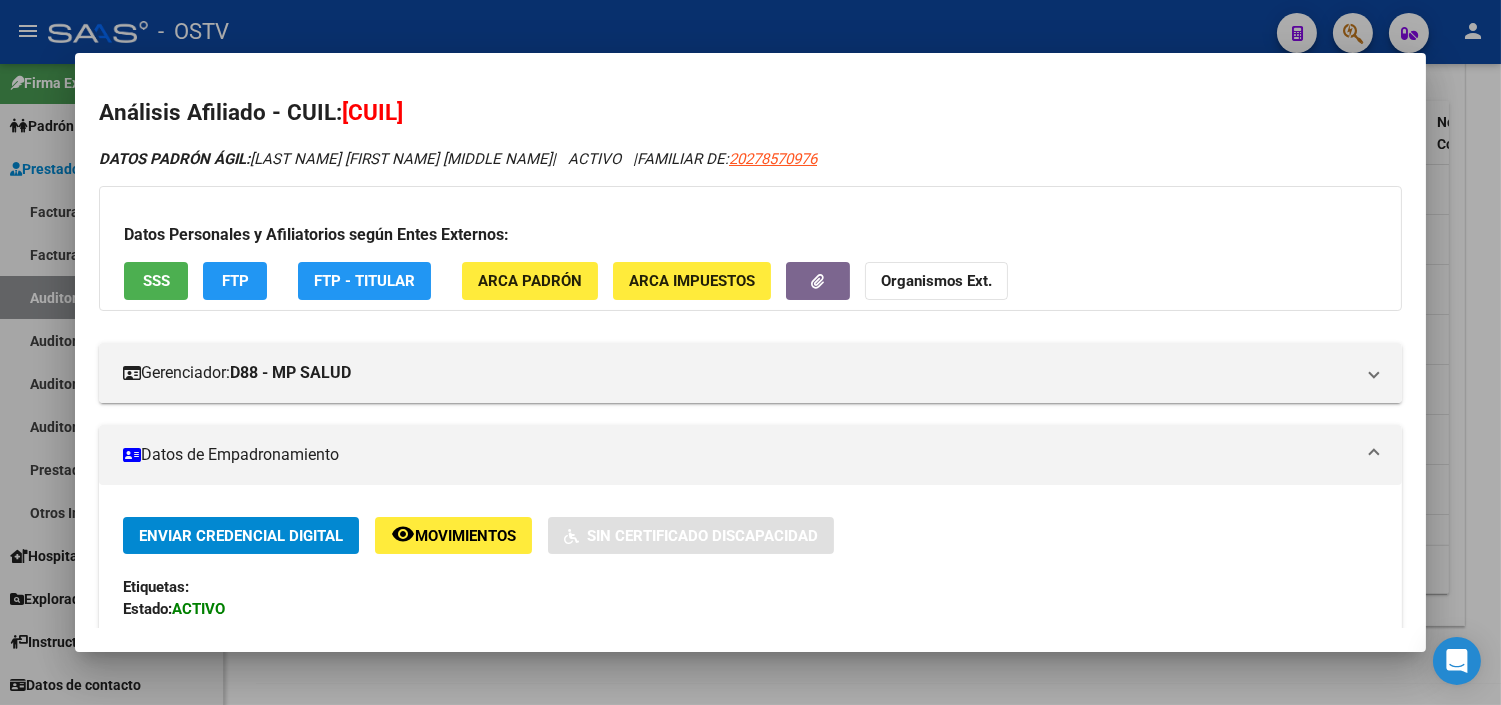 drag, startPoint x: 372, startPoint y: 108, endPoint x: 461, endPoint y: 113, distance: 89.140335 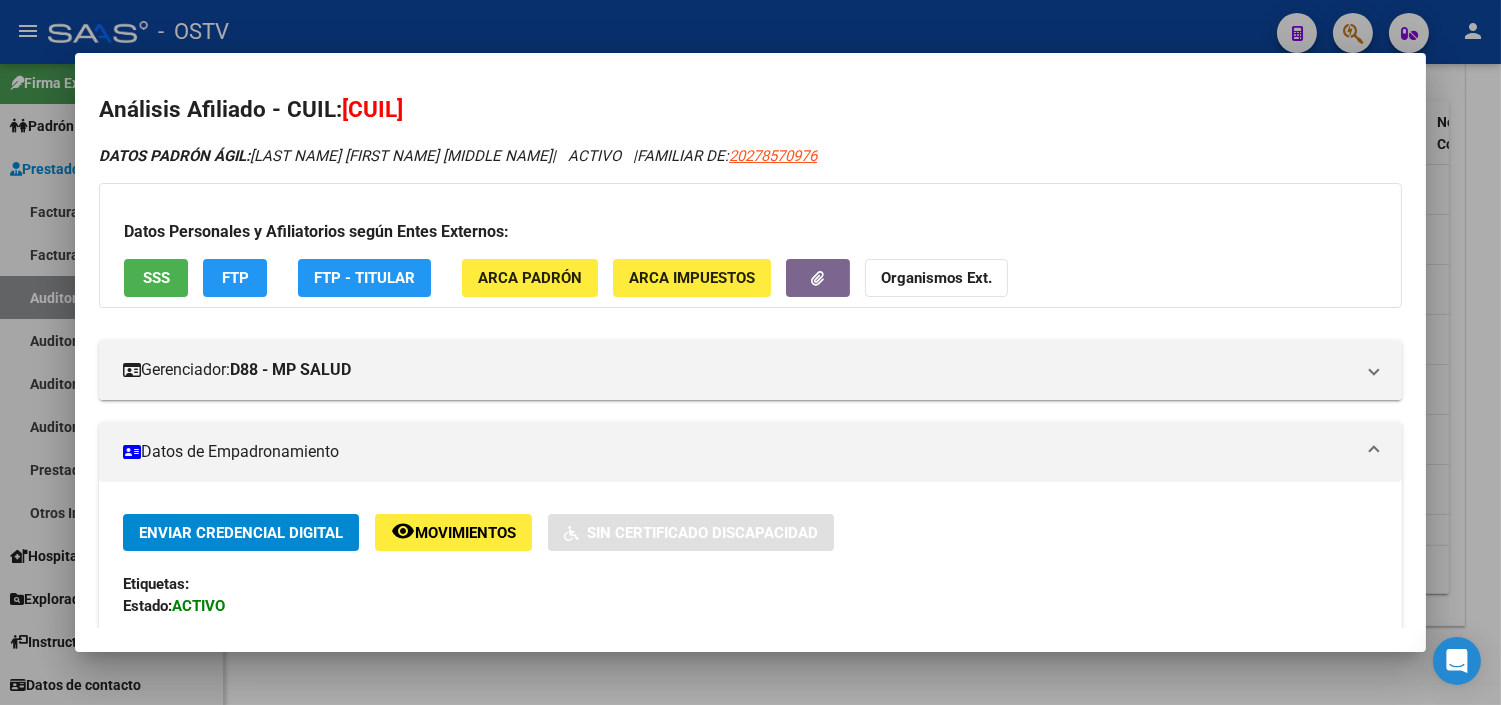 scroll, scrollTop: 0, scrollLeft: 0, axis: both 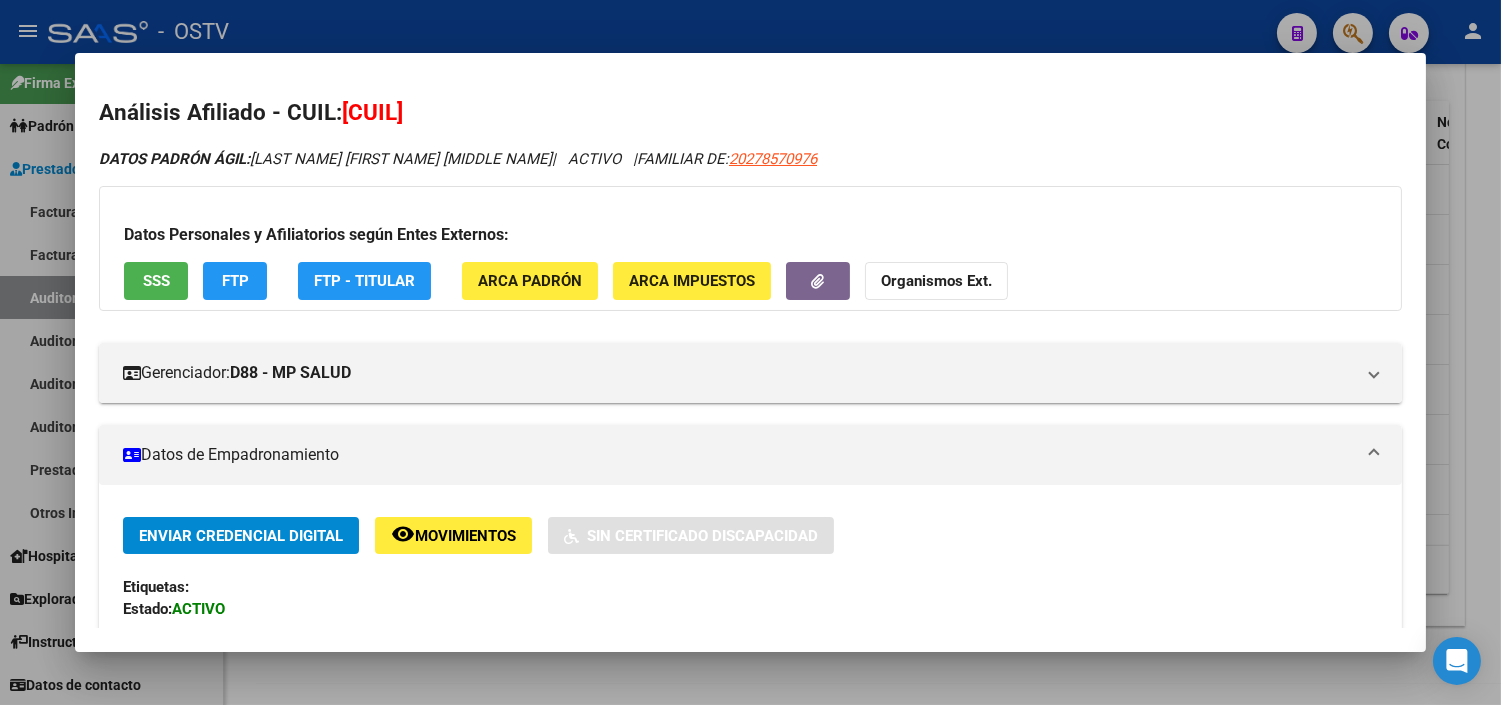 click at bounding box center (750, 352) 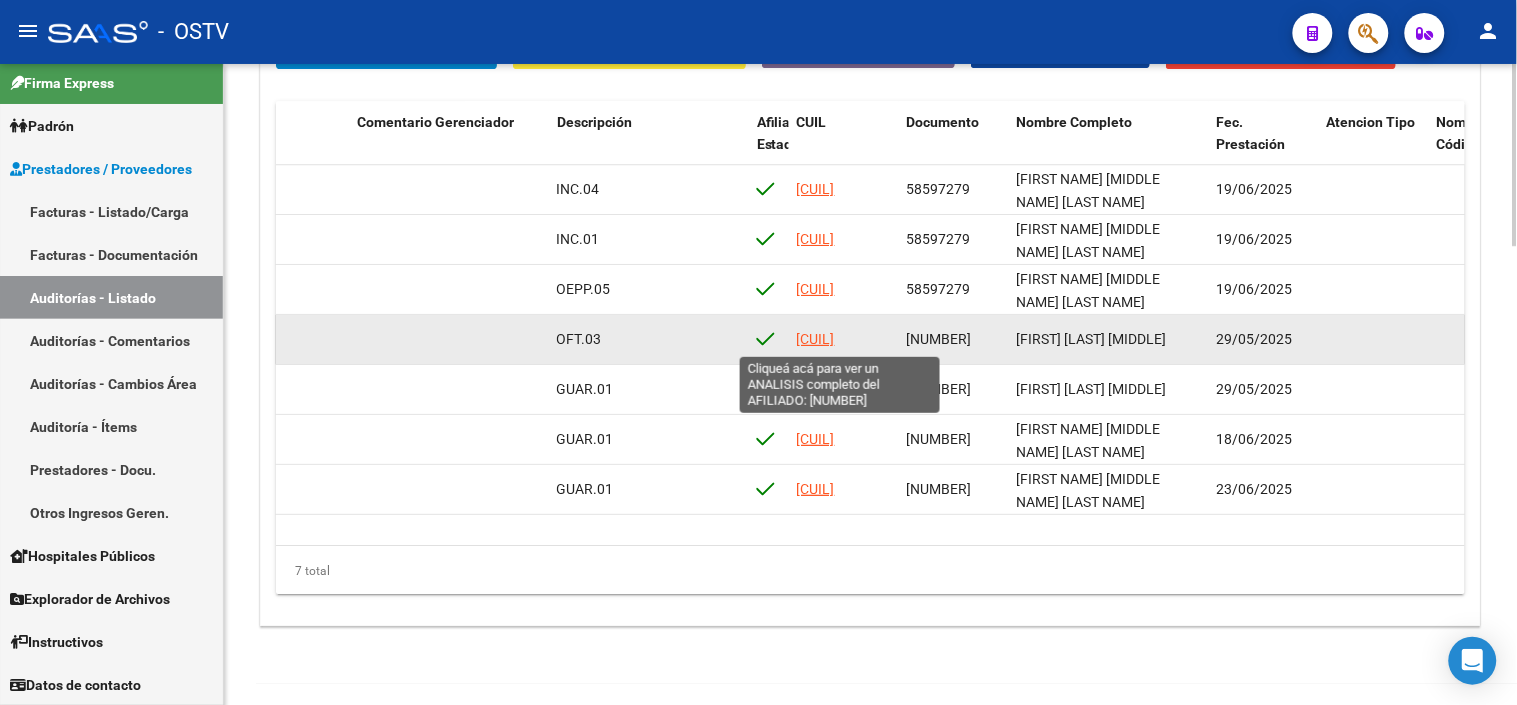 click on "[CUIL]" 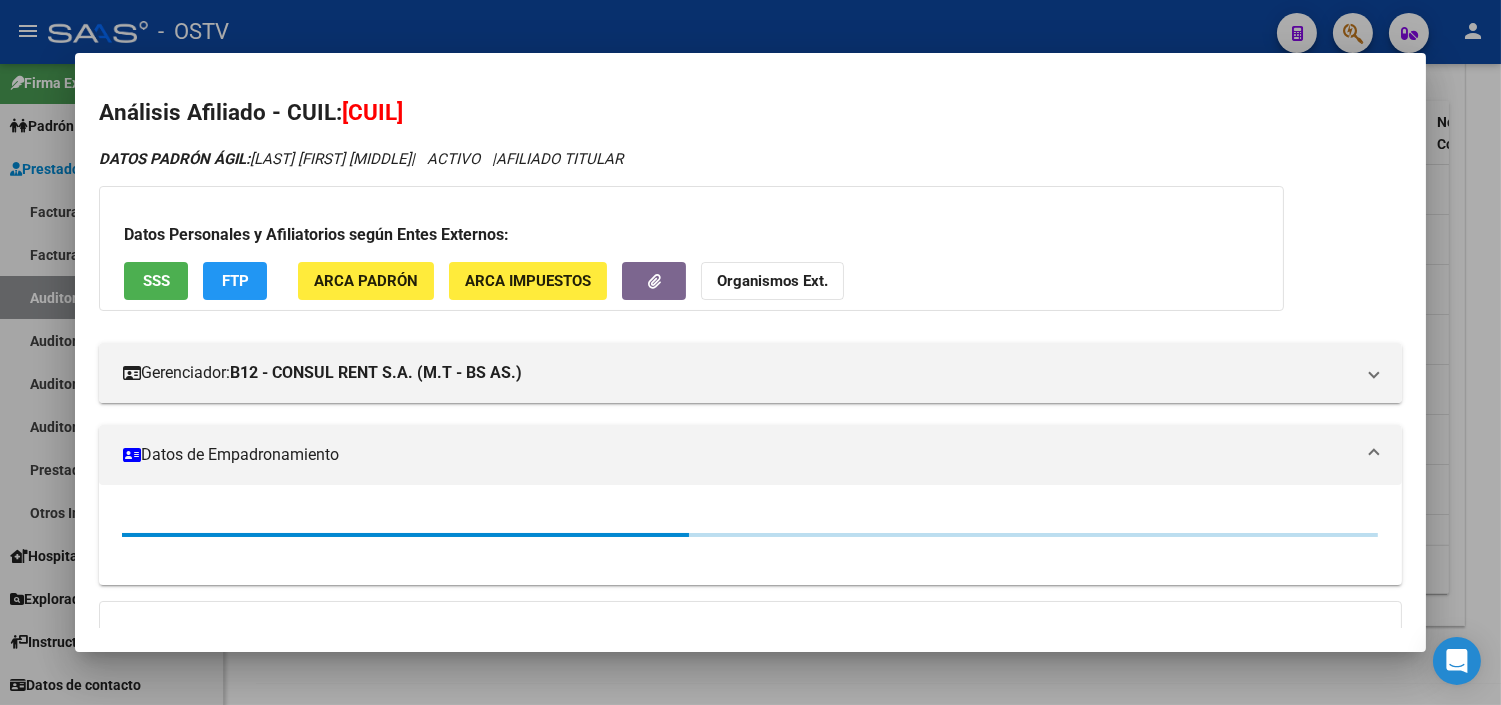 click on "SSS" at bounding box center (156, 280) 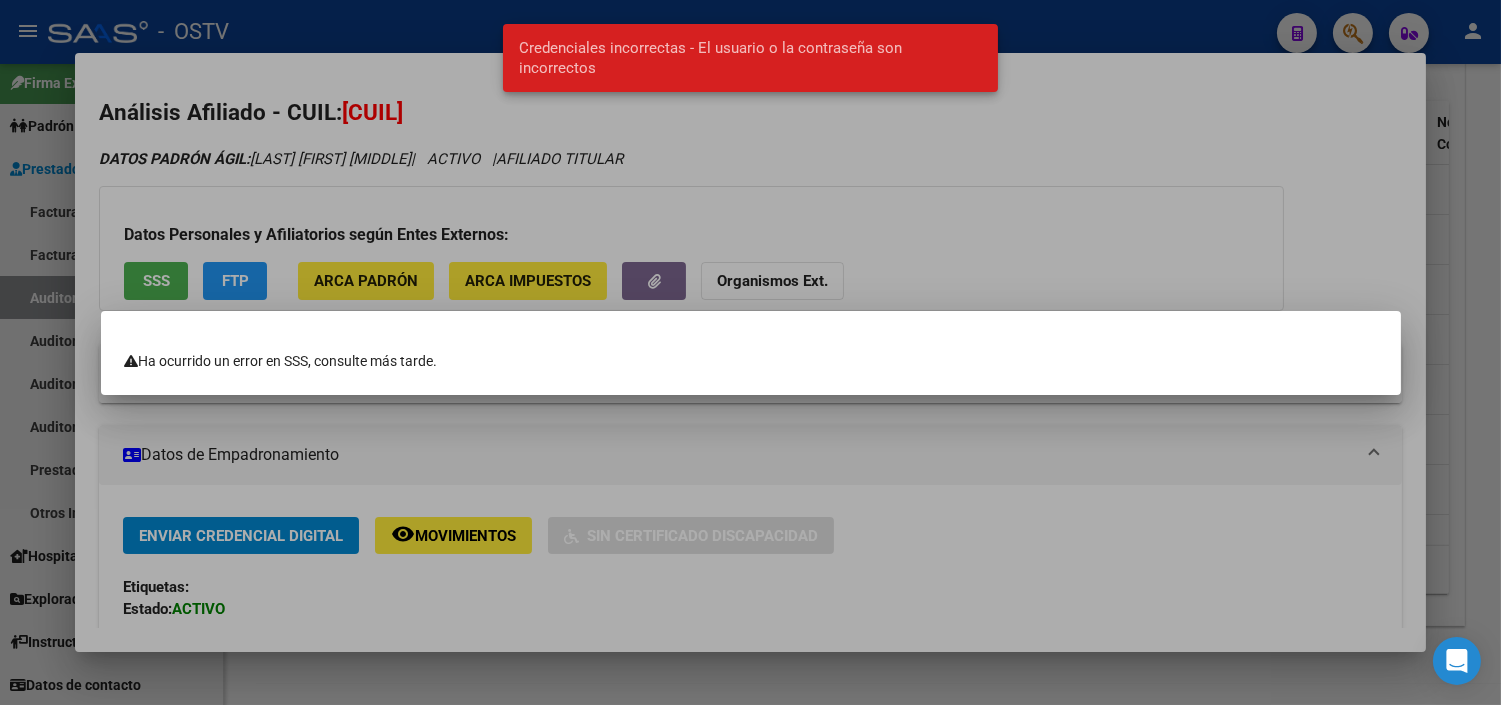 click at bounding box center (750, 352) 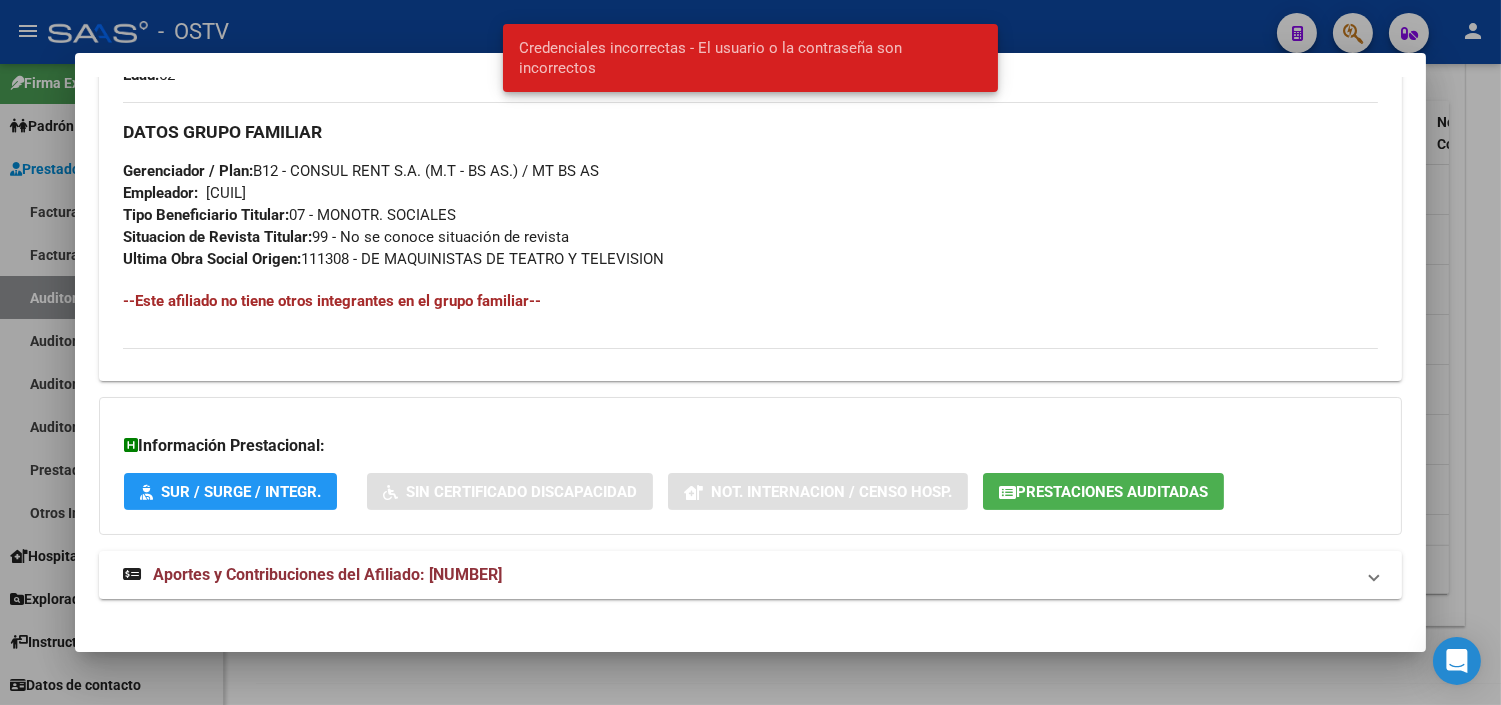 scroll, scrollTop: 948, scrollLeft: 0, axis: vertical 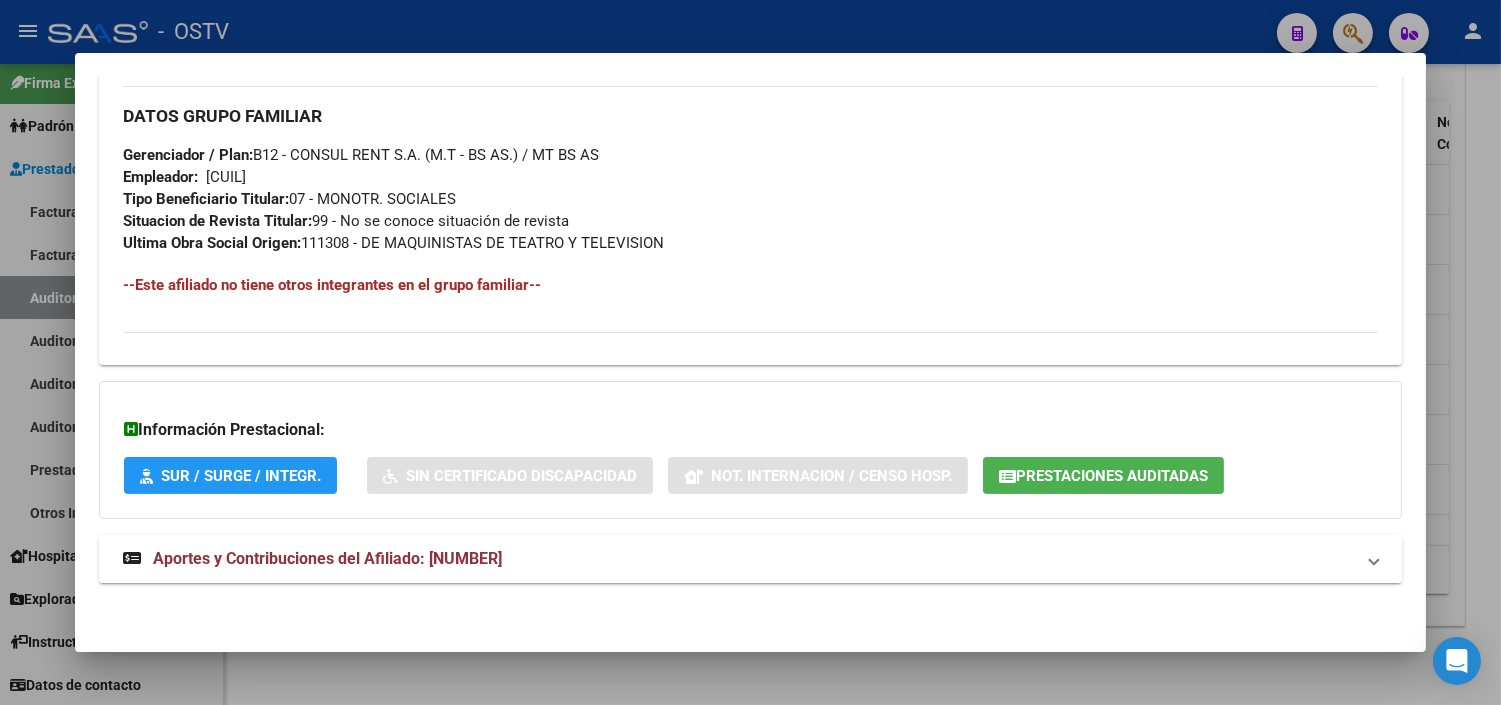click on "Aportes y Contribuciones del Afiliado: [NUMBER]" at bounding box center [327, 558] 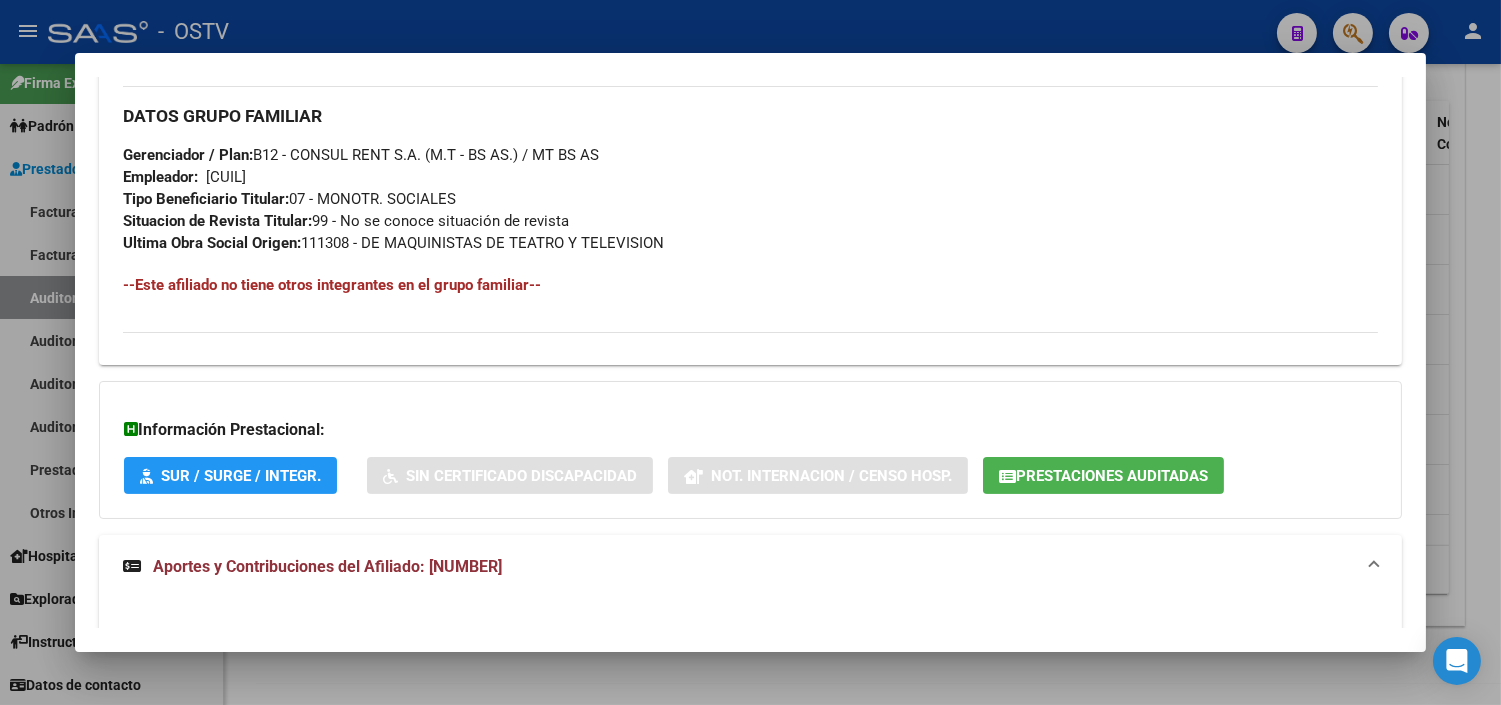 click on "Prestaciones Auditadas" 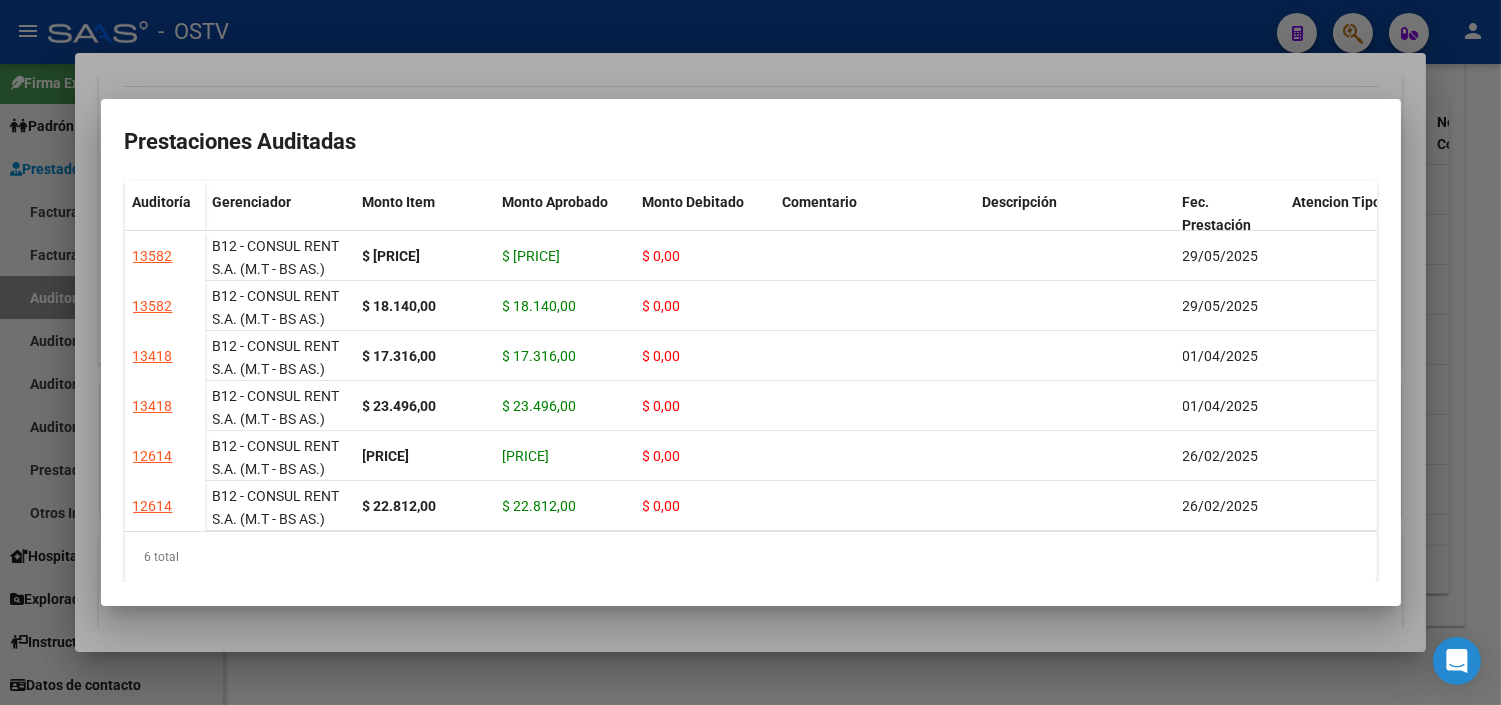 click at bounding box center (750, 352) 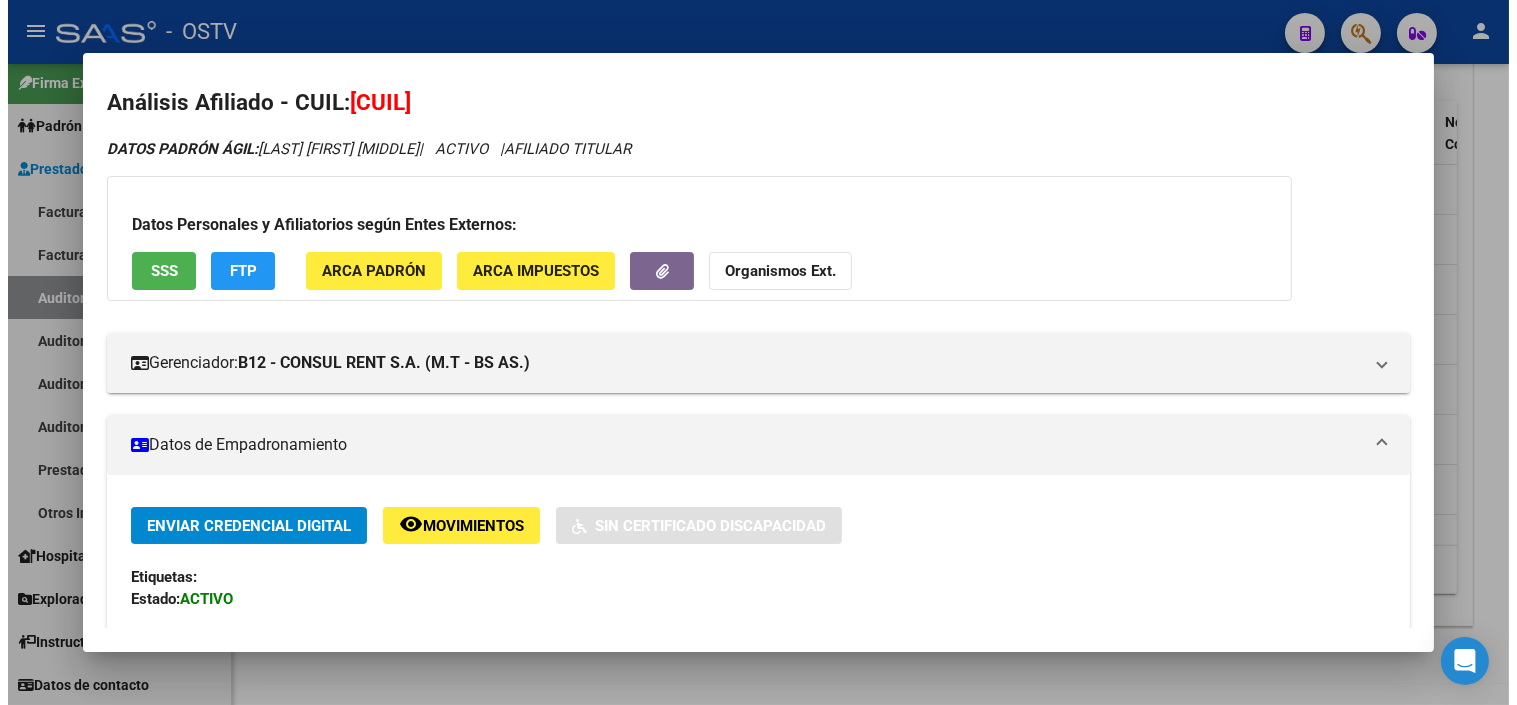 scroll, scrollTop: 0, scrollLeft: 0, axis: both 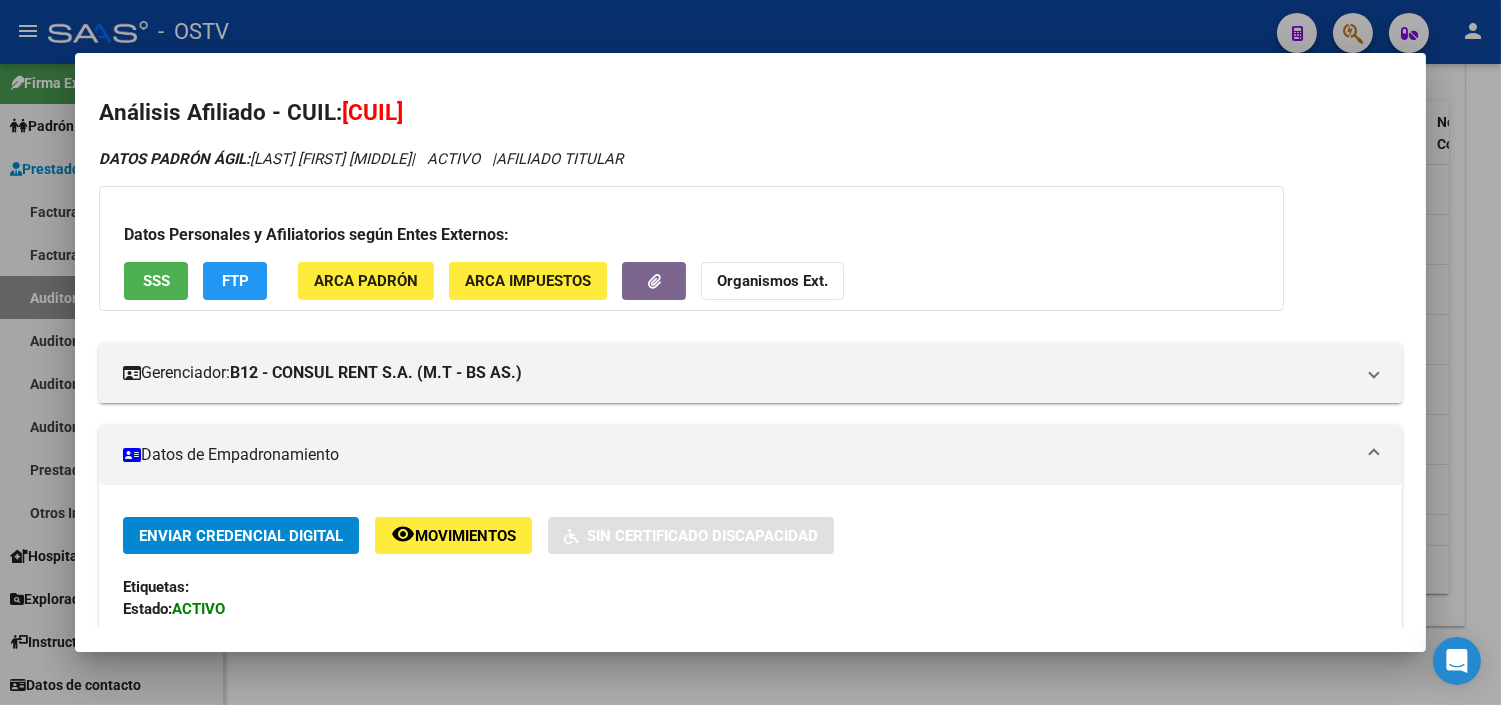 click at bounding box center (750, 352) 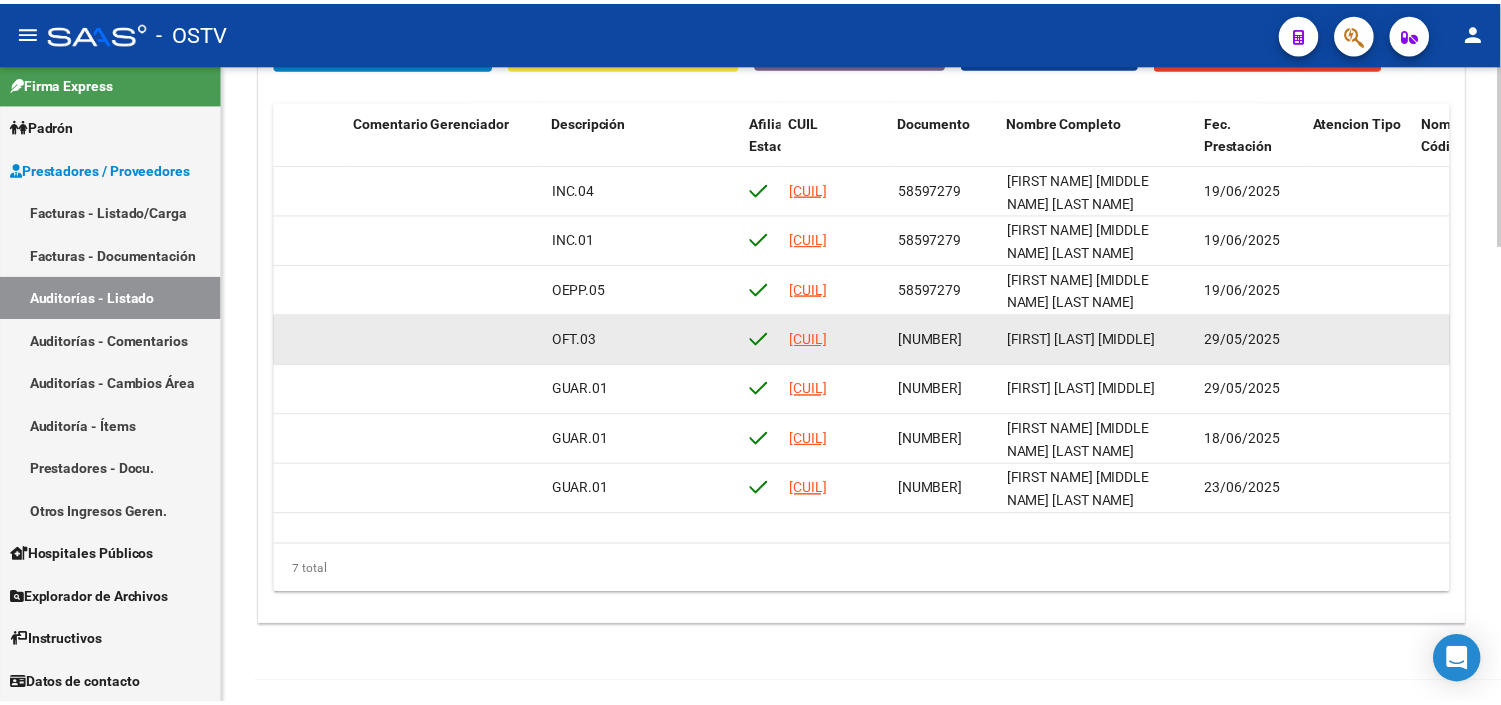 scroll, scrollTop: 1621, scrollLeft: 0, axis: vertical 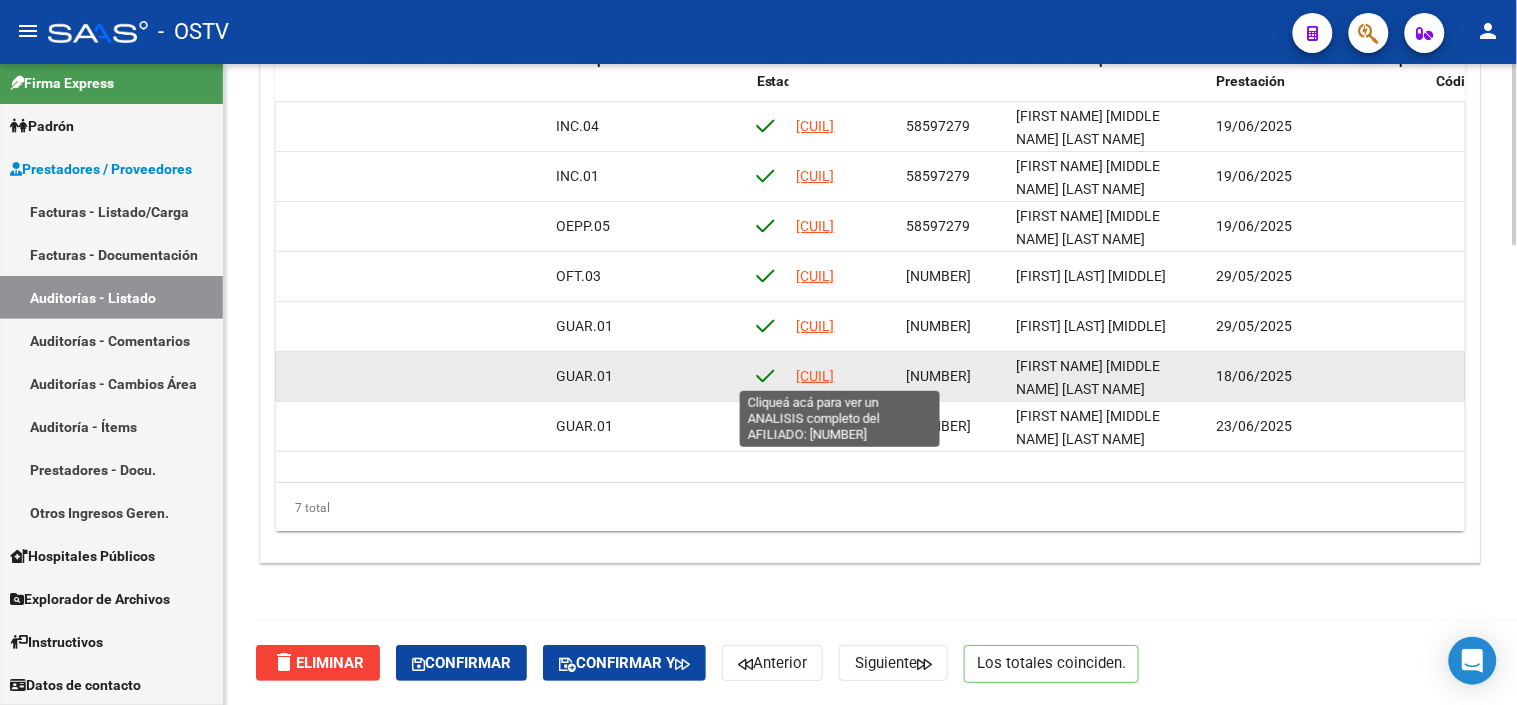 click on "[CUIL]" 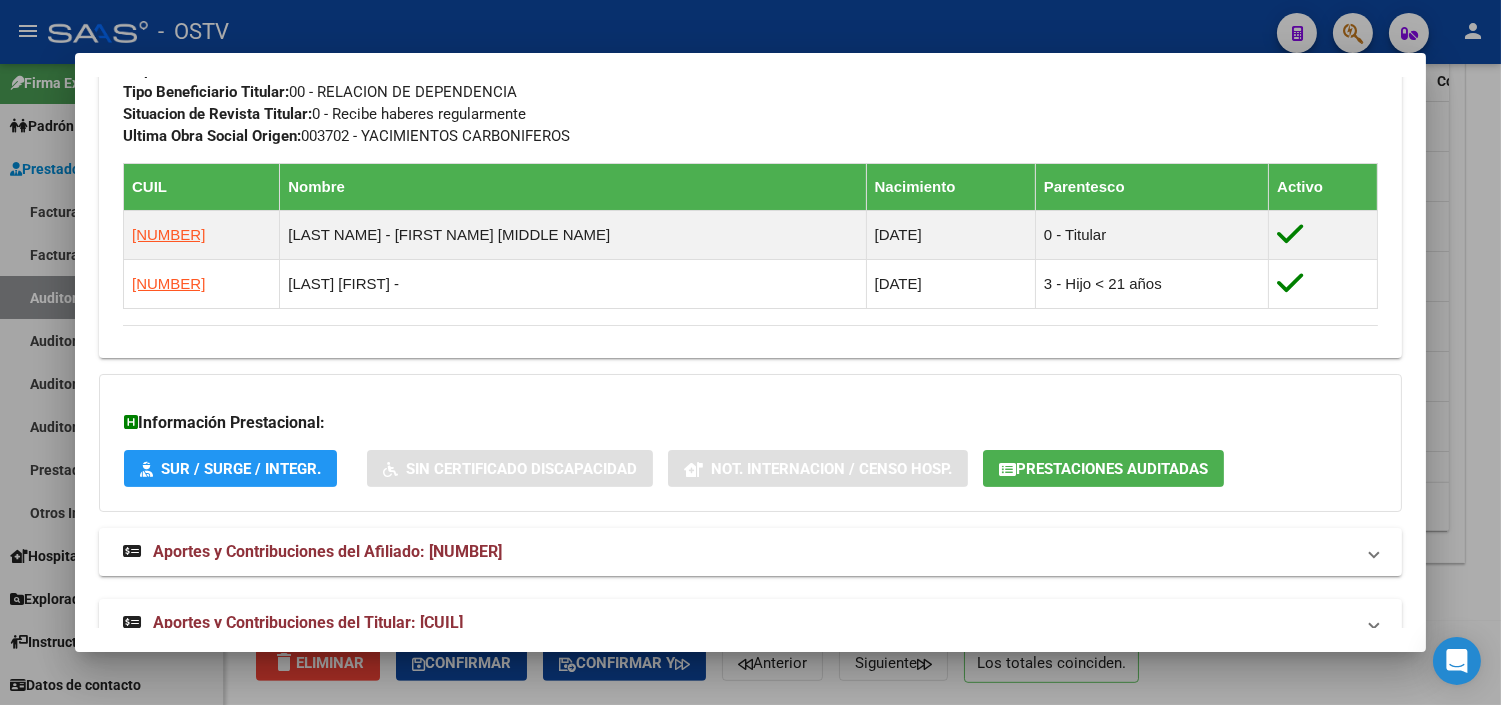 scroll, scrollTop: 1096, scrollLeft: 0, axis: vertical 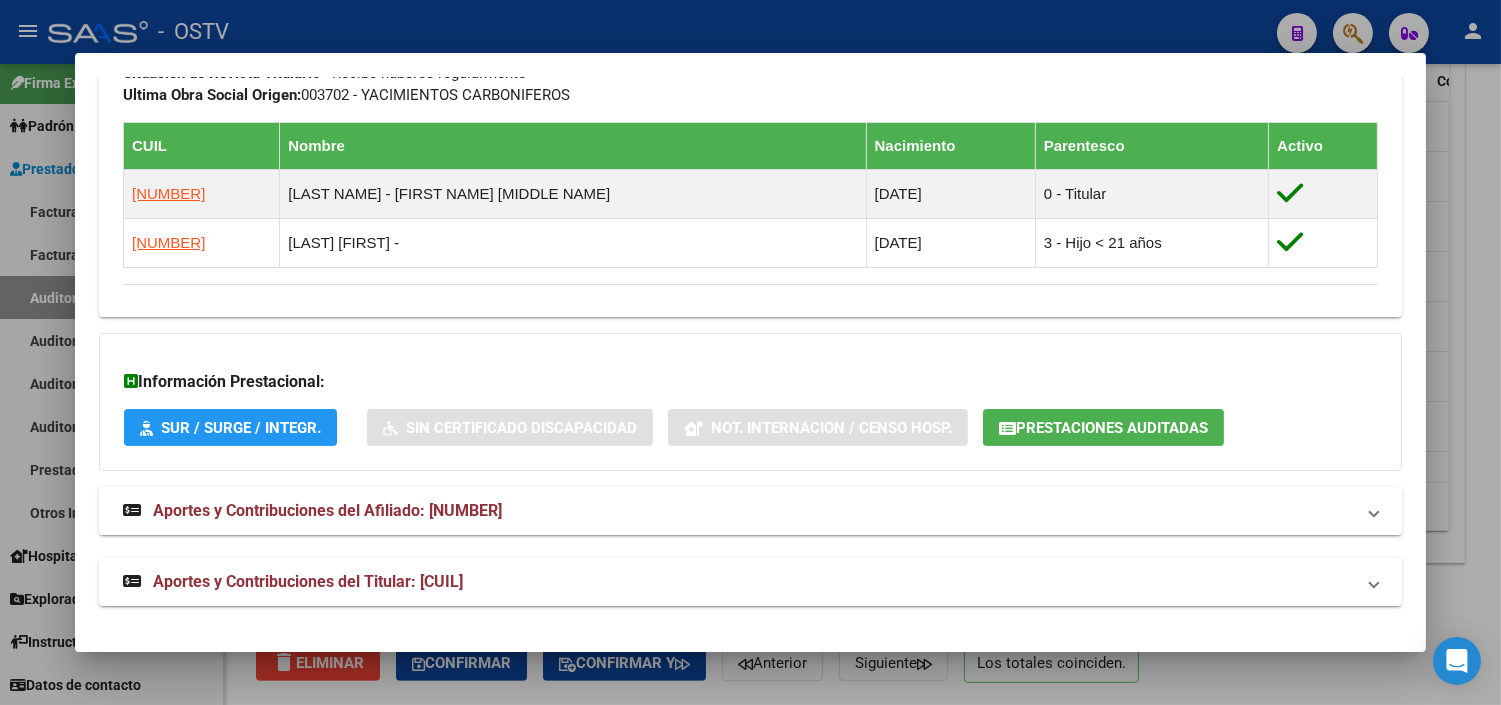 click on "Aportes y Contribuciones del Titular: [CUIL]" at bounding box center [308, 581] 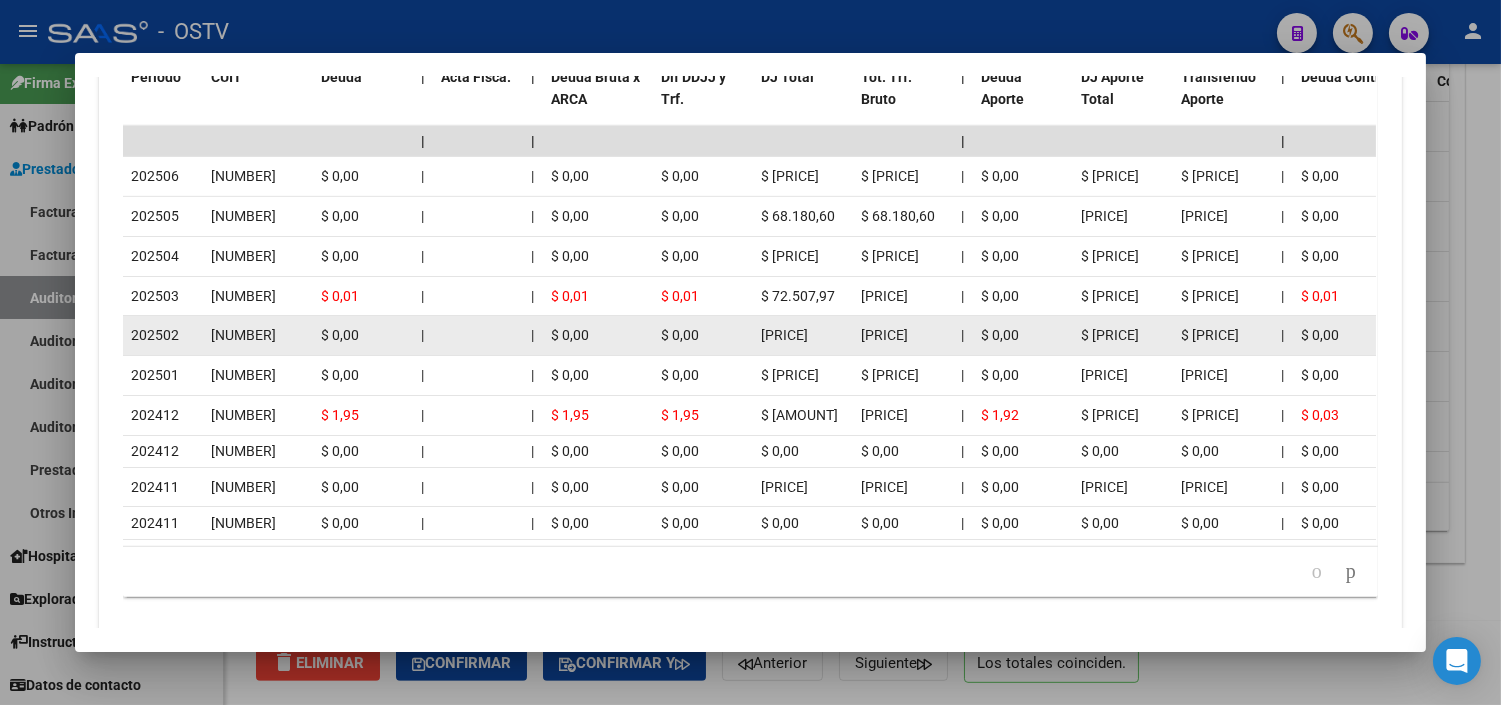 scroll, scrollTop: 2070, scrollLeft: 0, axis: vertical 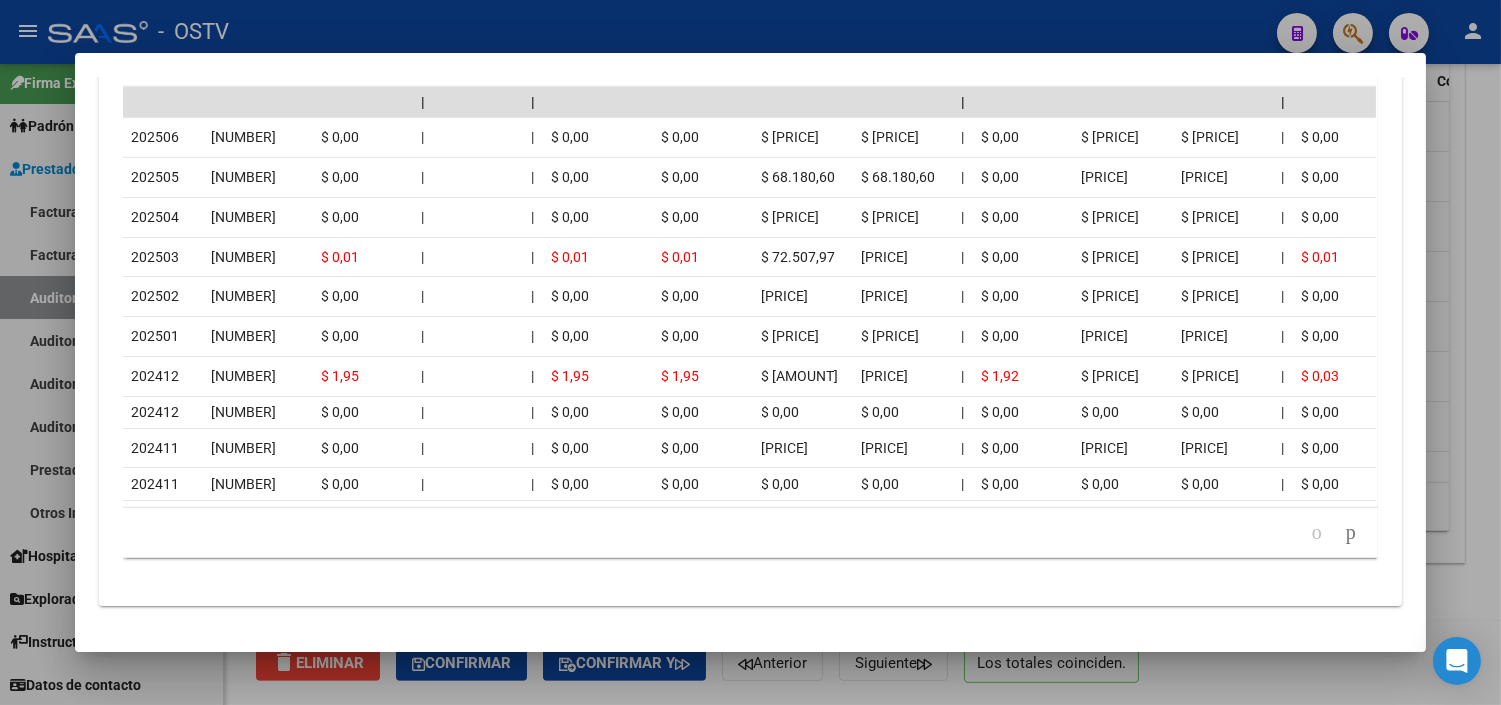 click at bounding box center (750, 352) 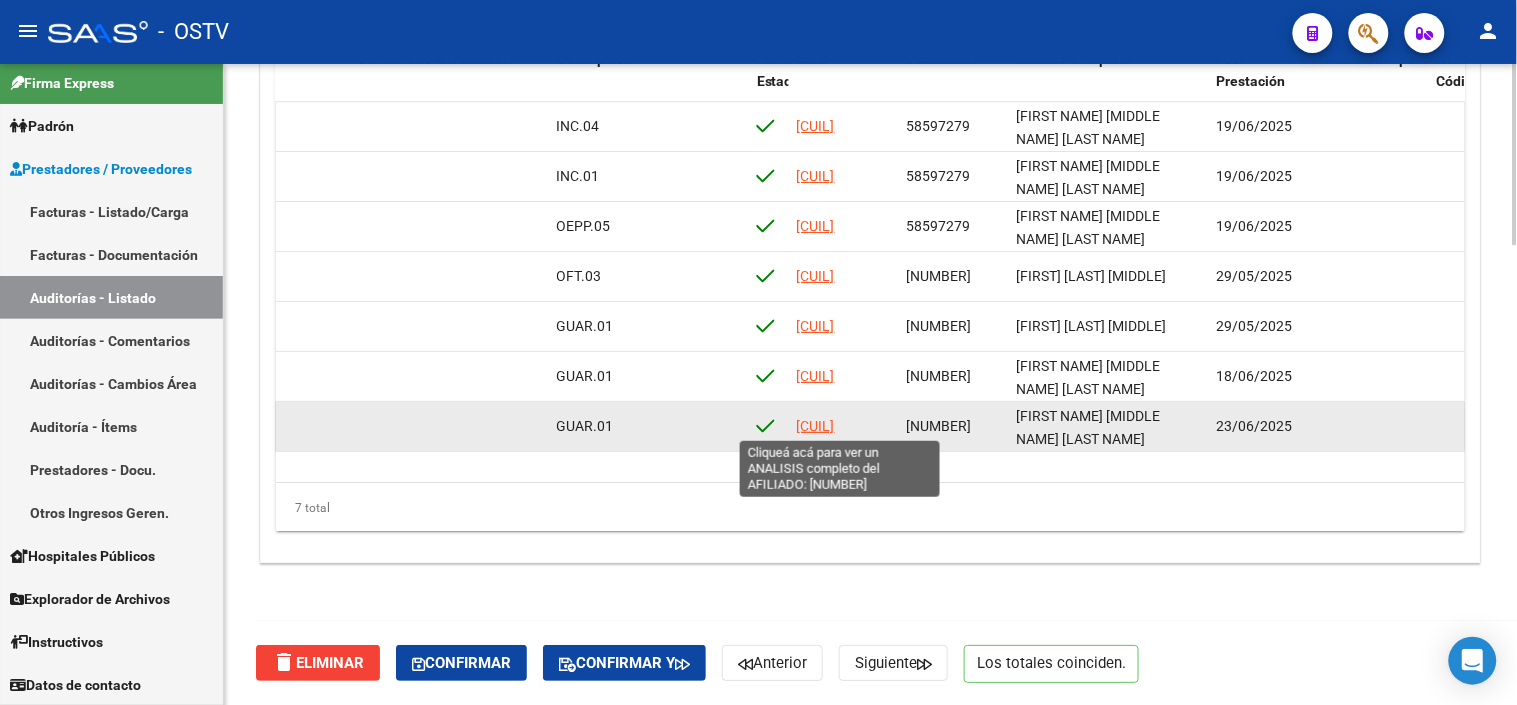 click on "[CUIL]" 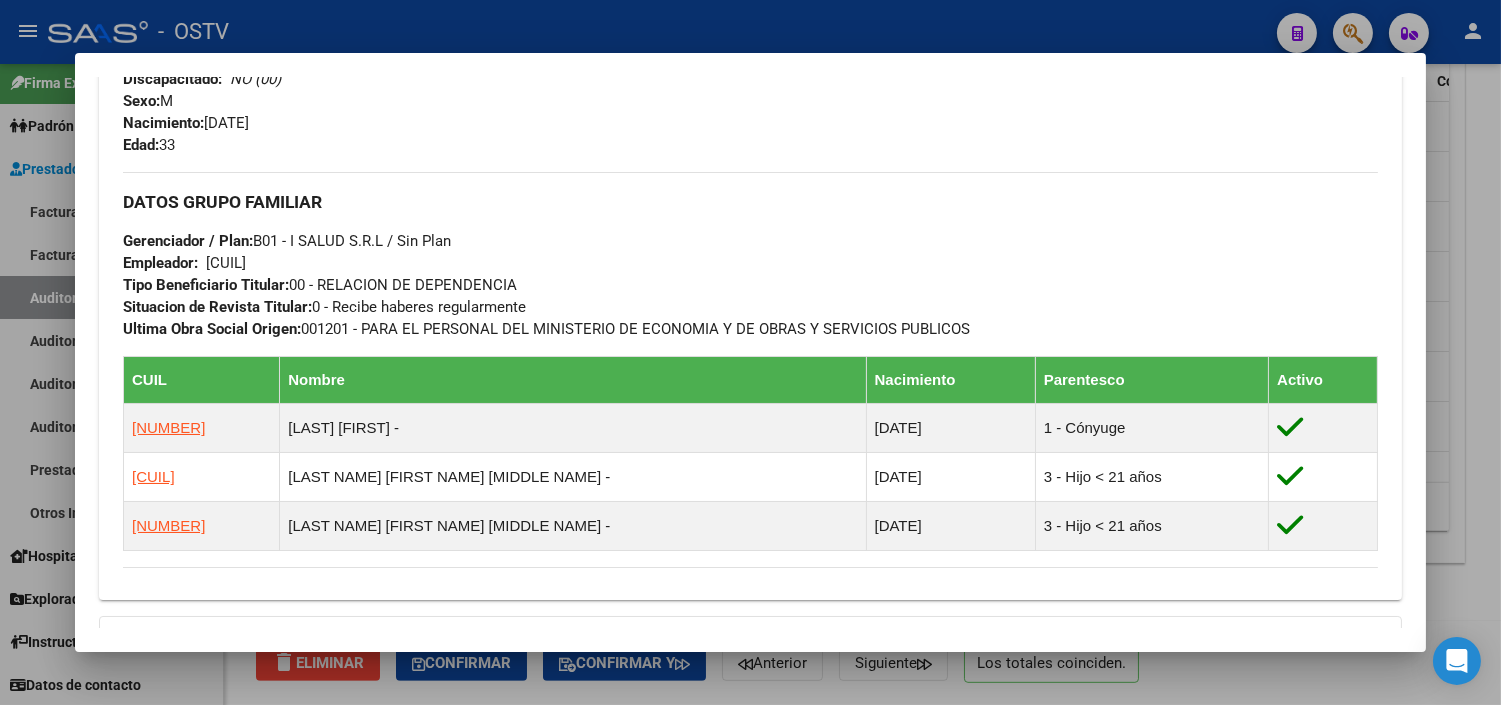 scroll, scrollTop: 1097, scrollLeft: 0, axis: vertical 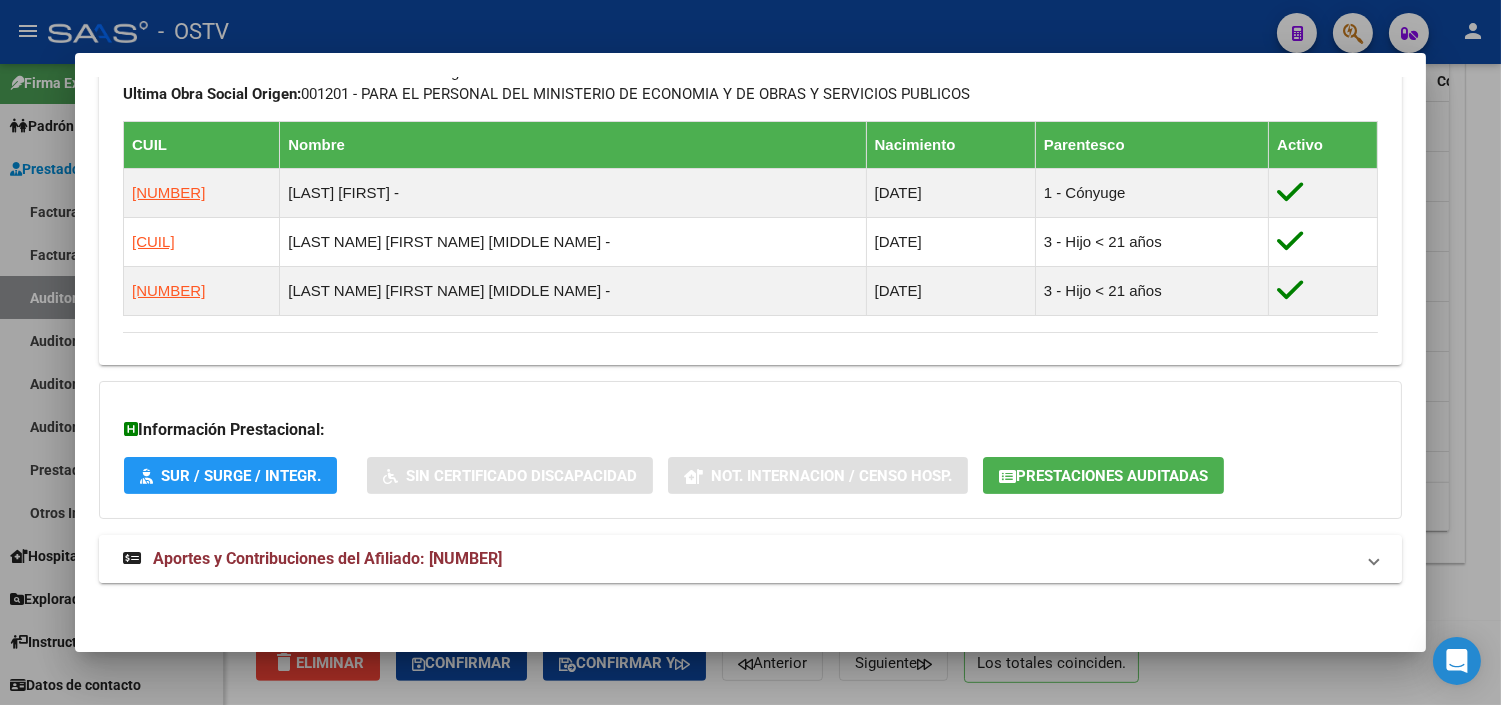 click on "Aportes y Contribuciones del Afiliado: [NUMBER]" at bounding box center [327, 558] 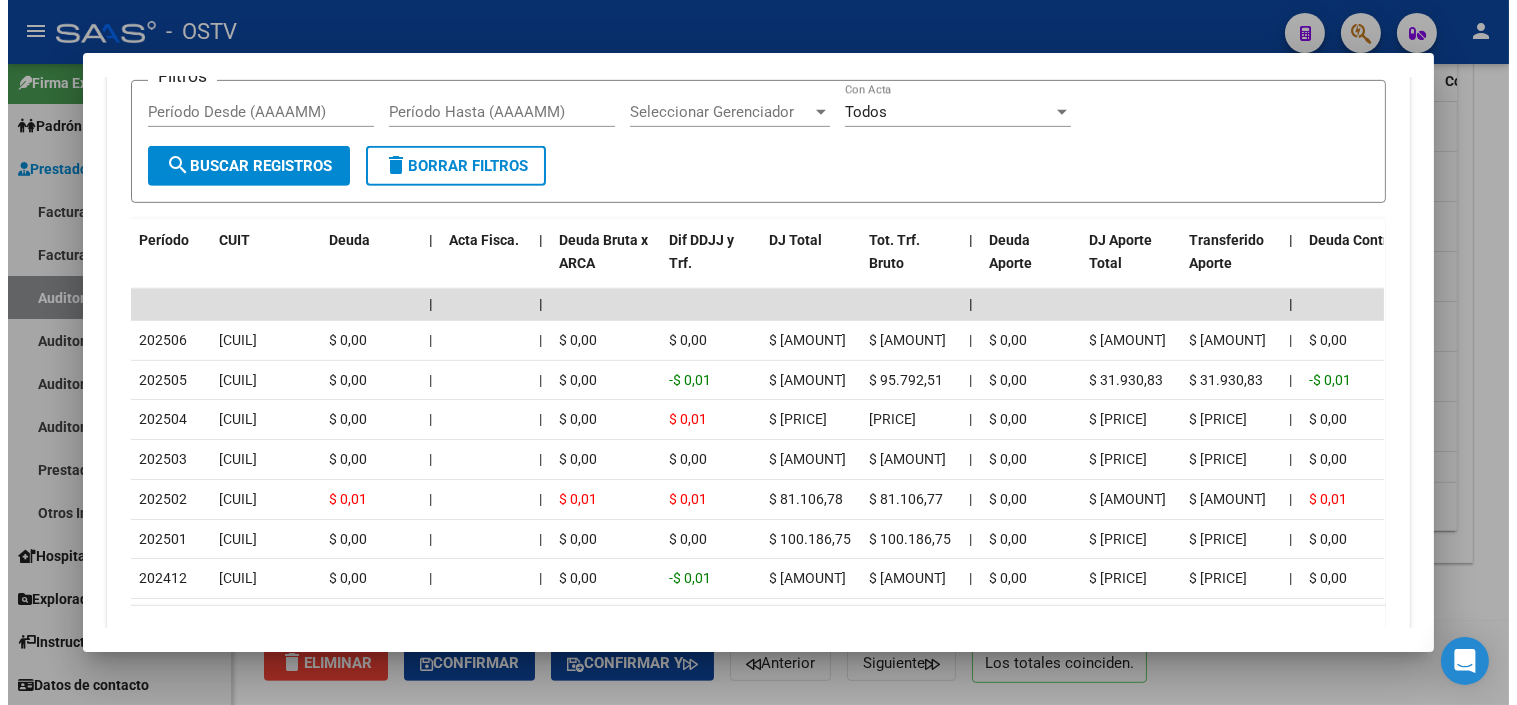 scroll, scrollTop: 1932, scrollLeft: 0, axis: vertical 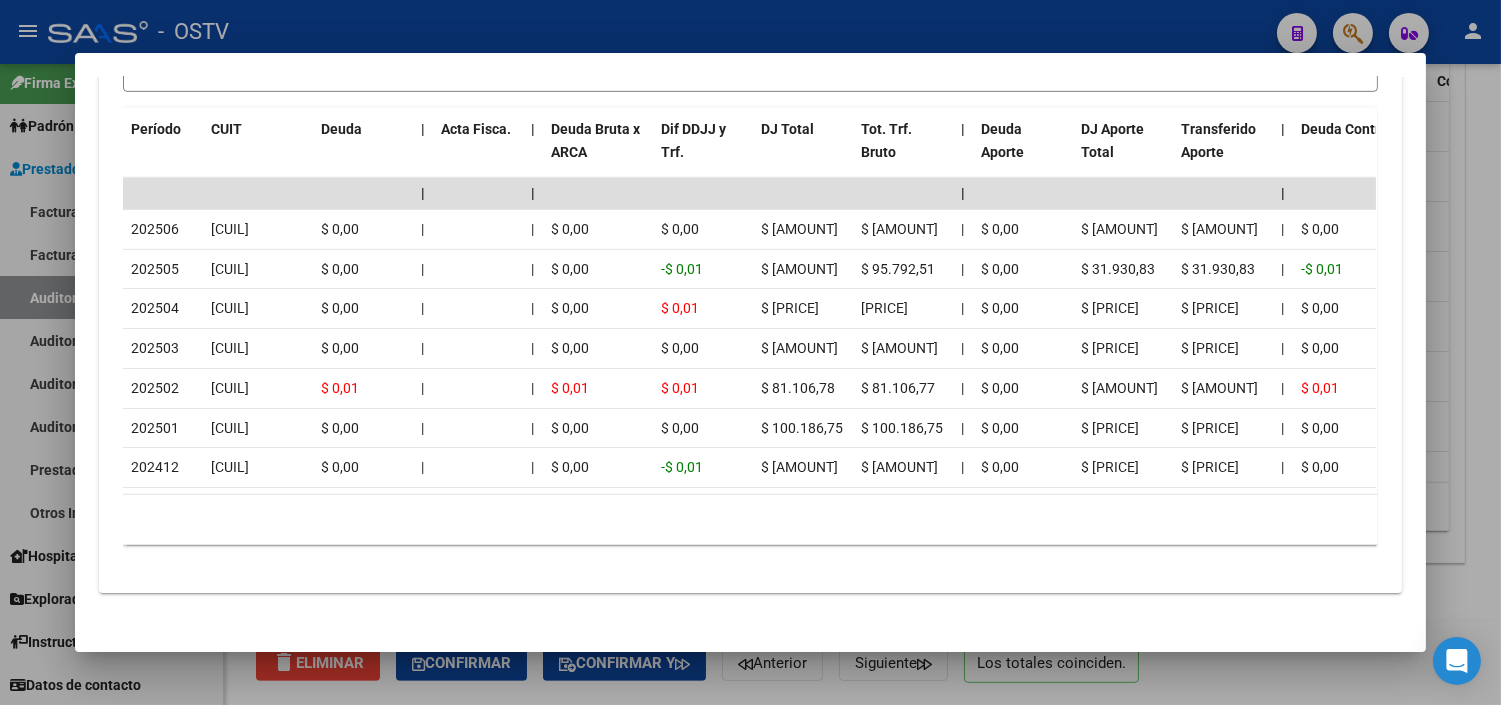 click at bounding box center [750, 352] 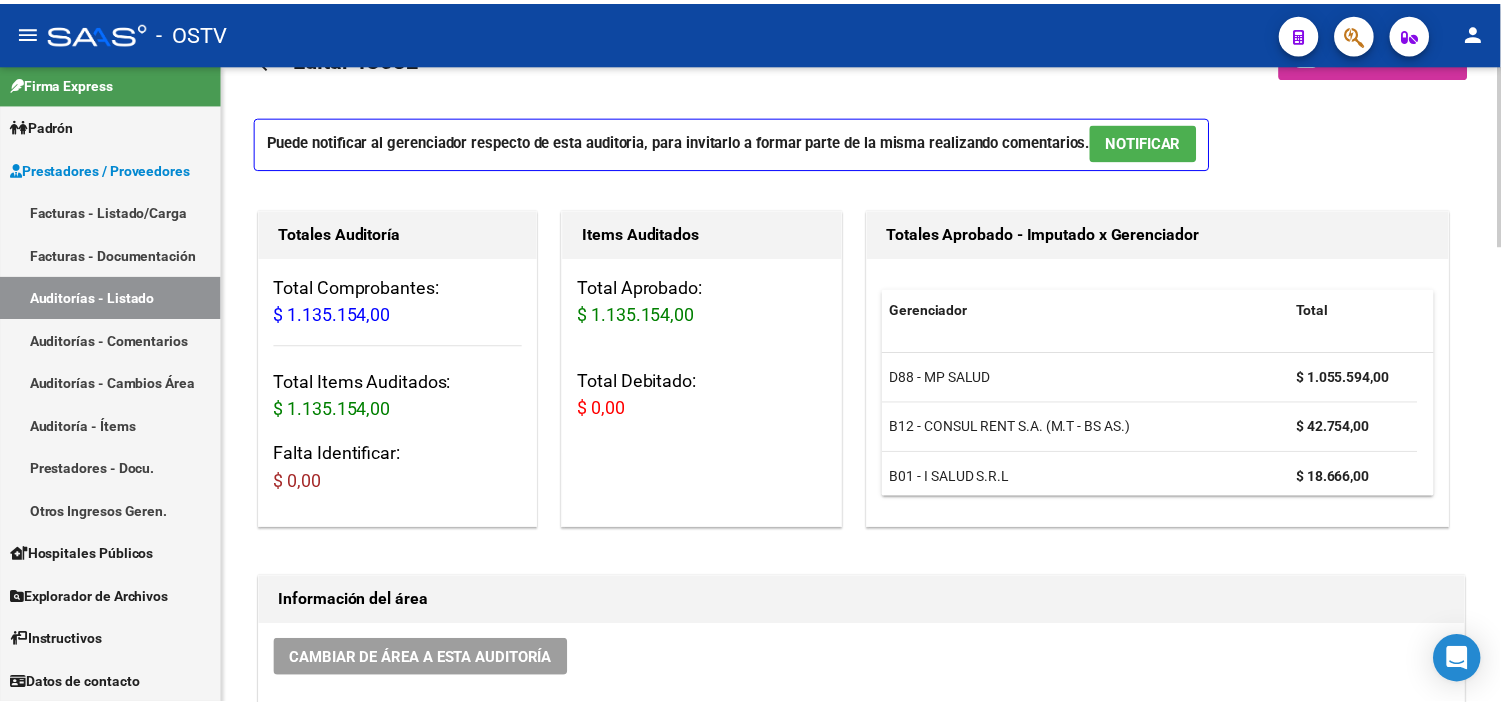 scroll, scrollTop: 65, scrollLeft: 0, axis: vertical 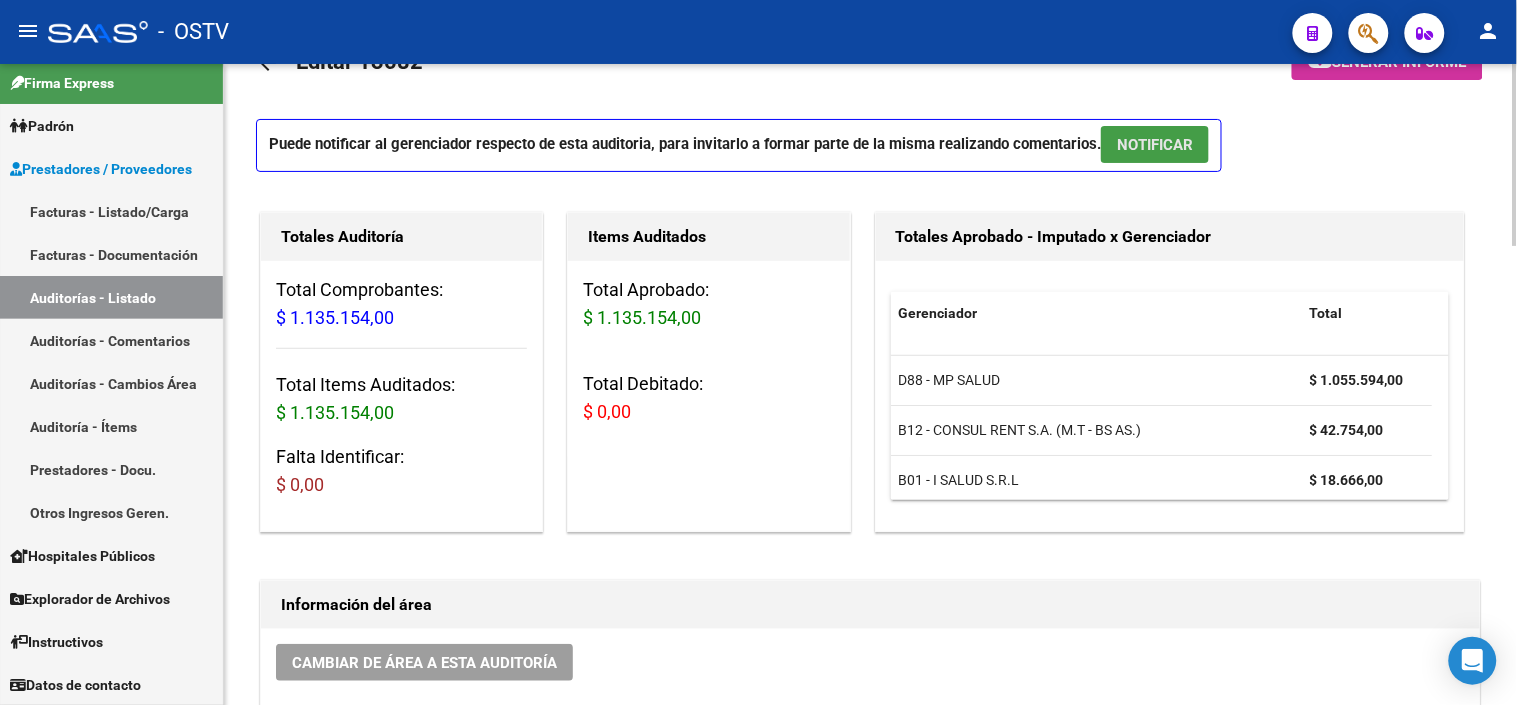 click on "NOTIFICAR" at bounding box center (1155, 145) 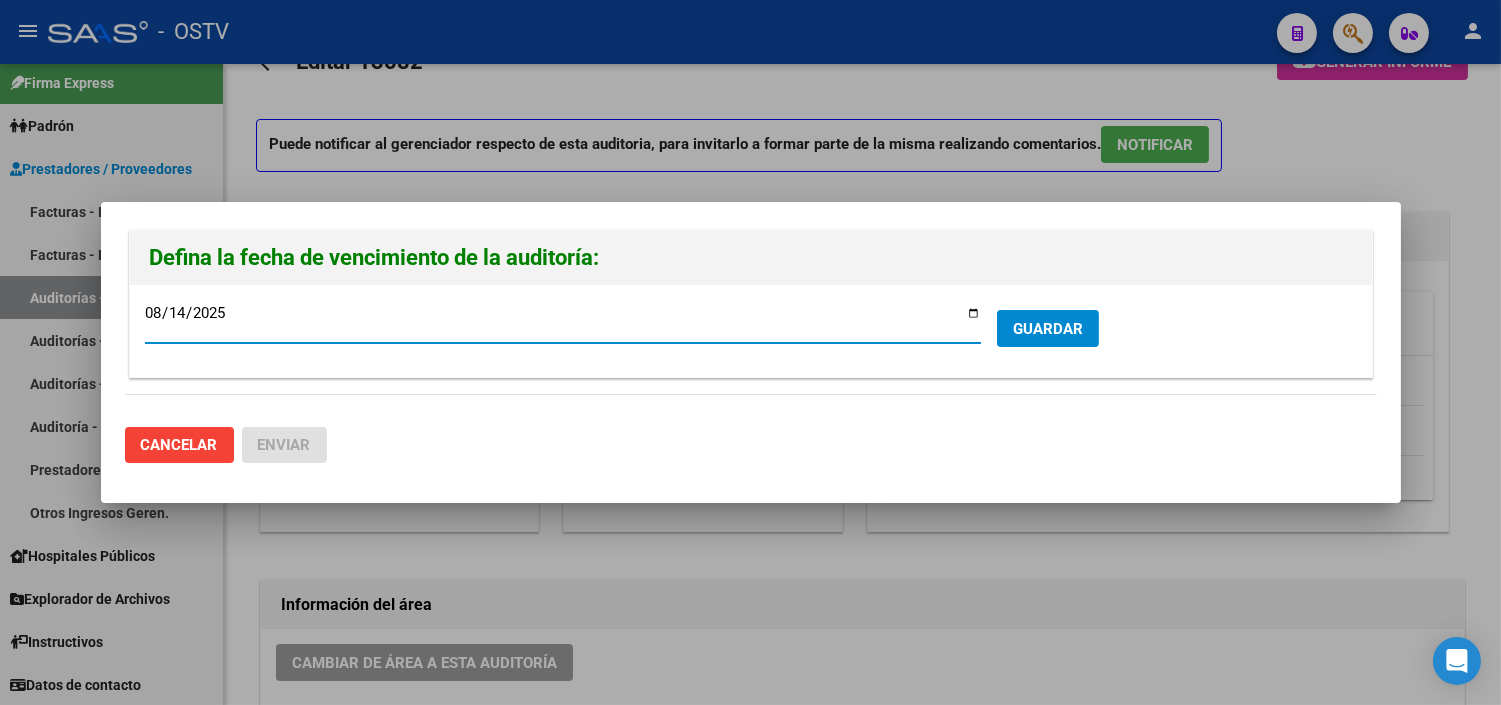click on "GUARDAR" at bounding box center [1048, 329] 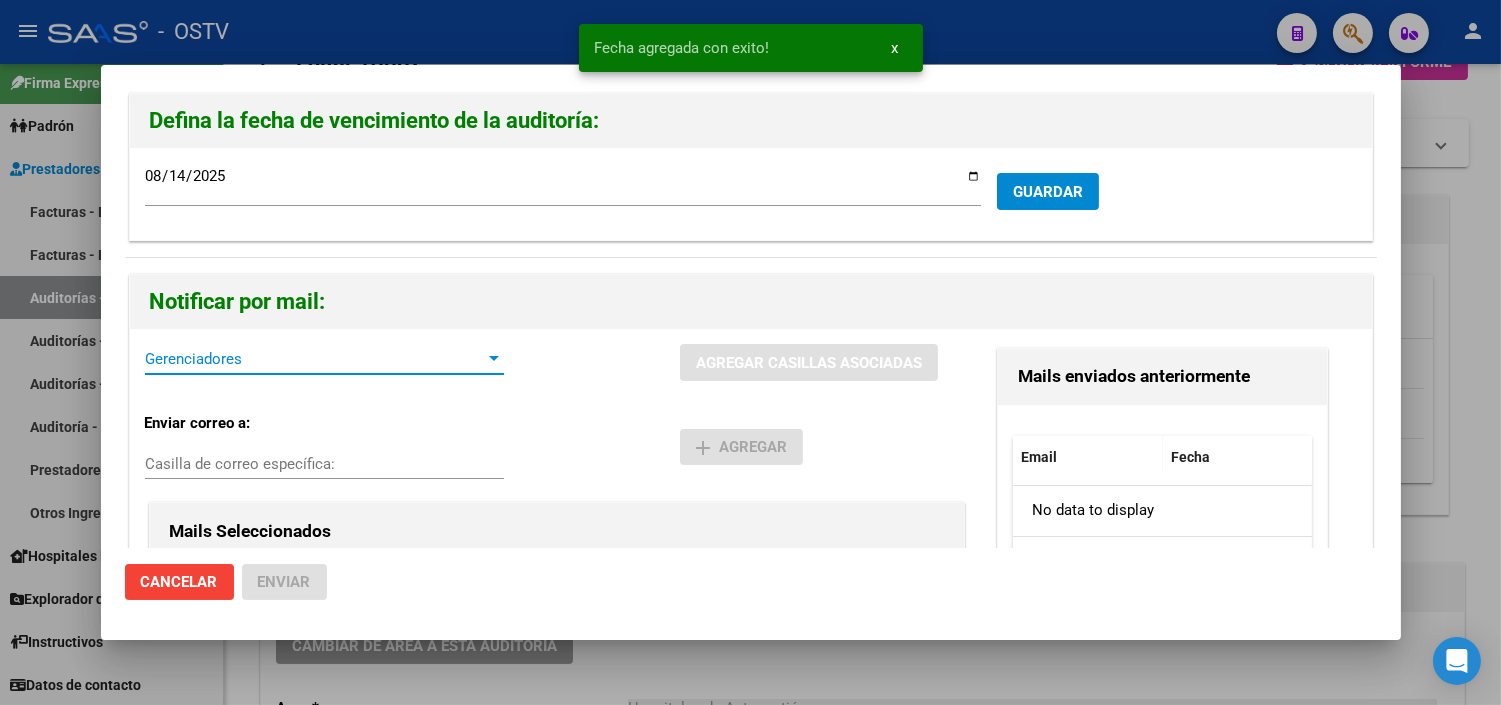 click on "Gerenciadores" at bounding box center [315, 359] 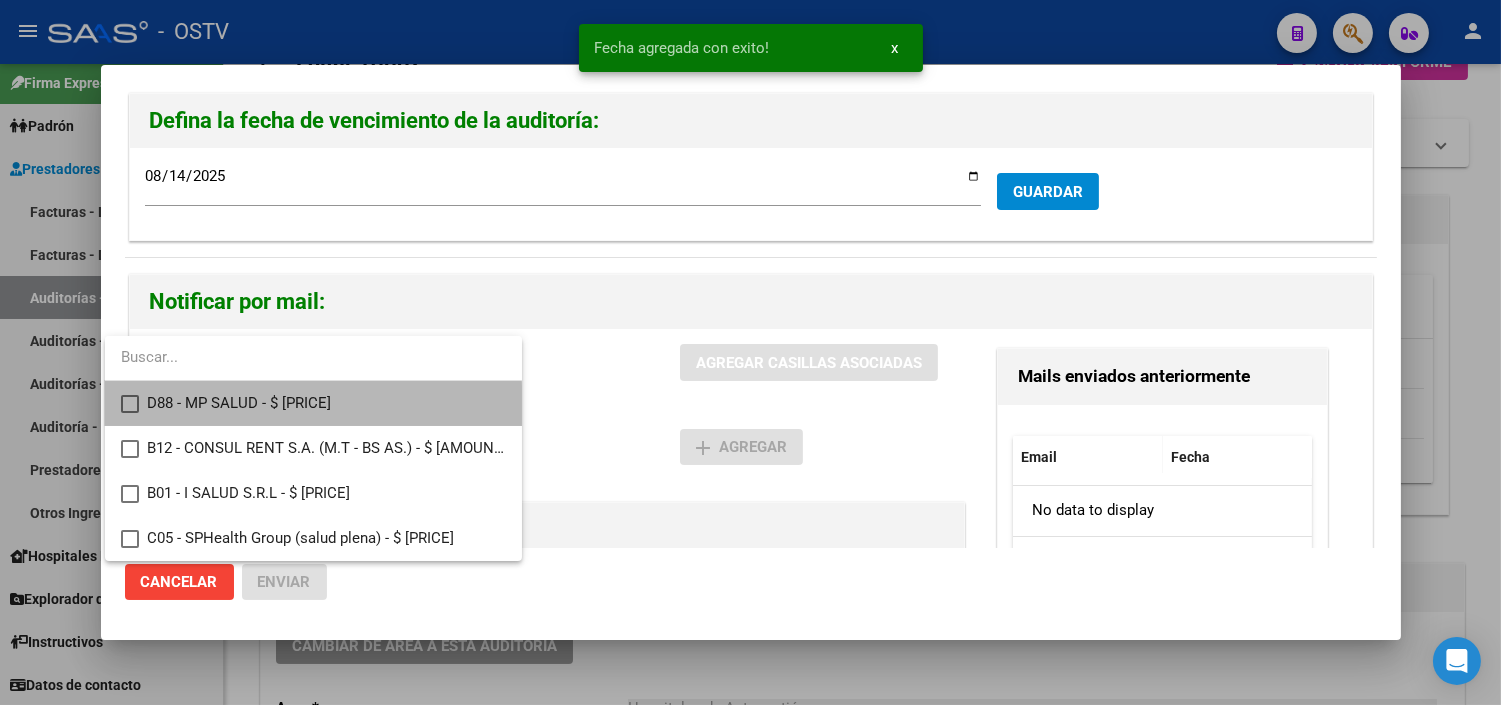 click on "D88 - MP SALUD - $ [PRICE]" at bounding box center [326, 403] 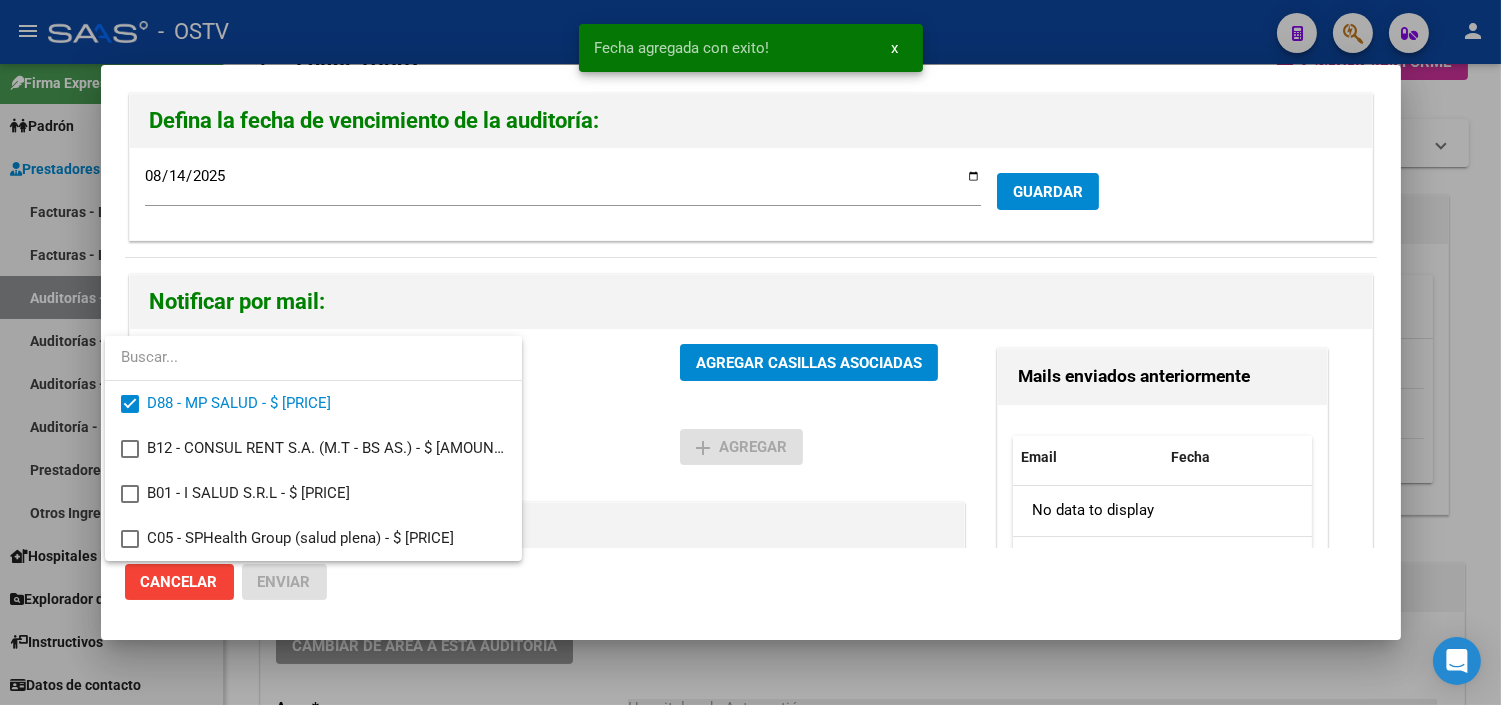 click at bounding box center [750, 352] 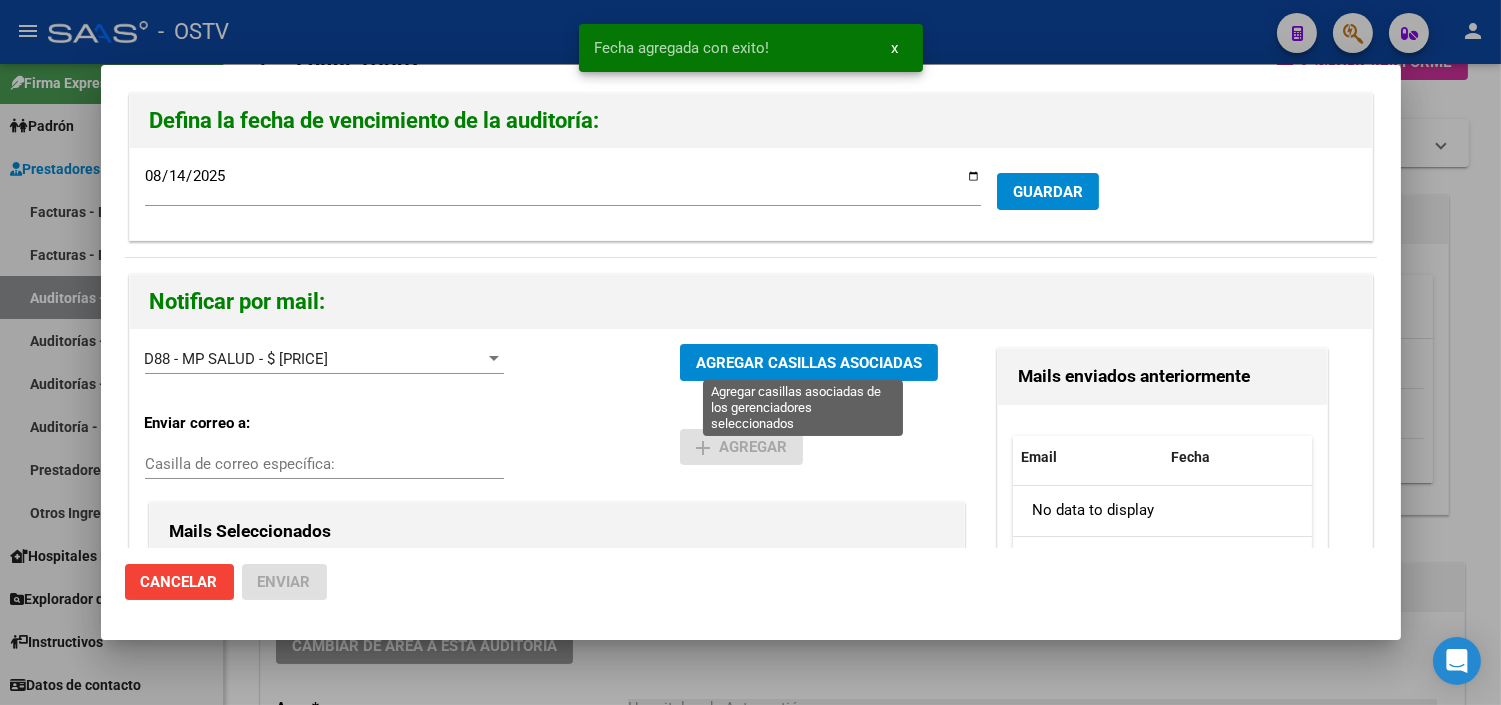 click on "AGREGAR CASILLAS ASOCIADAS" at bounding box center [809, 363] 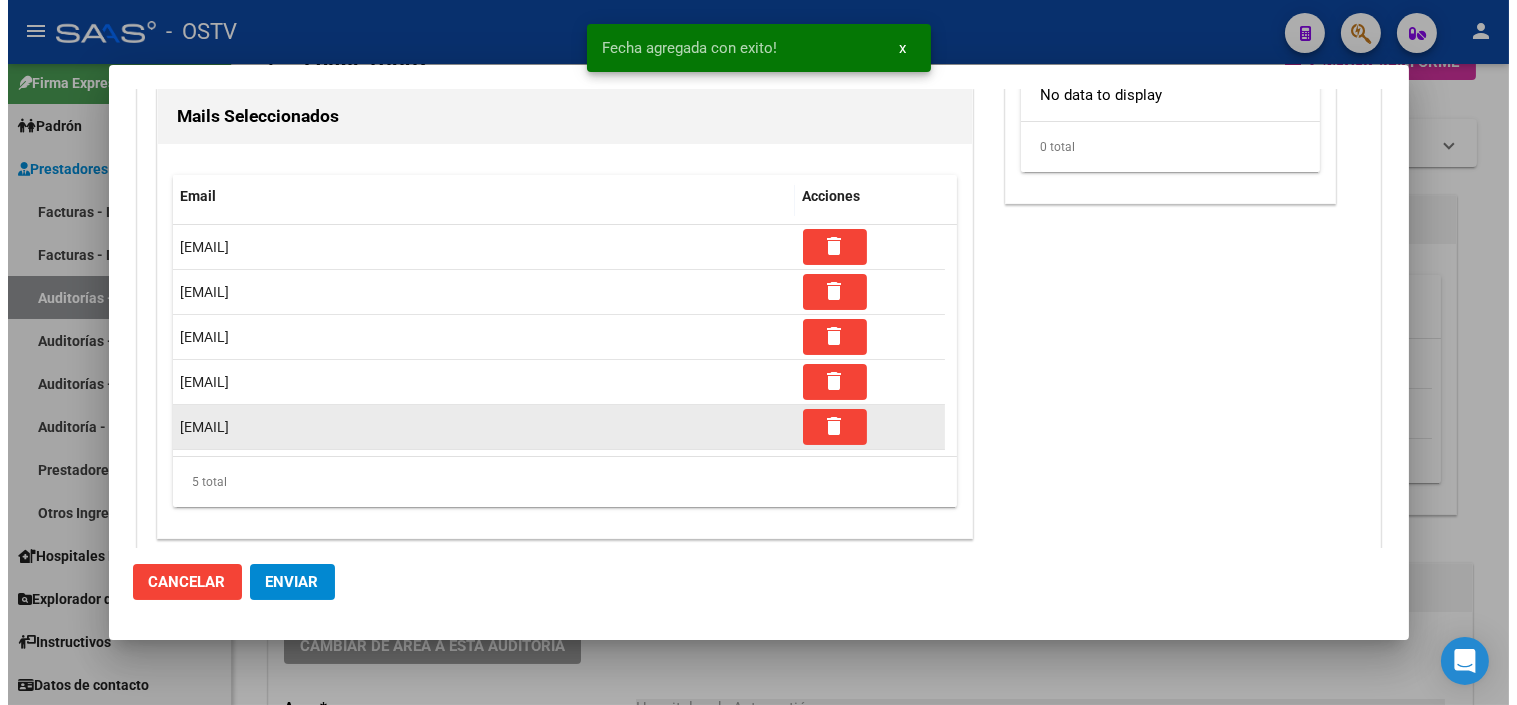 scroll, scrollTop: 431, scrollLeft: 0, axis: vertical 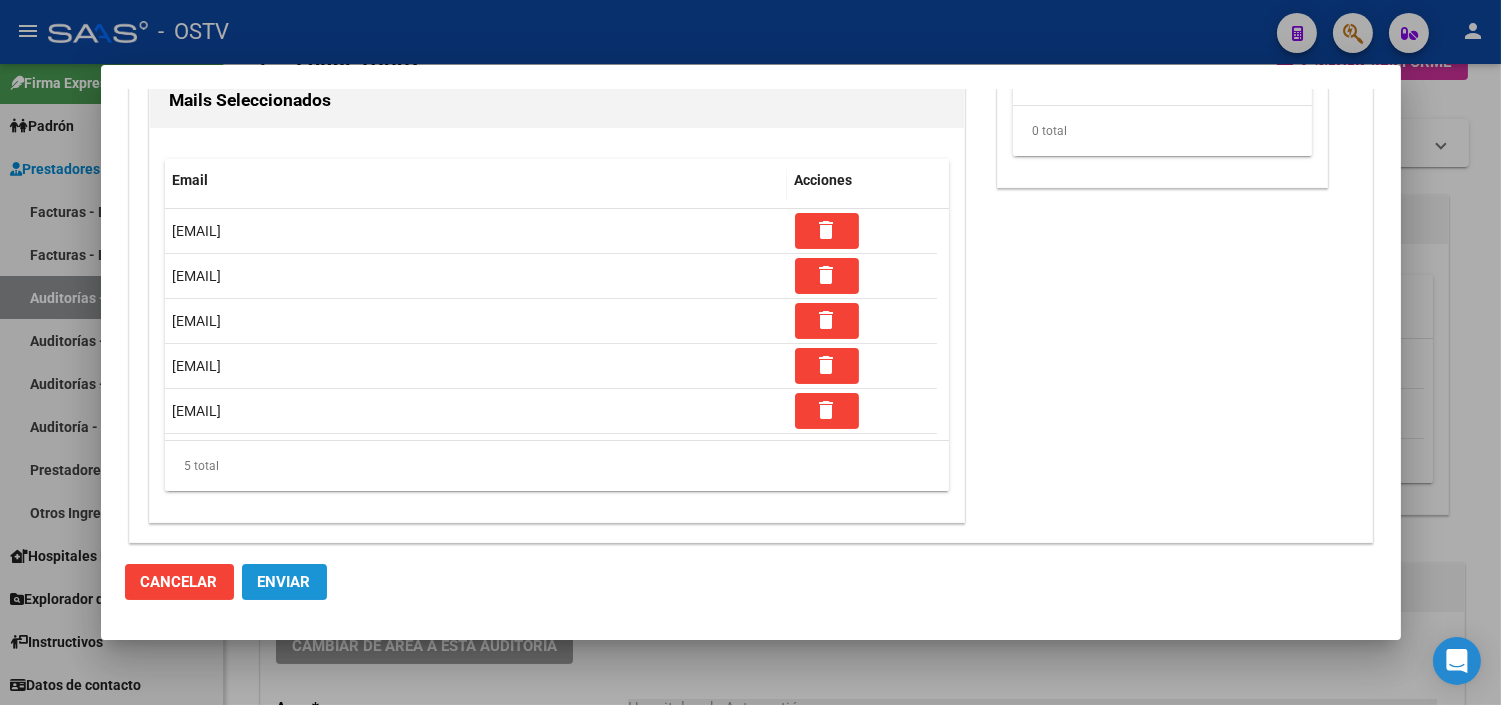 click on "Enviar" 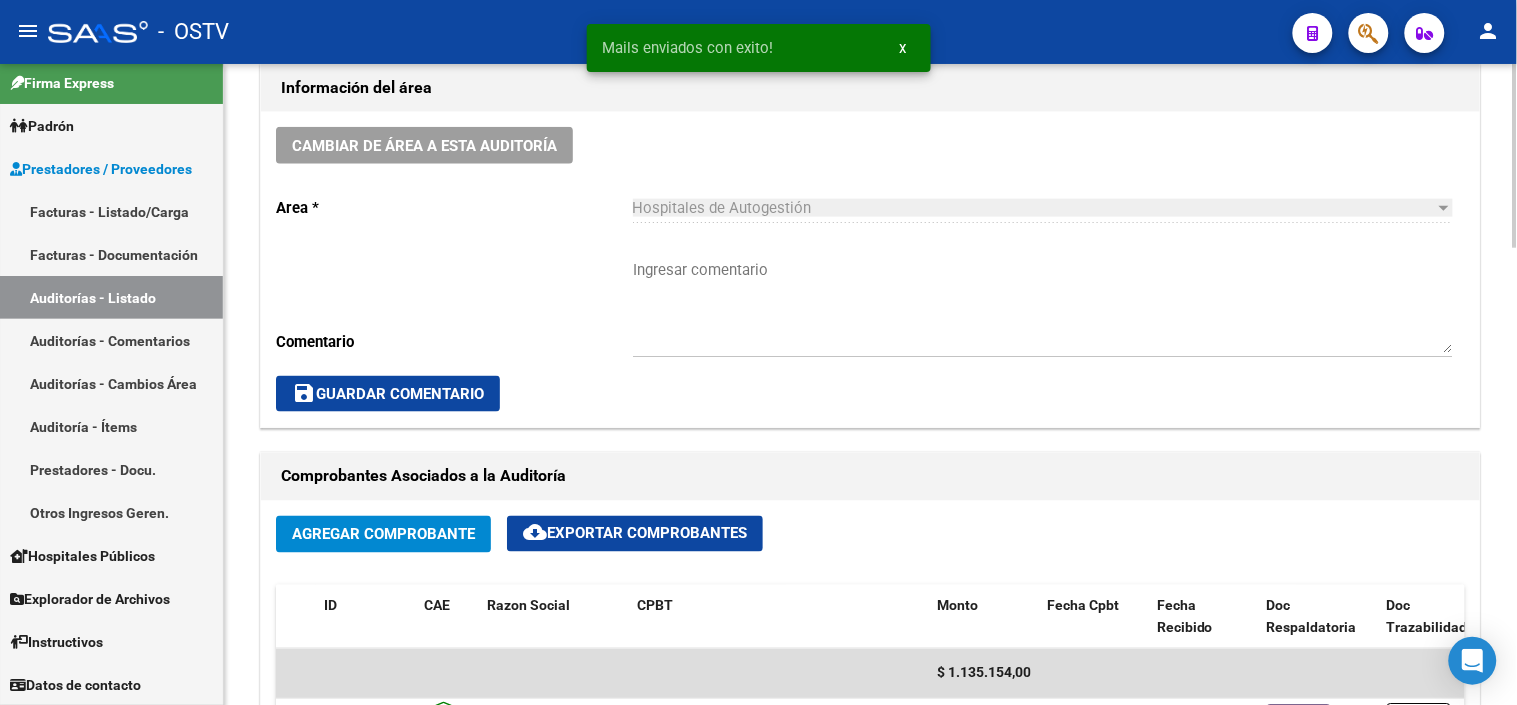 scroll, scrollTop: 555, scrollLeft: 0, axis: vertical 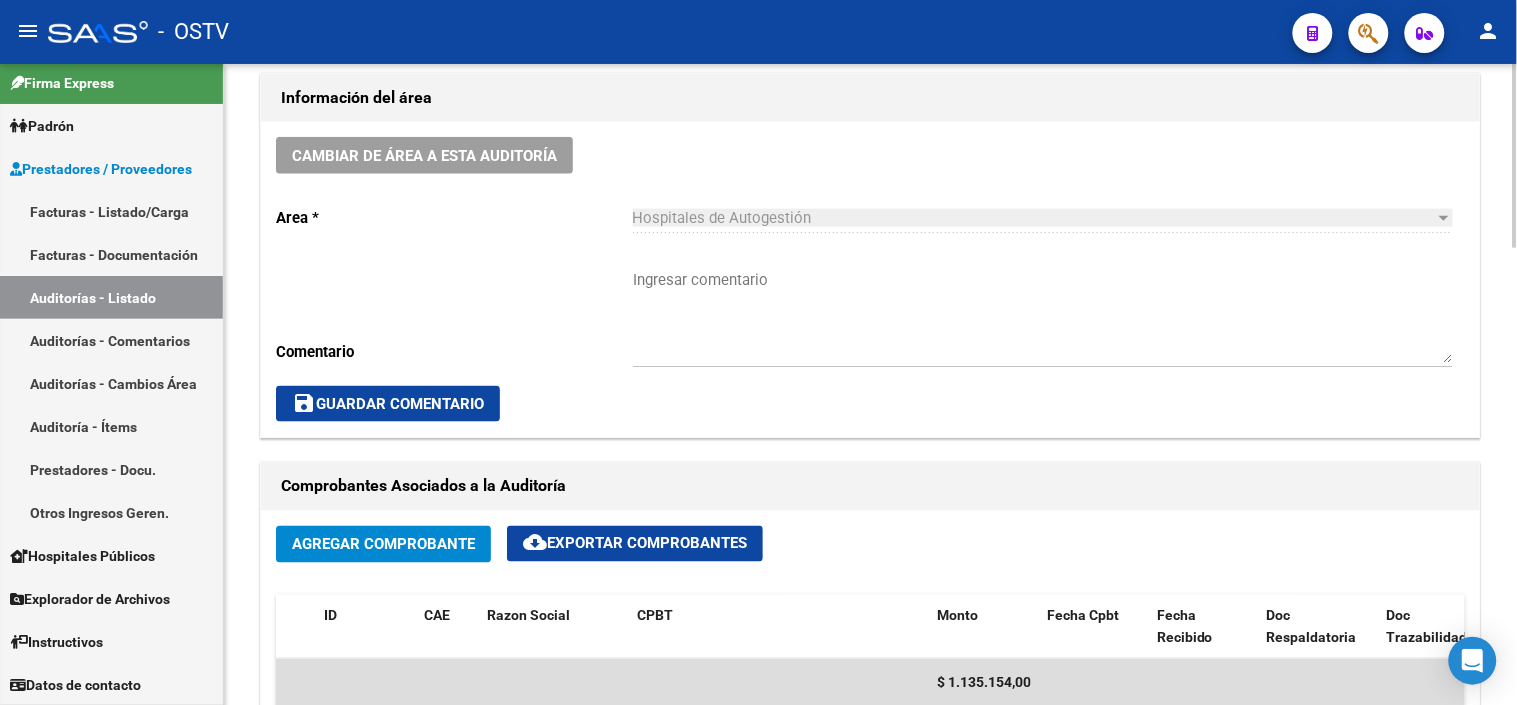 click on "Ingresar comentario" at bounding box center [1043, 316] 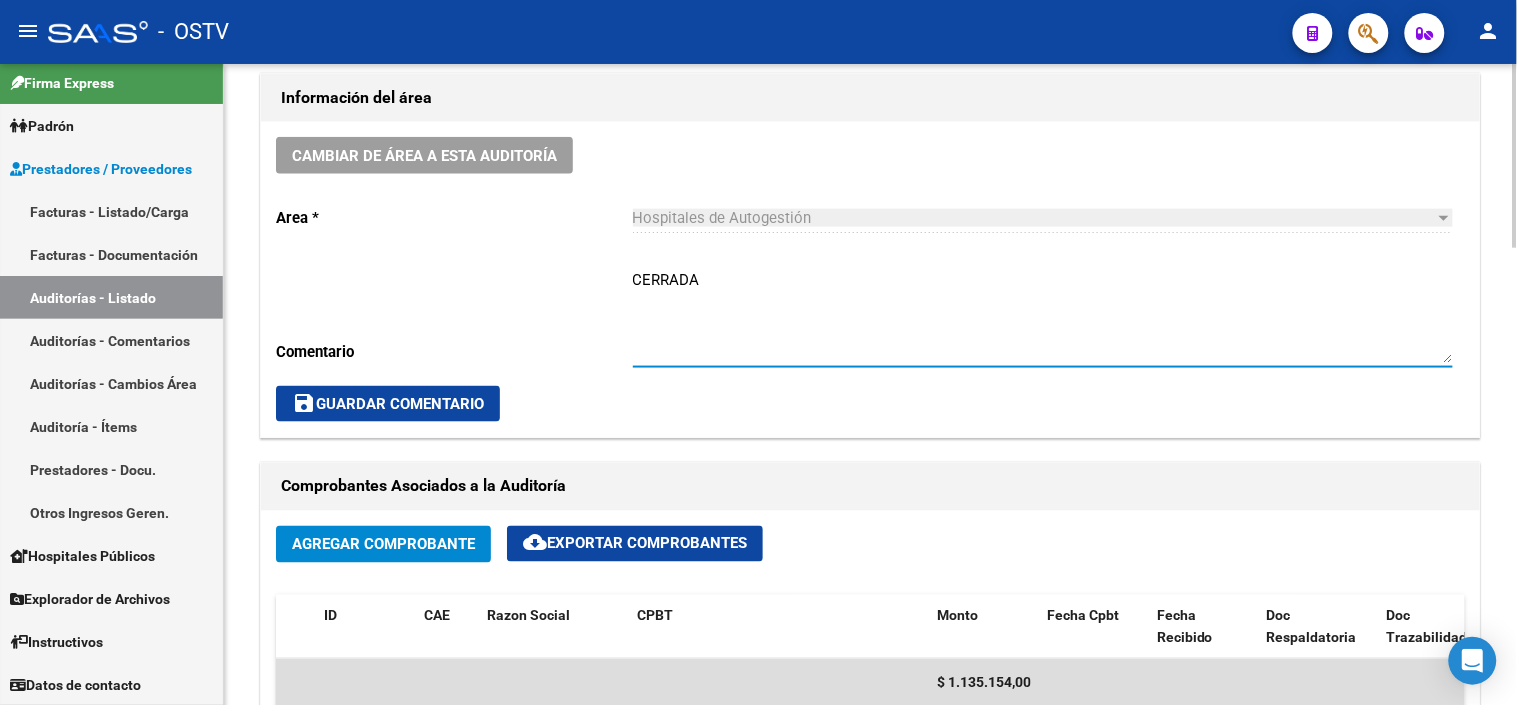 type on "CERRADA" 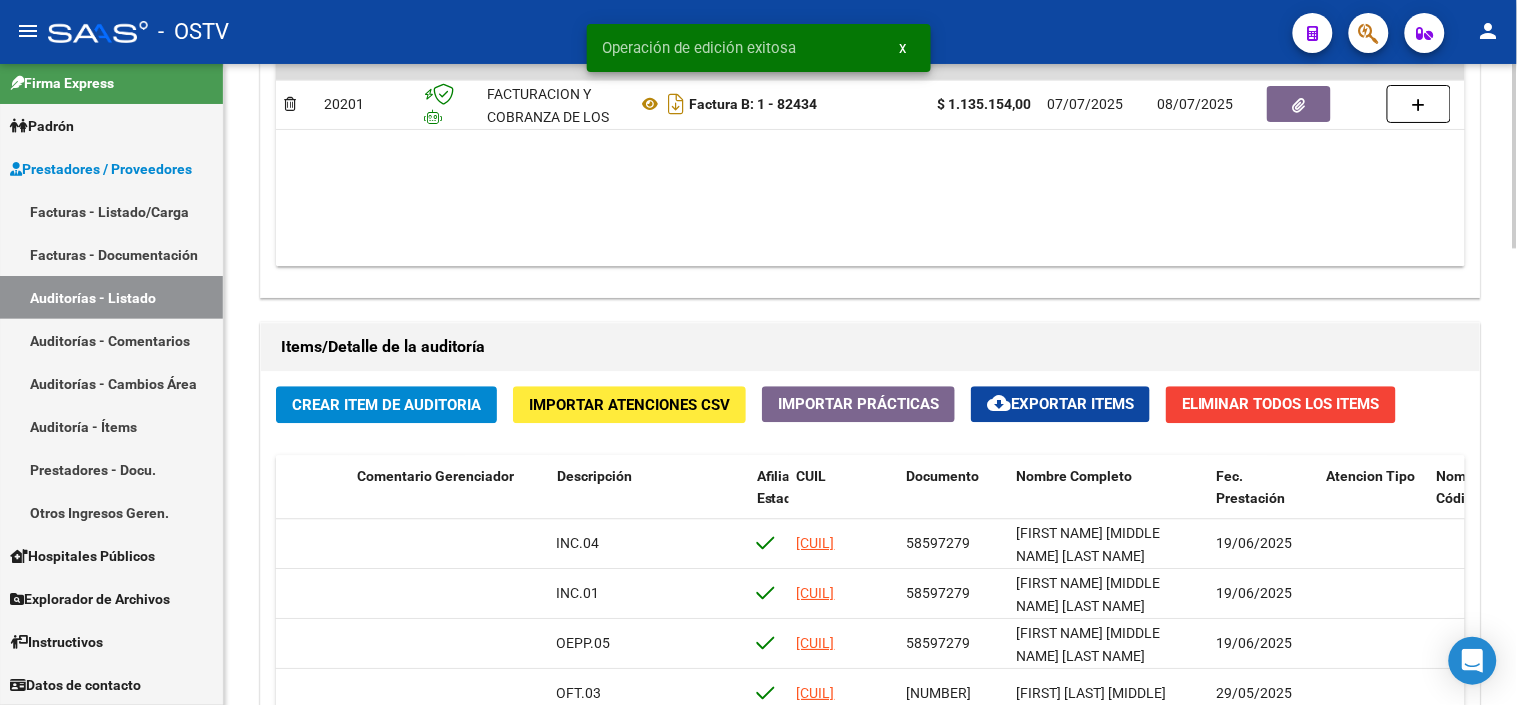 scroll, scrollTop: 1555, scrollLeft: 0, axis: vertical 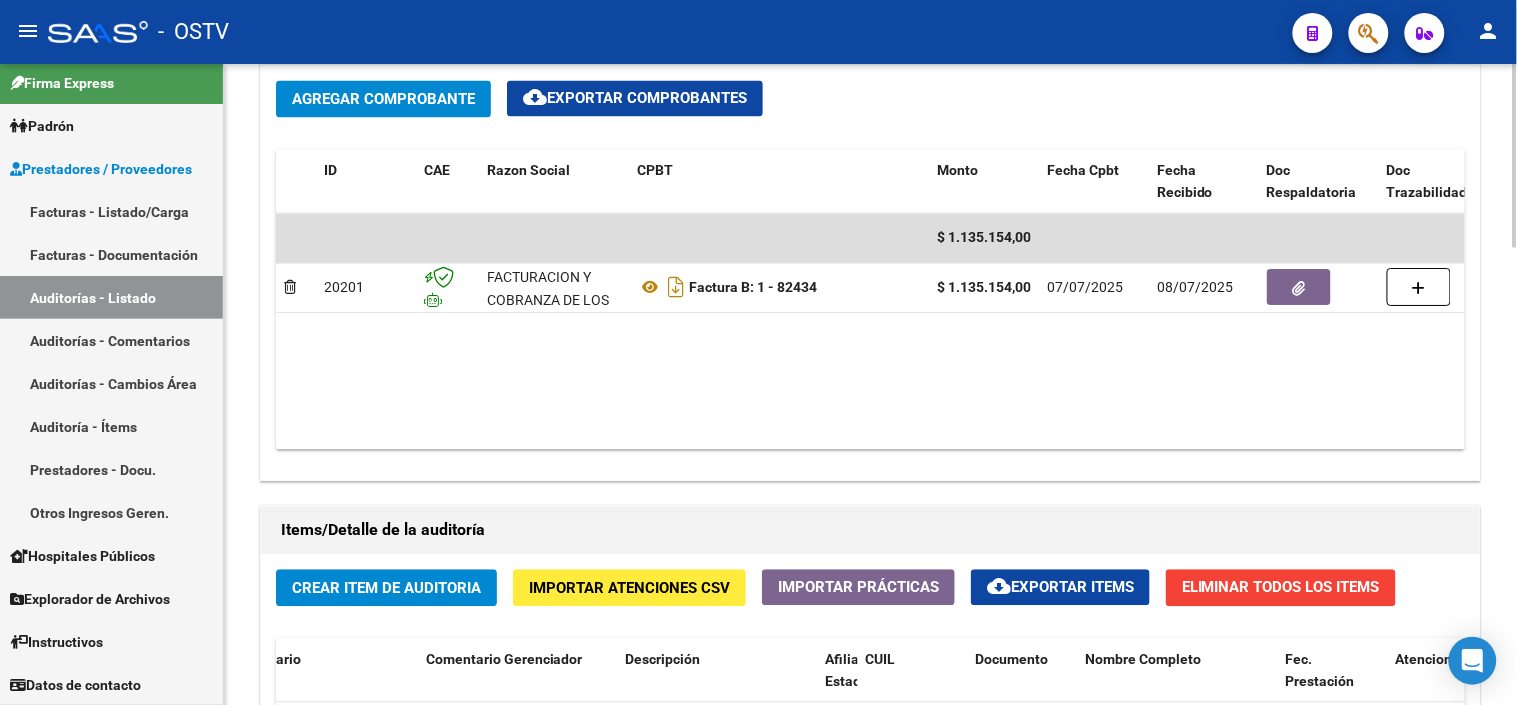 click on "$ [AMOUNT] [NUMBER] FACTURACION Y COBRANZA DE LOS EFECTORES PUBLICOS S.E. Factura B: [NUMBER] - [NUMBER] $ [AMOUNT] [DATE] [DATE] [DATE] Mesa de Entrada - [EMAIL]" 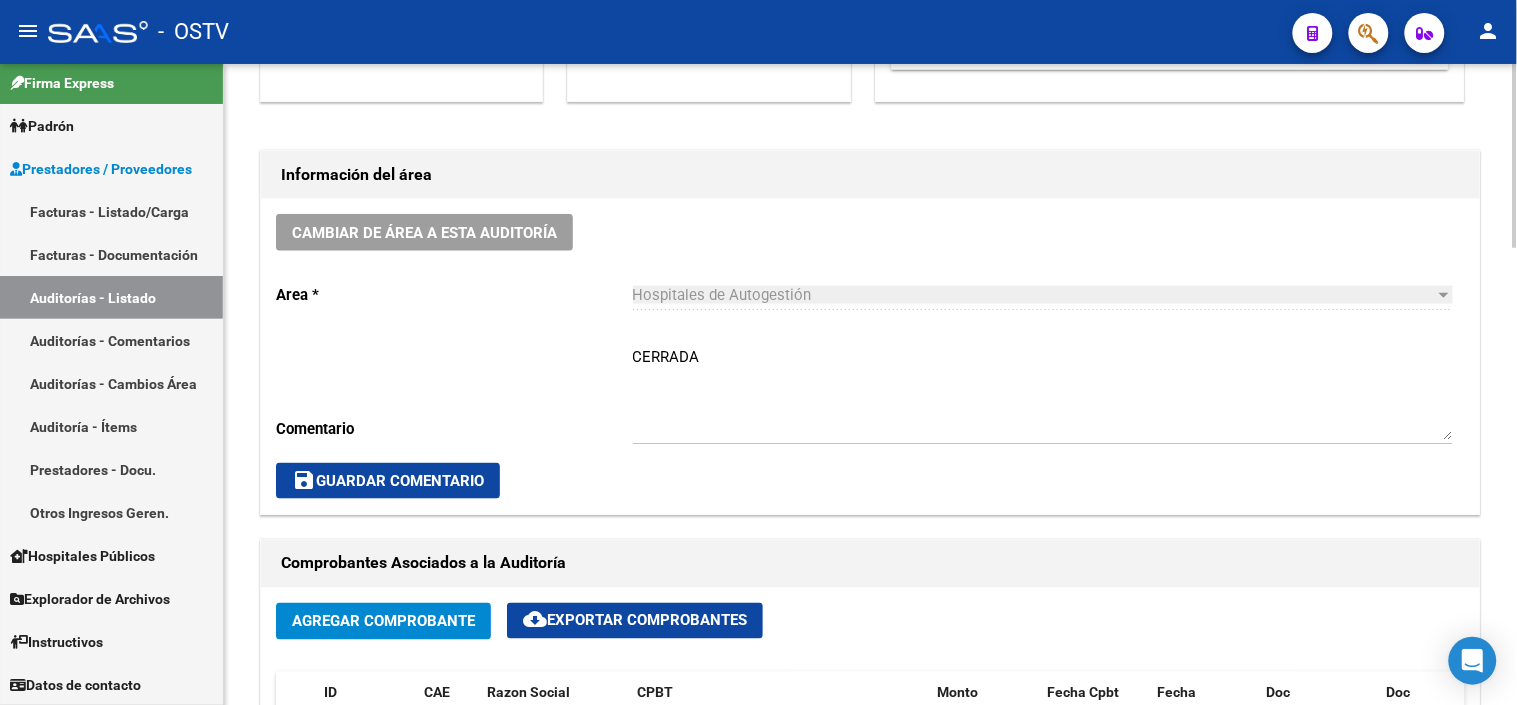 scroll, scrollTop: 444, scrollLeft: 0, axis: vertical 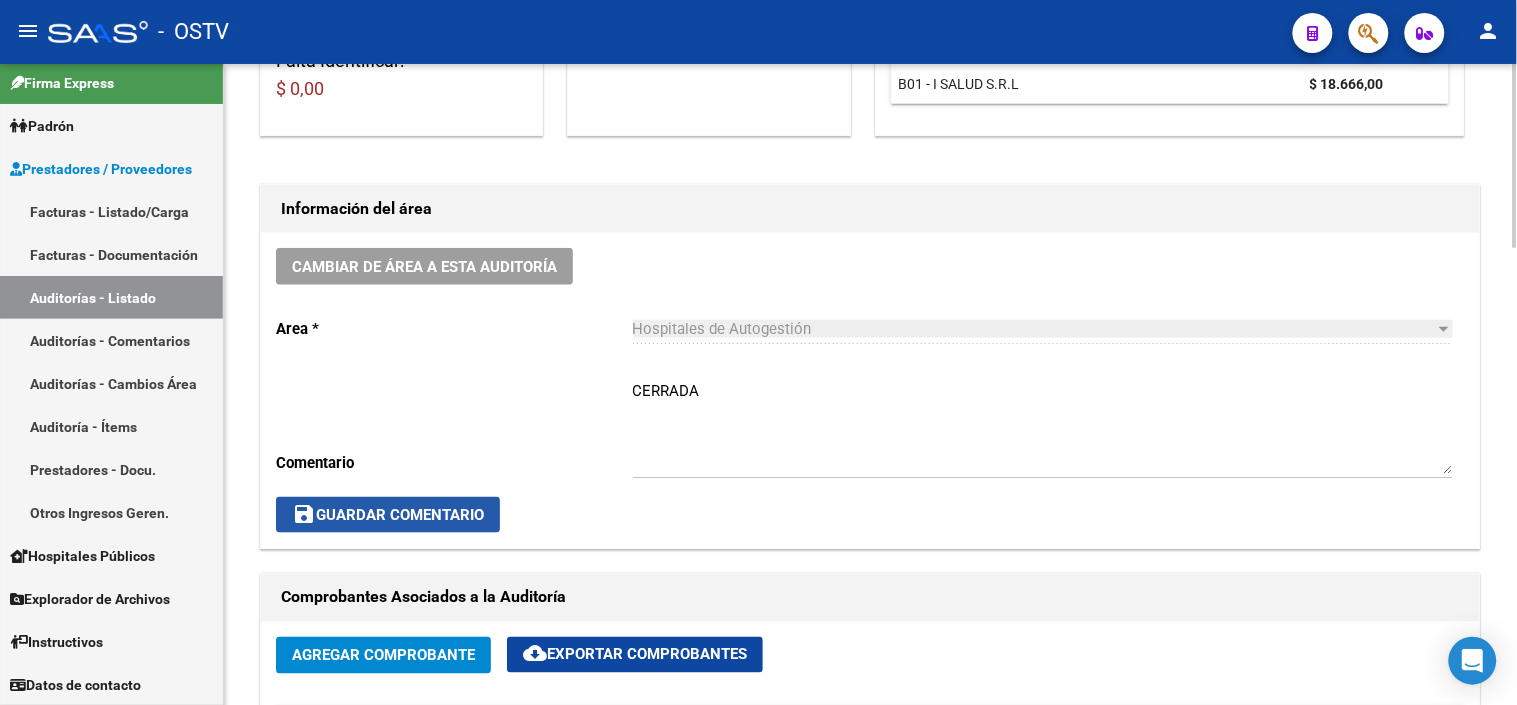 click on "save" 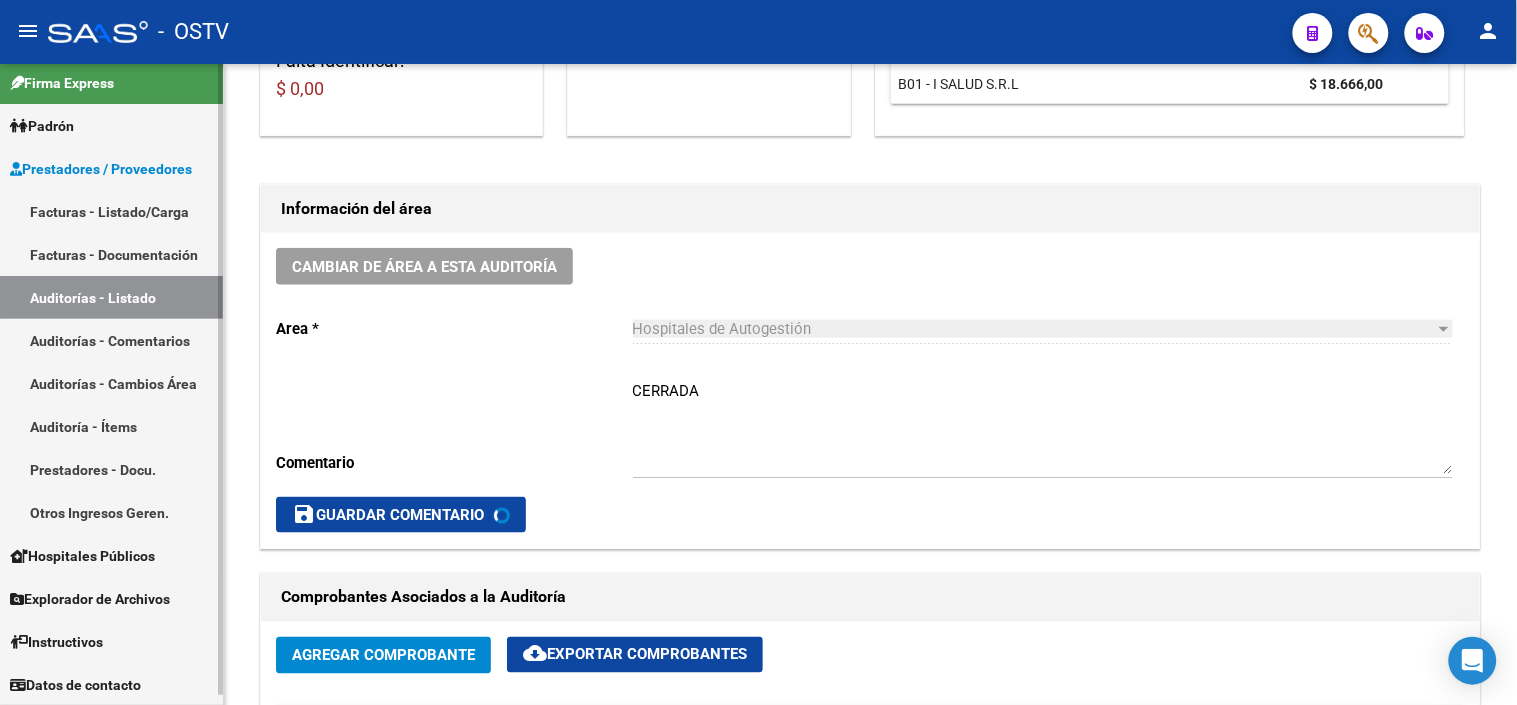 click on "Auditorías - Listado" at bounding box center [111, 297] 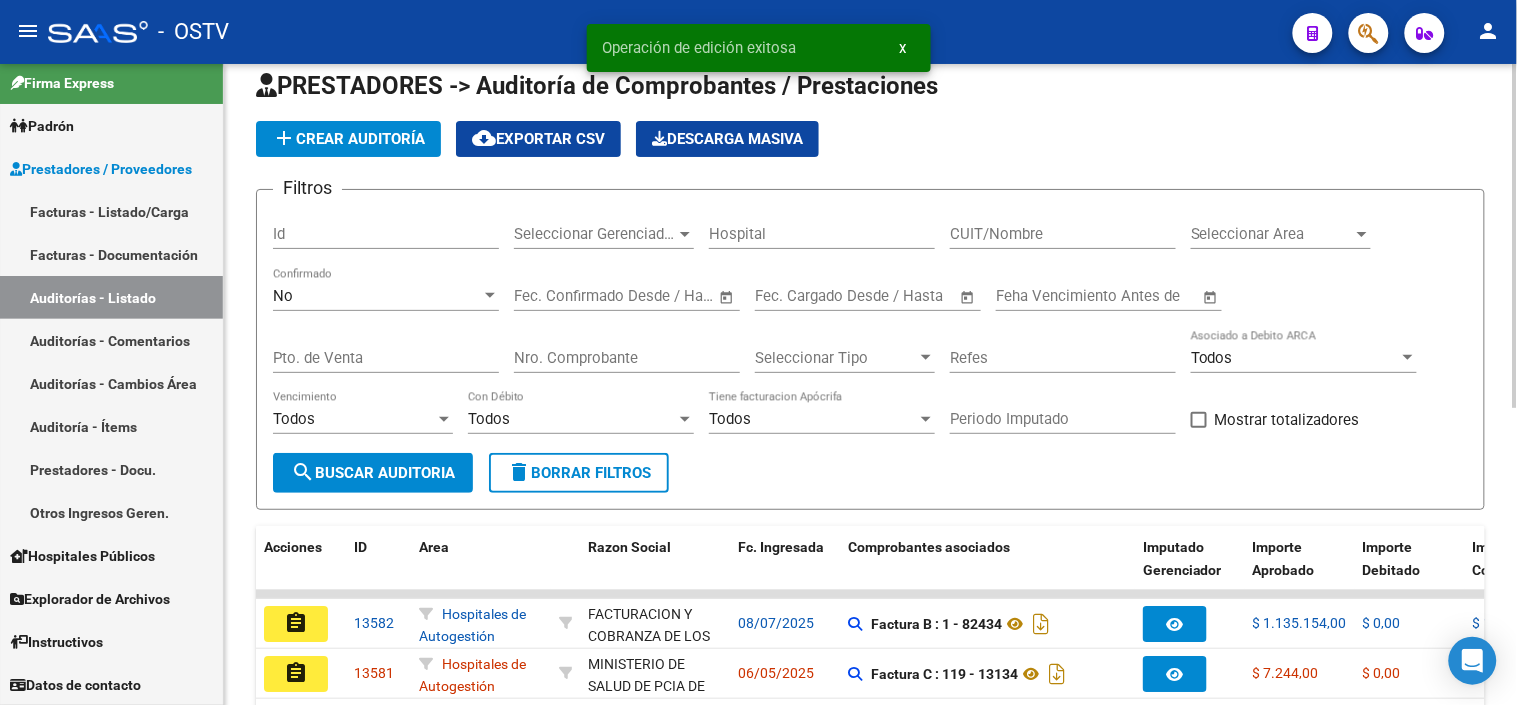 scroll, scrollTop: 0, scrollLeft: 0, axis: both 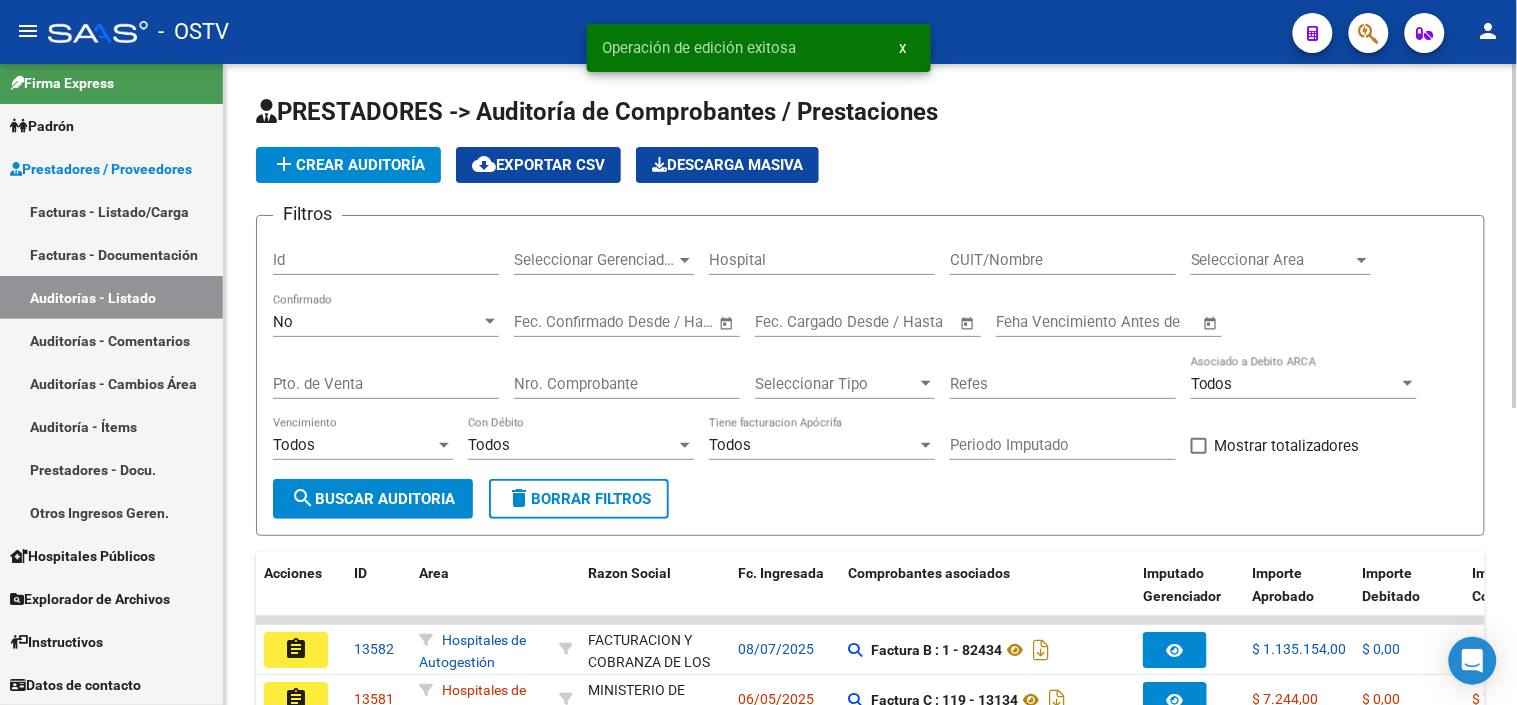 click on "add  Crear Auditoría" 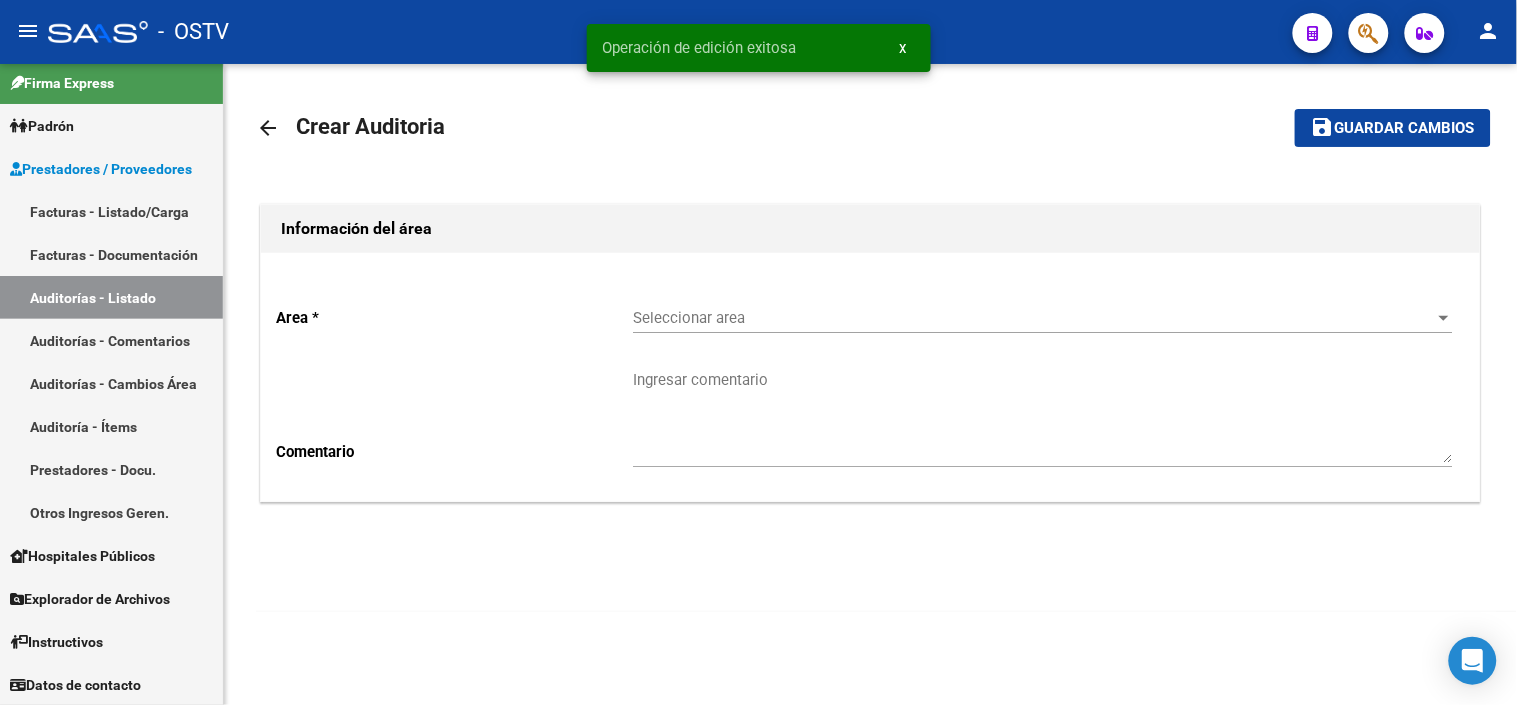 click on "Seleccionar area" at bounding box center [1034, 318] 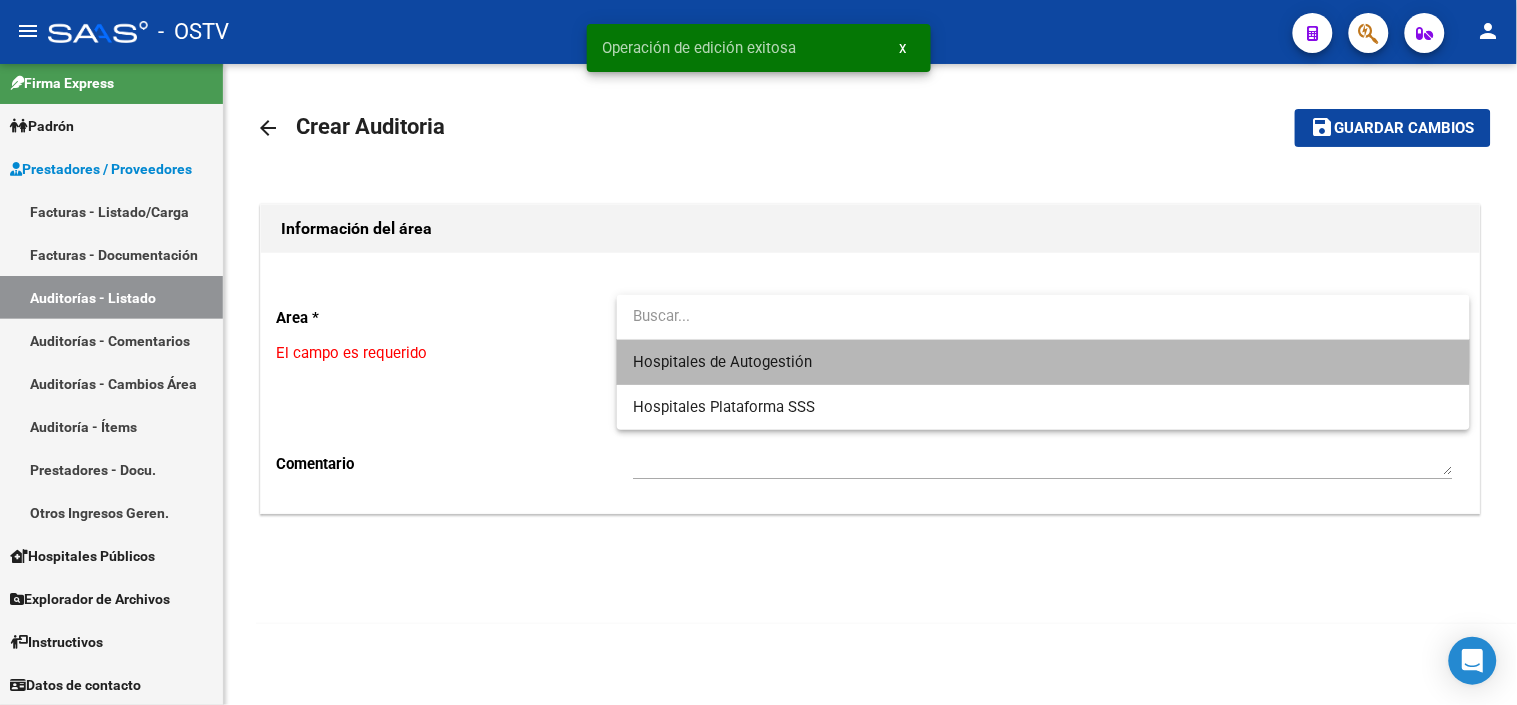 click on "Hospitales de Autogestión" at bounding box center (1043, 362) 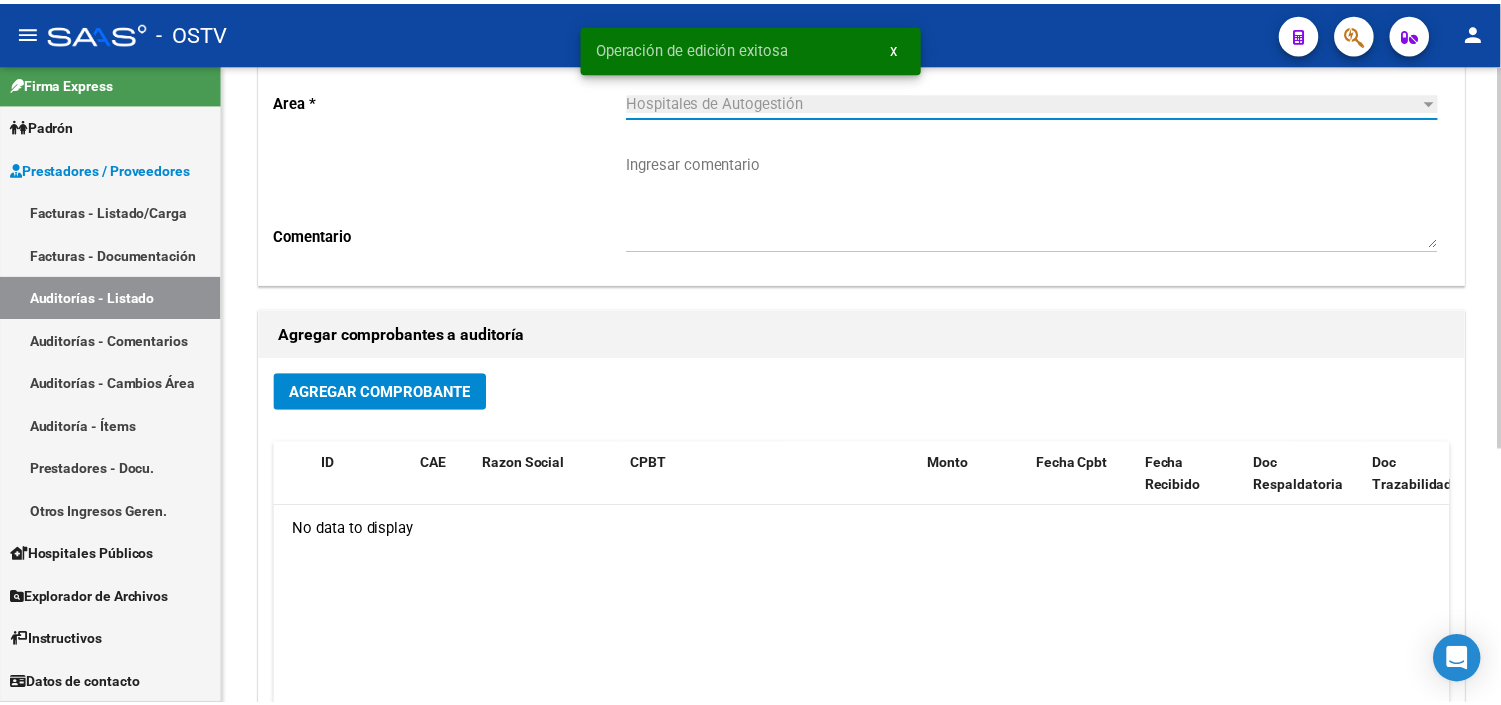 scroll, scrollTop: 222, scrollLeft: 0, axis: vertical 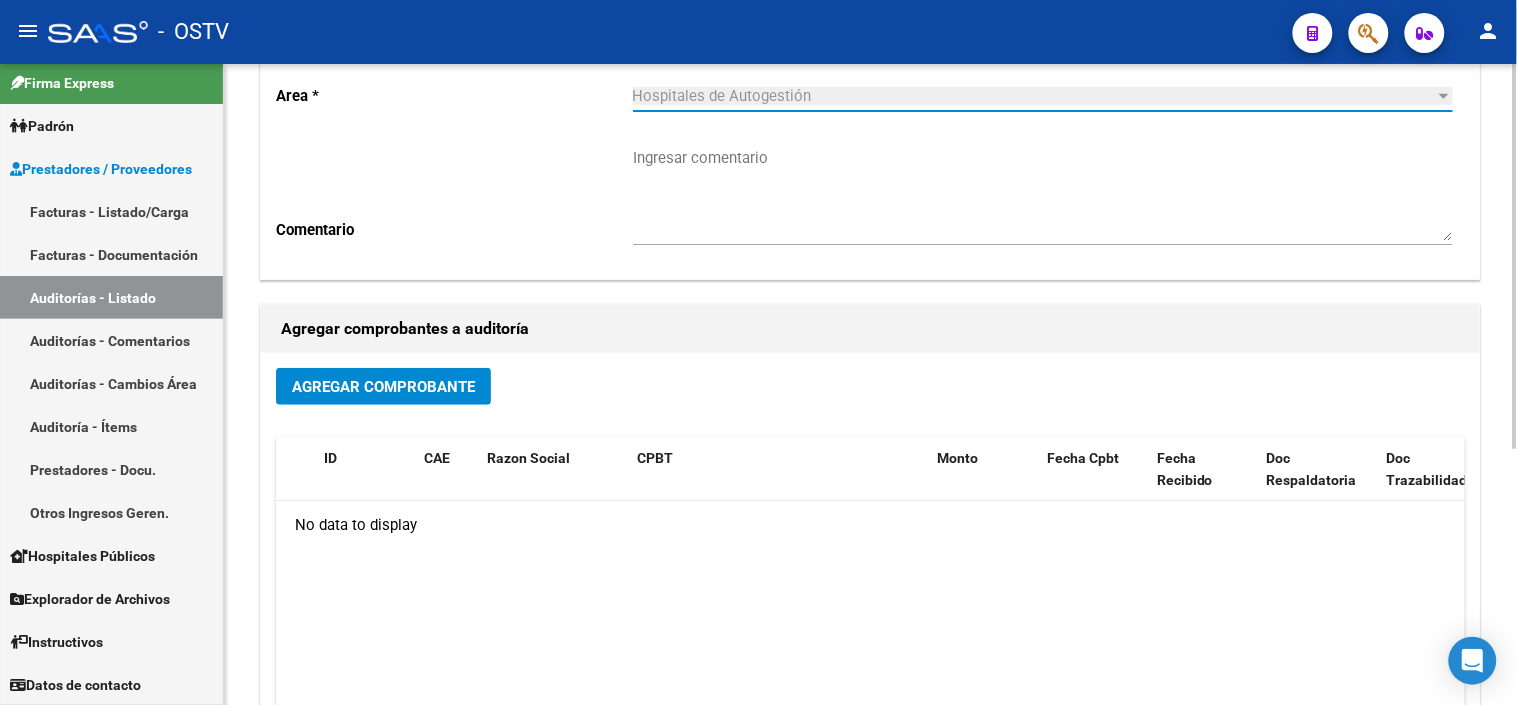 click on "Agregar Comprobante" 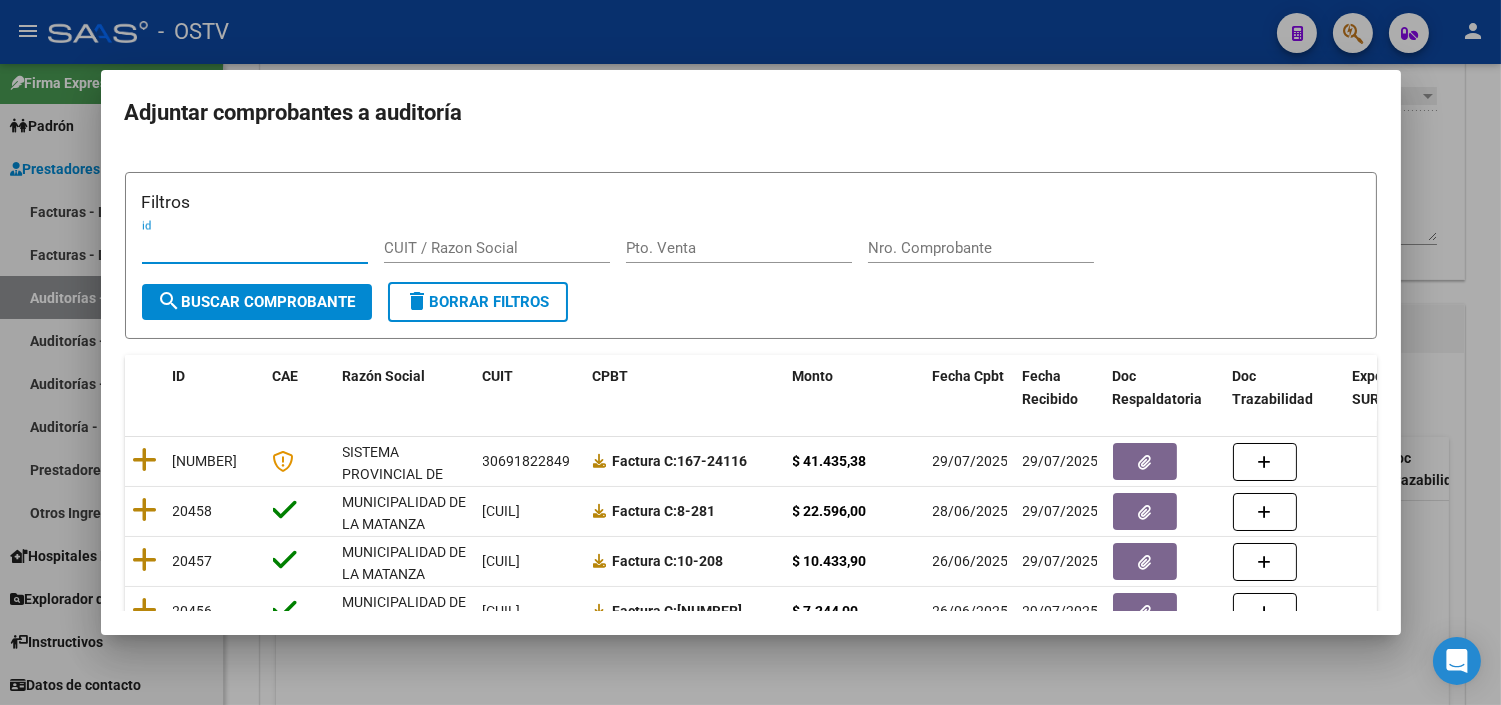 click on "CUIT / Razon Social" at bounding box center (497, 248) 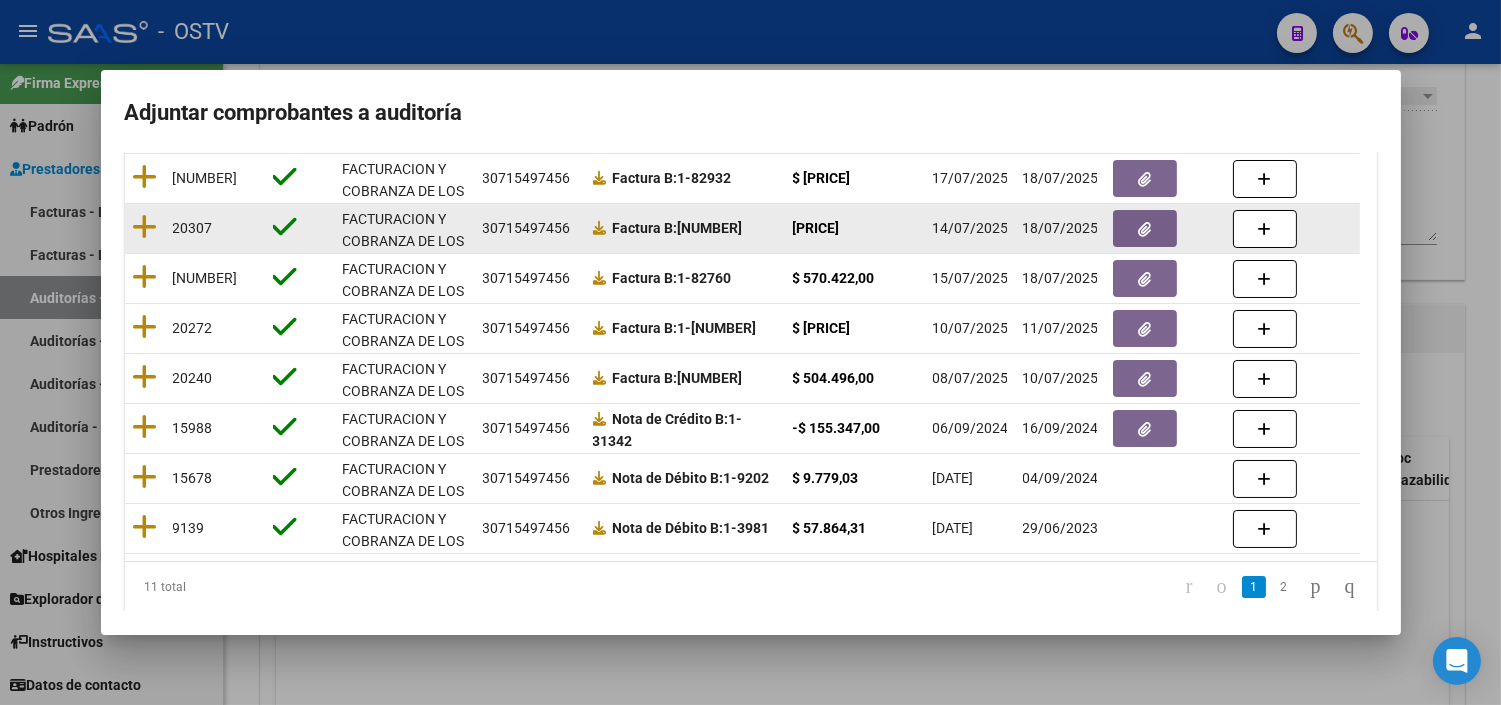 scroll, scrollTop: 413, scrollLeft: 0, axis: vertical 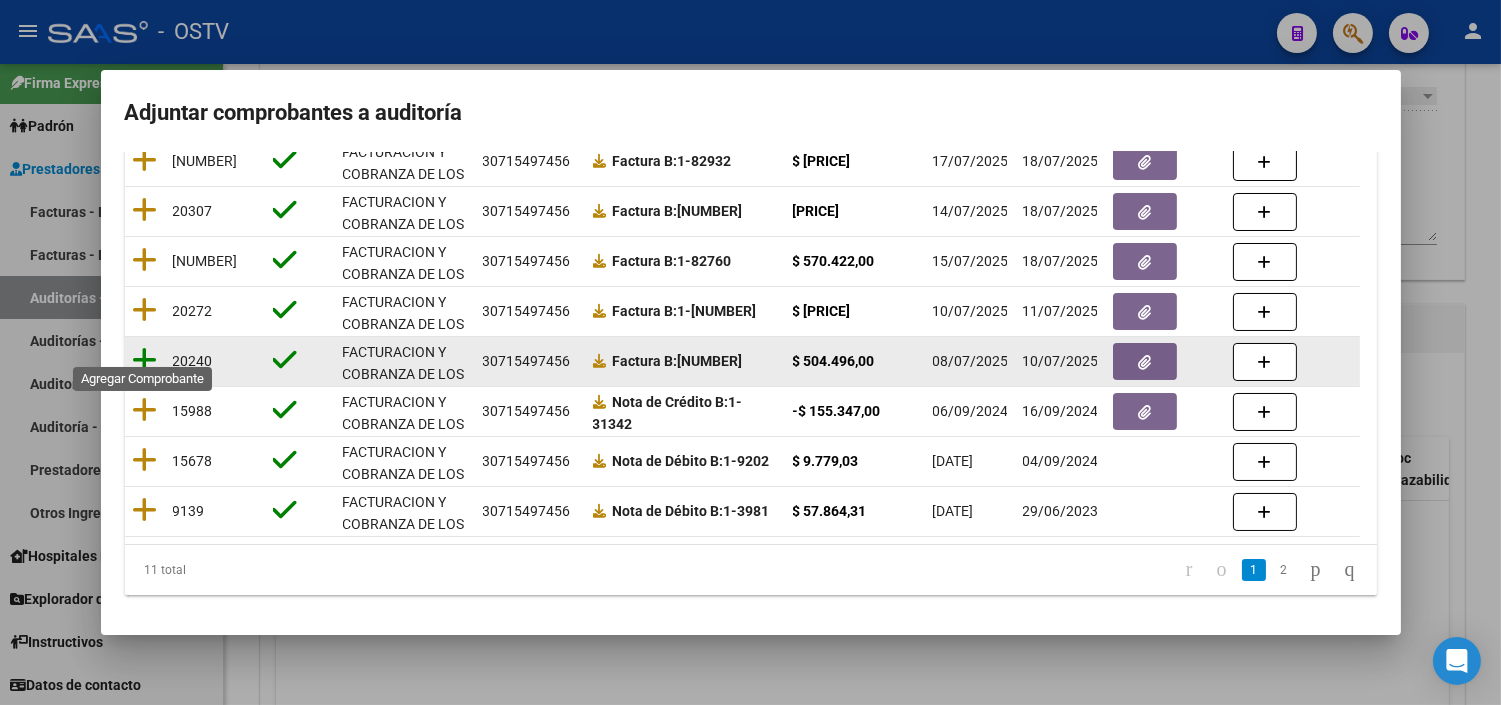 type on "30715497456" 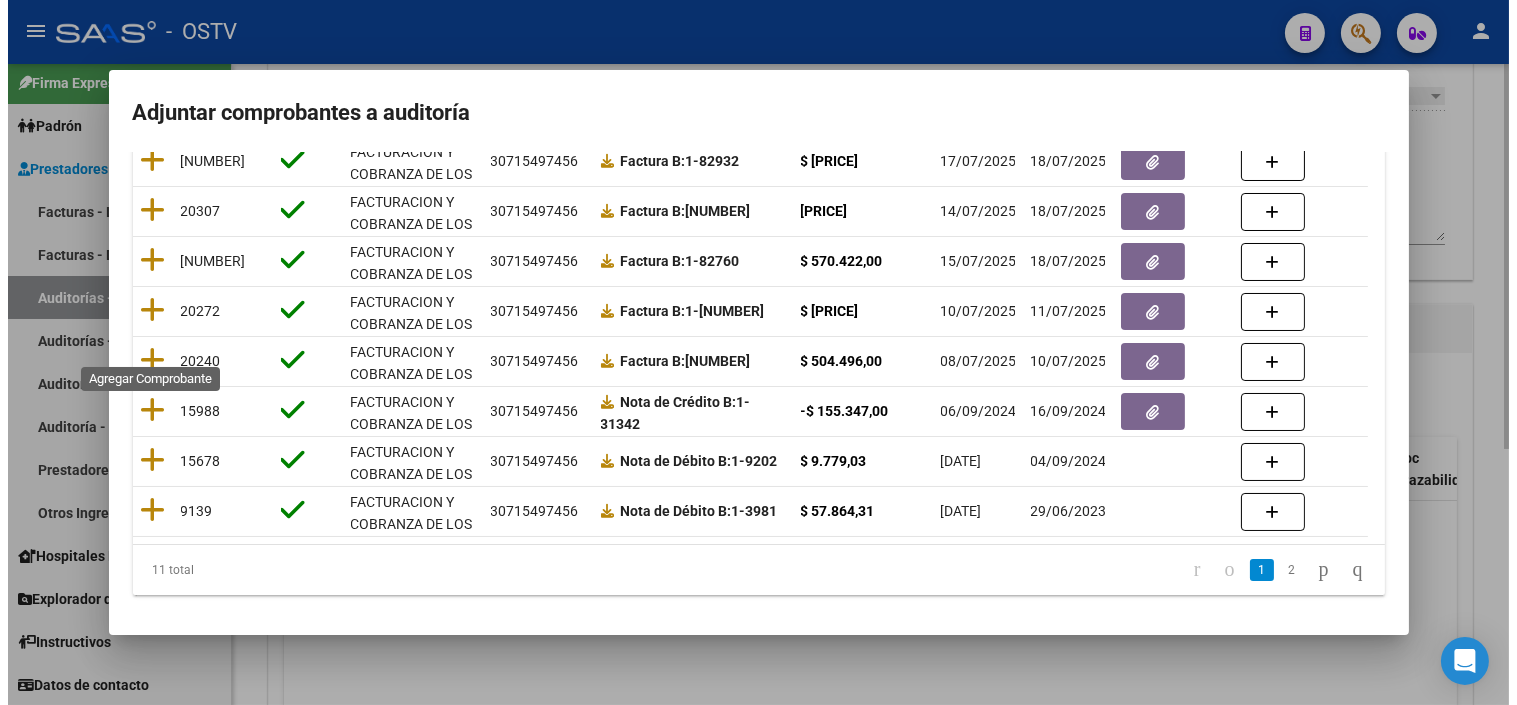 scroll, scrollTop: 0, scrollLeft: 0, axis: both 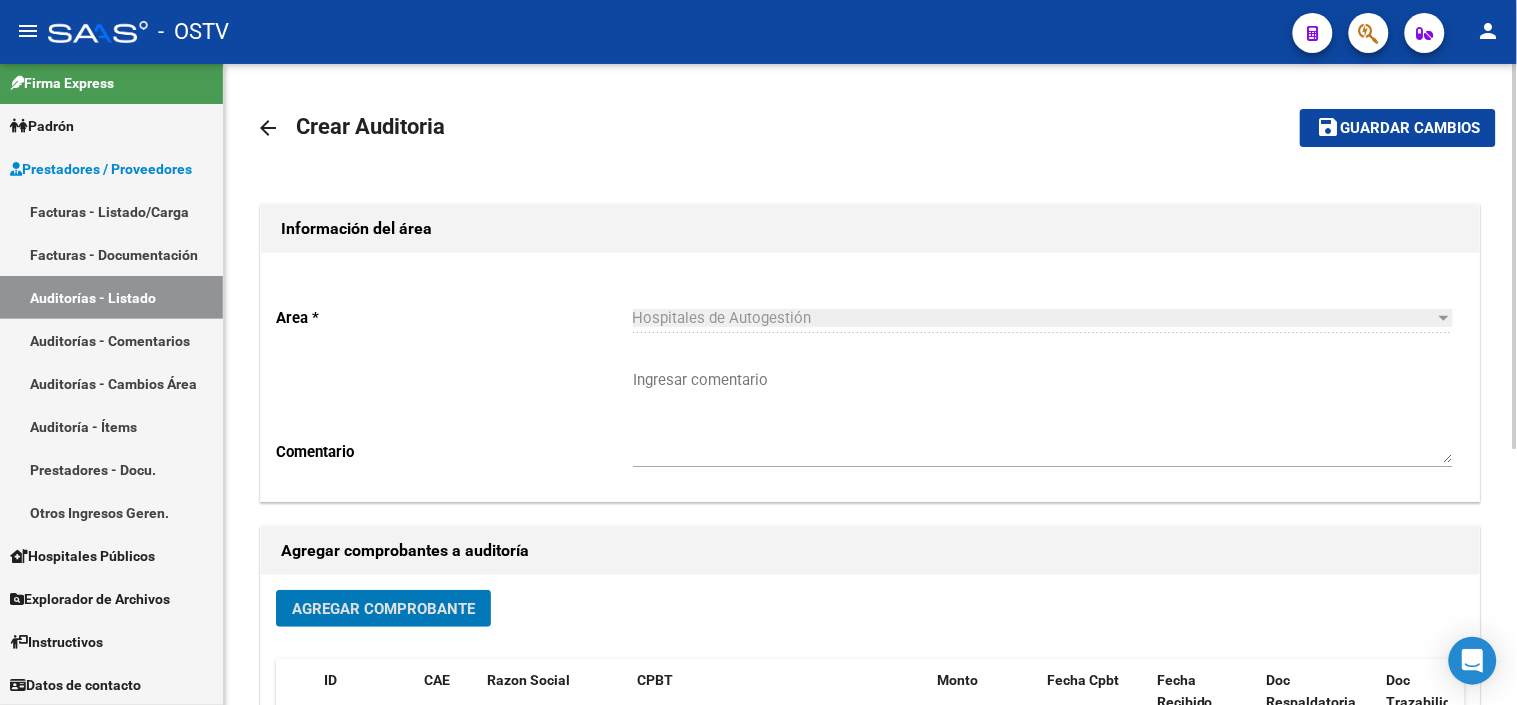 click on "Guardar cambios" 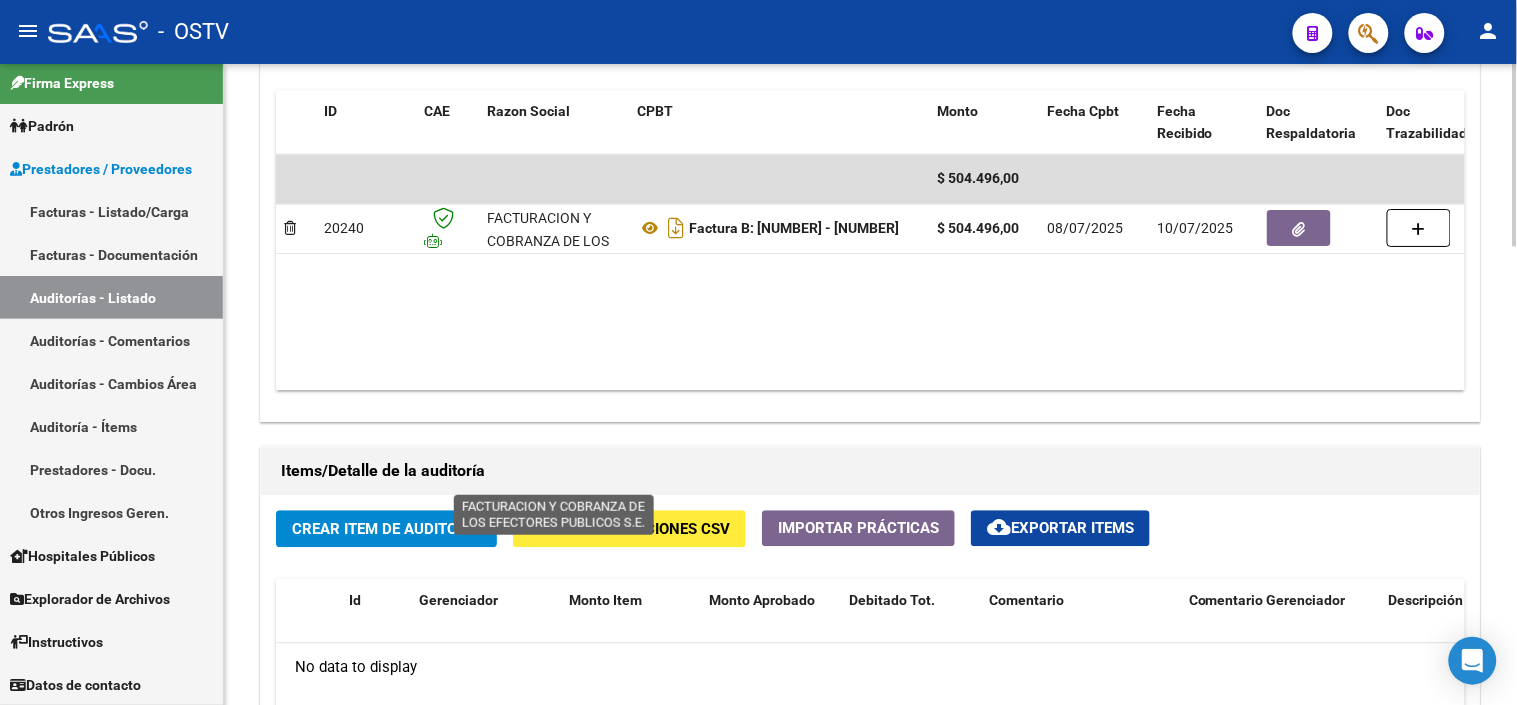 scroll, scrollTop: 1111, scrollLeft: 0, axis: vertical 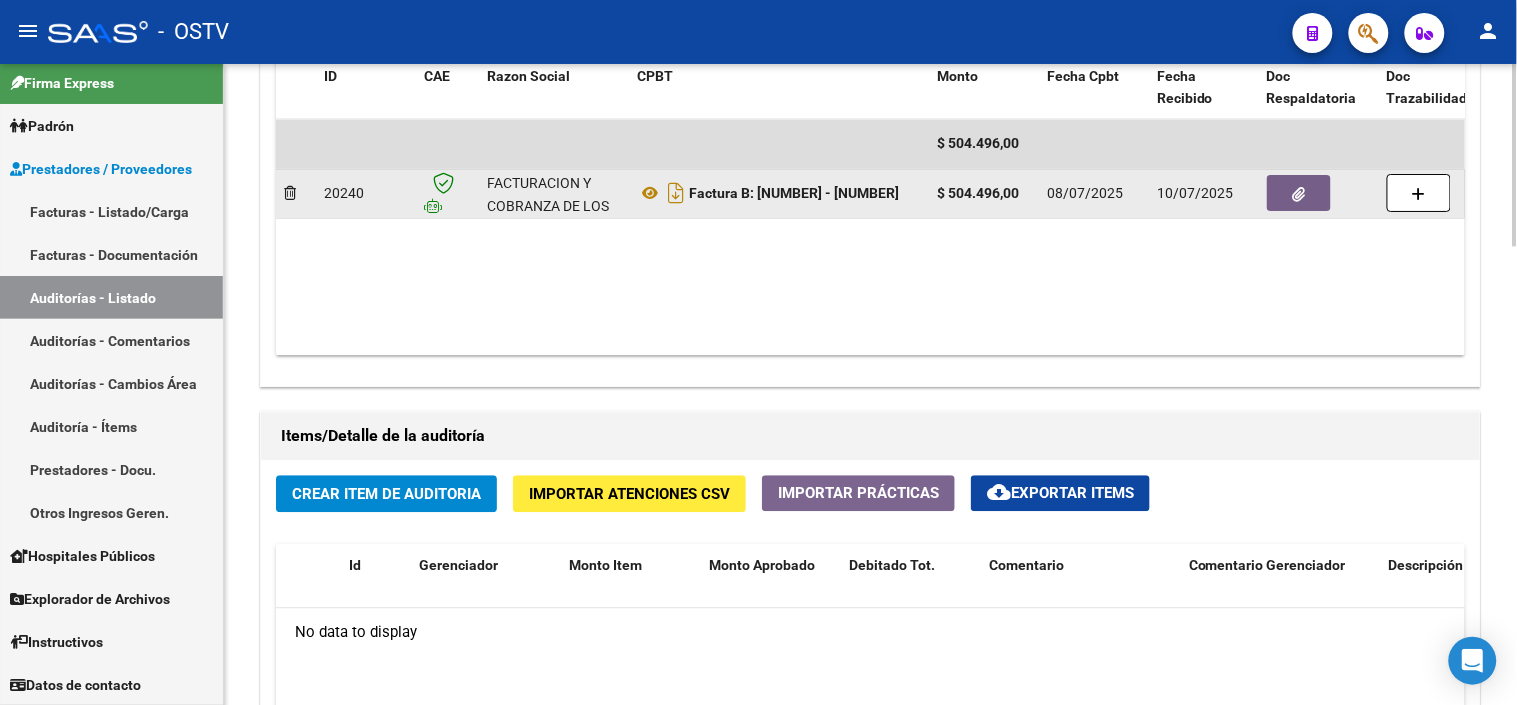 click 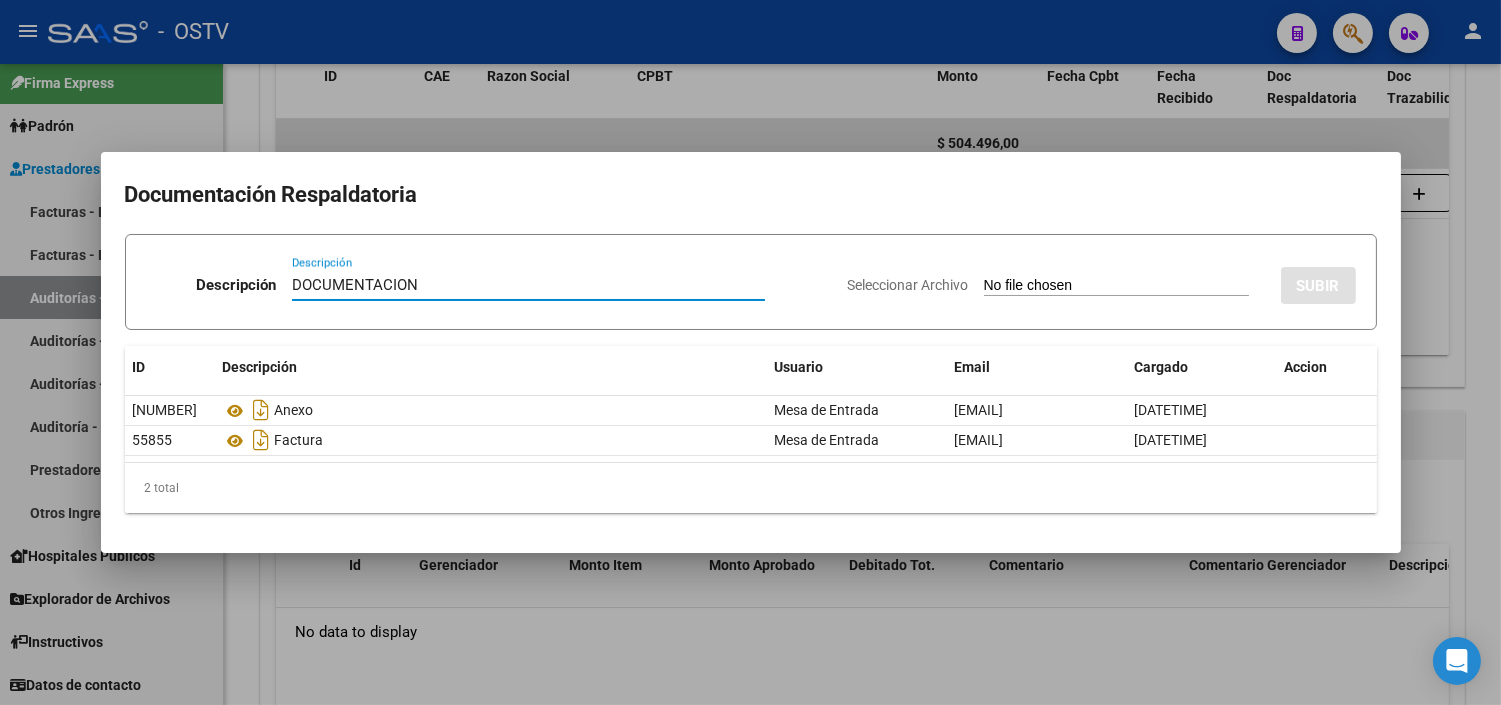 type on "DOCUMENTACION" 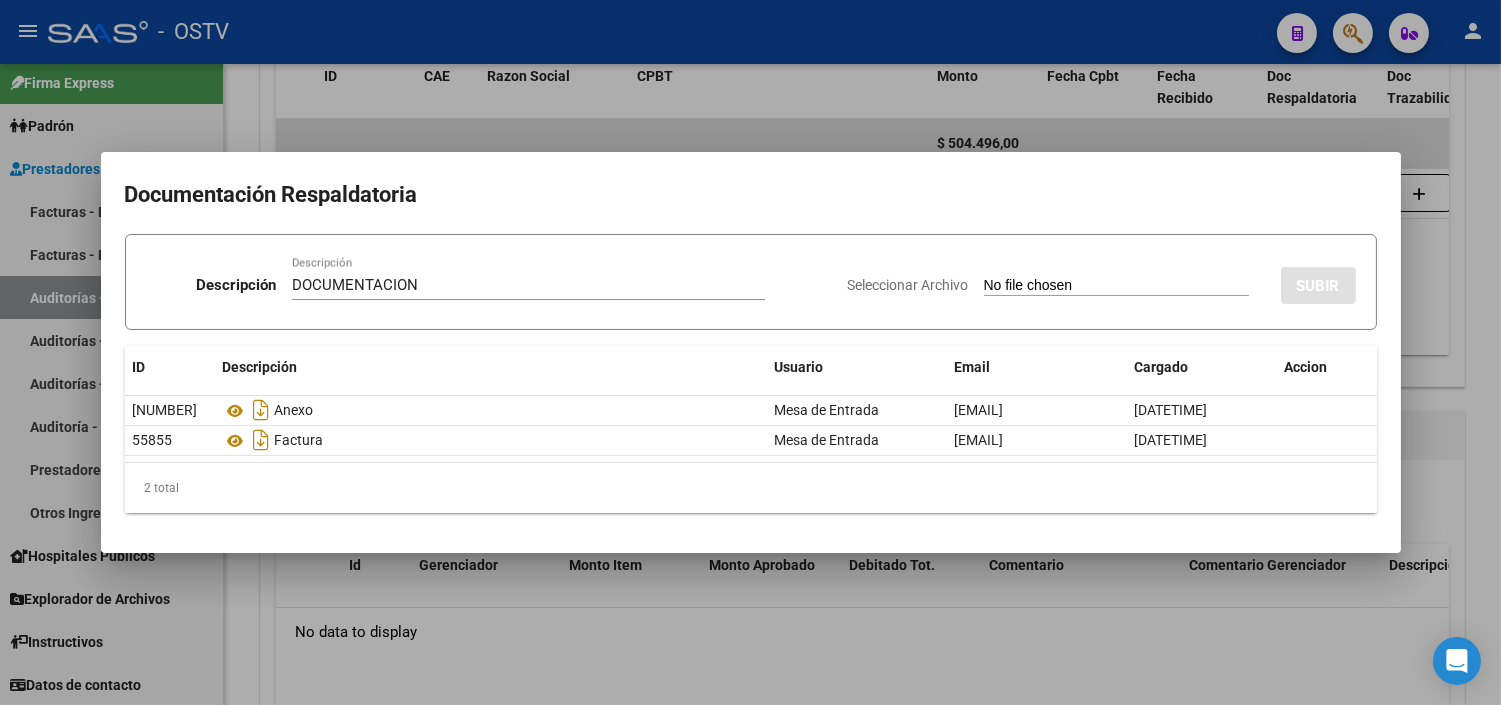 click on "Seleccionar Archivo" at bounding box center (1116, 286) 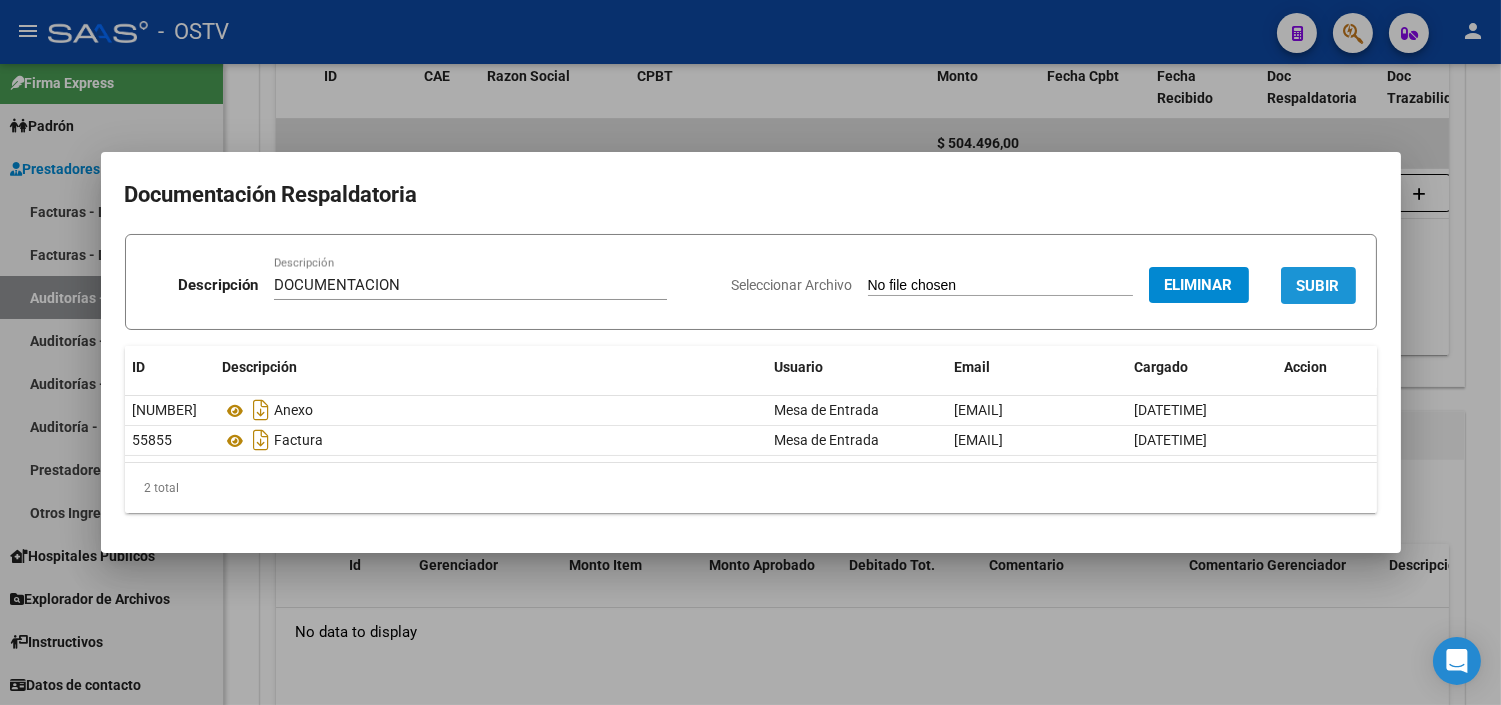 click on "SUBIR" at bounding box center [1318, 286] 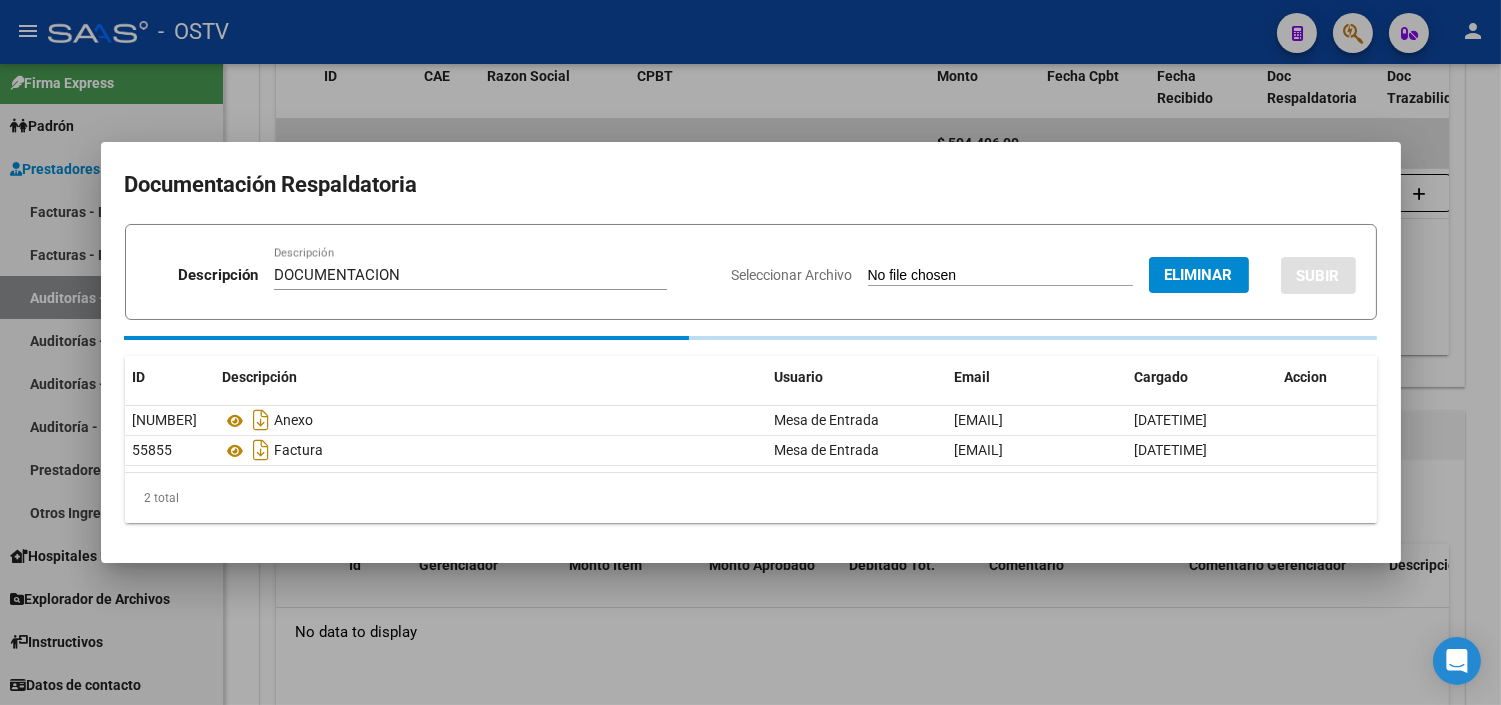 type 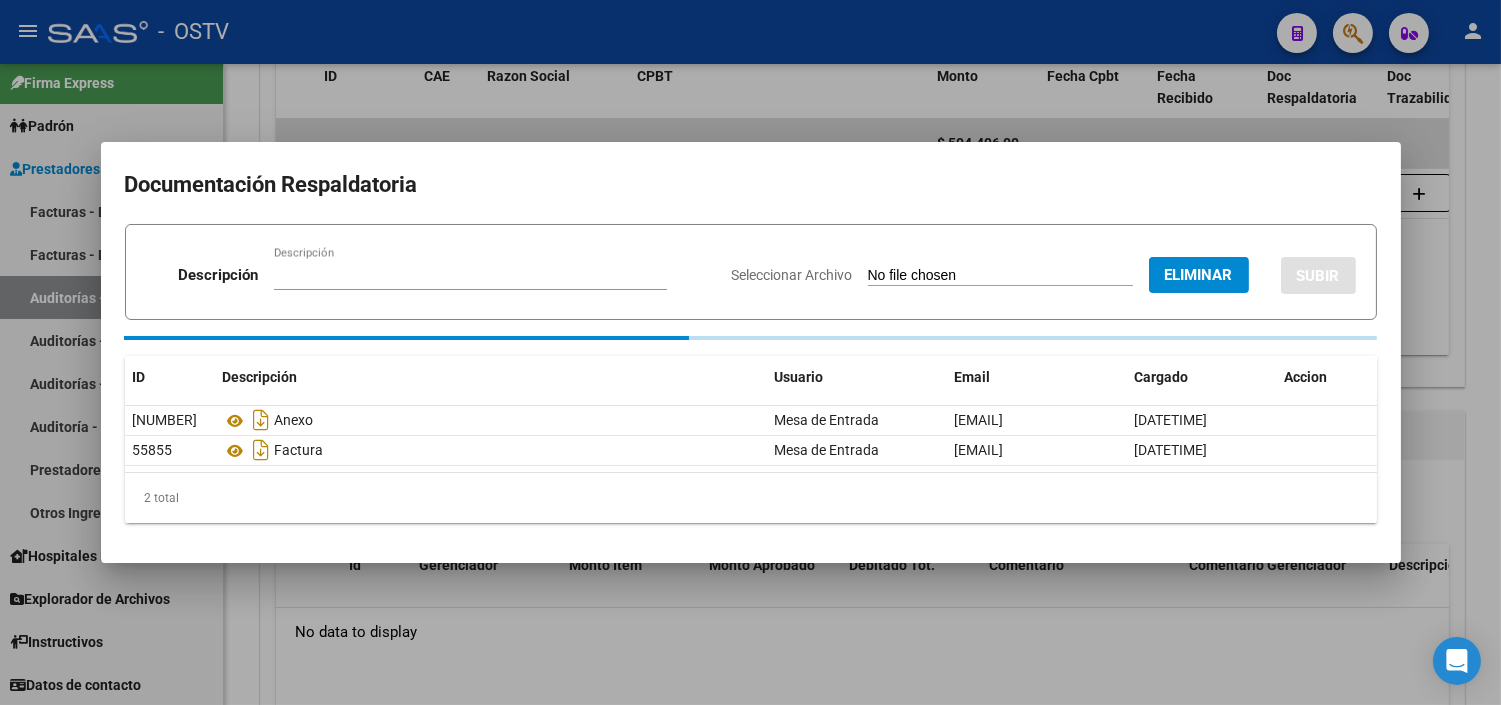 type 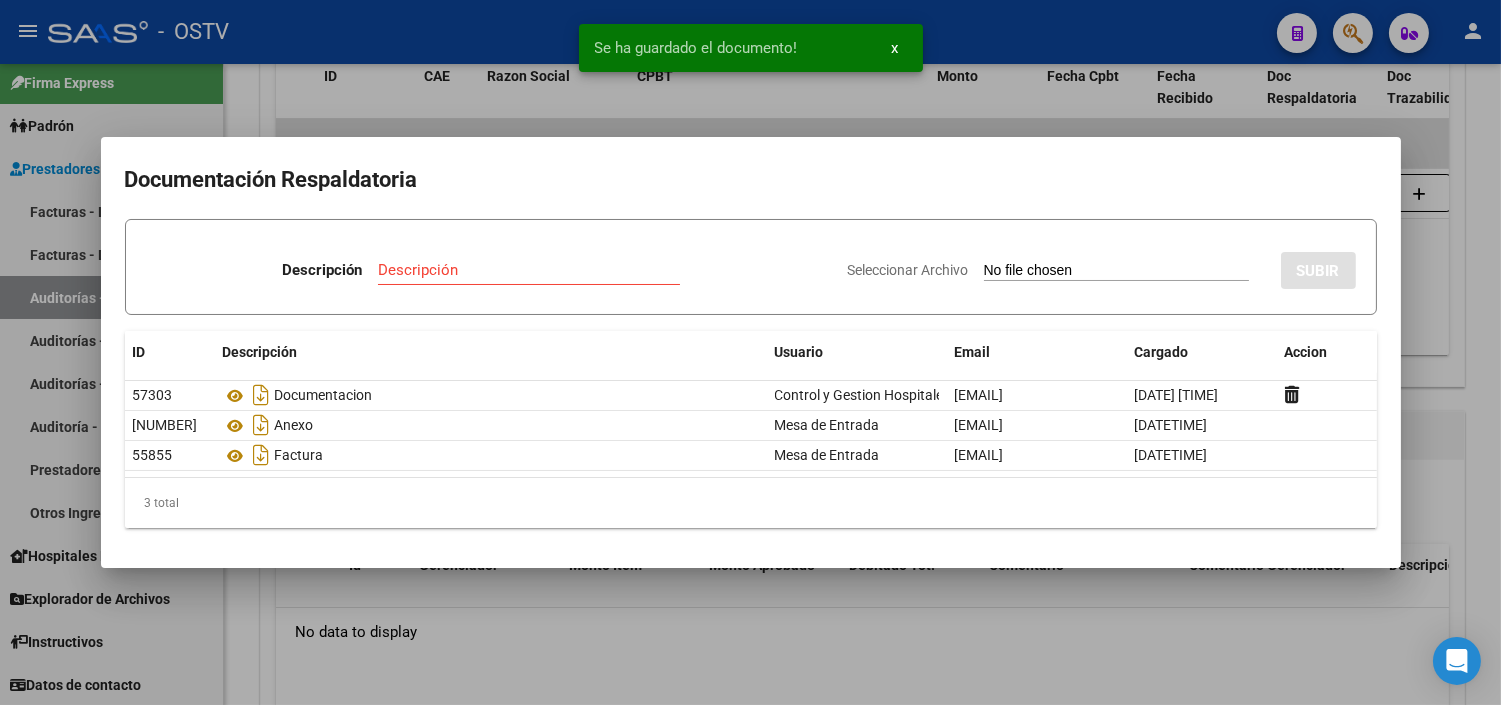 click at bounding box center (750, 352) 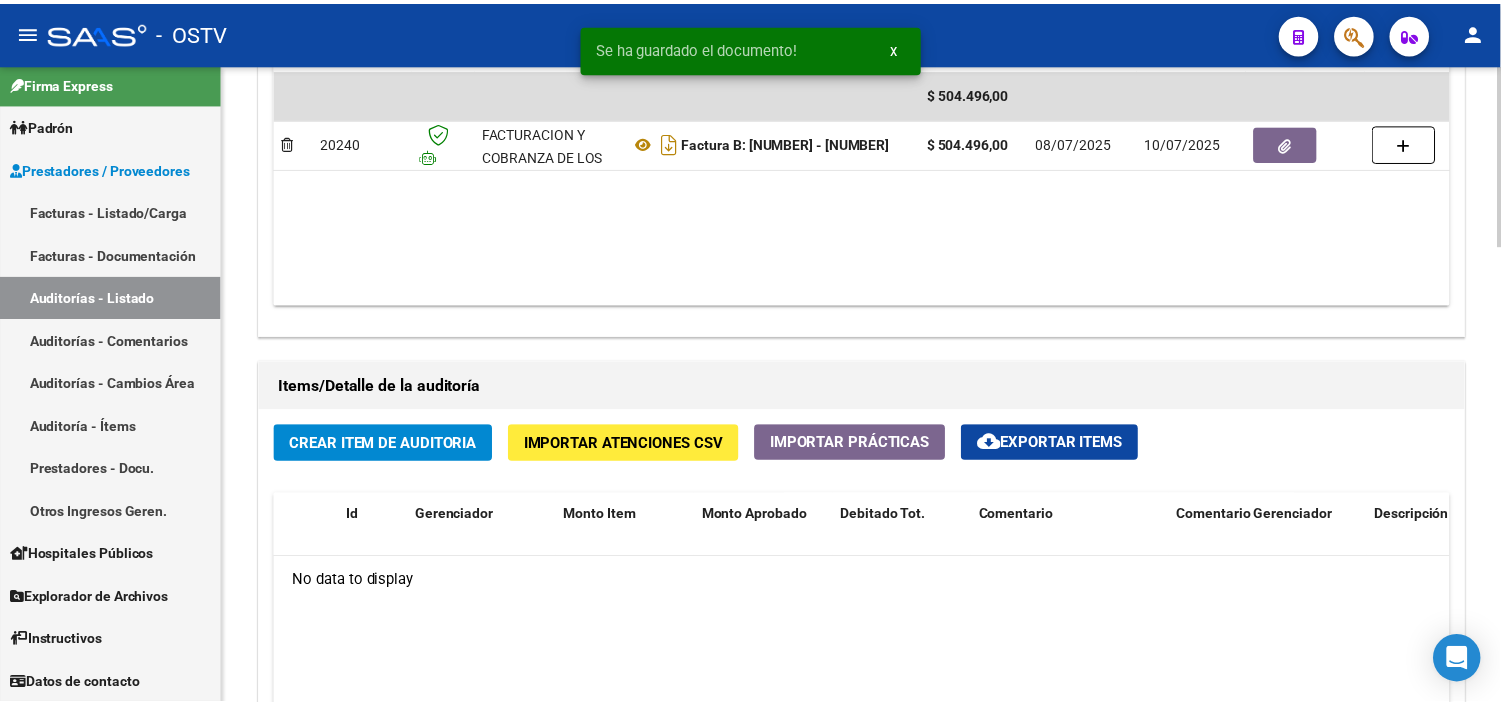 scroll, scrollTop: 1200, scrollLeft: 0, axis: vertical 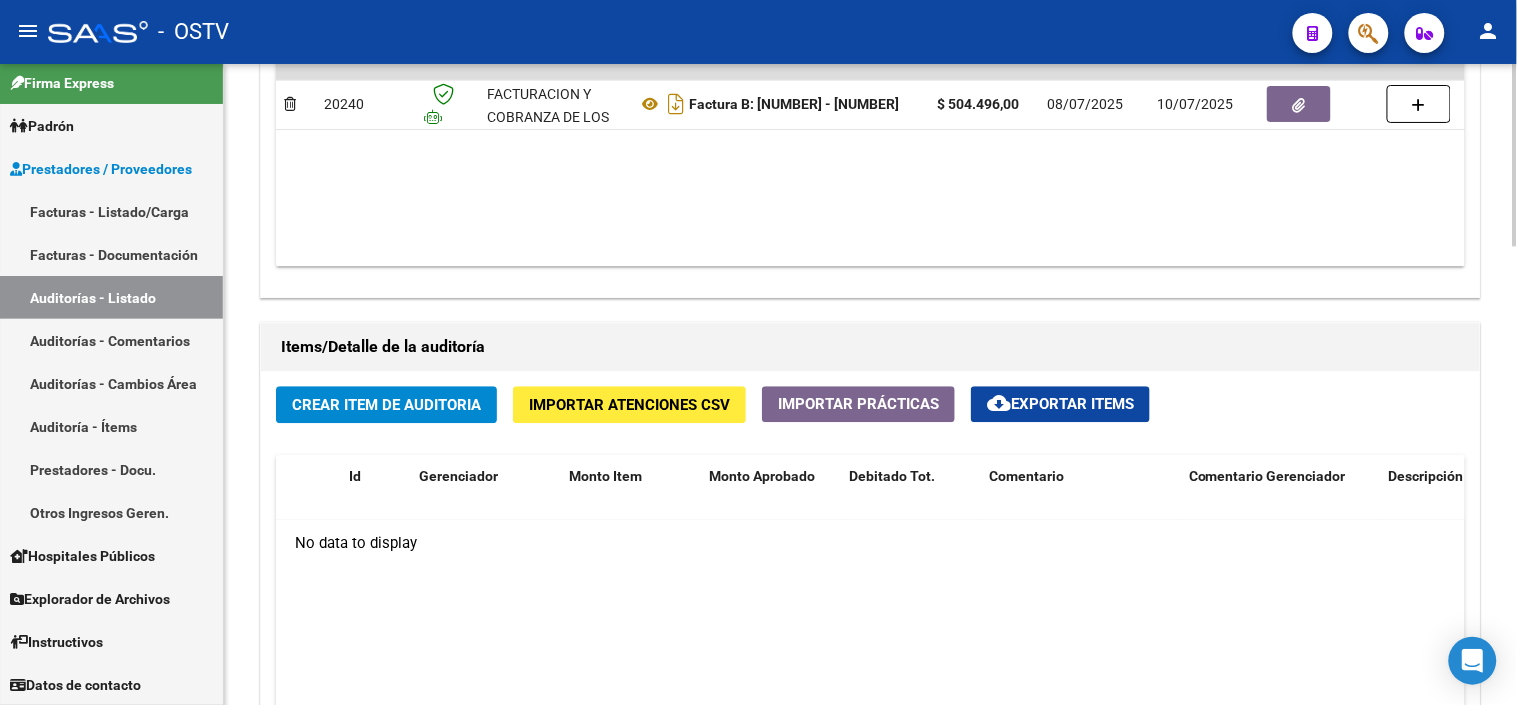 click 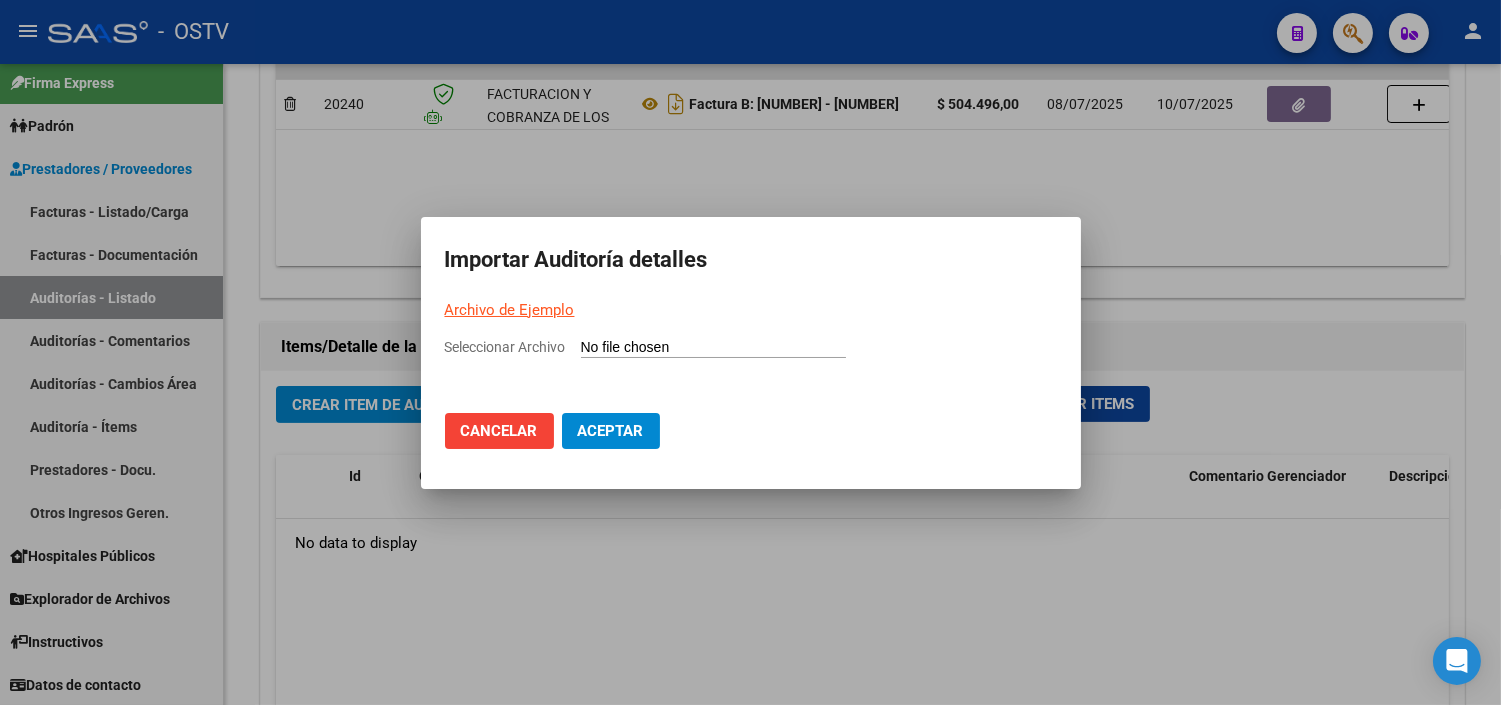 click on "Archivo de Ejemplo" at bounding box center [510, 310] 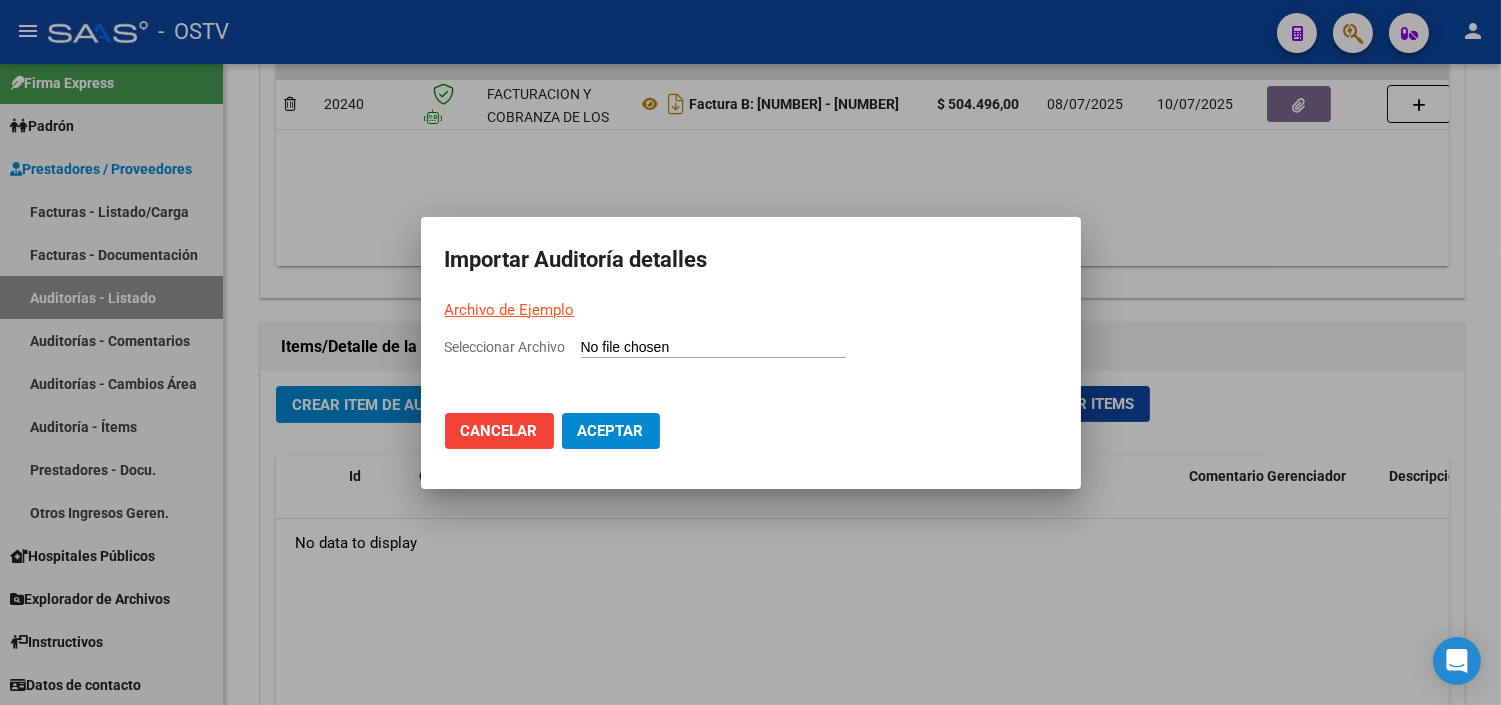 click on "Seleccionar Archivo" at bounding box center [713, 348] 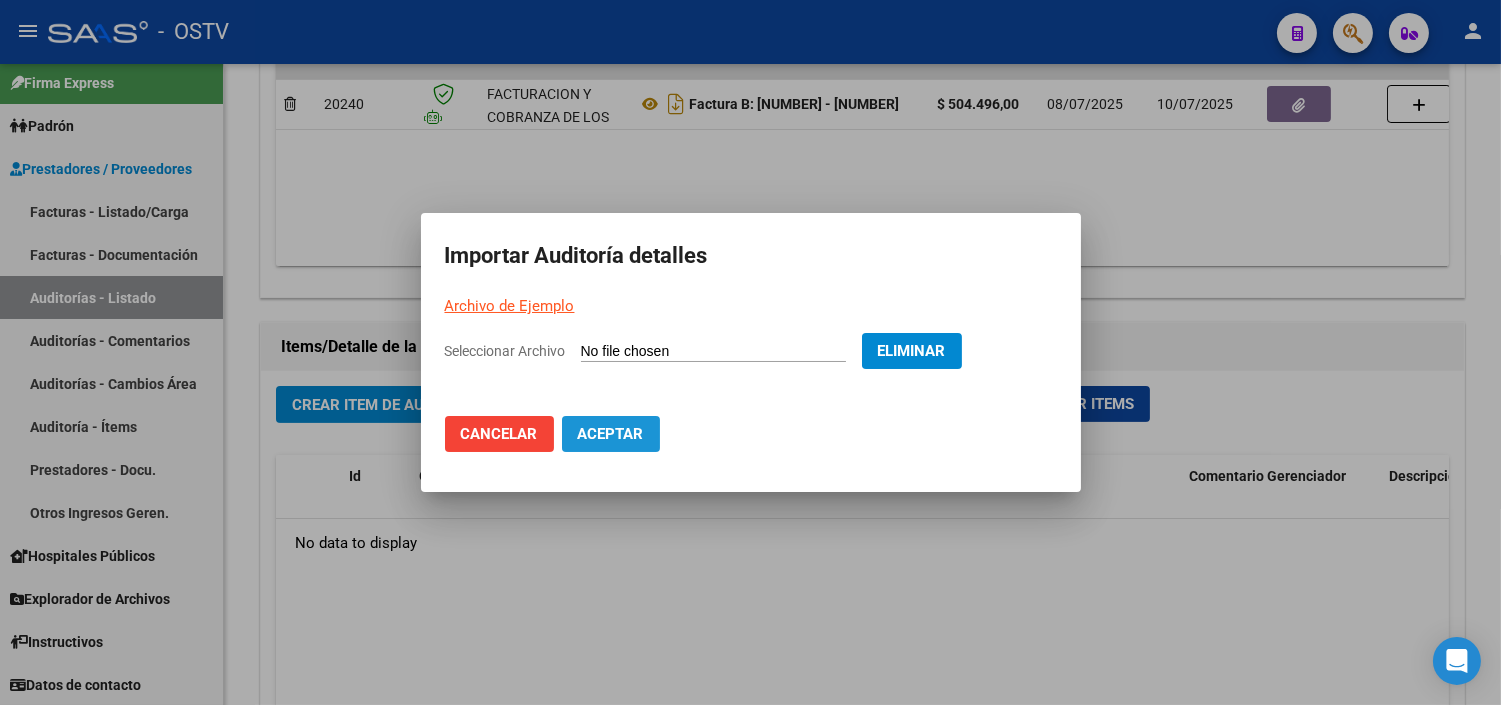 click on "Aceptar" 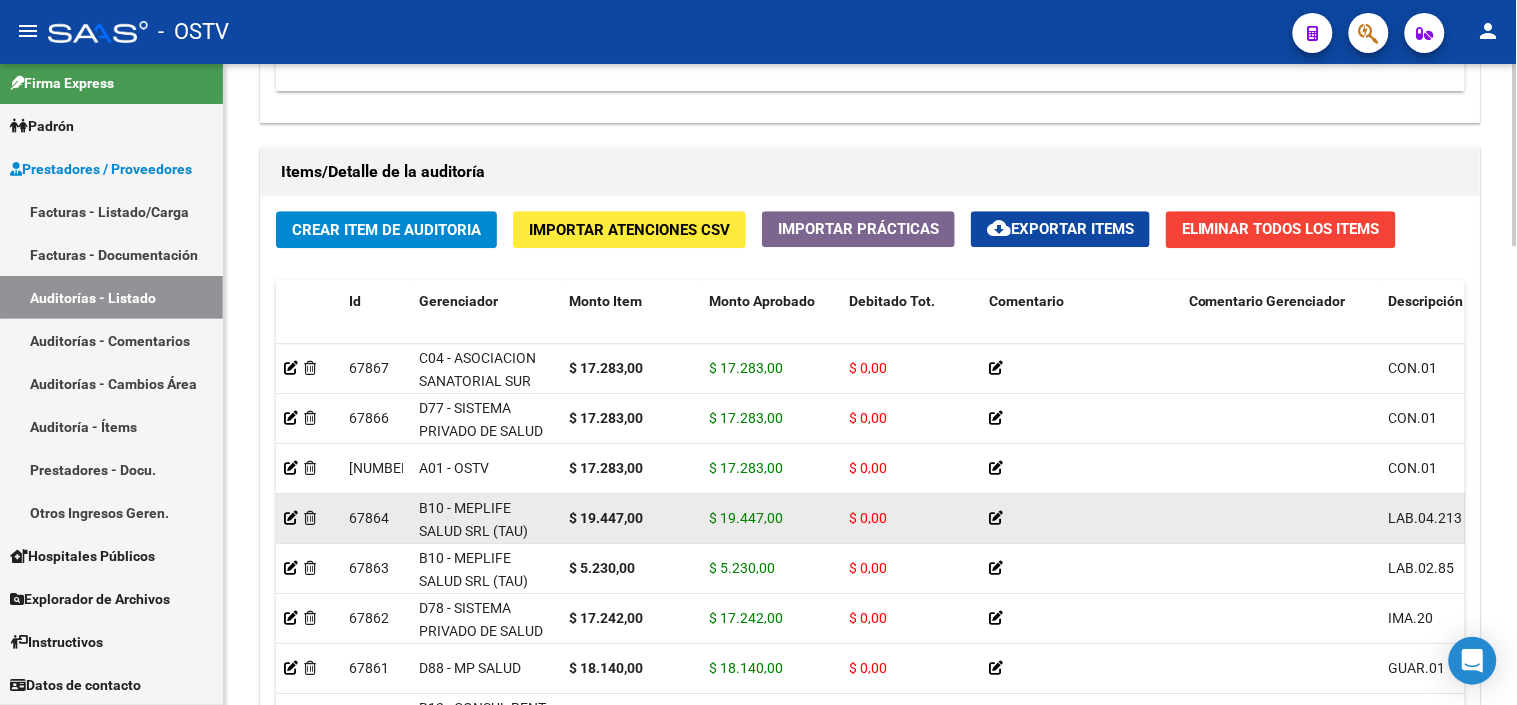 scroll, scrollTop: 1444, scrollLeft: 0, axis: vertical 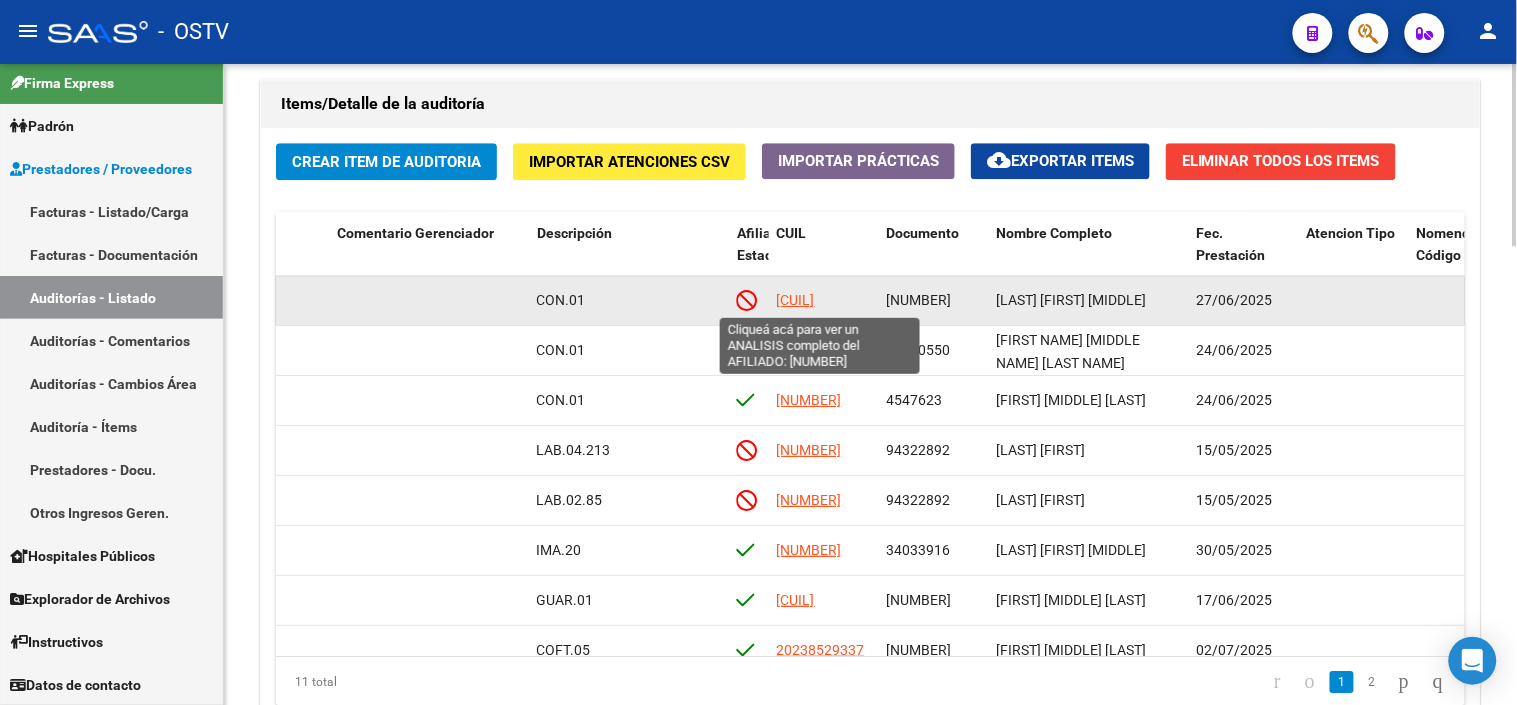 click on "[CUIL]" 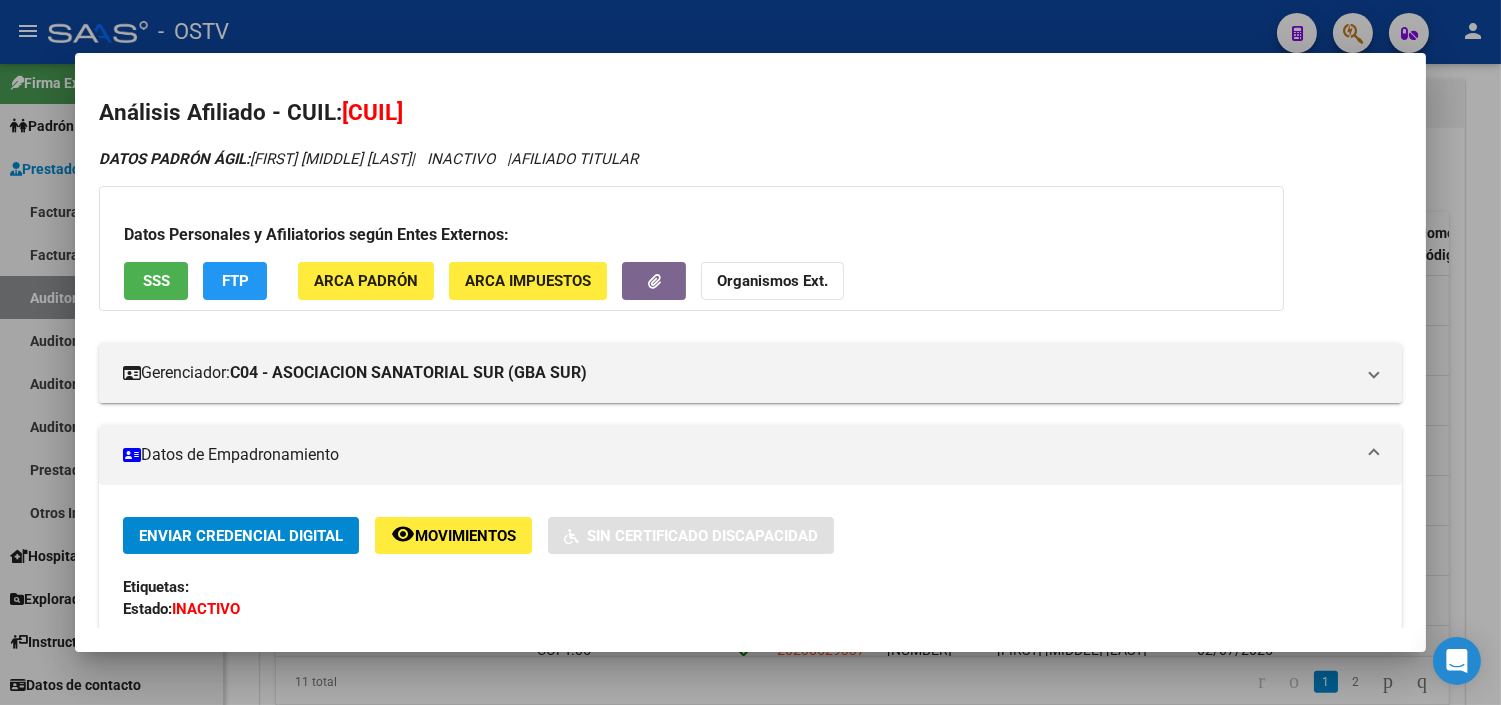 click on "SSS" at bounding box center [156, 280] 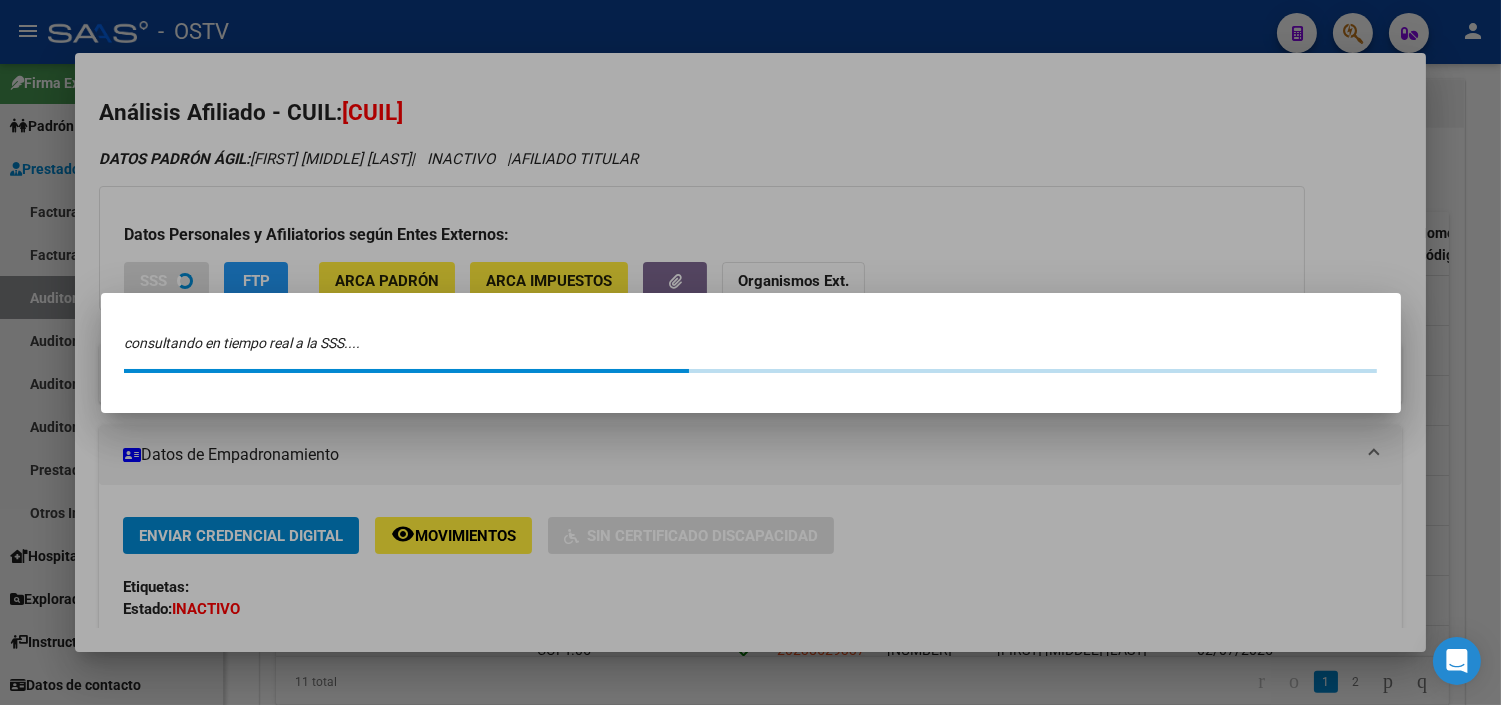 click at bounding box center [750, 352] 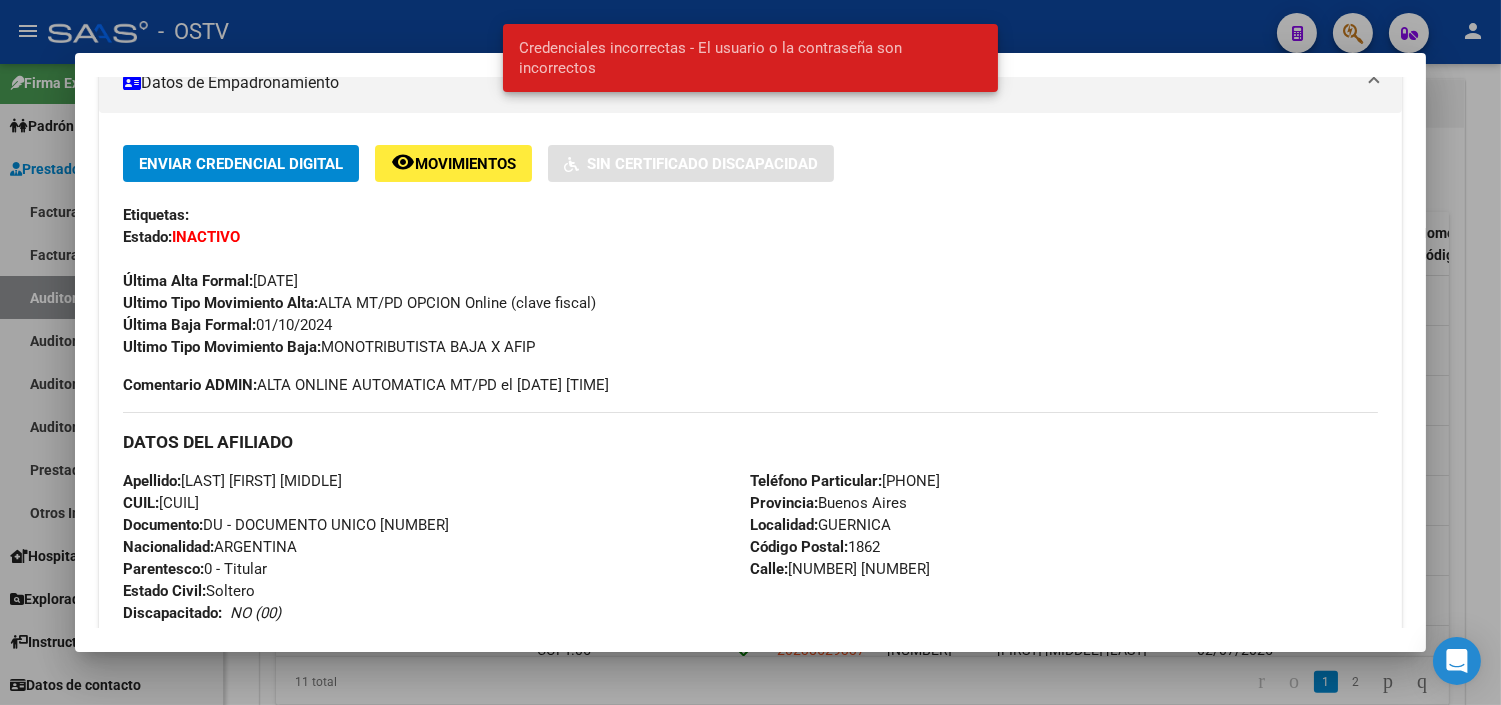 scroll, scrollTop: 444, scrollLeft: 0, axis: vertical 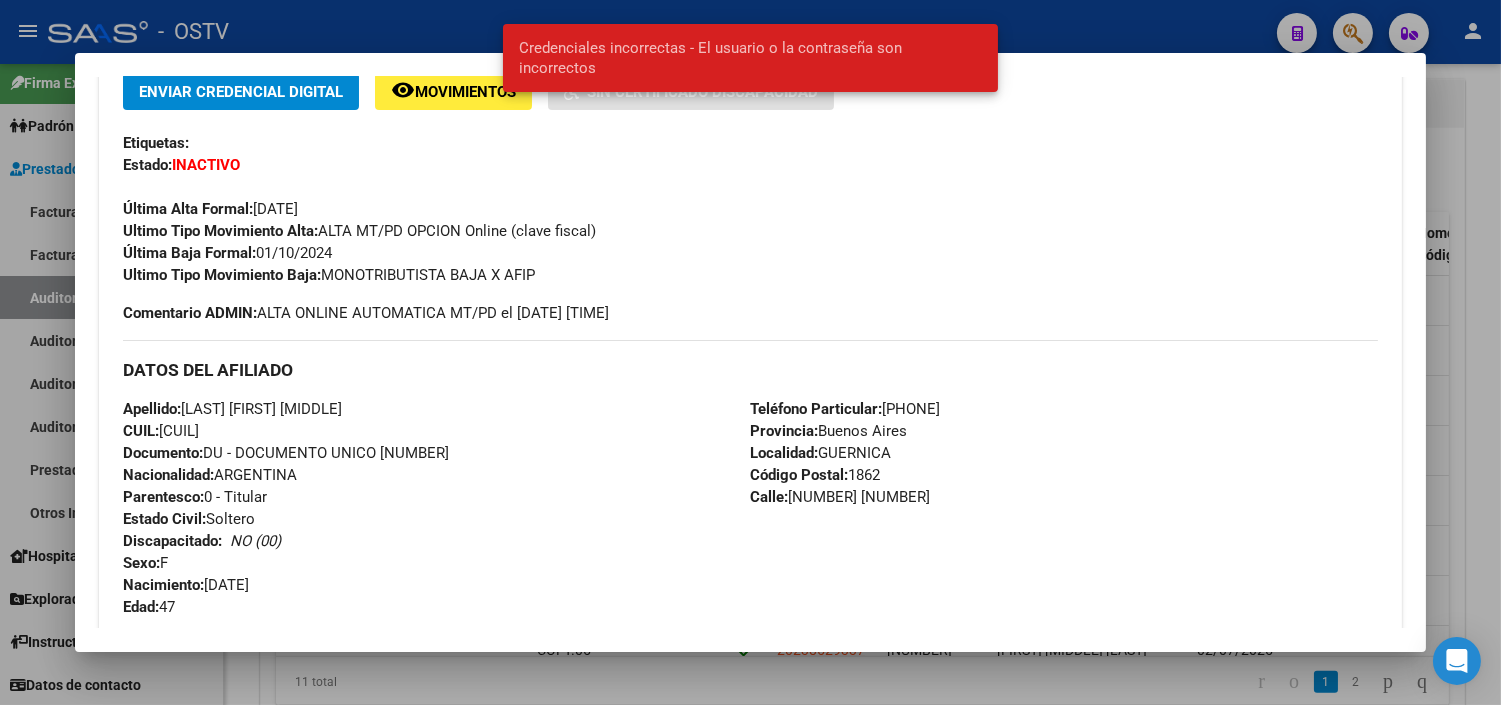 click on "Apellido:  [FIRST NAME] [MIDDLE NAME] [LAST NAME] CUIL:  [NUMBER] Documento:  DU - DOCUMENTO UNICO [NUMBER]  Nacionalidad:  ARGENTINA Parentesco:  [NUMBER] - Titular Estado Civil:  Soltero Discapacitado:    NO (00) Sexo:  F Nacimiento:  [DATE] Edad:  47" at bounding box center (436, 508) 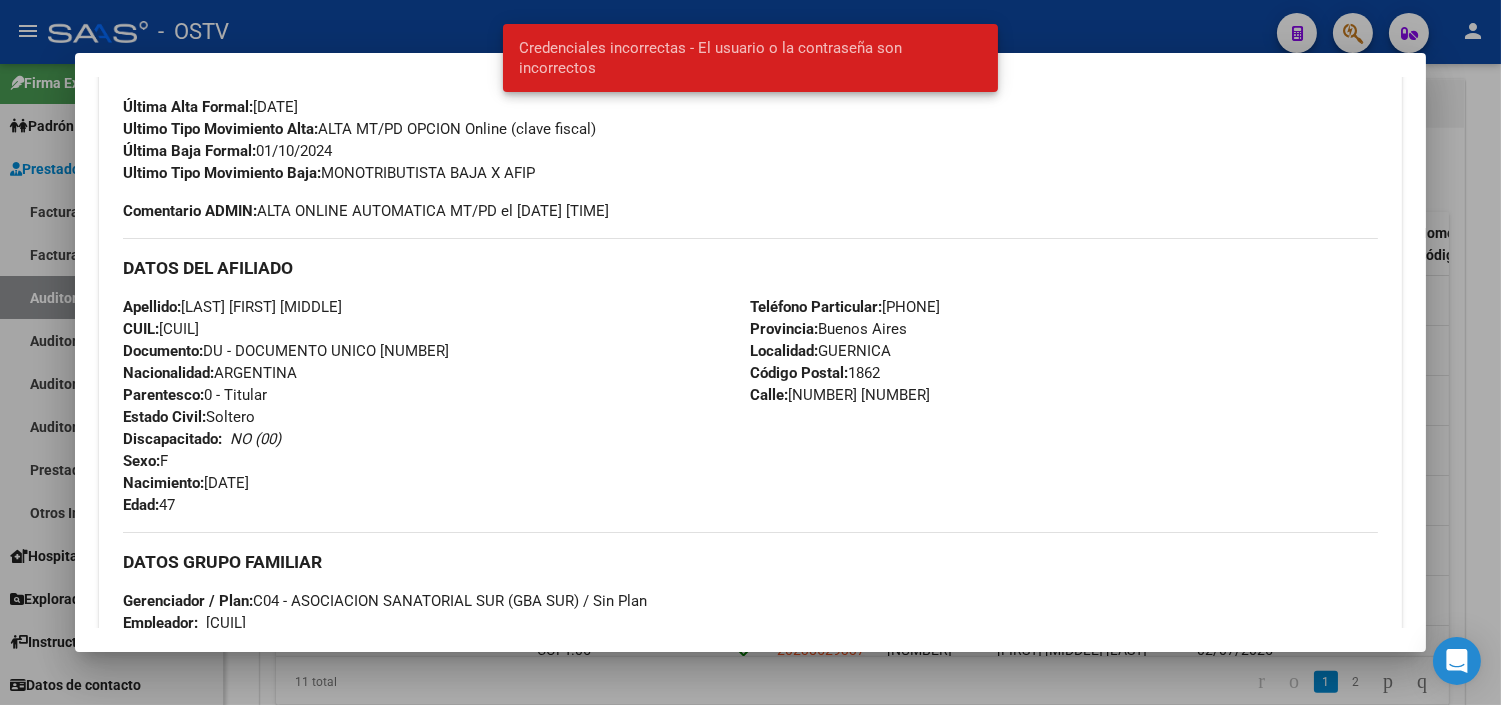 scroll, scrollTop: 1076, scrollLeft: 0, axis: vertical 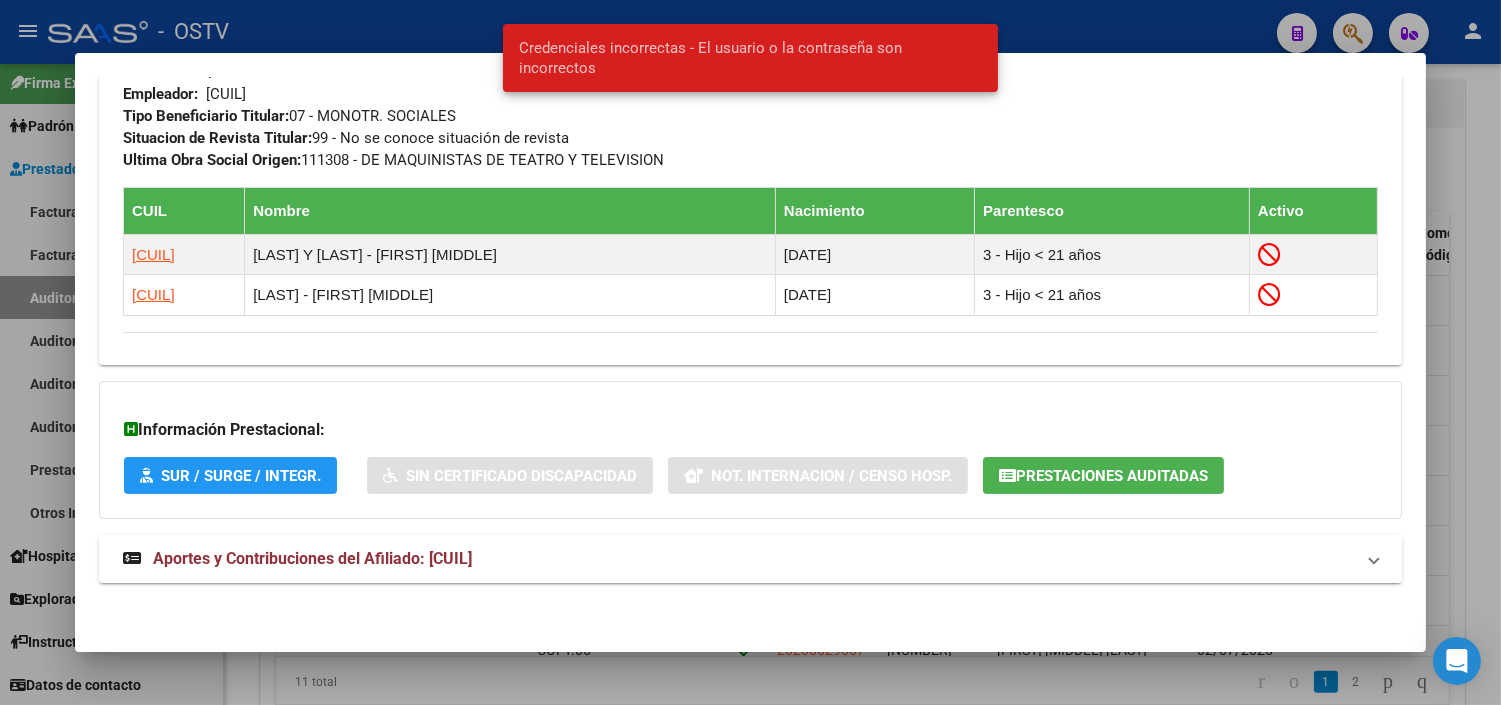 click on "Aportes y Contribuciones del Afiliado: [CUIL]" at bounding box center (312, 558) 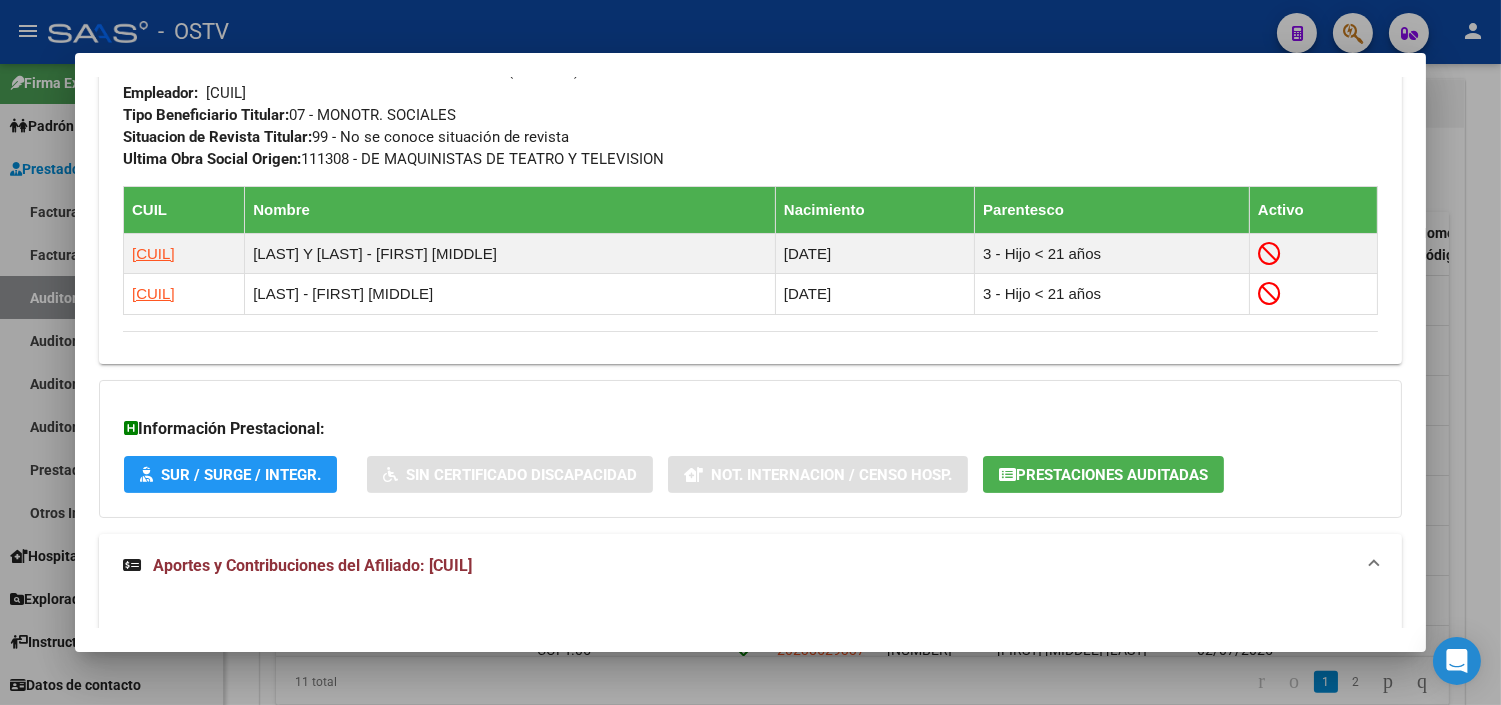 click on "Prestaciones Auditadas" 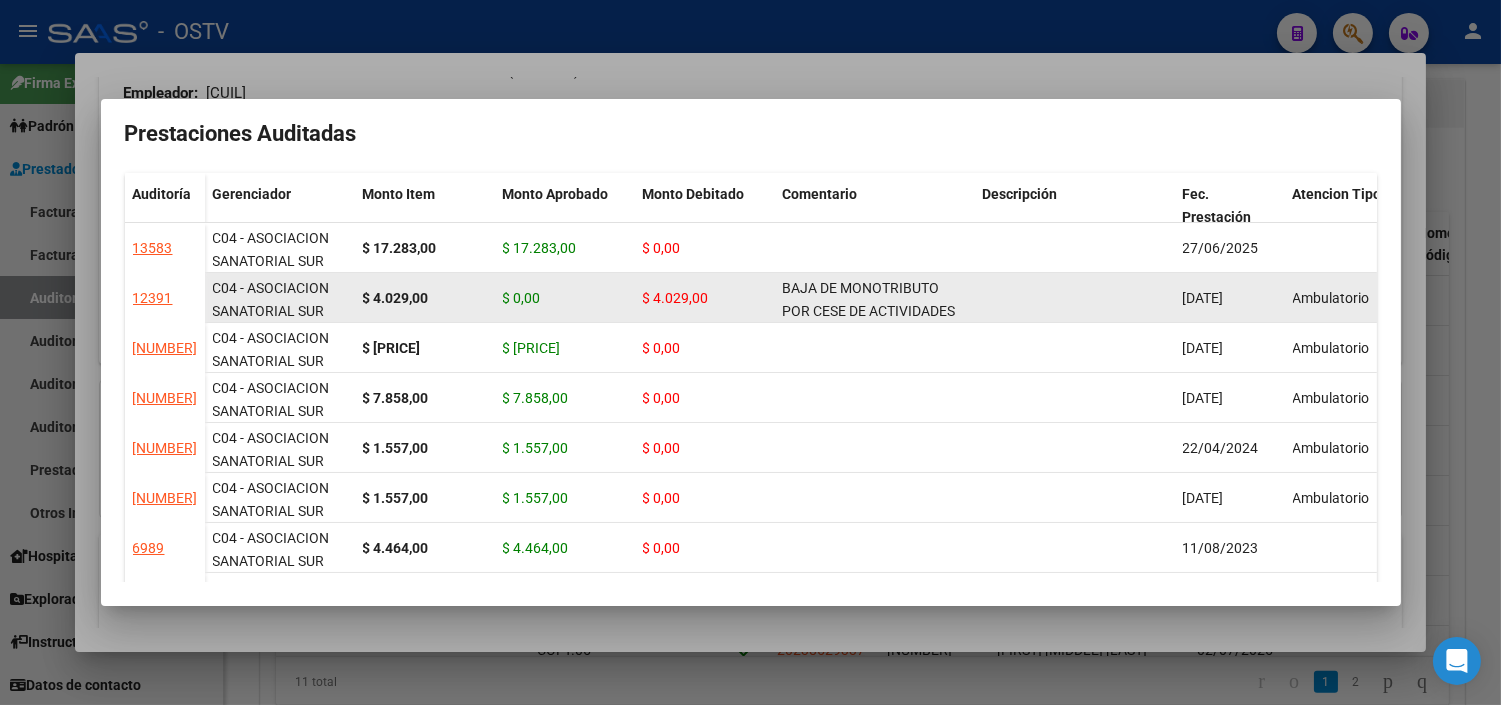 scroll, scrollTop: 0, scrollLeft: 0, axis: both 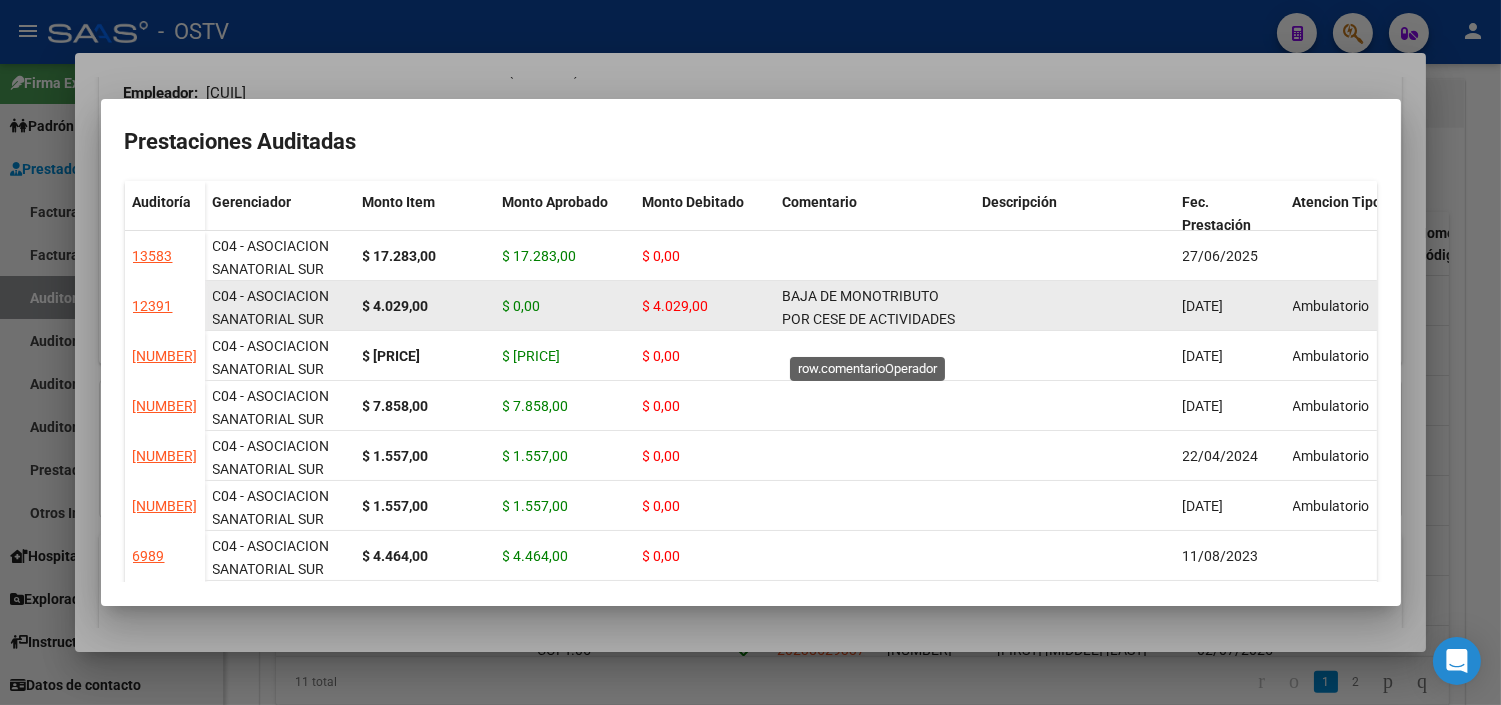 click on "BAJA DE MONOTRIBUTO POR CESE DE ACTIVIDADES 08/2024" 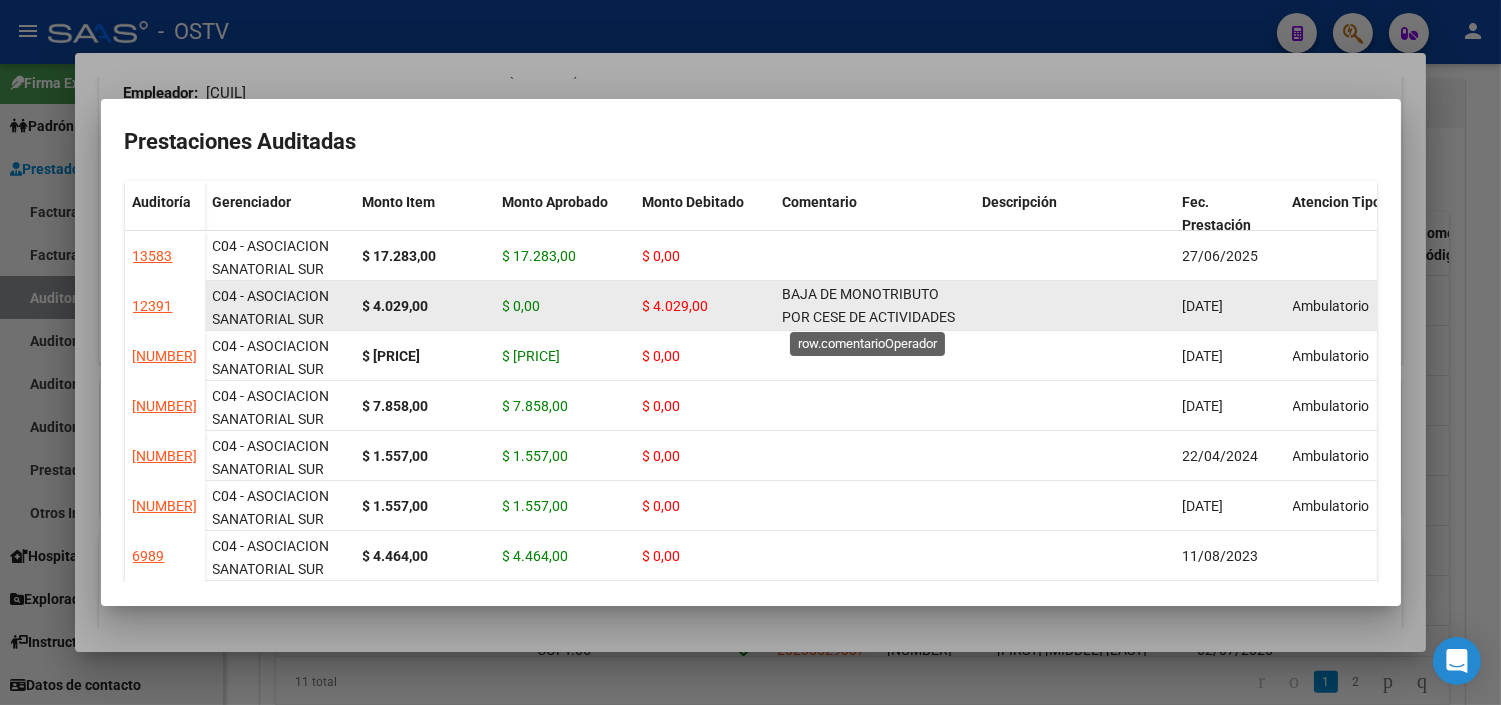 scroll, scrollTop: 0, scrollLeft: 0, axis: both 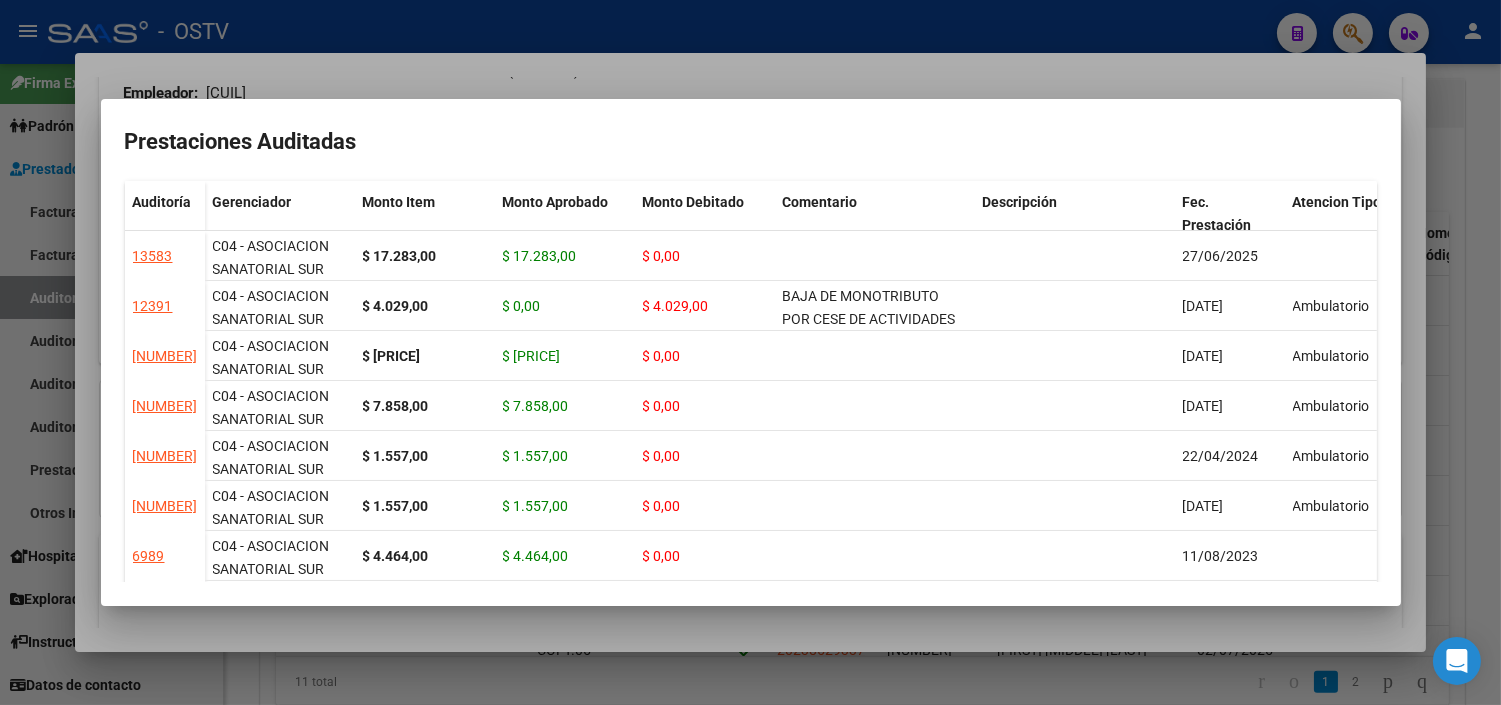 click at bounding box center (750, 352) 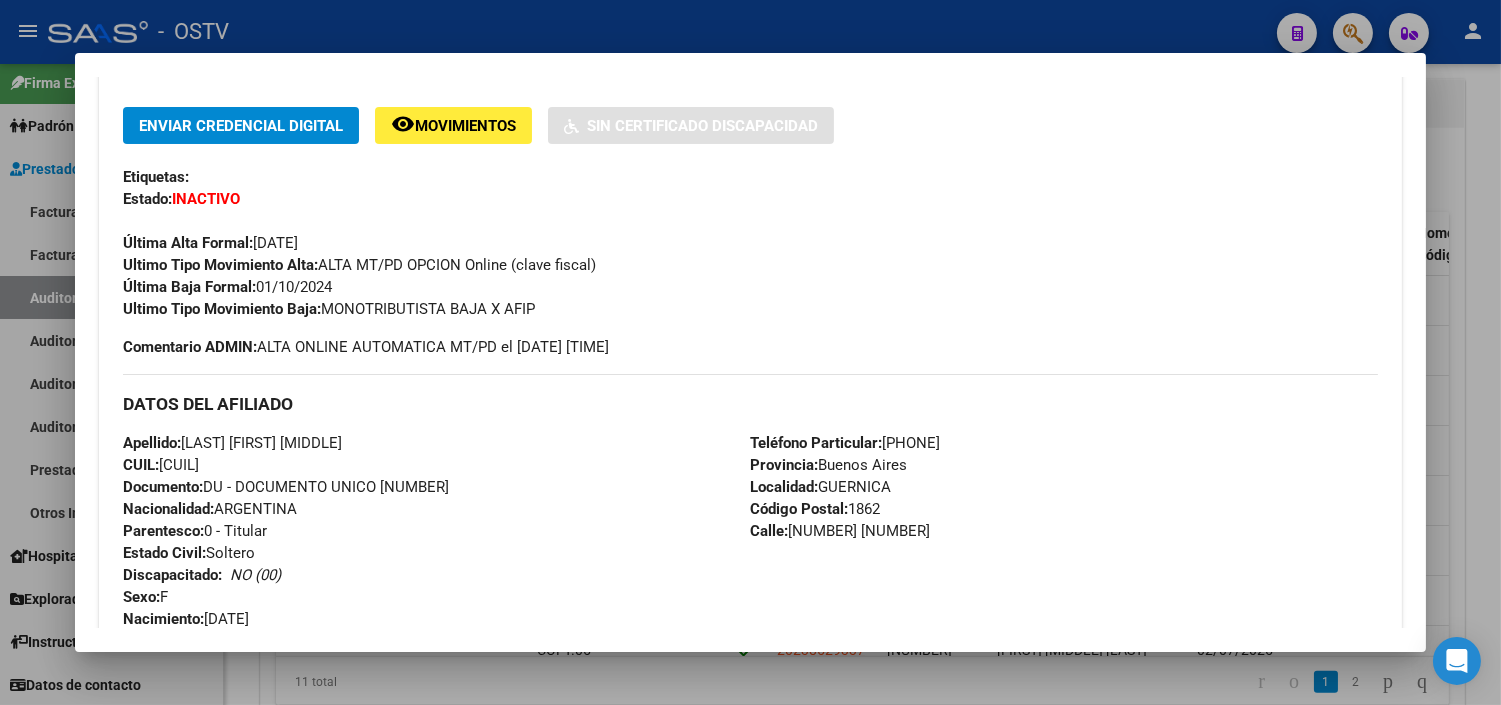 scroll, scrollTop: 0, scrollLeft: 0, axis: both 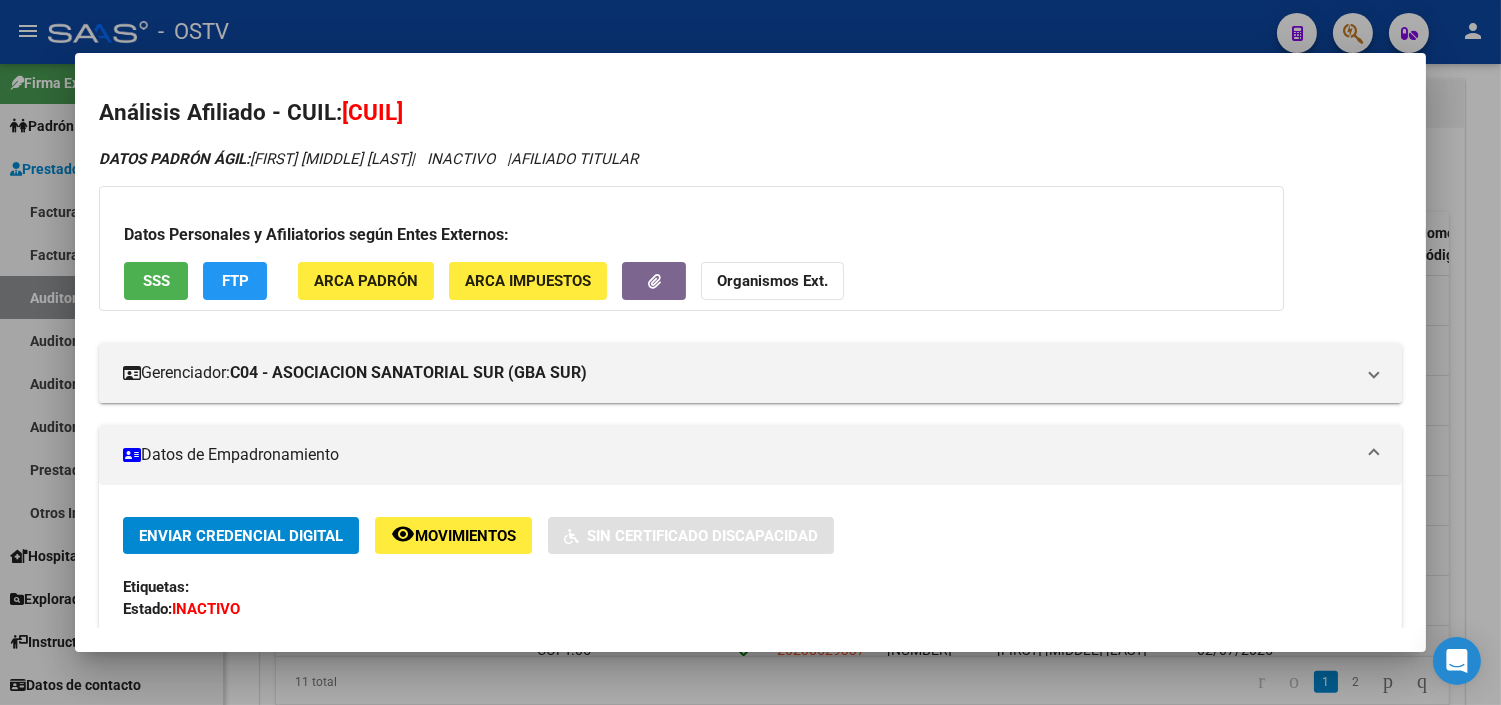 drag, startPoint x: 357, startPoint y: 110, endPoint x: 466, endPoint y: 105, distance: 109.11462 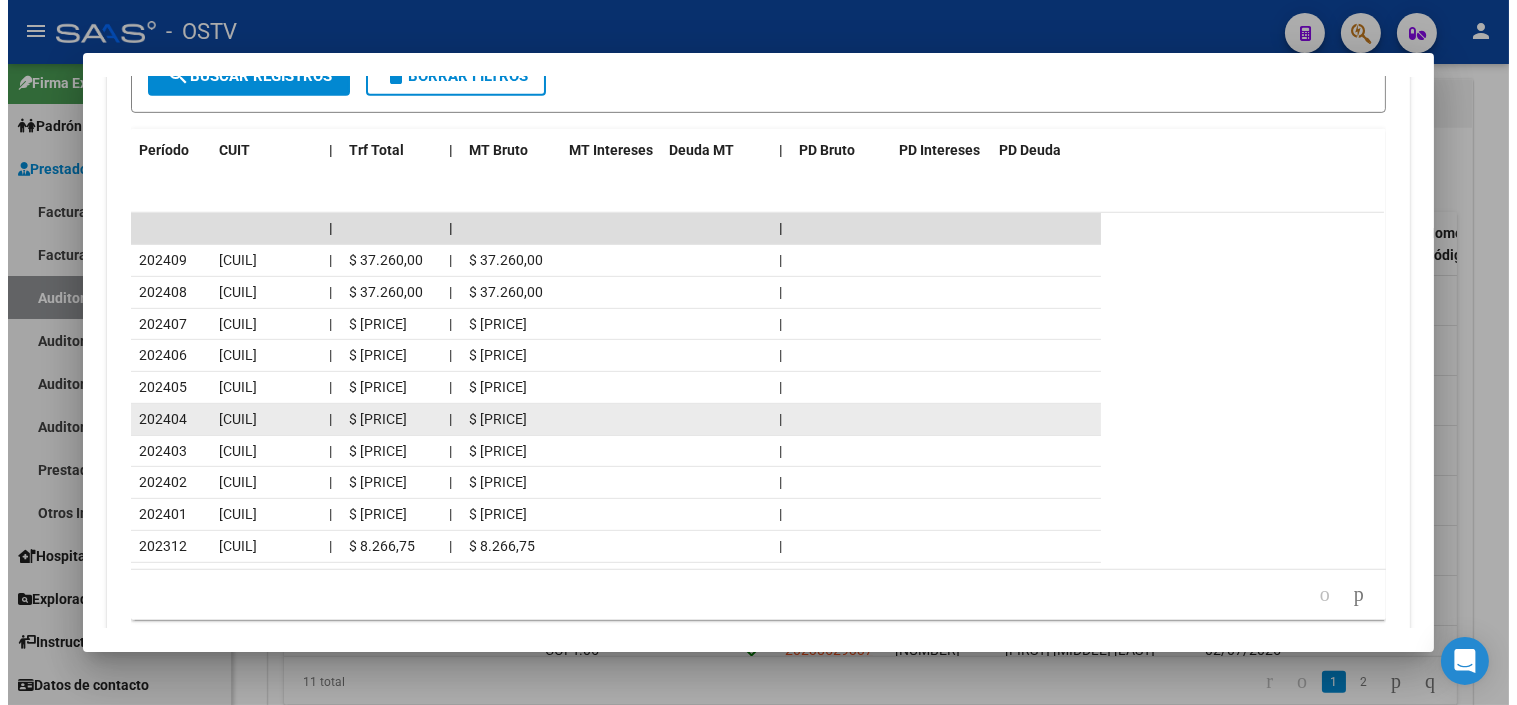 scroll, scrollTop: 1974, scrollLeft: 0, axis: vertical 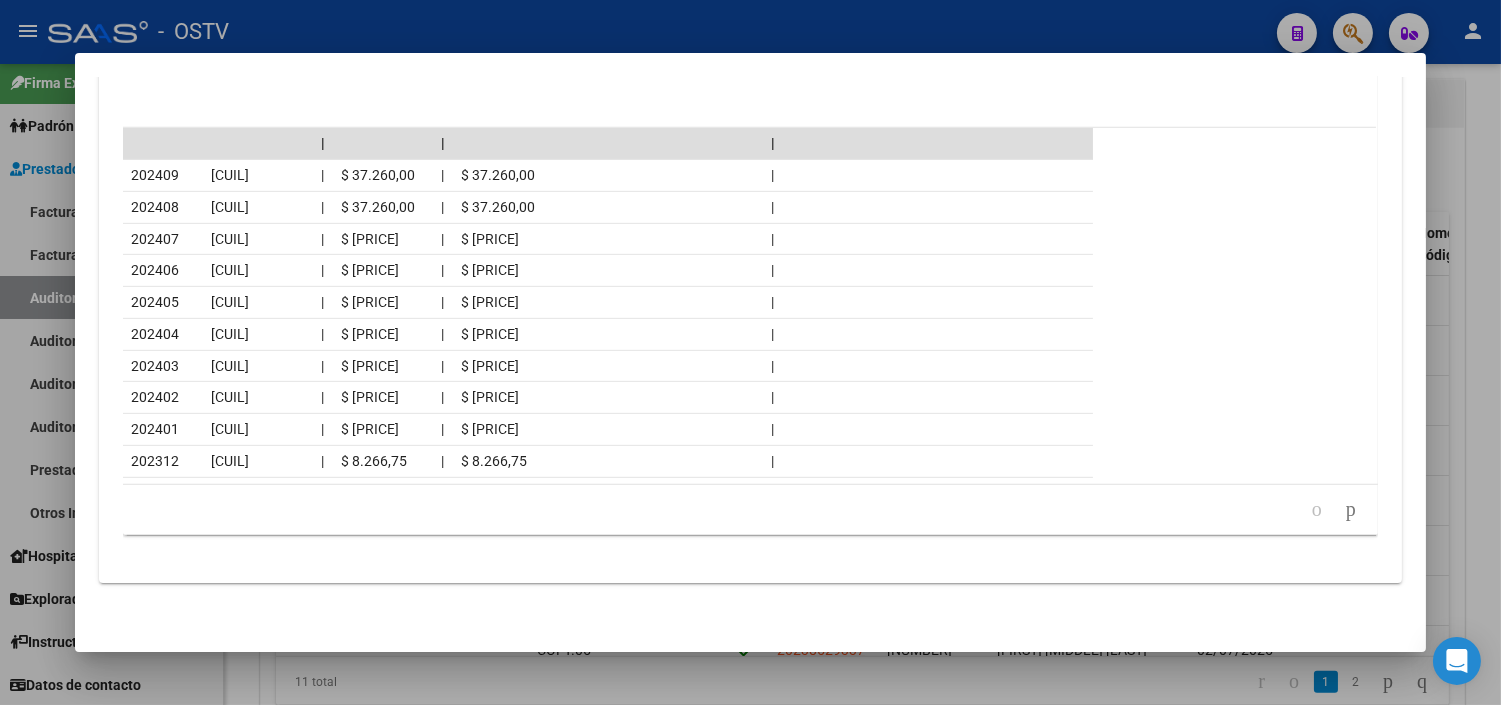 click at bounding box center (750, 352) 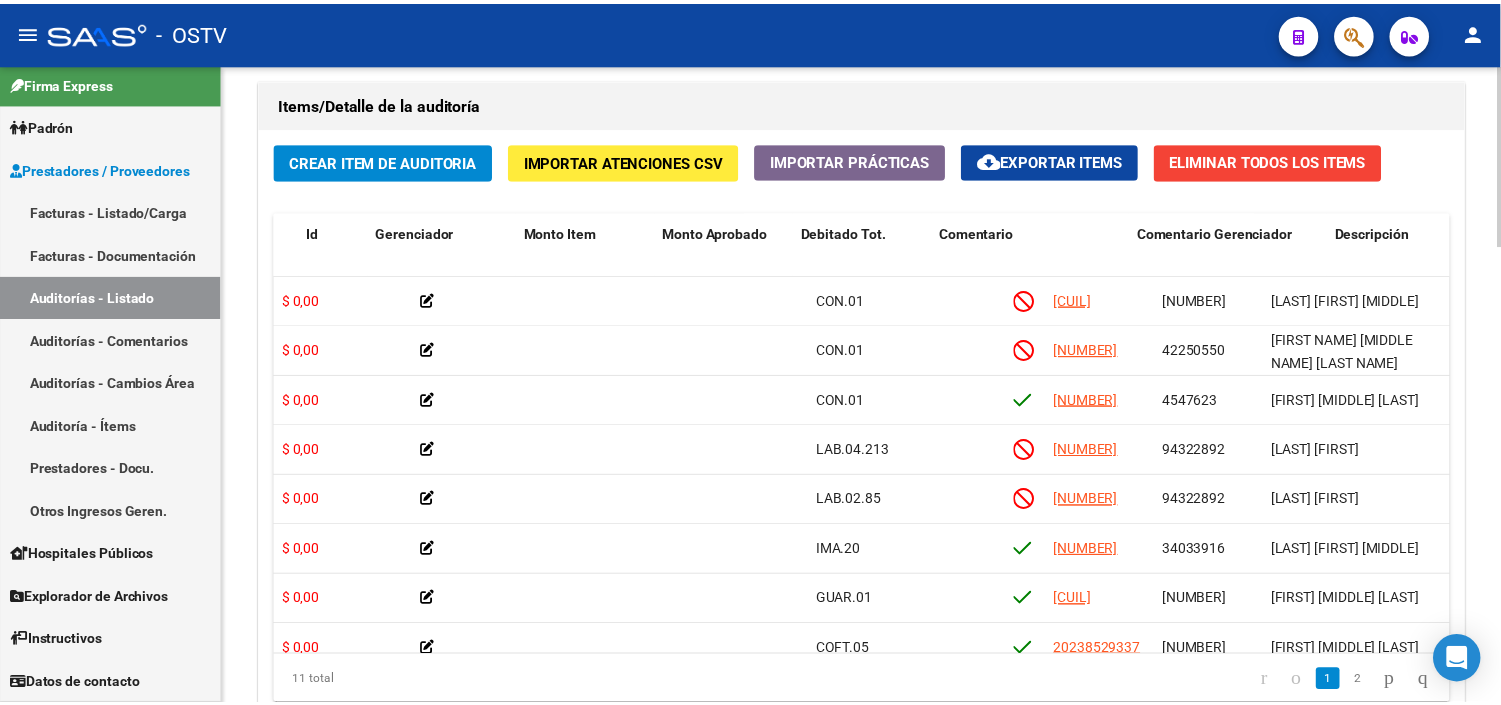 scroll, scrollTop: 0, scrollLeft: 0, axis: both 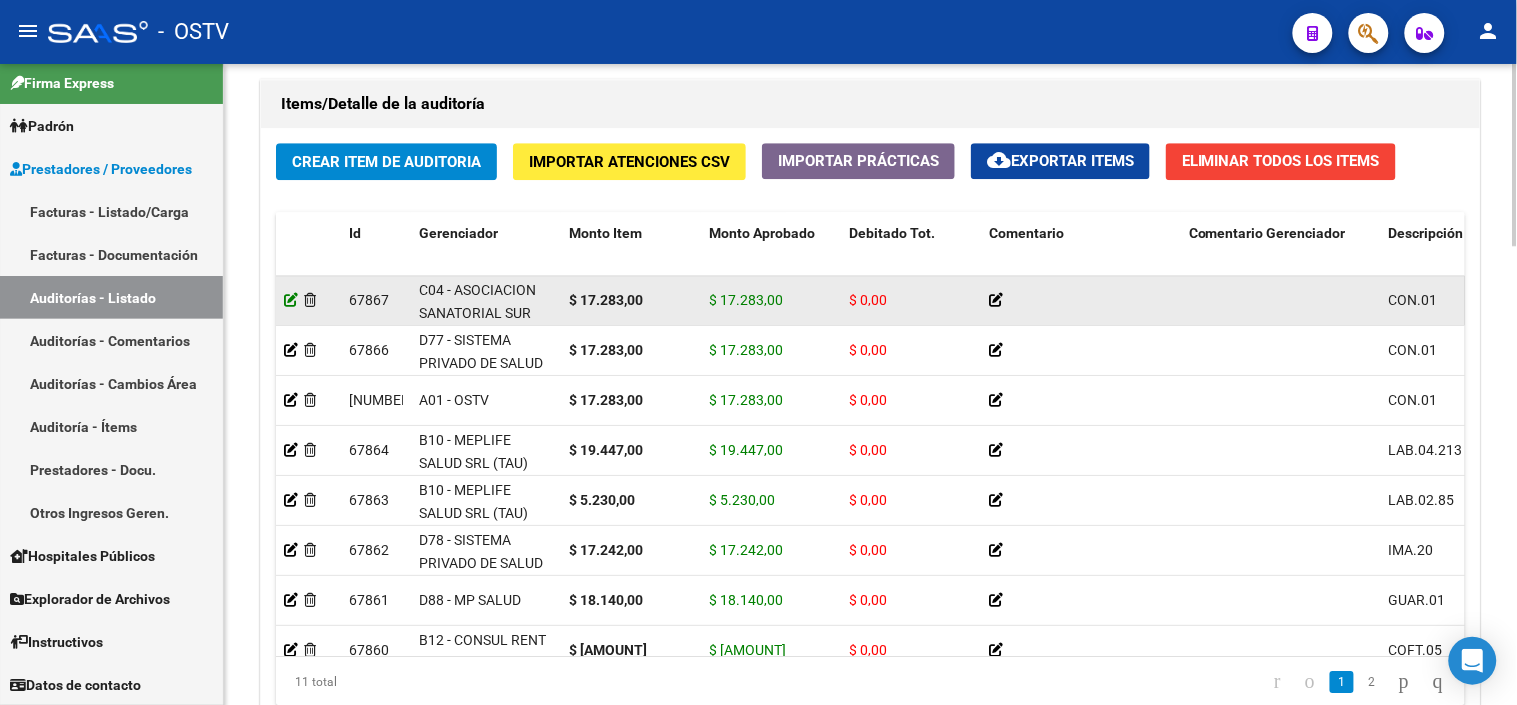click 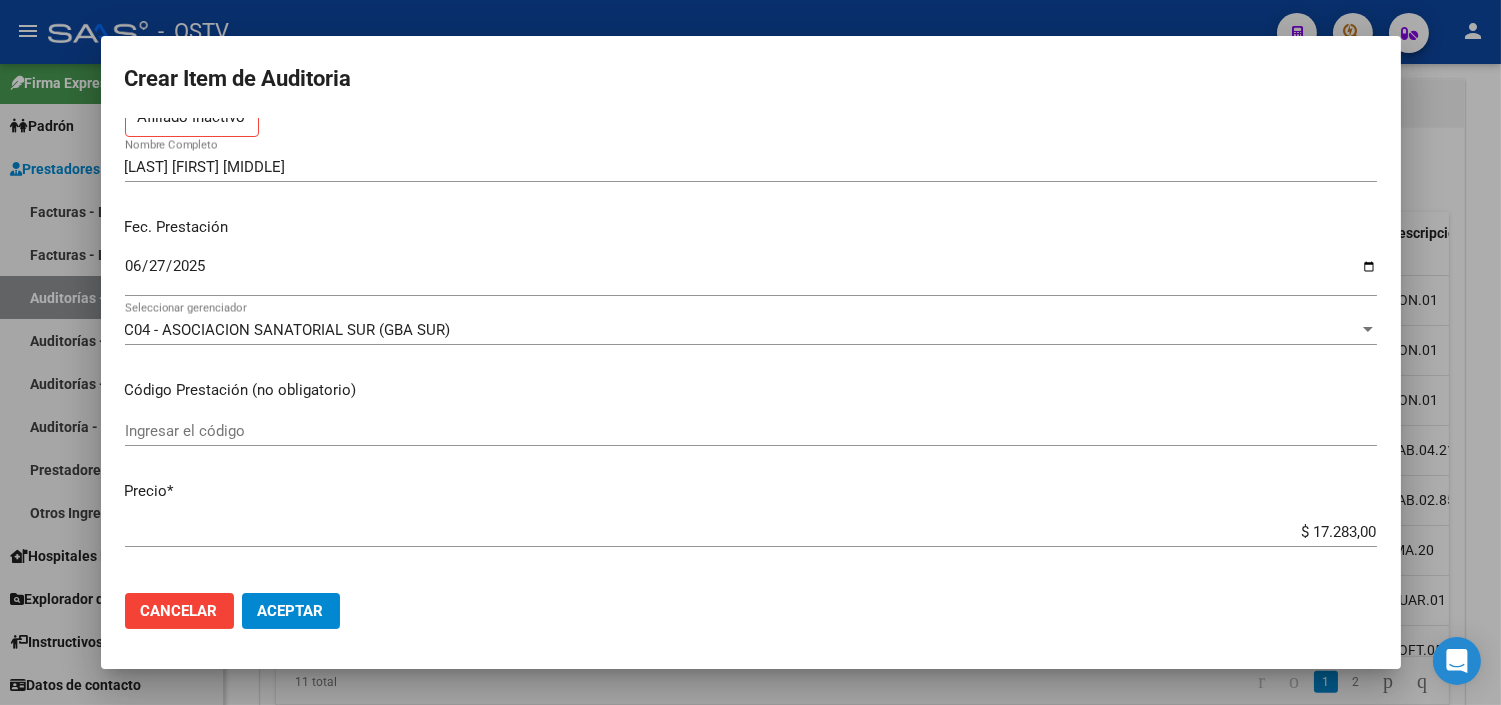 scroll, scrollTop: 444, scrollLeft: 0, axis: vertical 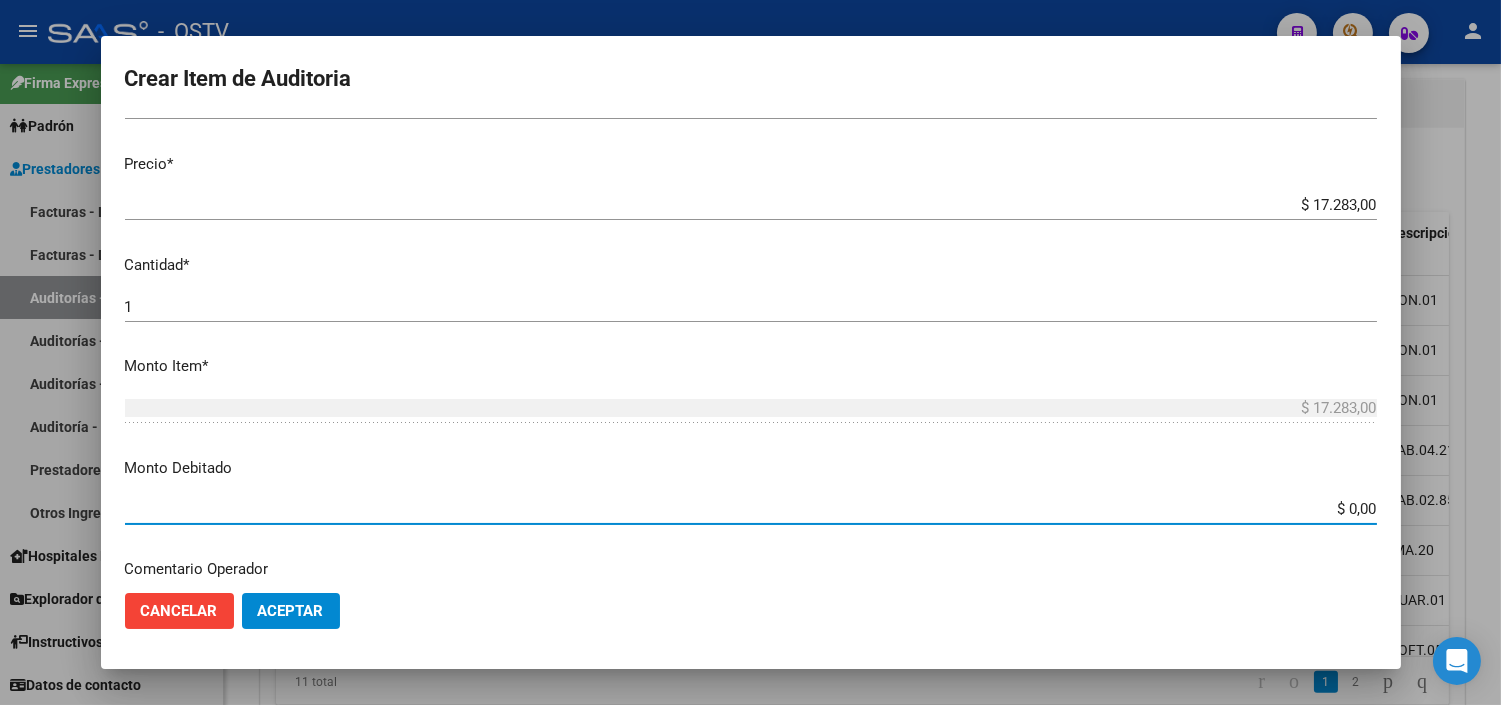 click on "$ 0,00" at bounding box center (751, 509) 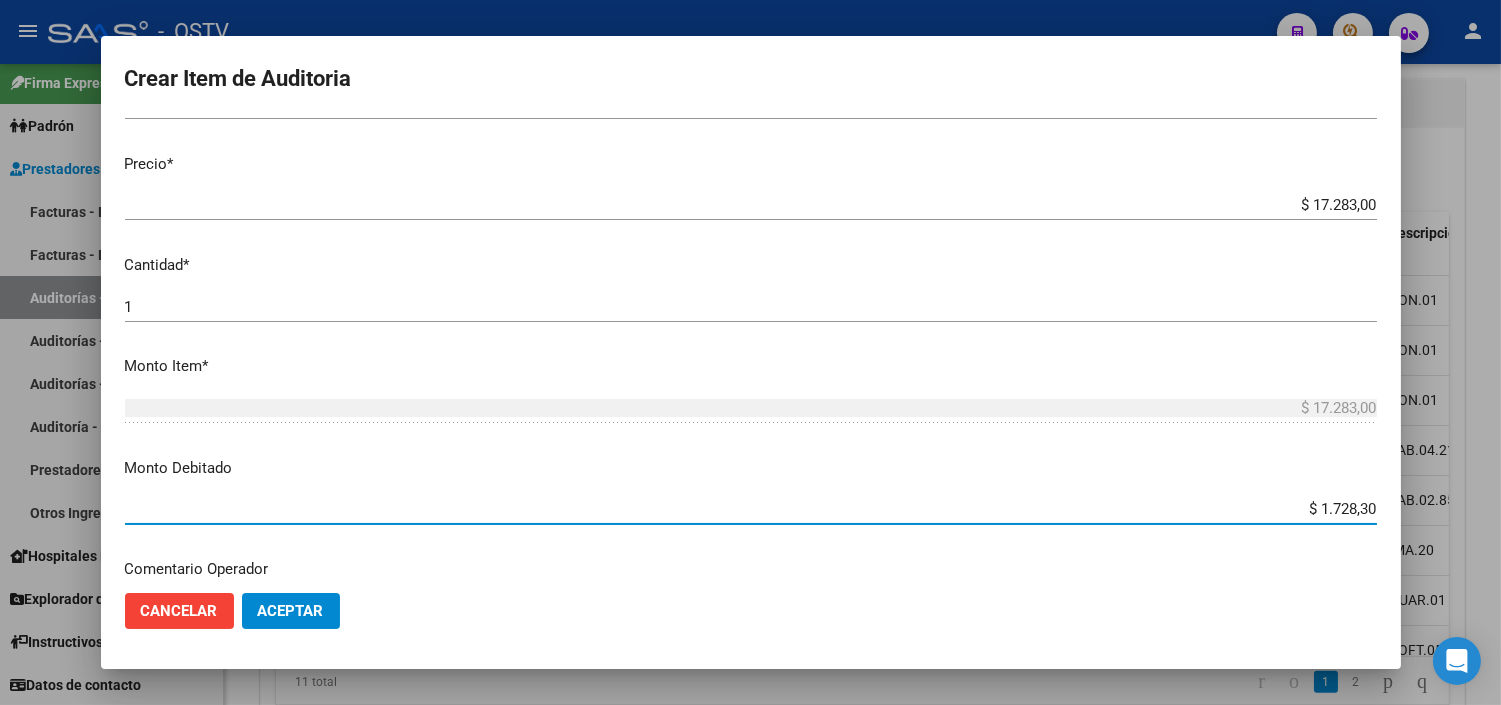 type on "$ 17.283,00" 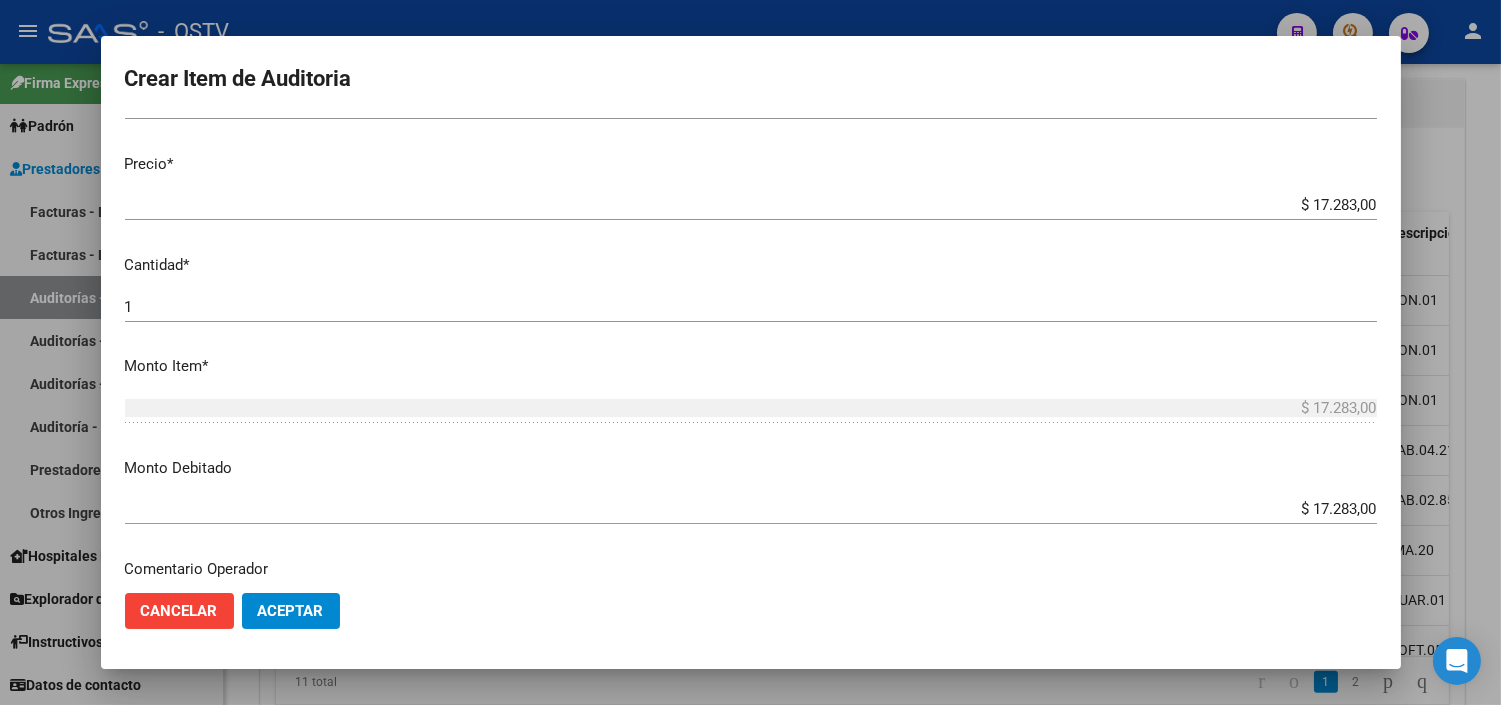 scroll, scrollTop: 1052, scrollLeft: 0, axis: vertical 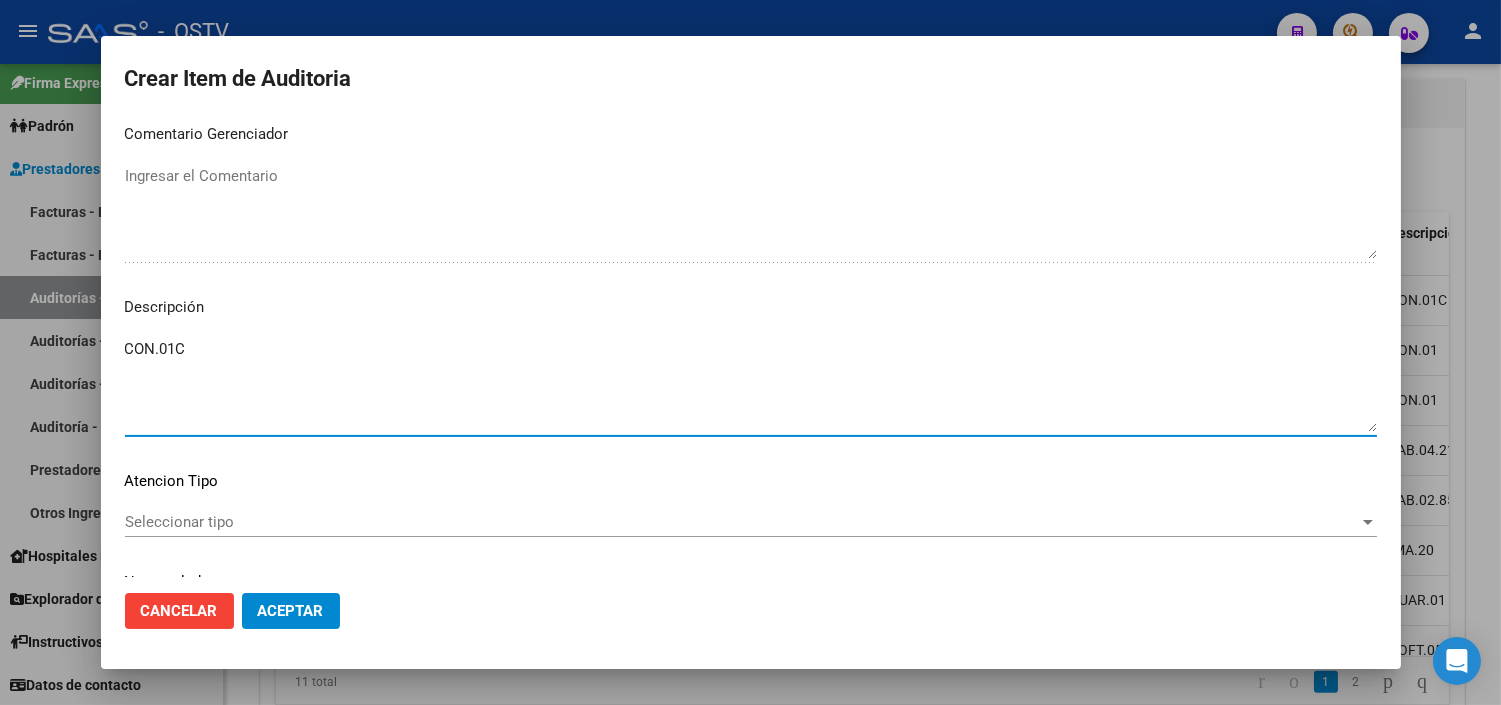 type on "CON.01" 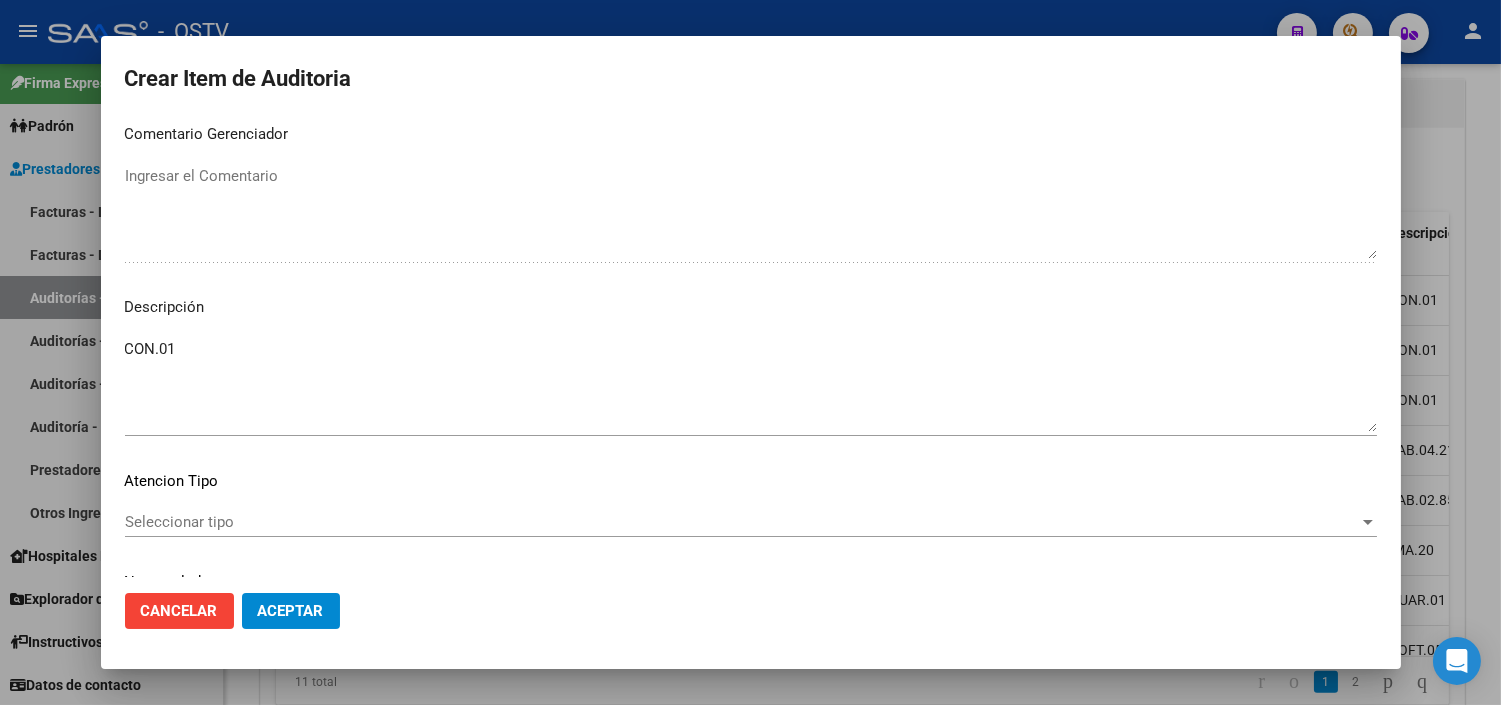 scroll, scrollTop: 705, scrollLeft: 0, axis: vertical 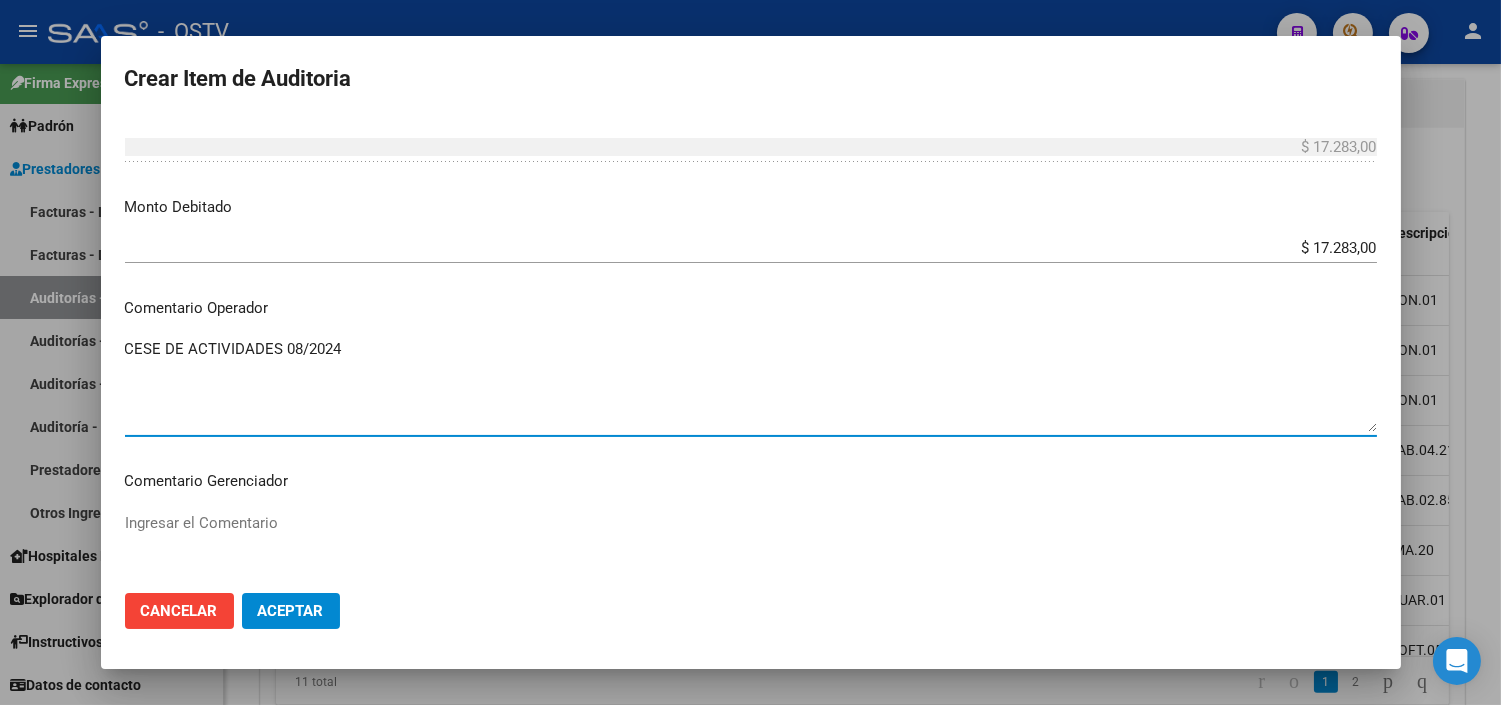 type on "CESE DE ACTIVIDADES 08/2024" 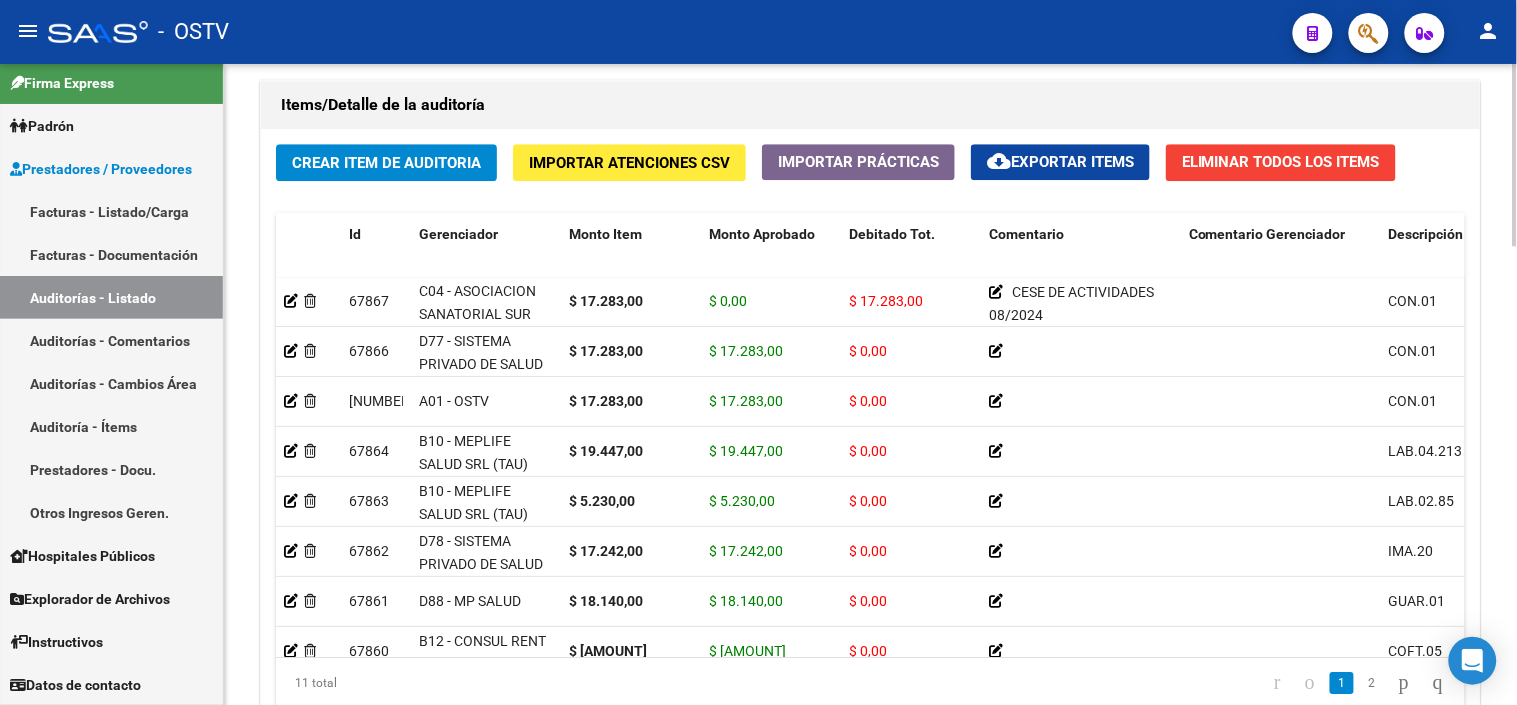 scroll, scrollTop: 1555, scrollLeft: 0, axis: vertical 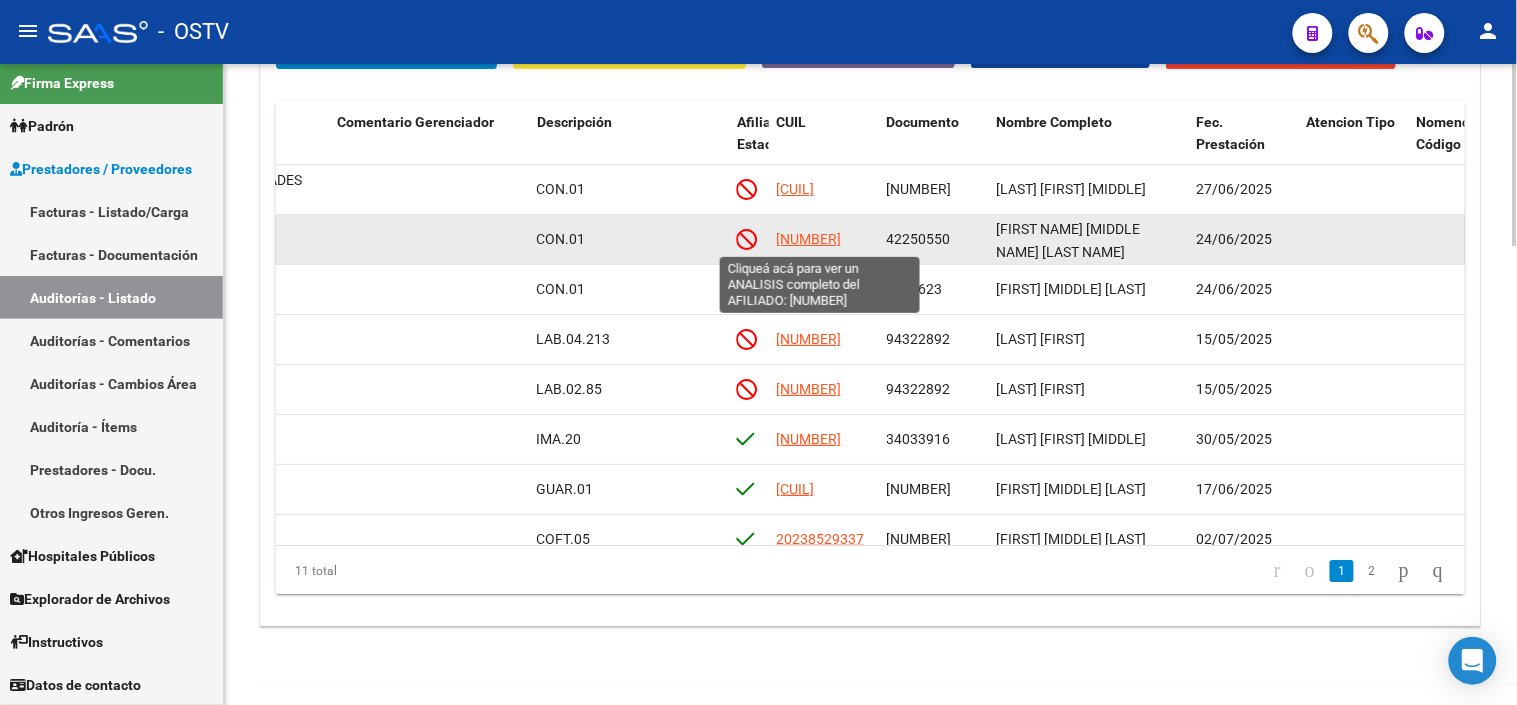 click on "[NUMBER]" 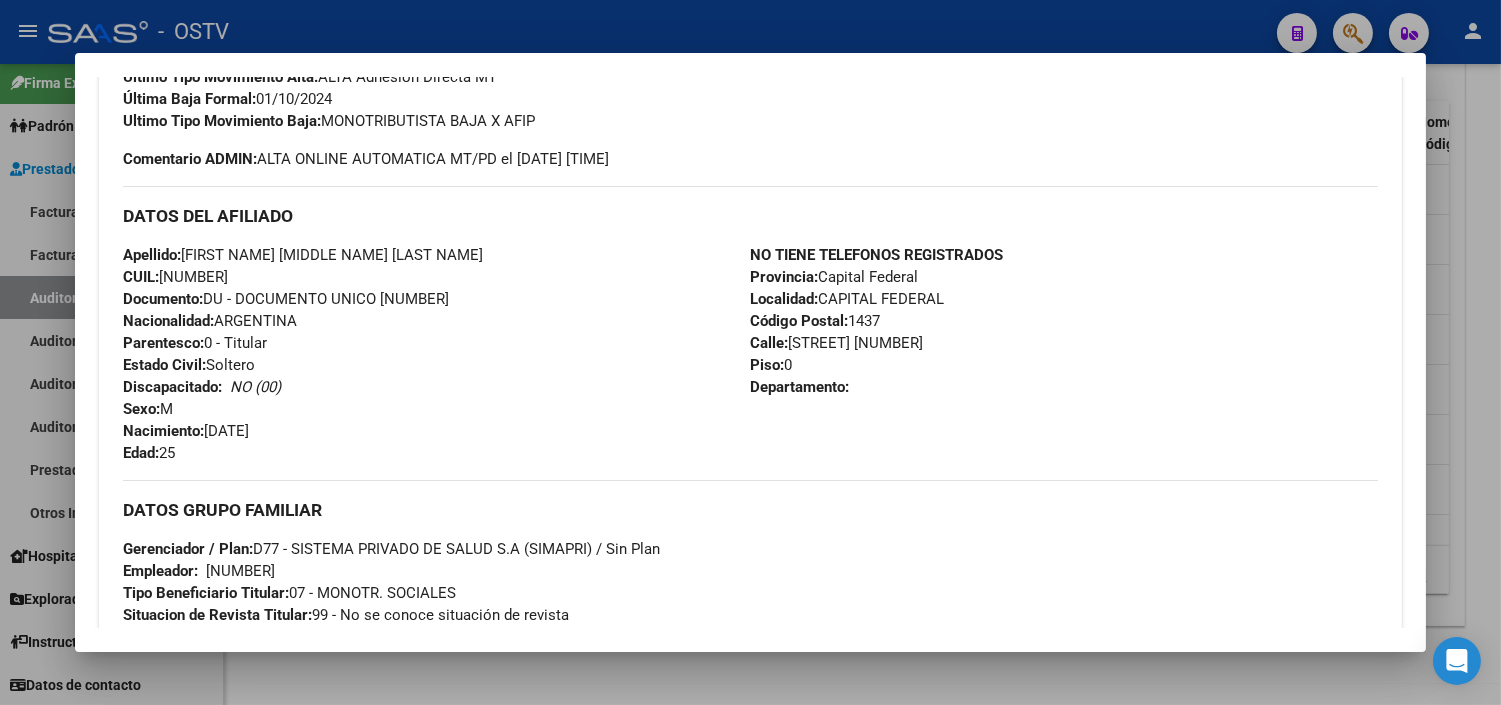 scroll, scrollTop: 971, scrollLeft: 0, axis: vertical 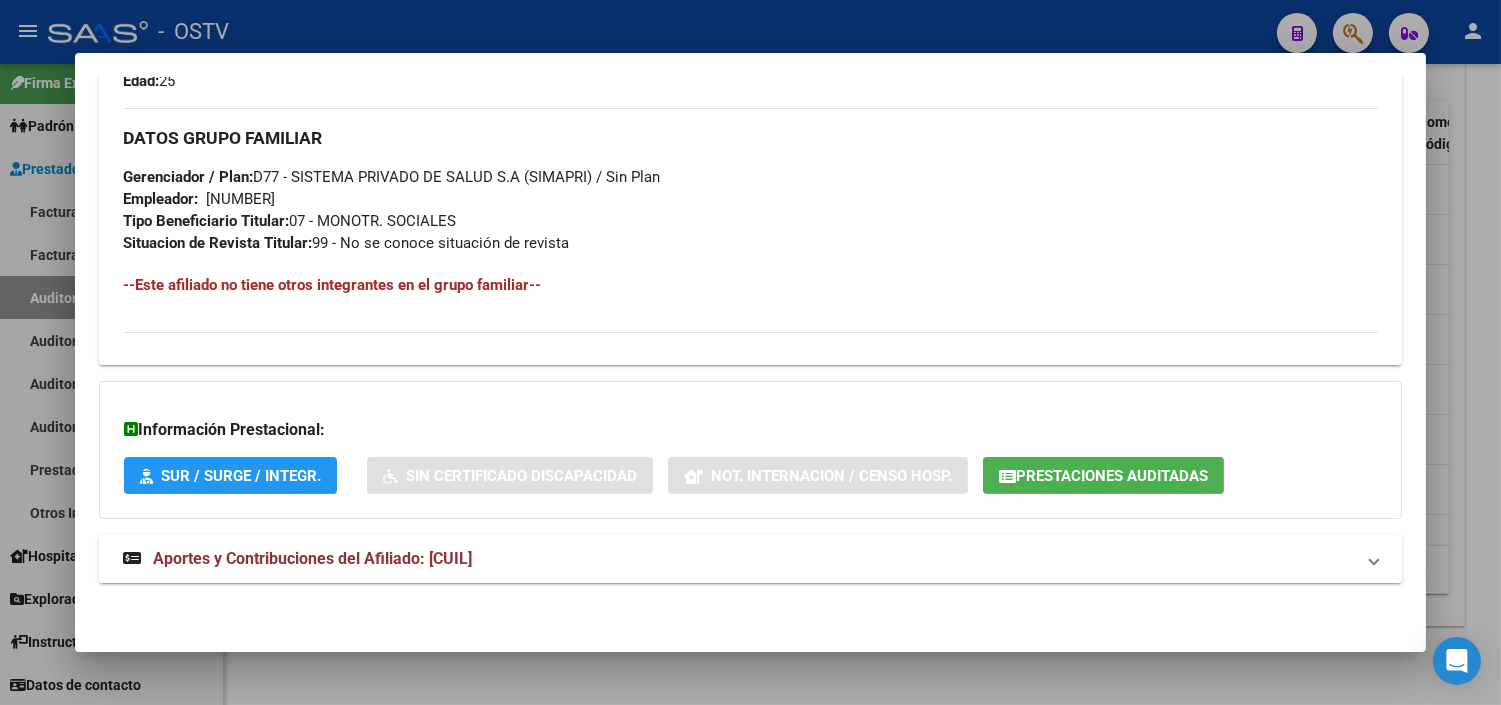 click on "Aportes y Contribuciones del Afiliado: [CUIL]" at bounding box center [750, 559] 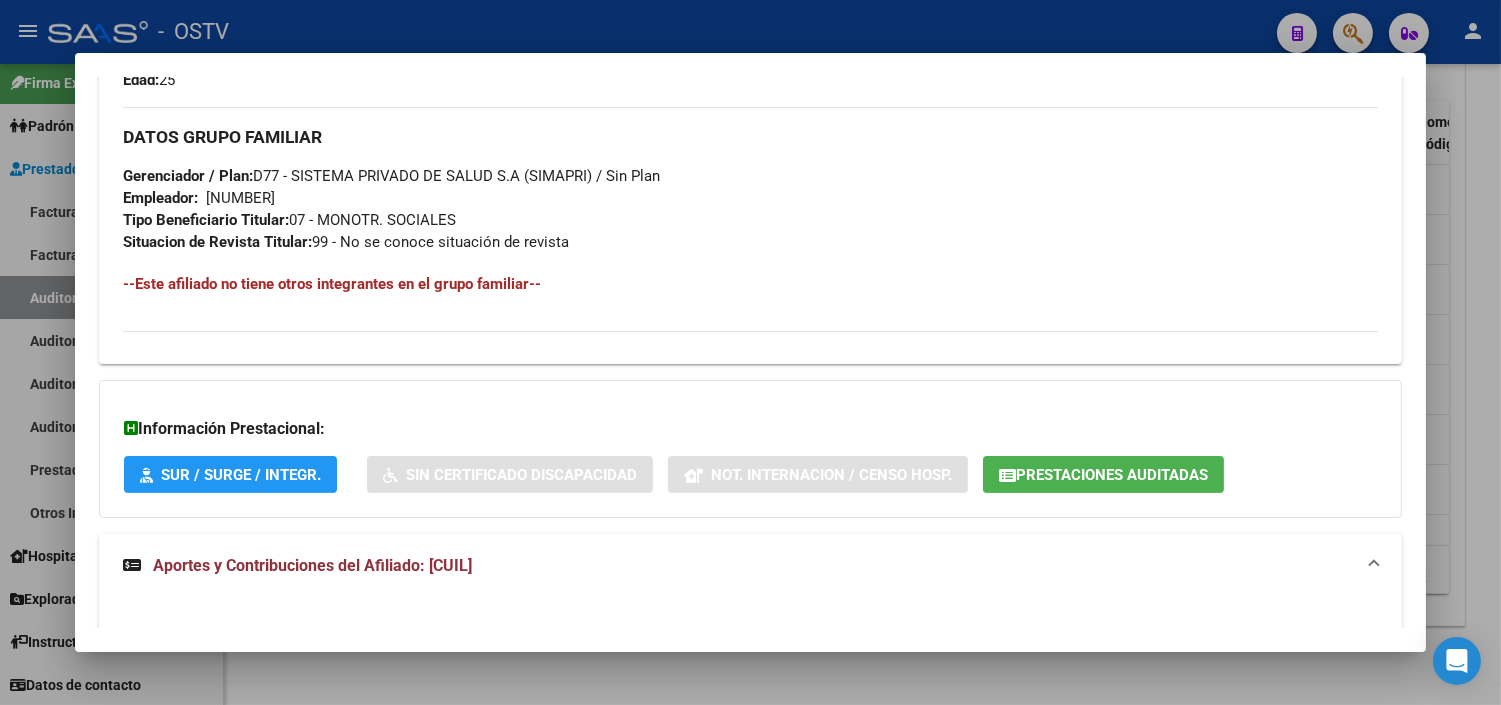 click on "Prestaciones Auditadas" 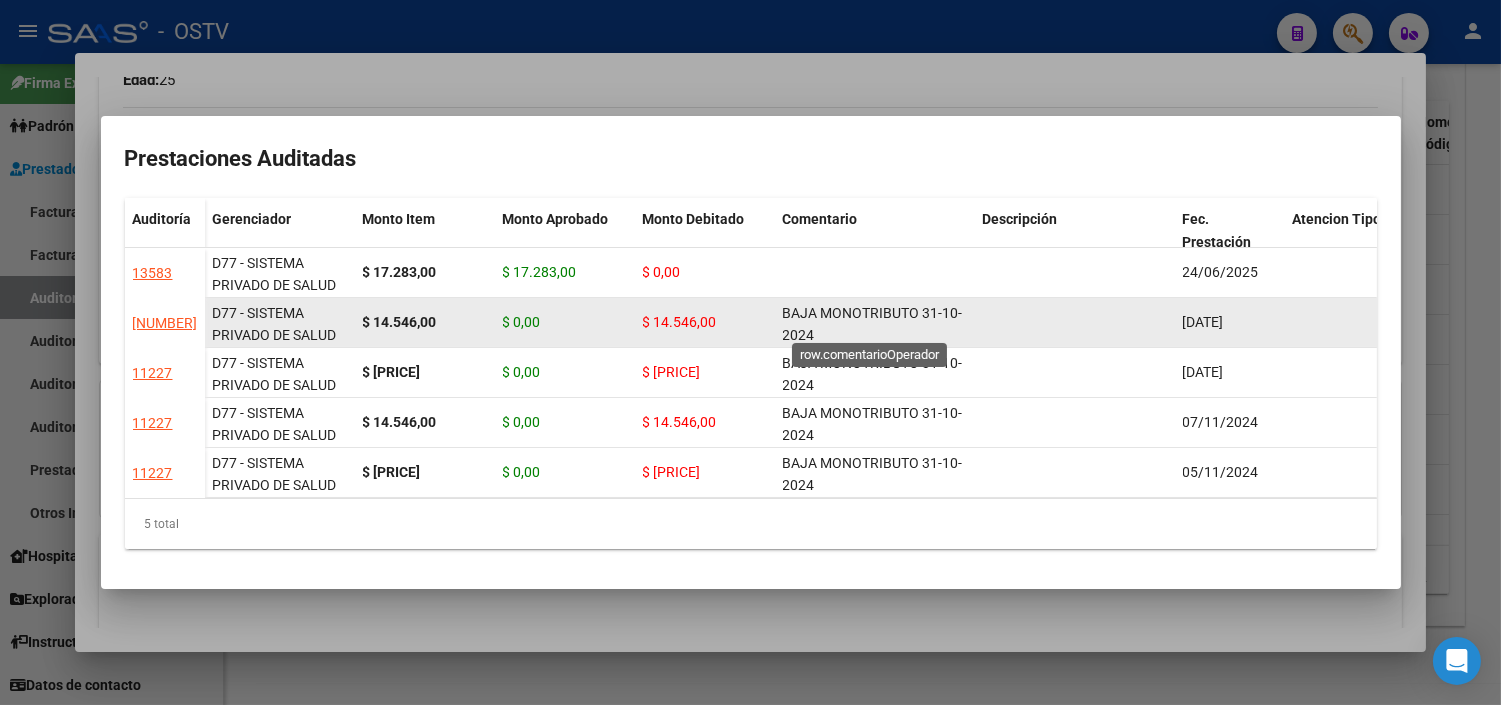 scroll, scrollTop: 3, scrollLeft: 0, axis: vertical 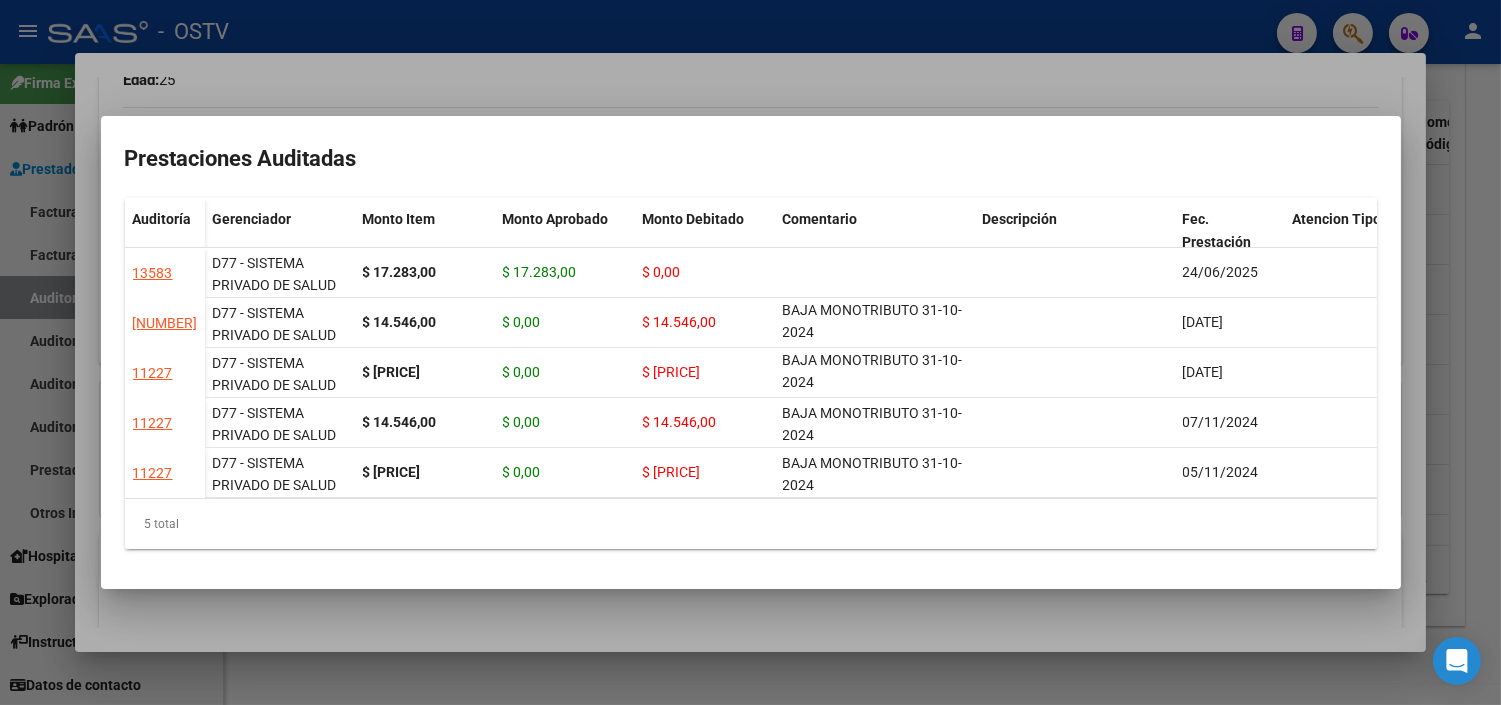 click at bounding box center [750, 352] 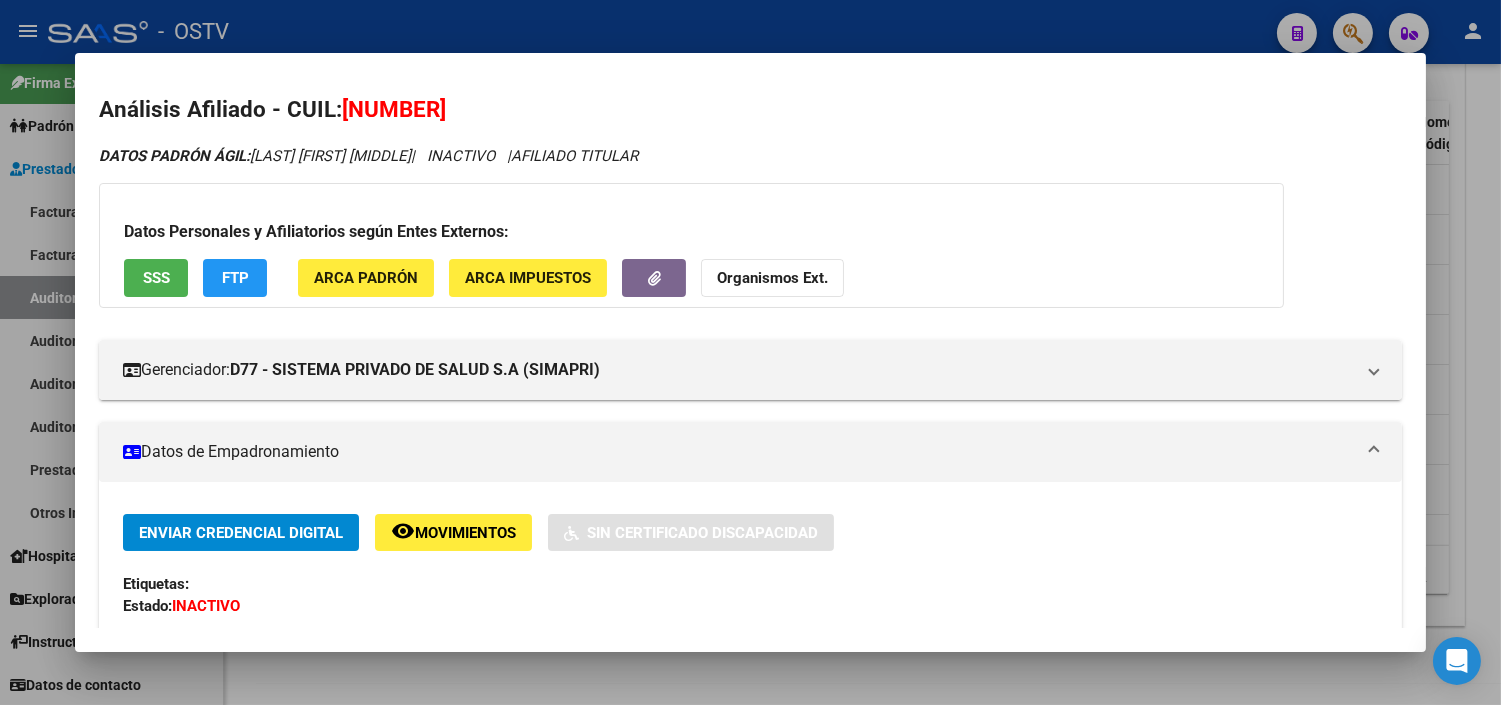 scroll, scrollTop: 0, scrollLeft: 0, axis: both 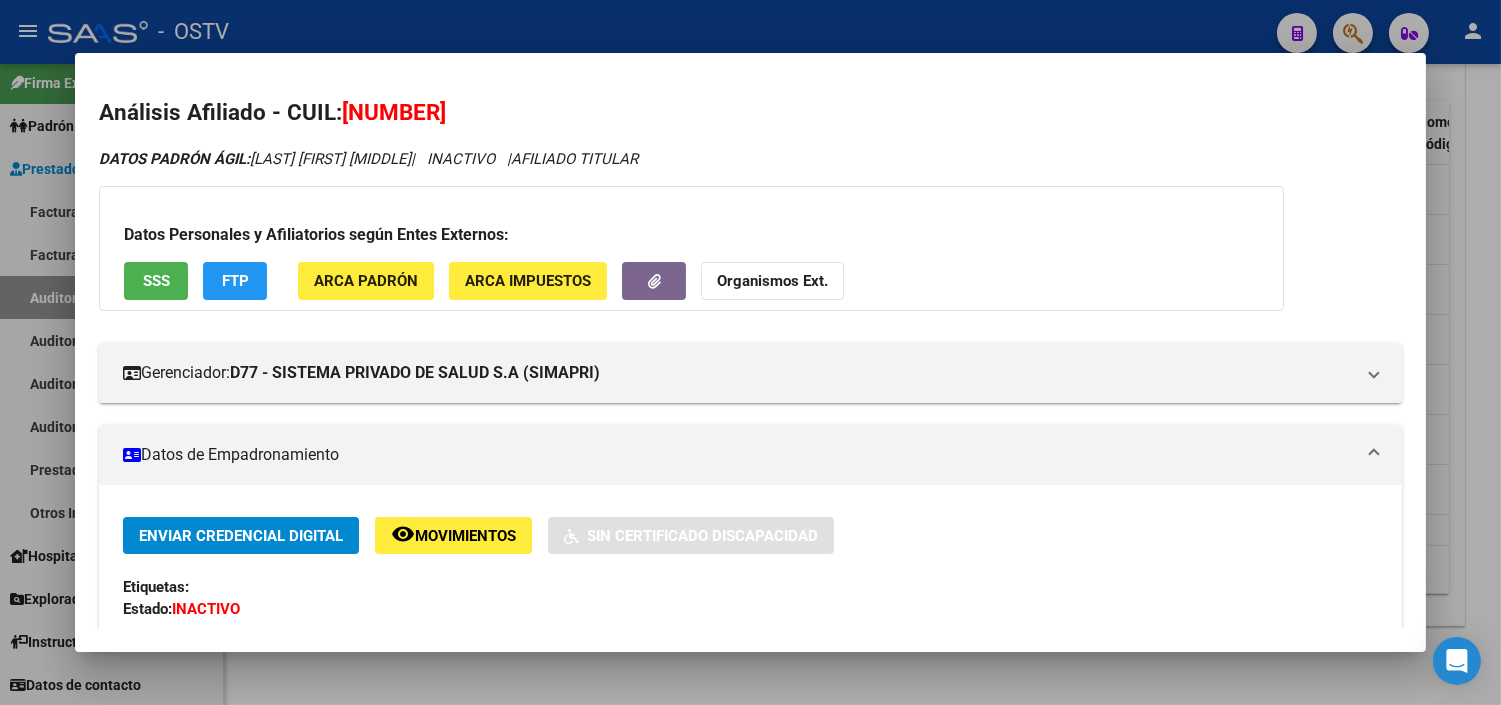 drag, startPoint x: 366, startPoint y: 108, endPoint x: 458, endPoint y: 108, distance: 92 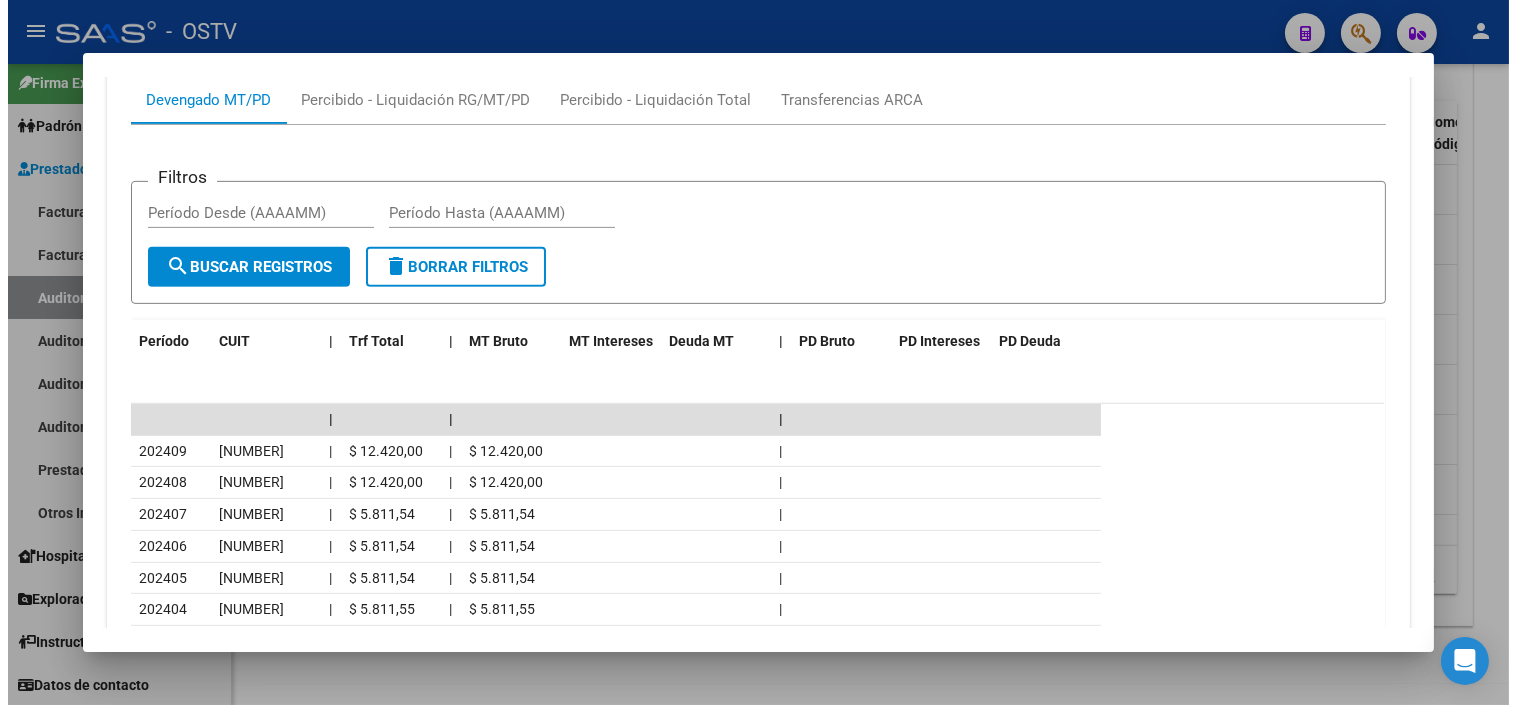scroll, scrollTop: 1666, scrollLeft: 0, axis: vertical 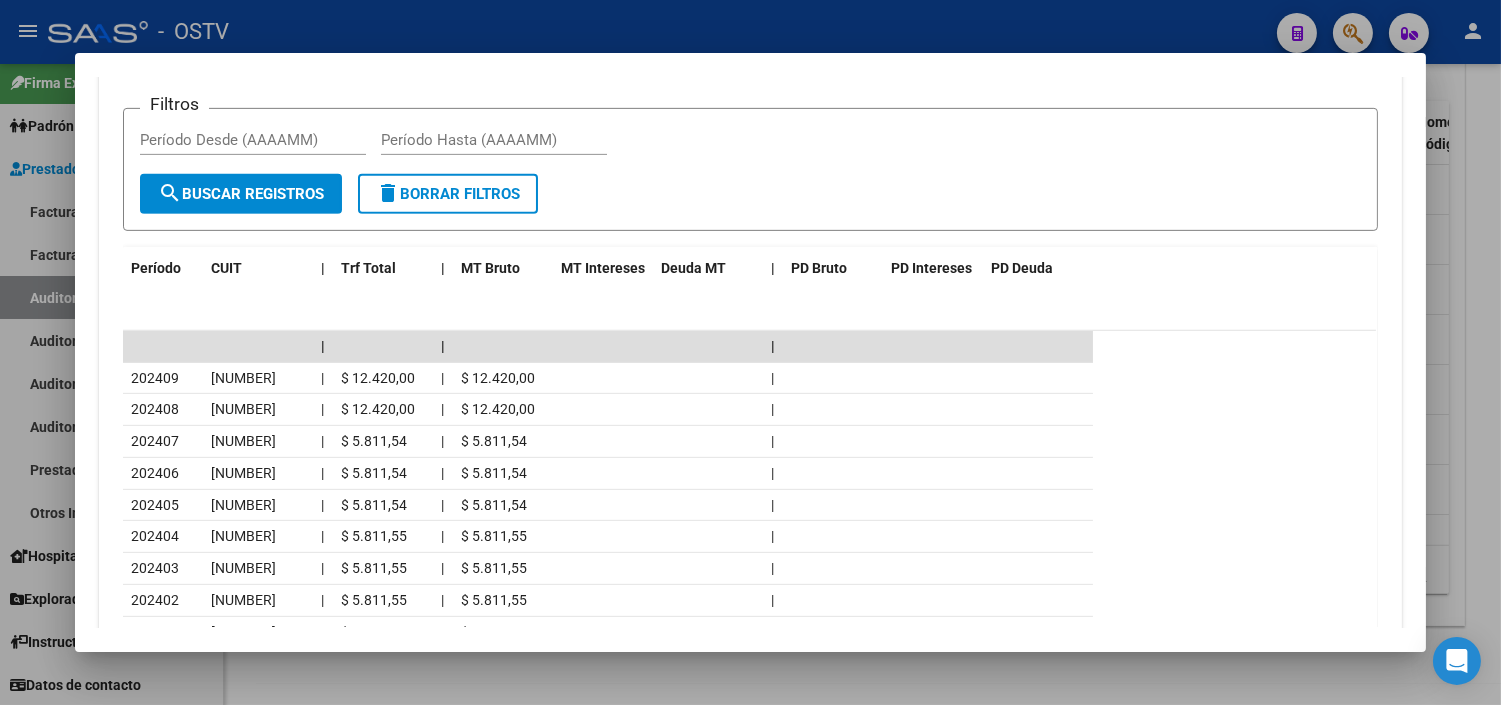 click at bounding box center [750, 352] 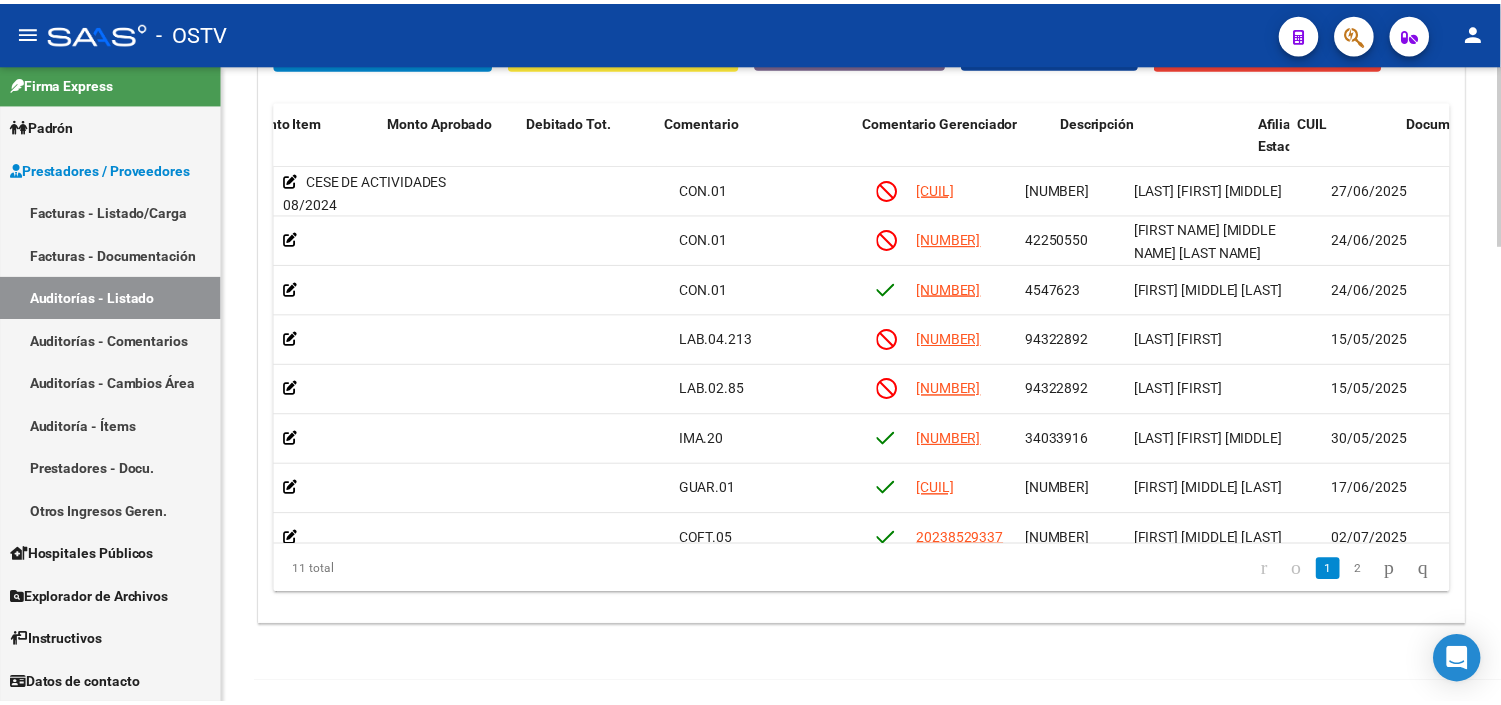 scroll, scrollTop: 0, scrollLeft: 0, axis: both 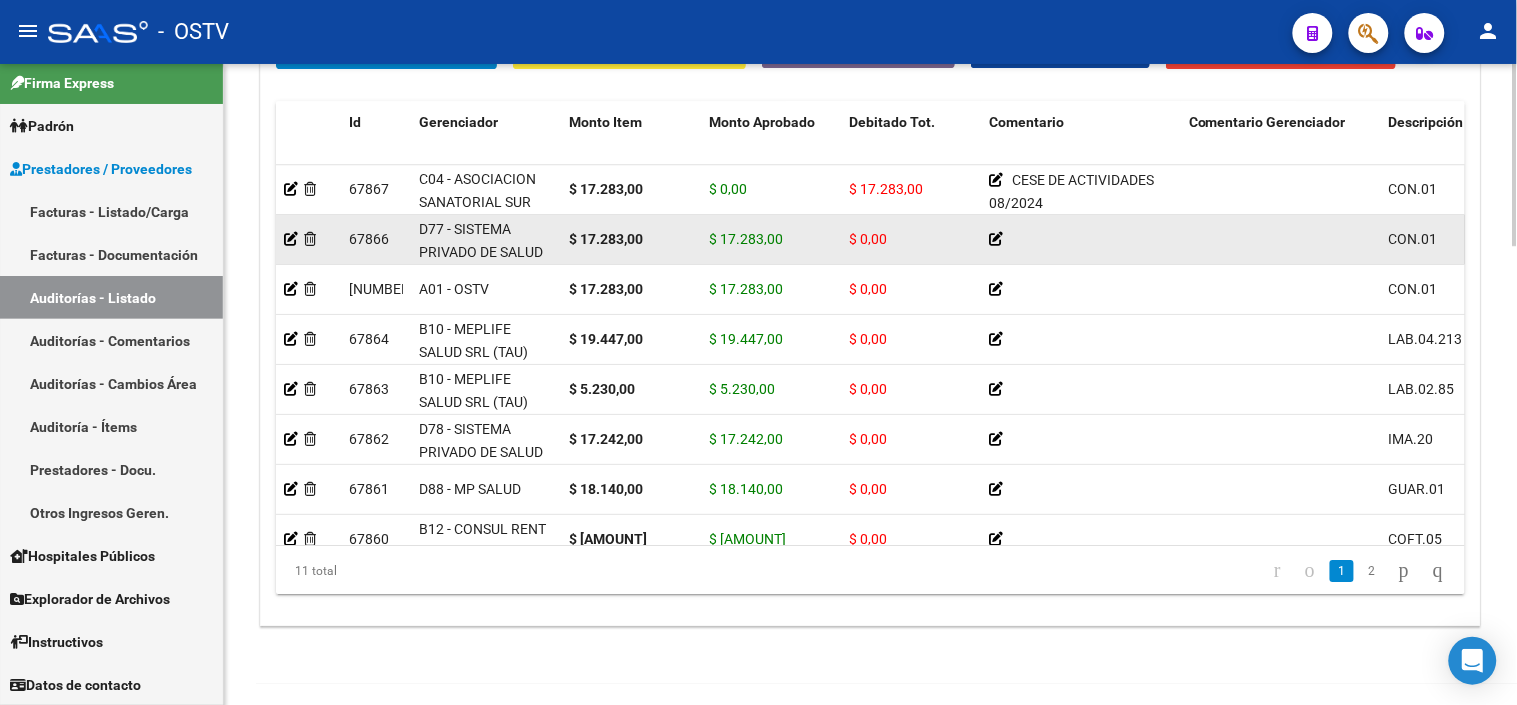 click 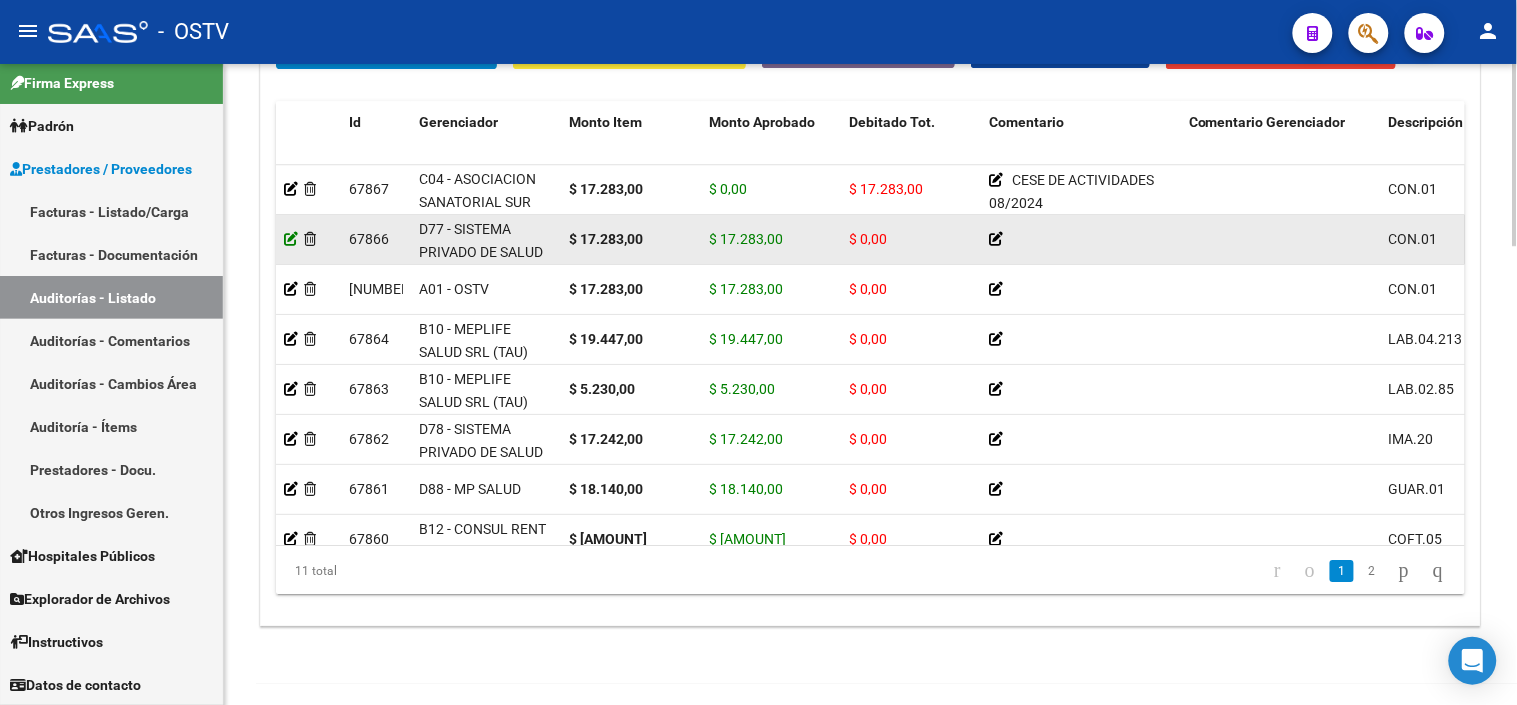 click 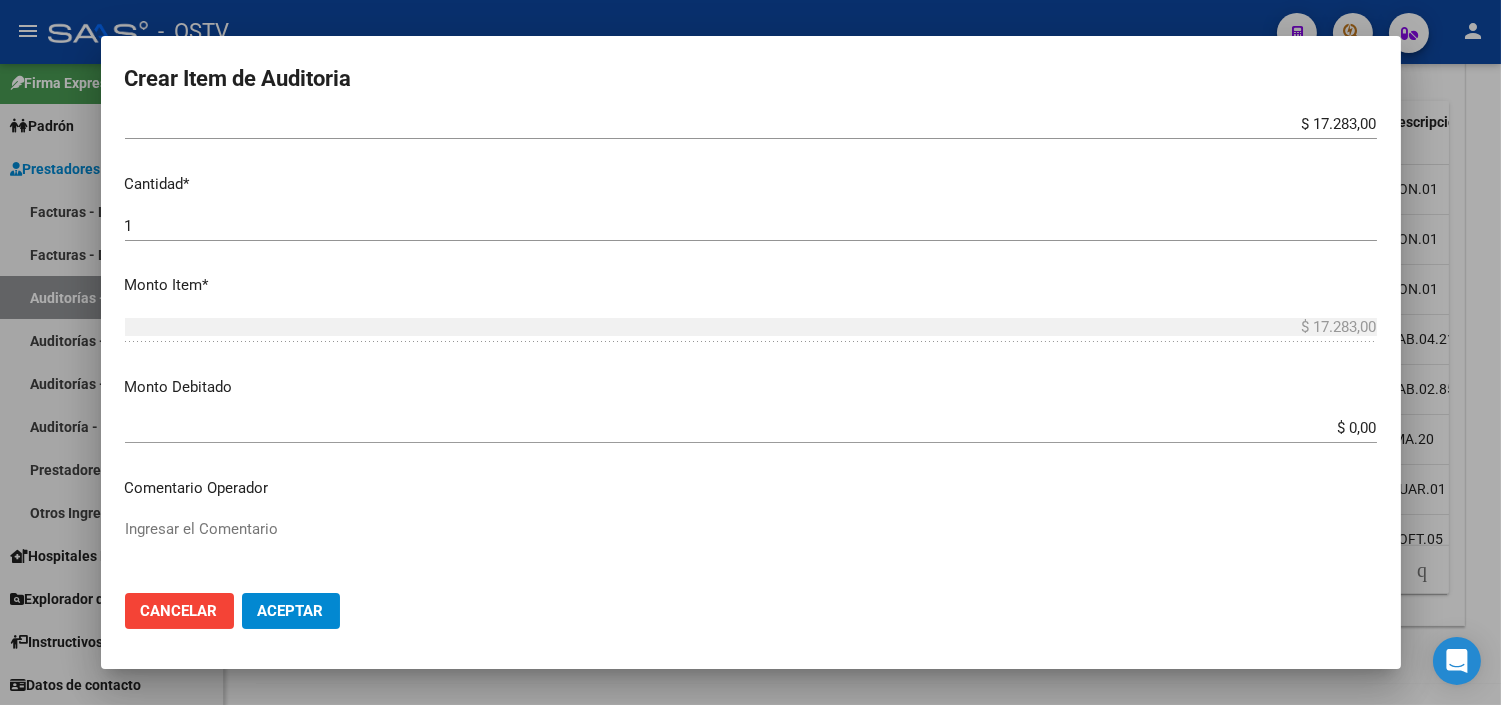 scroll, scrollTop: 555, scrollLeft: 0, axis: vertical 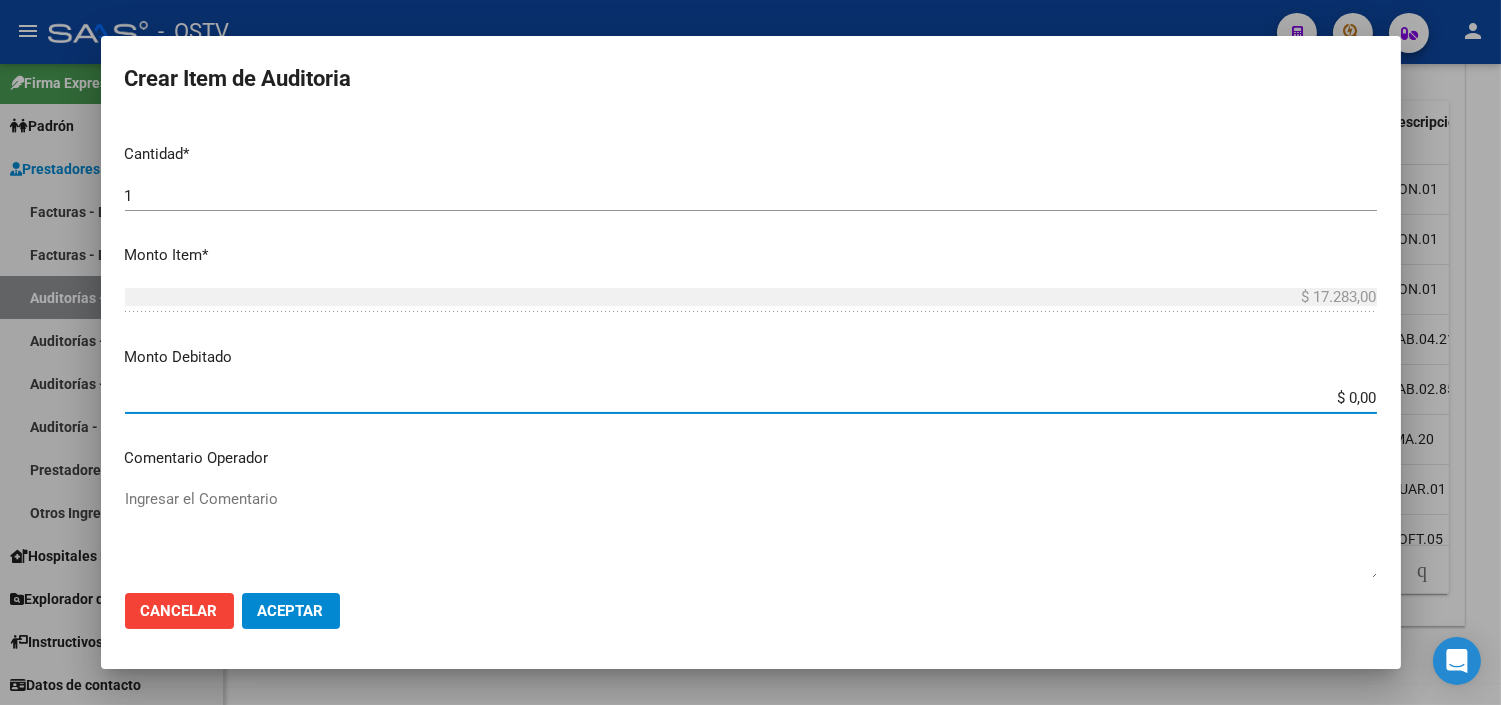 click on "$ 0,00" at bounding box center (751, 398) 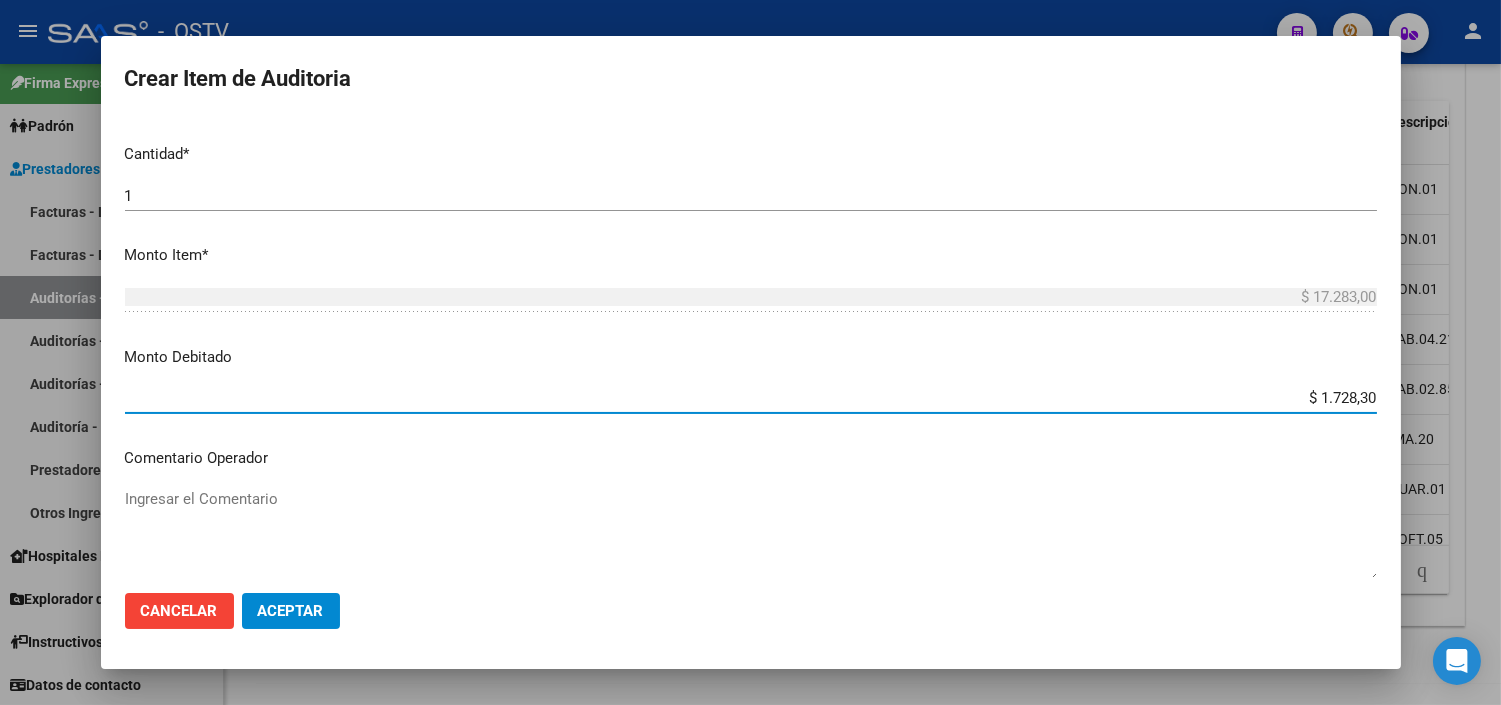 type on "$ 17.283,00" 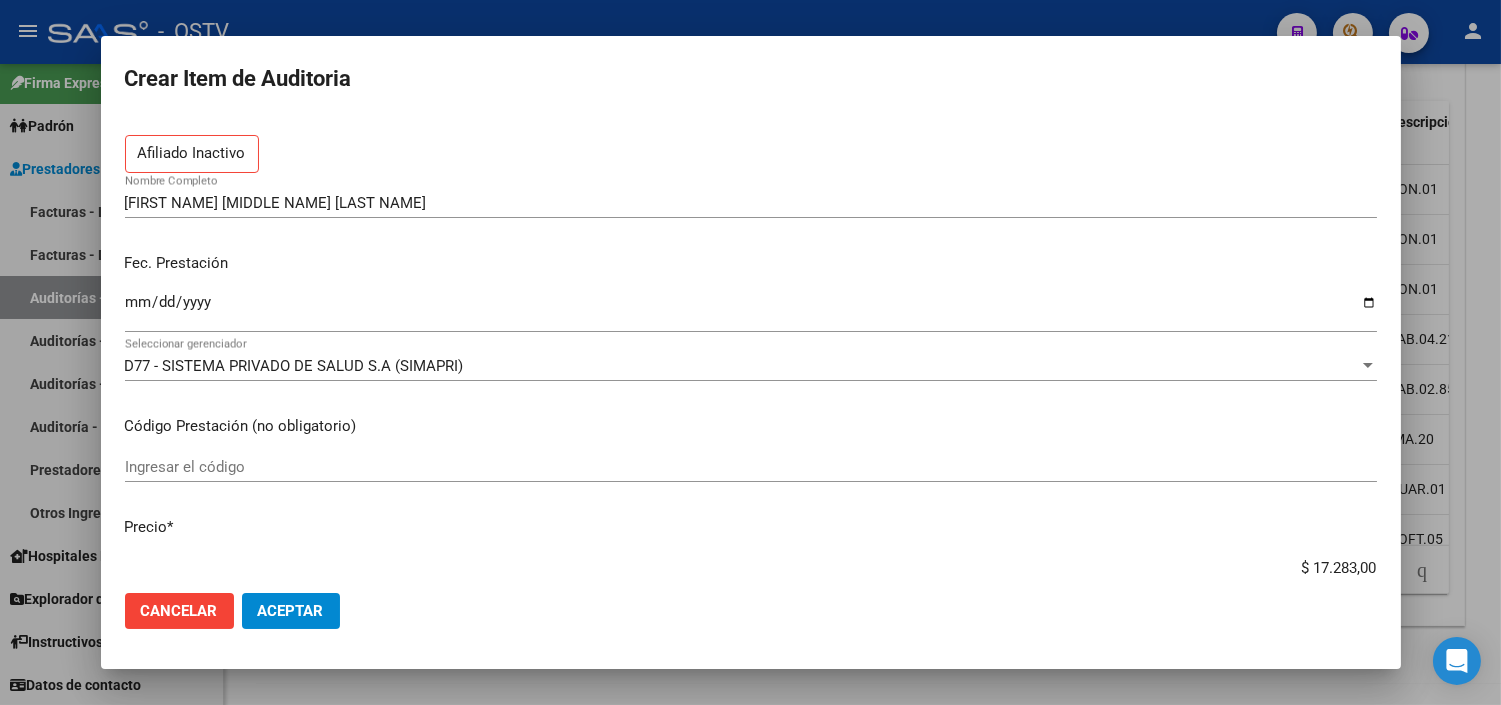 scroll, scrollTop: 0, scrollLeft: 0, axis: both 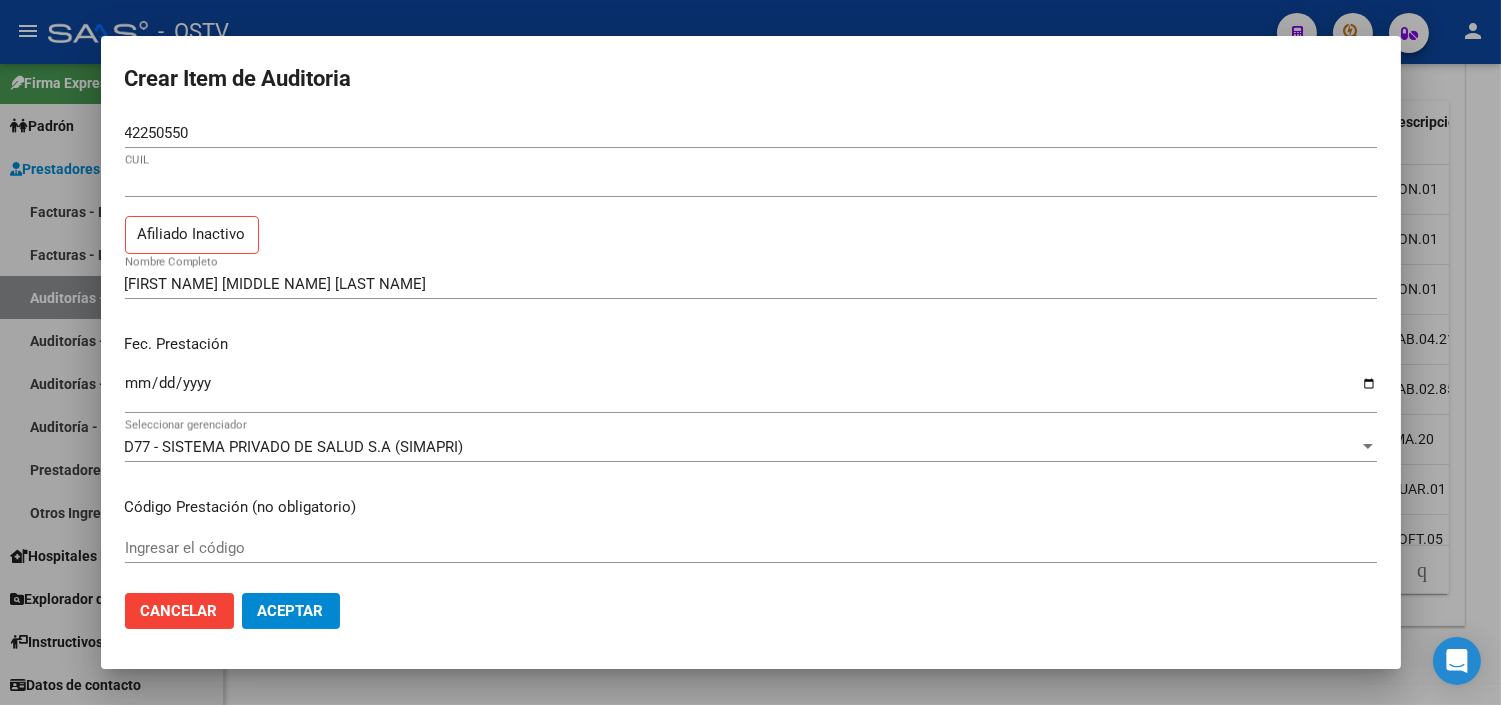 click on "42250550" at bounding box center (751, 133) 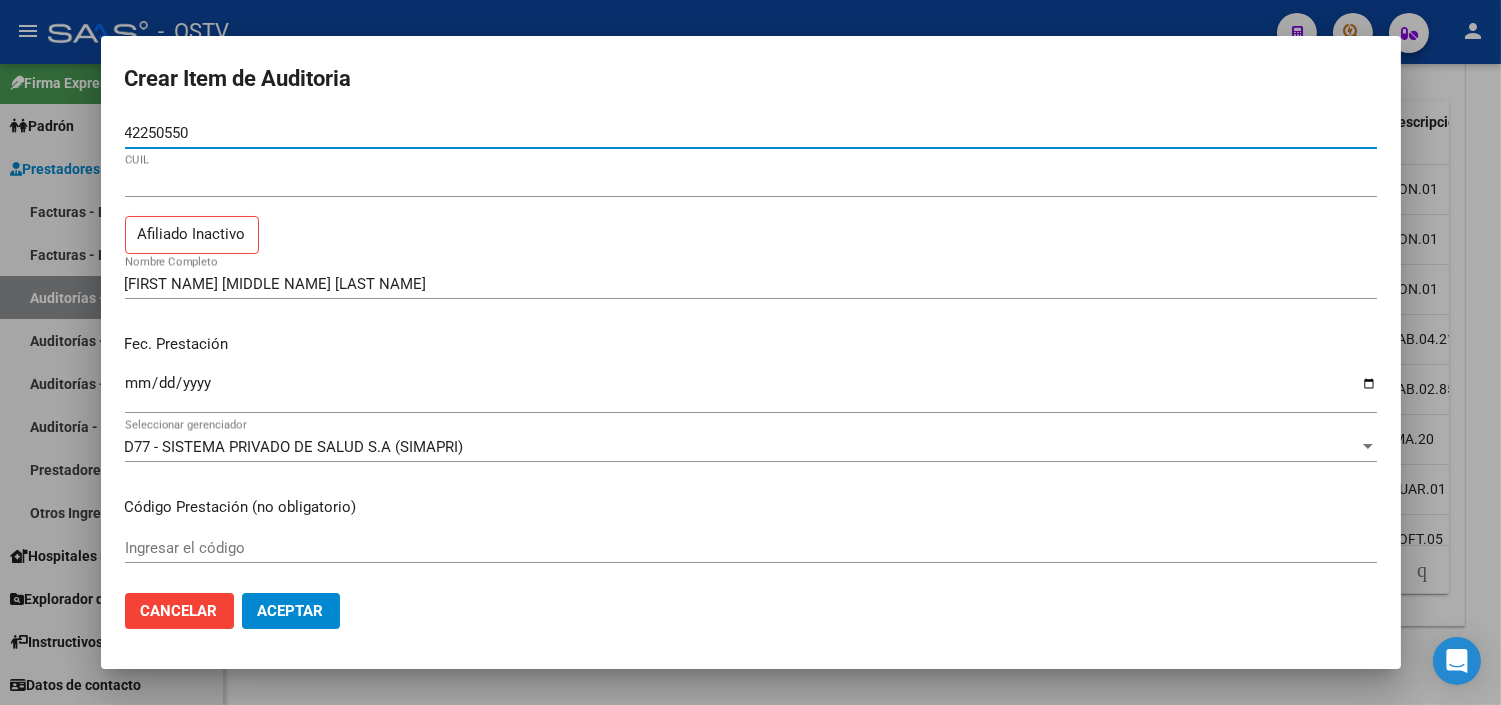 click on "42250550" at bounding box center (751, 133) 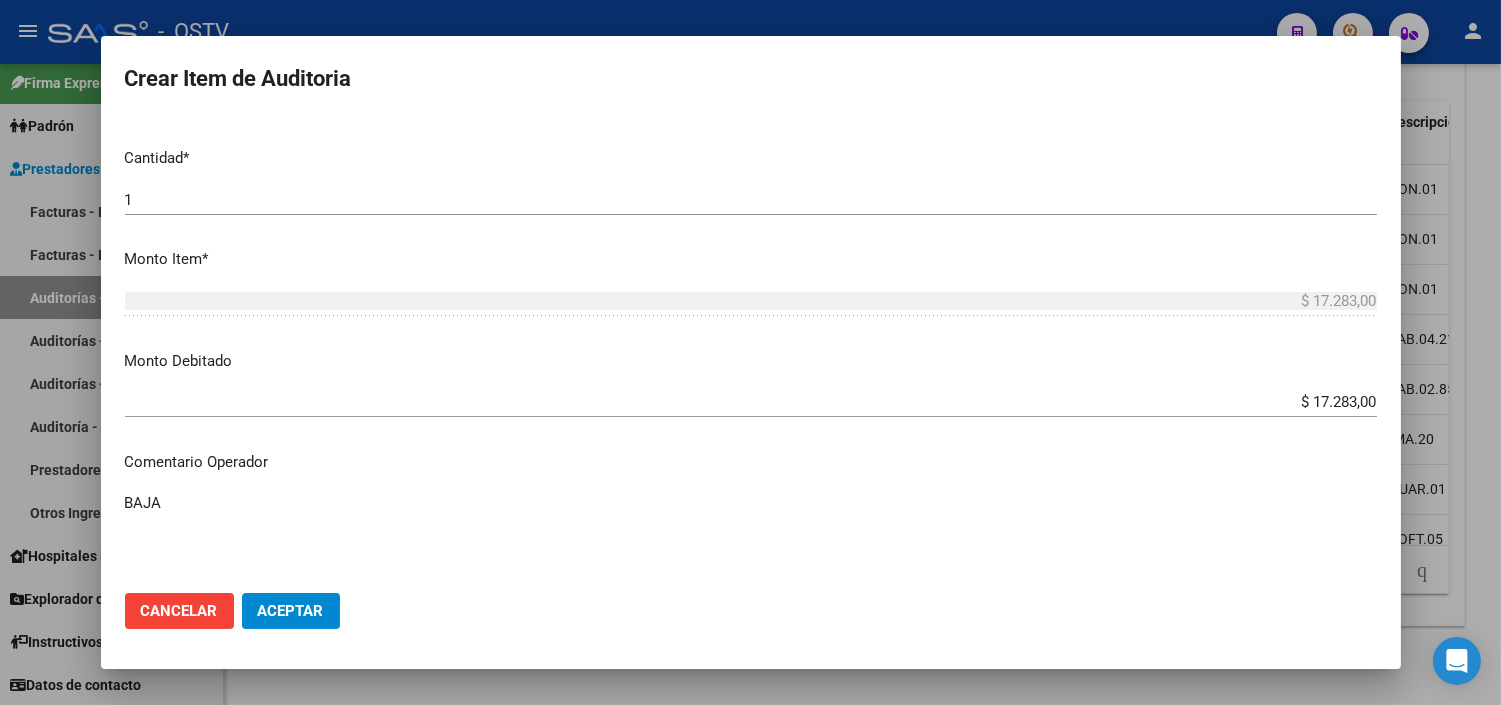 scroll, scrollTop: 555, scrollLeft: 0, axis: vertical 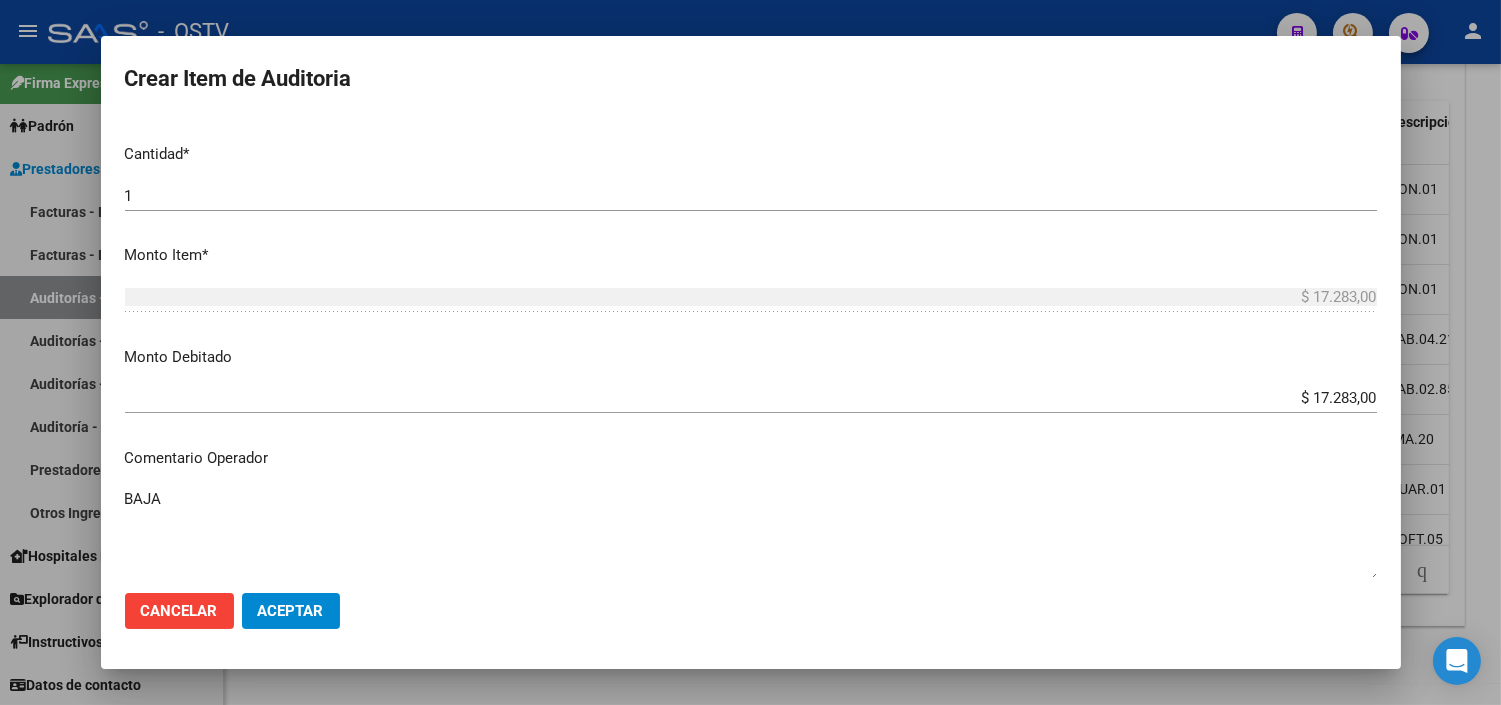 click on "BAJA" at bounding box center [751, 535] 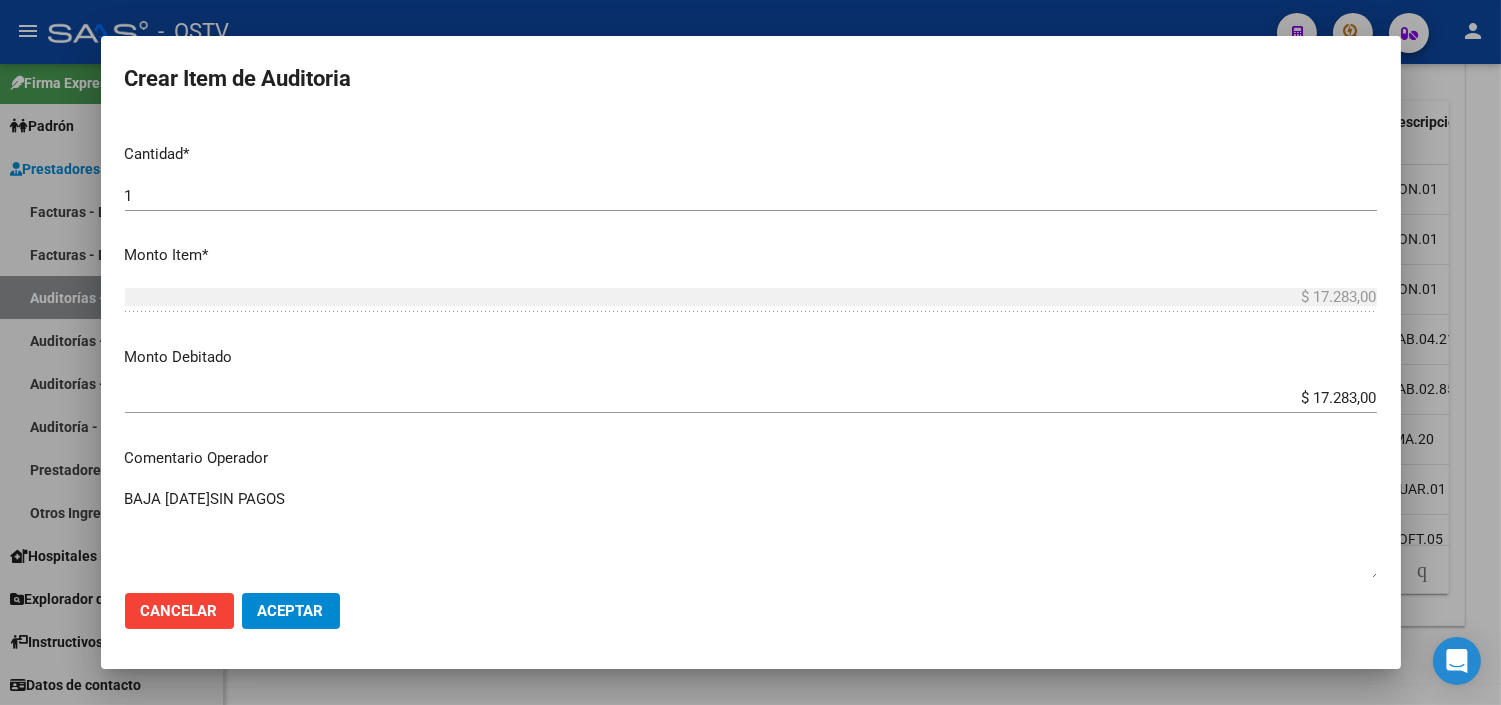 click on "BAJA [DATE]SIN PAGOS" at bounding box center [751, 535] 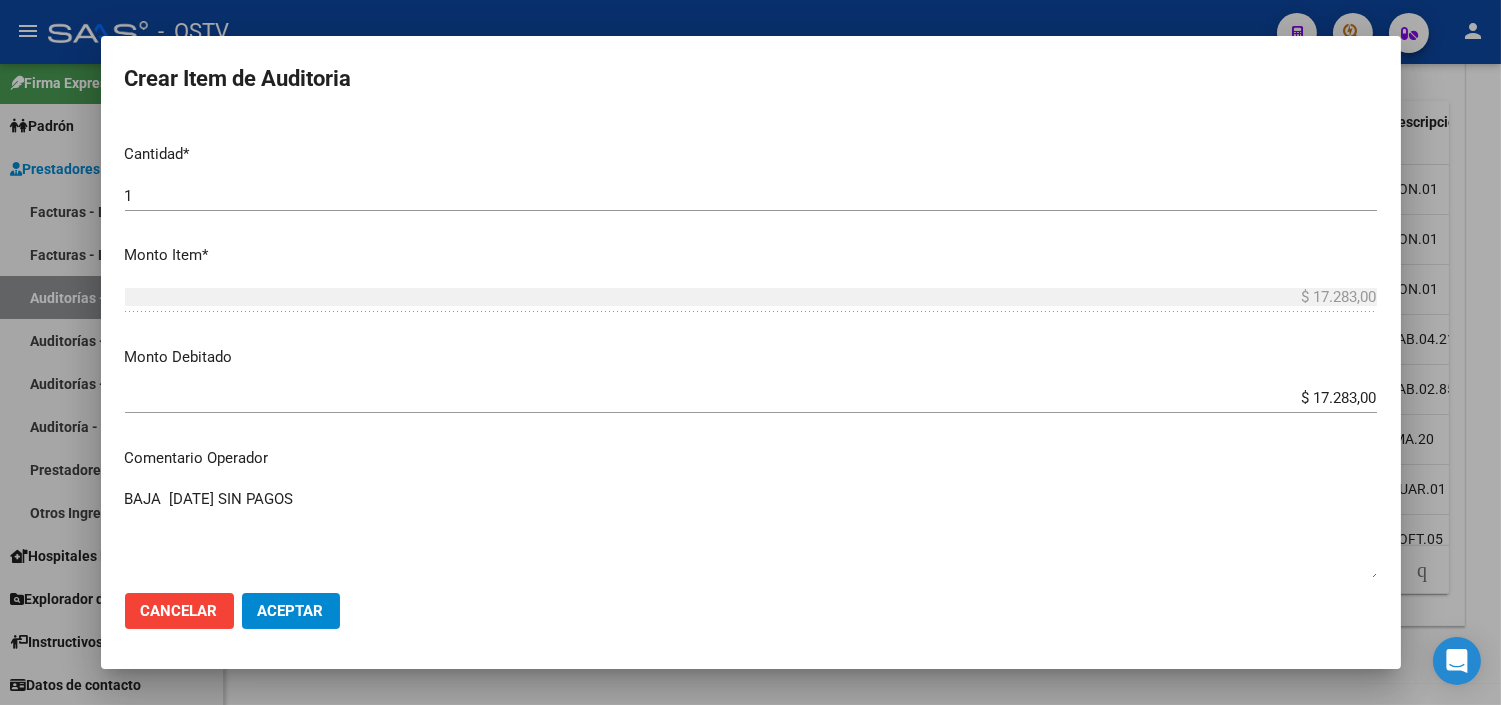 click on "BAJA  [DATE] SIN PAGOS" at bounding box center (751, 535) 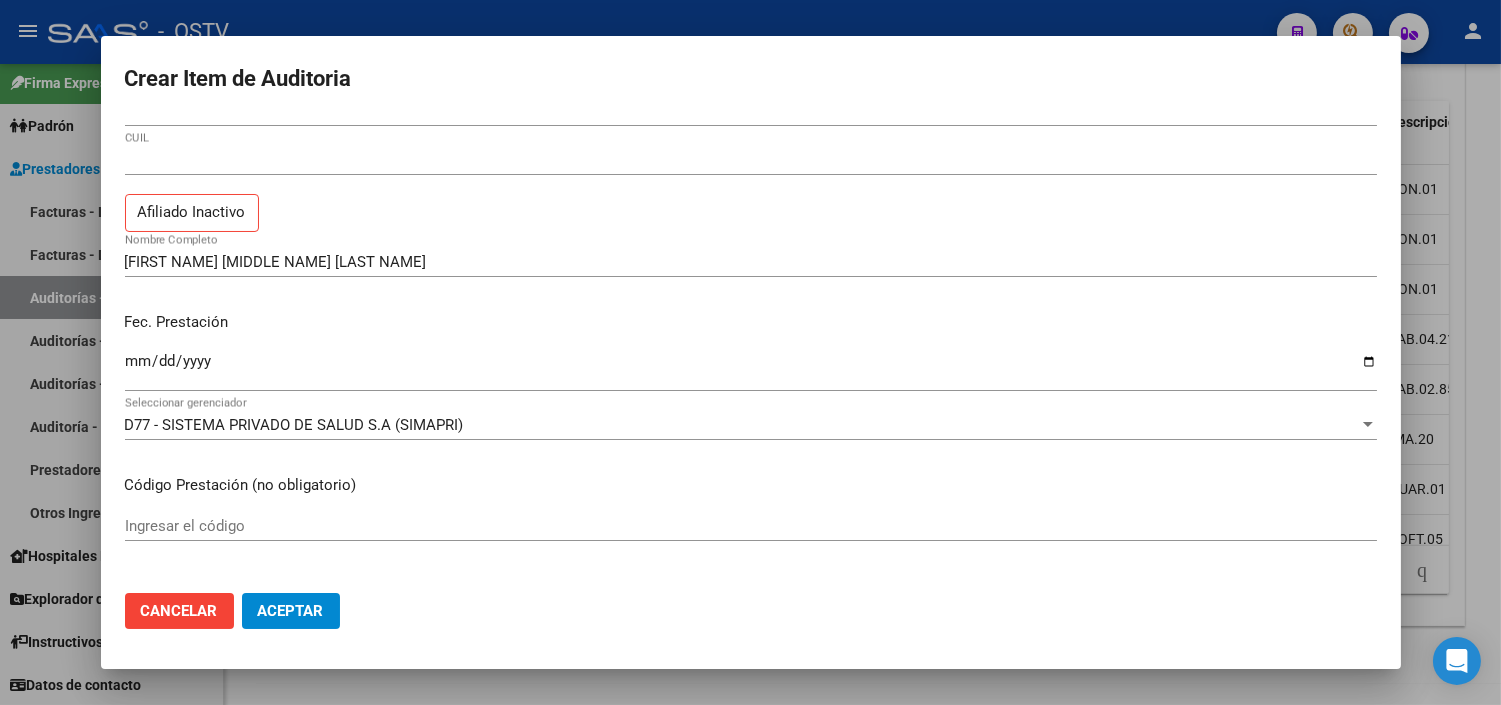 scroll, scrollTop: 0, scrollLeft: 0, axis: both 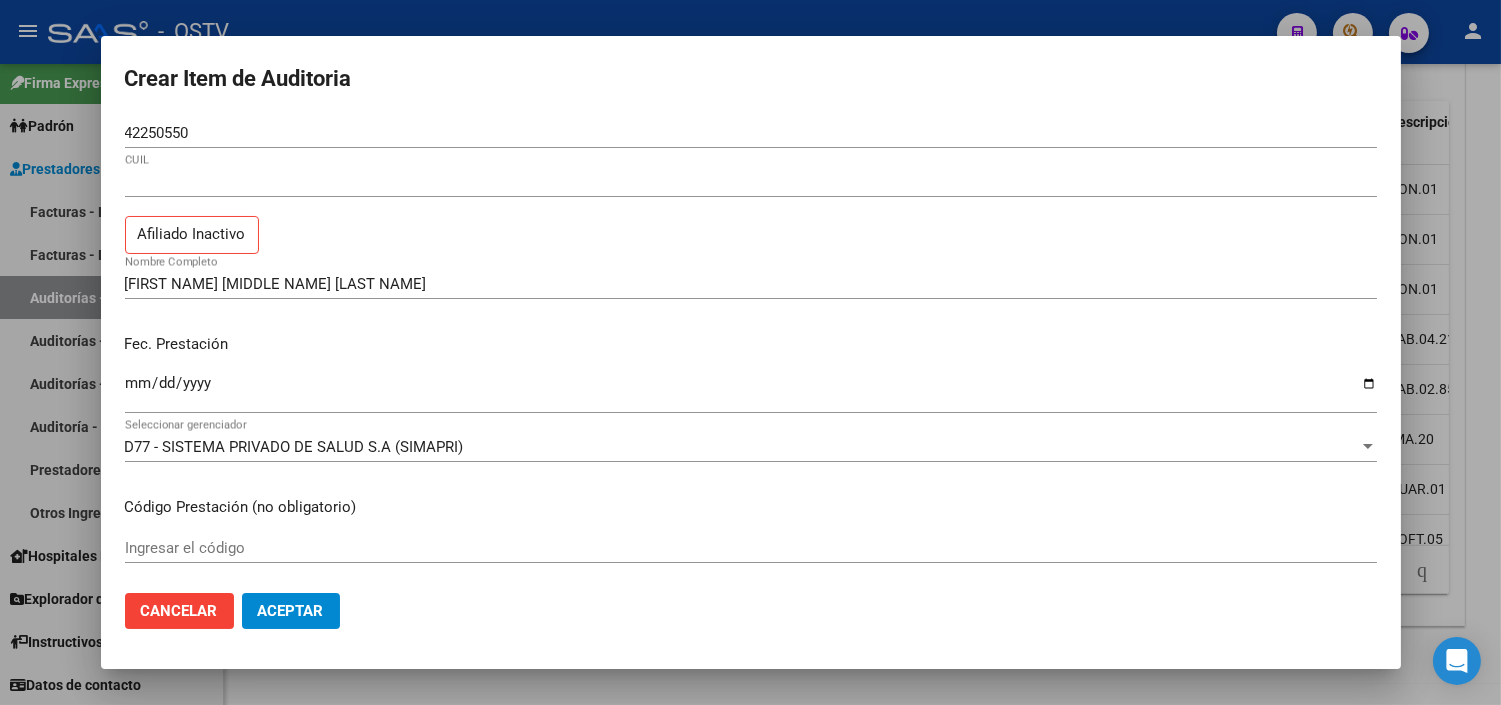 type on "BAJA [DATE] SIN PAGOS" 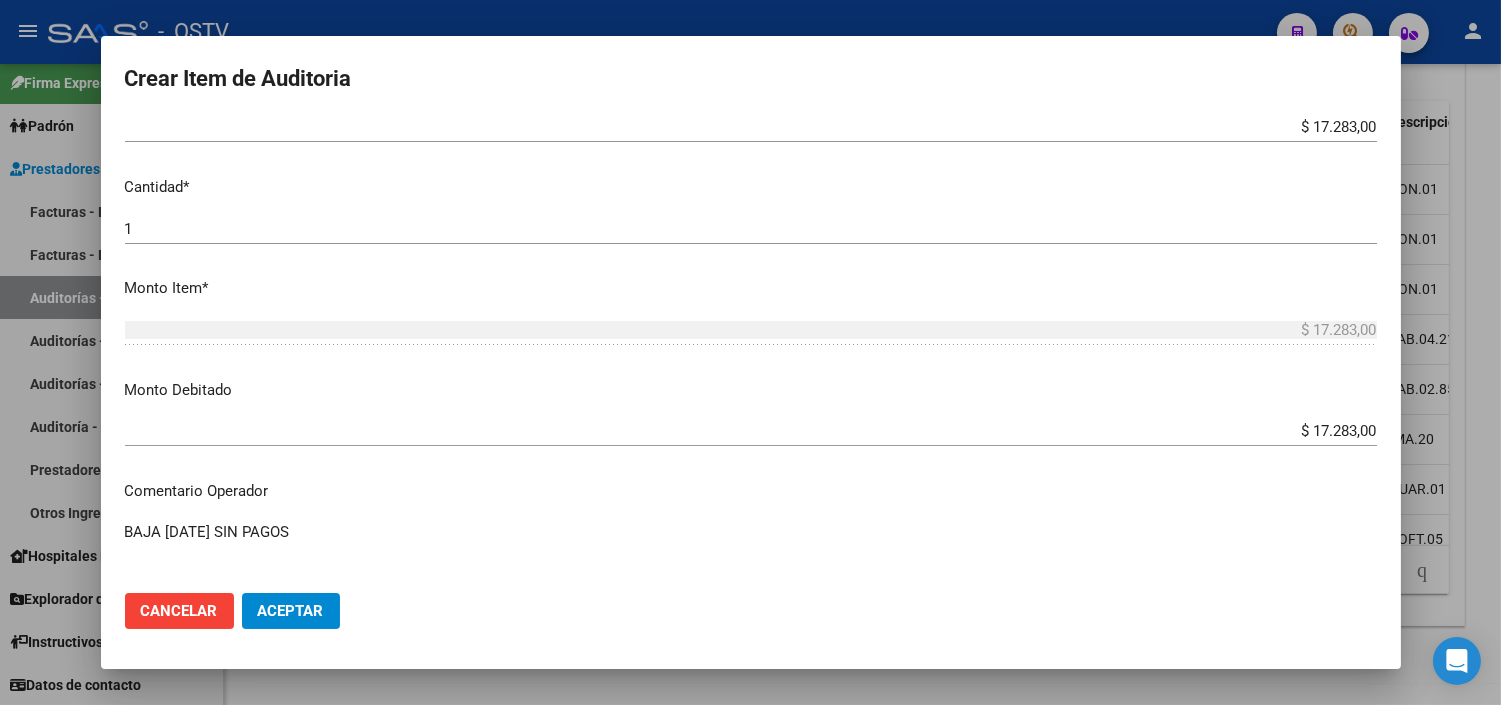 scroll, scrollTop: 666, scrollLeft: 0, axis: vertical 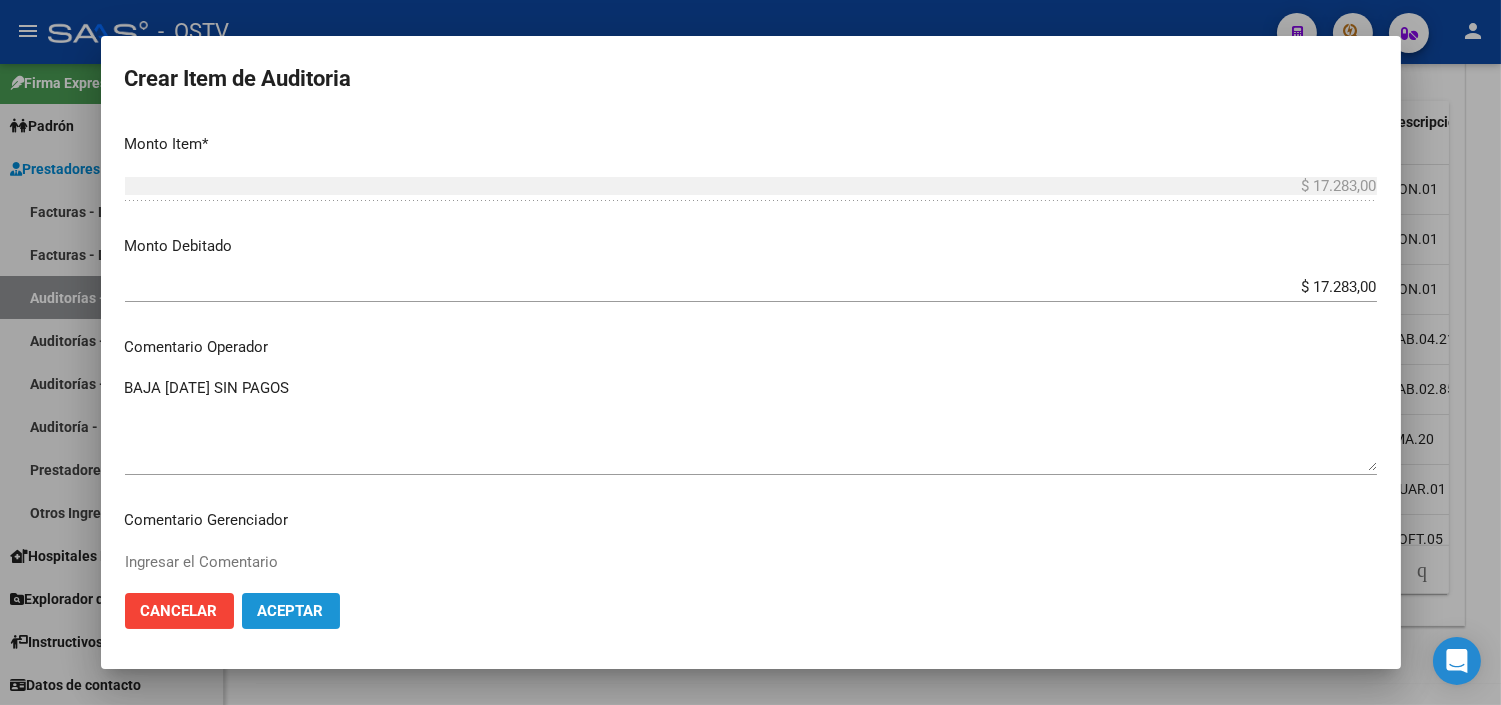 click on "Aceptar" 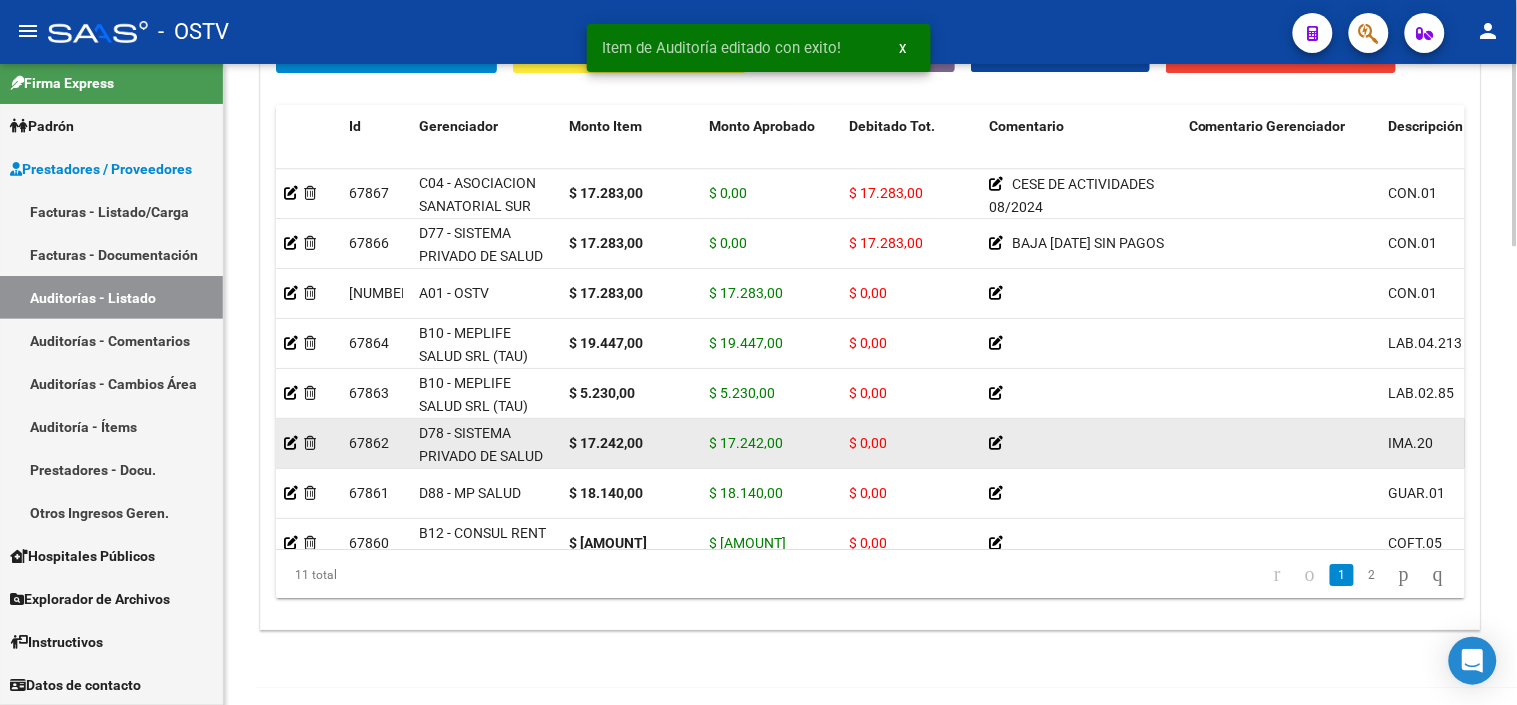 scroll, scrollTop: 1555, scrollLeft: 0, axis: vertical 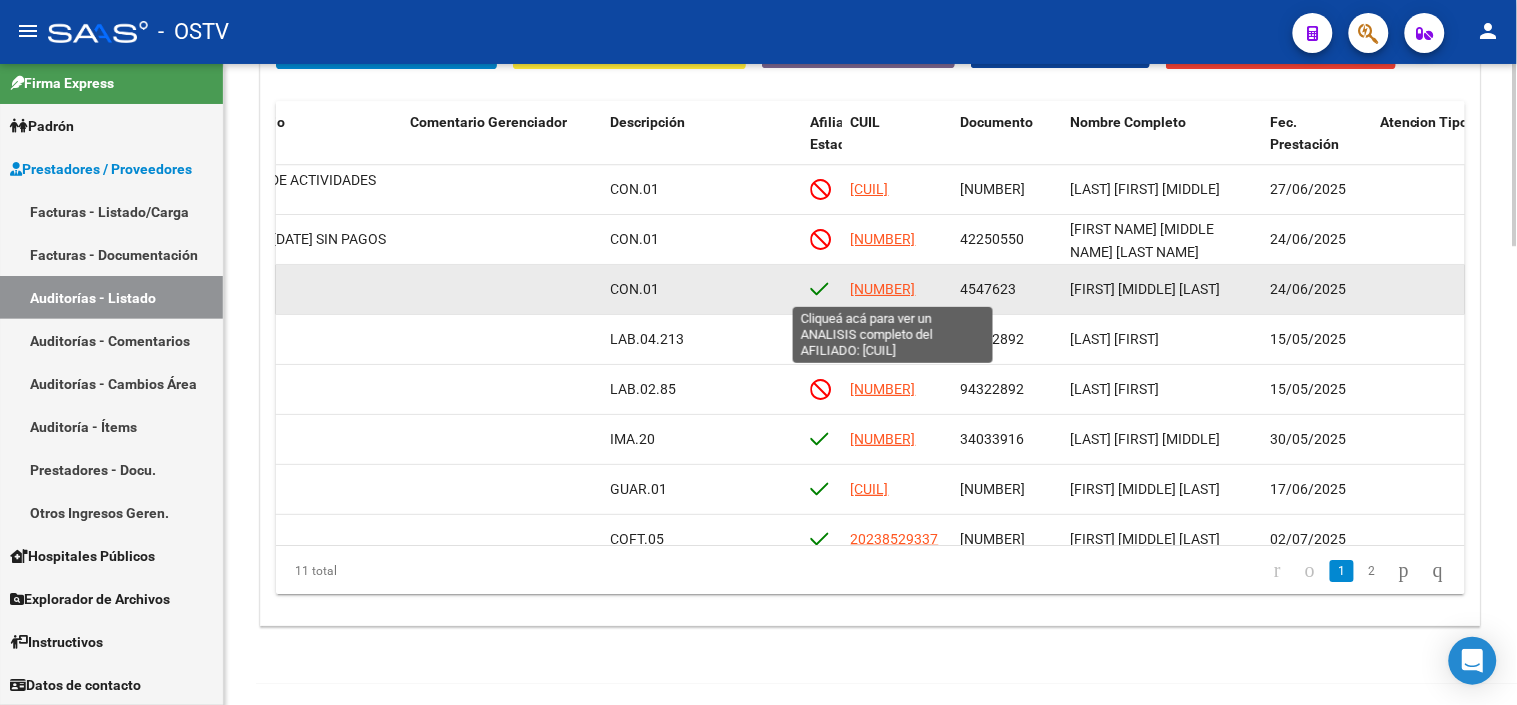 click on "[NUMBER]" 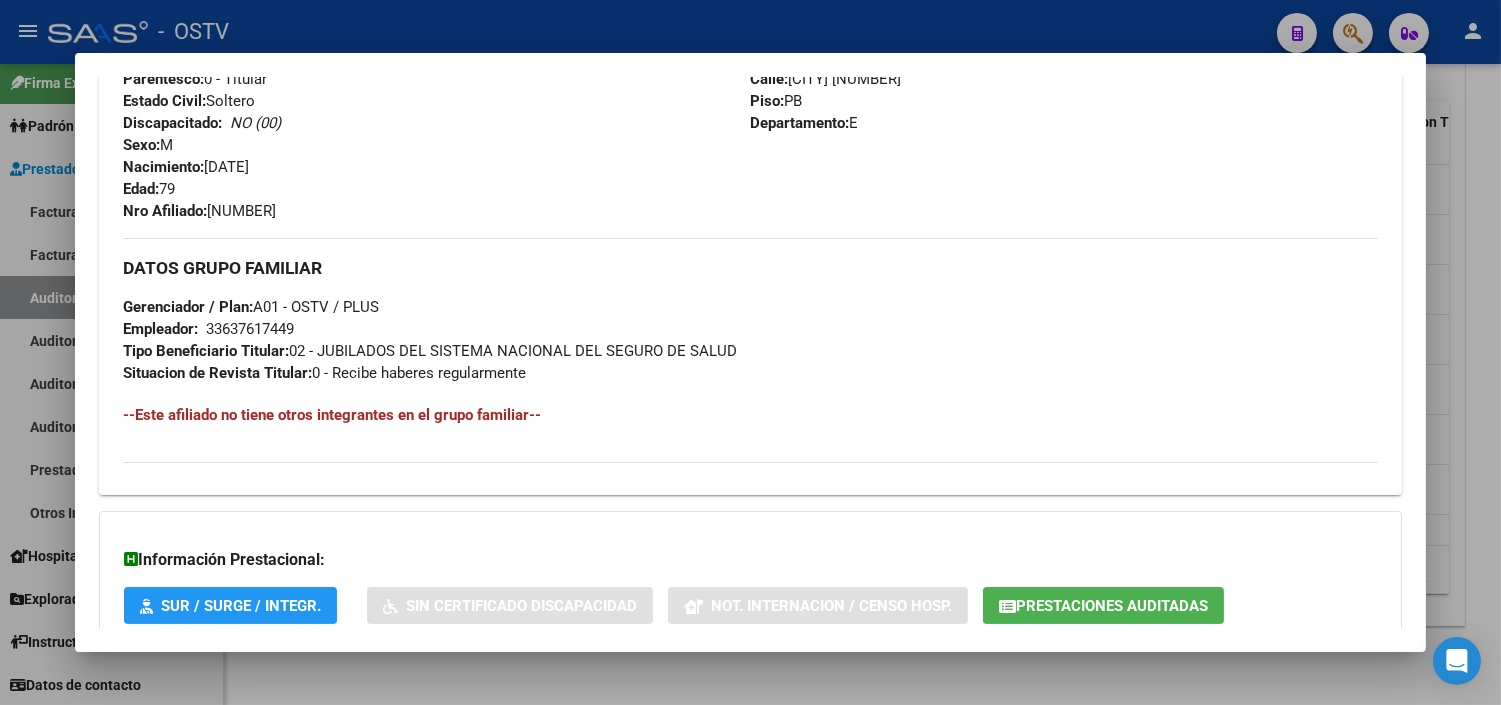 scroll, scrollTop: 926, scrollLeft: 0, axis: vertical 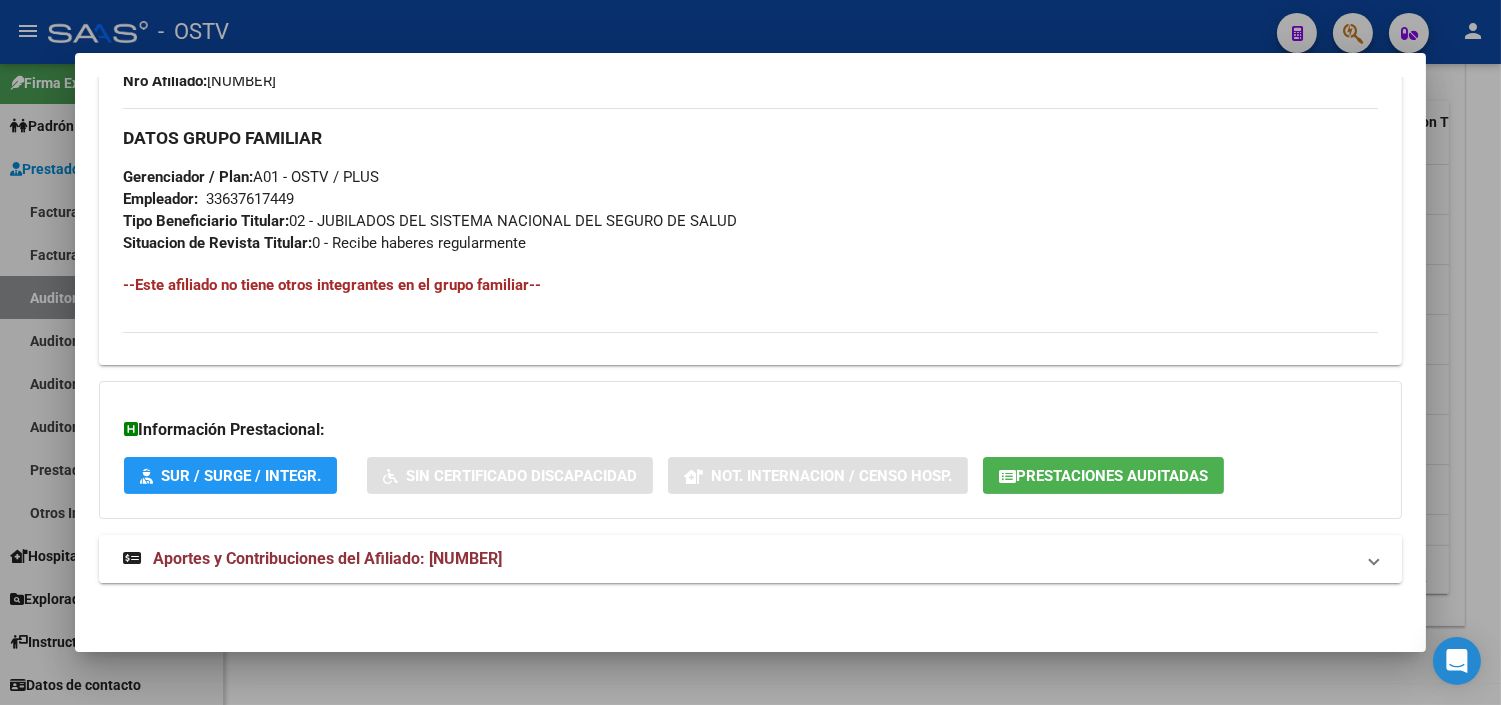 click on "Aportes y Contribuciones del Afiliado: [NUMBER]" at bounding box center (327, 558) 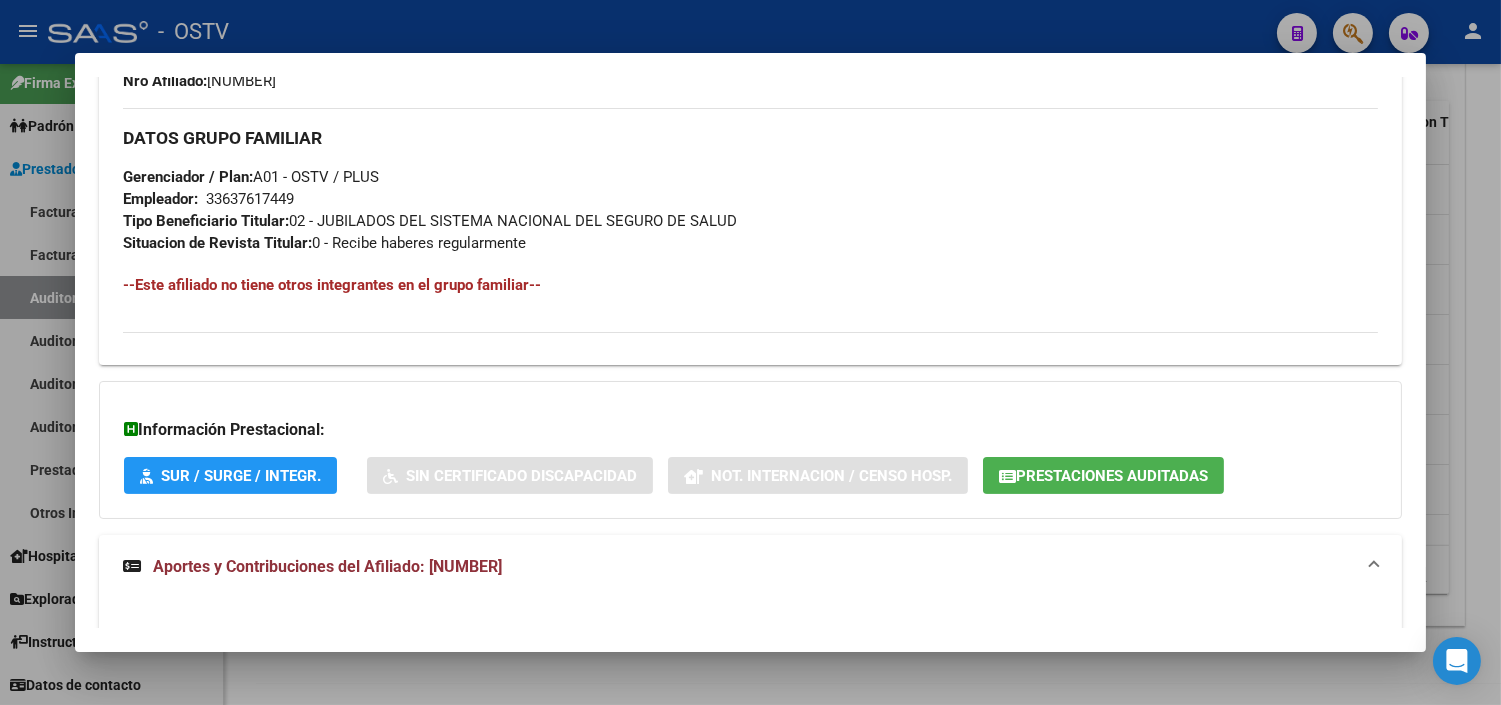 click on "Prestaciones Auditadas" 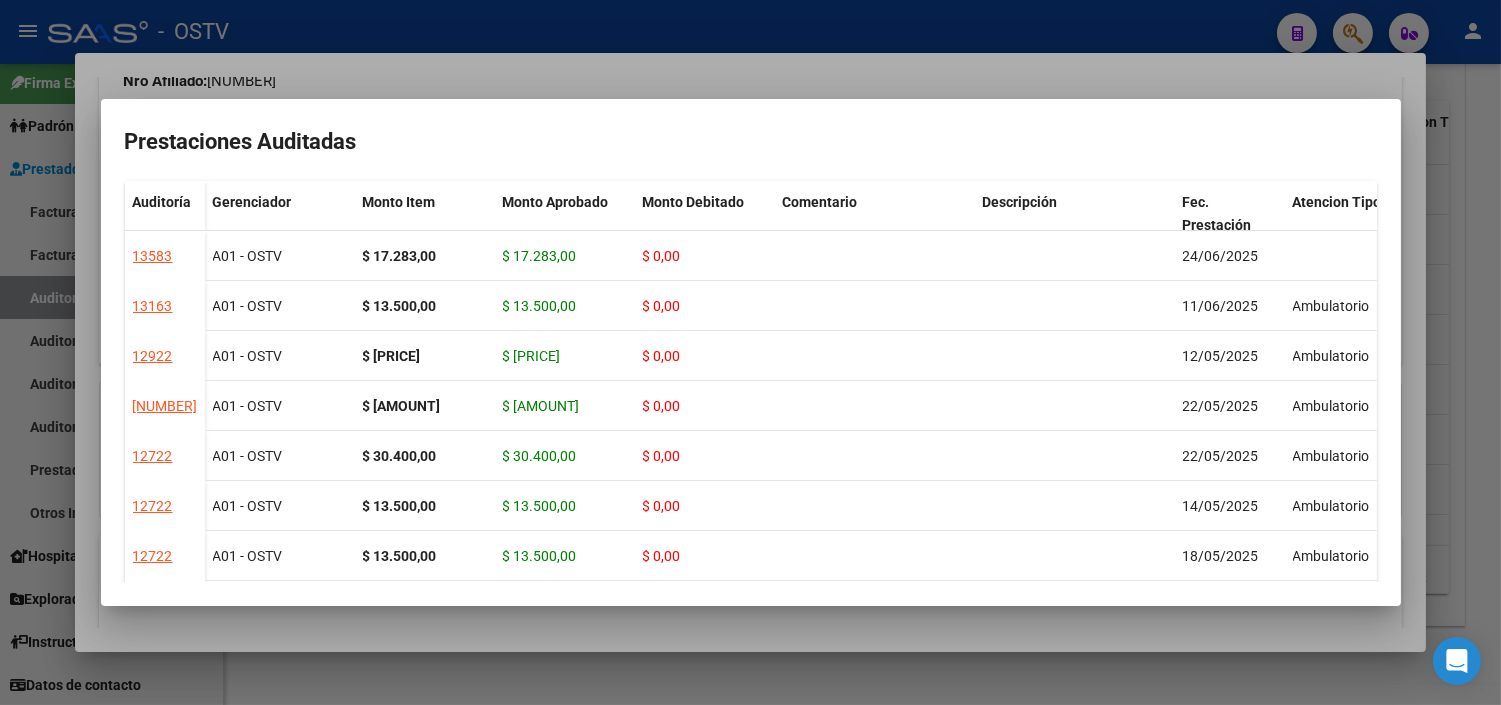 click at bounding box center [750, 352] 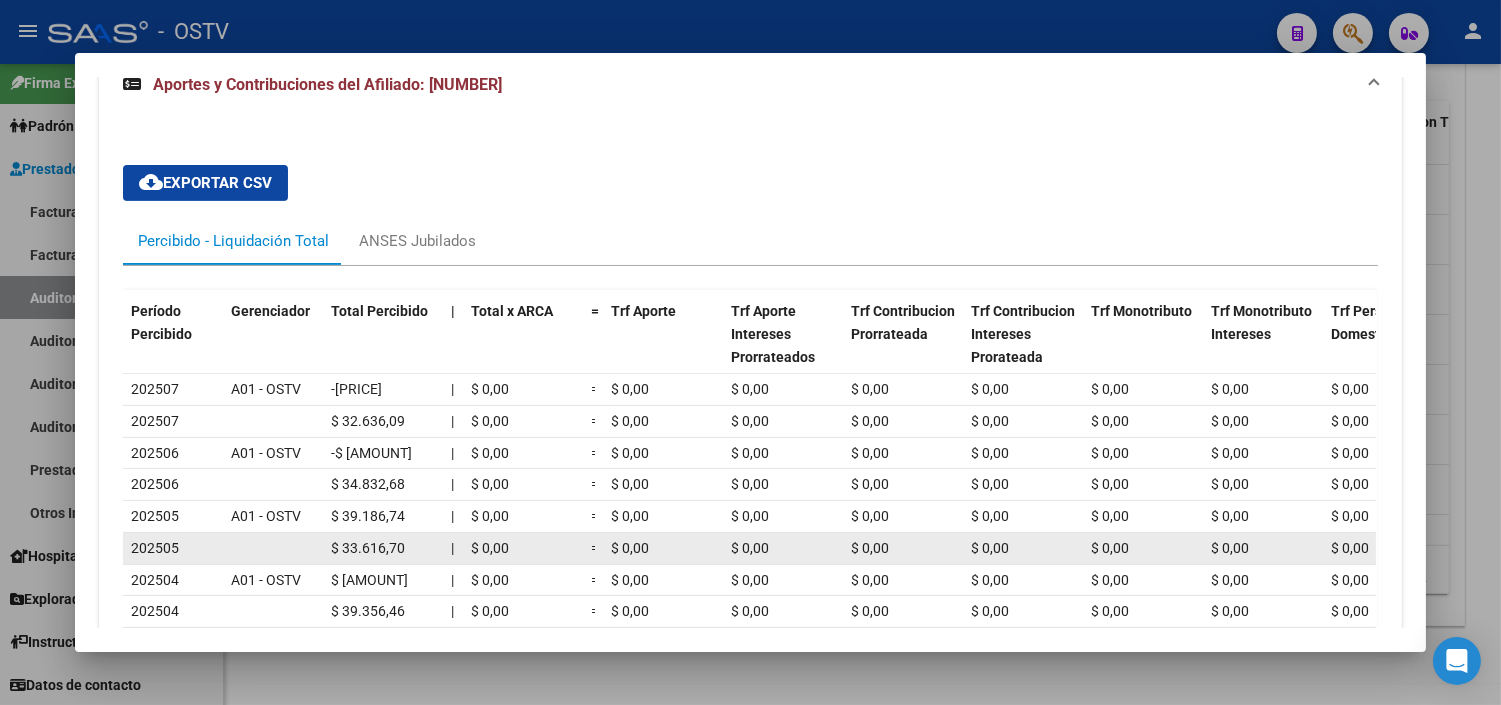 scroll, scrollTop: 1482, scrollLeft: 0, axis: vertical 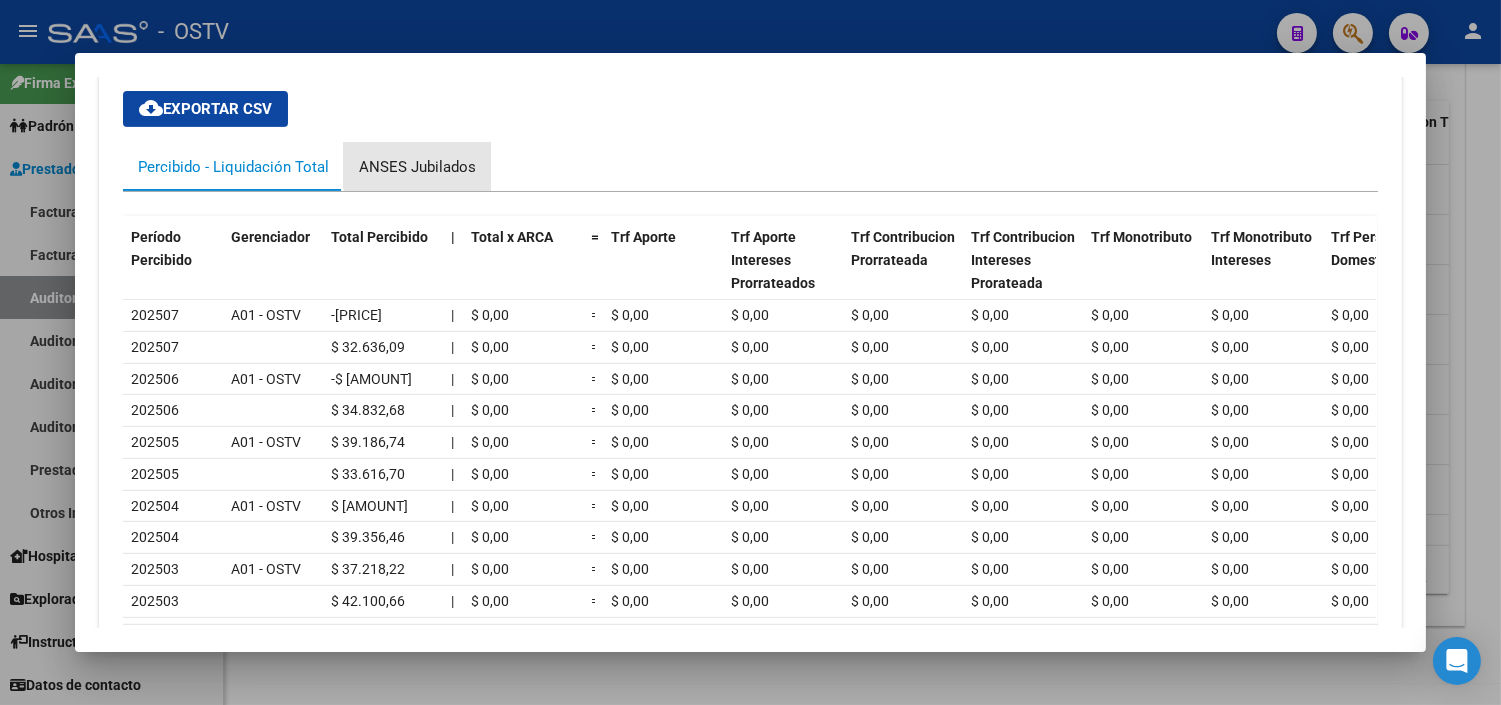 click on "ANSES Jubilados" at bounding box center (417, 167) 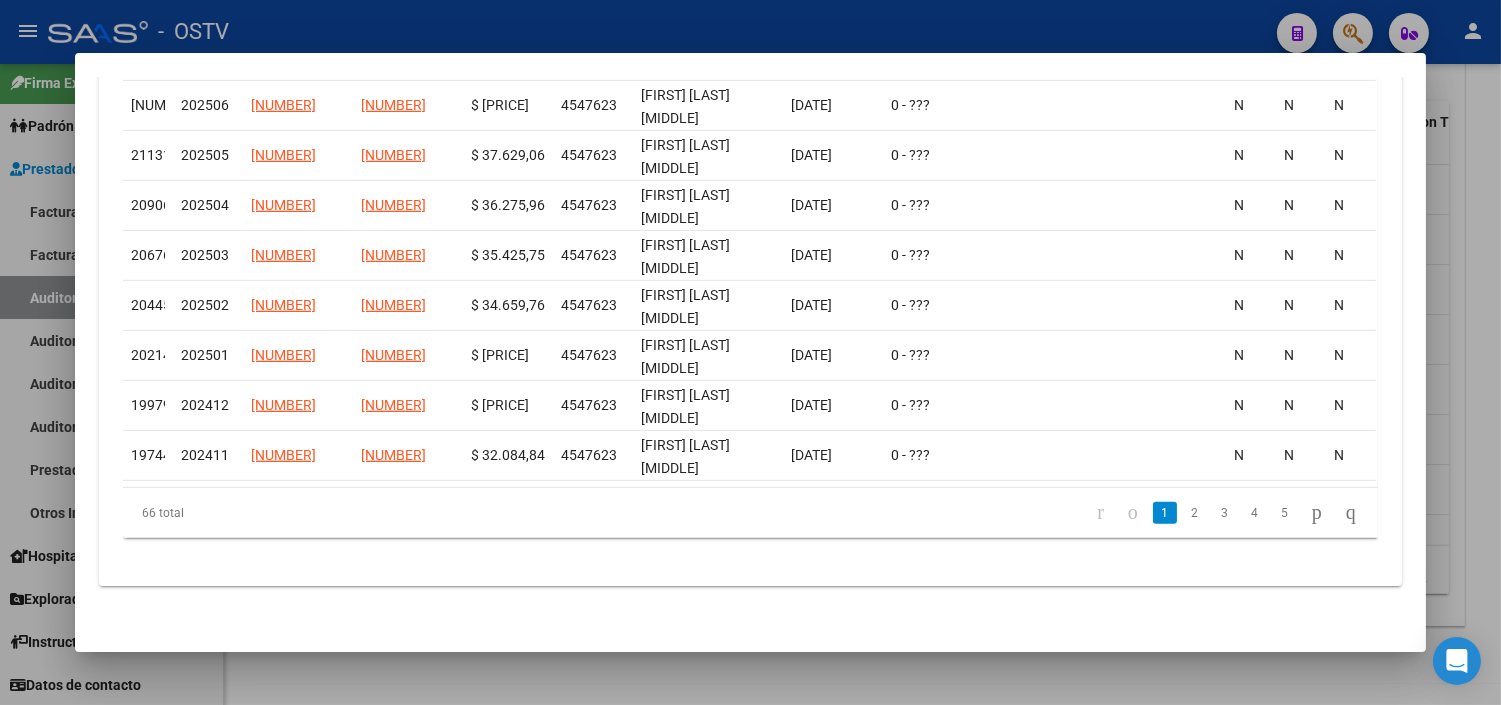 scroll, scrollTop: 1808, scrollLeft: 0, axis: vertical 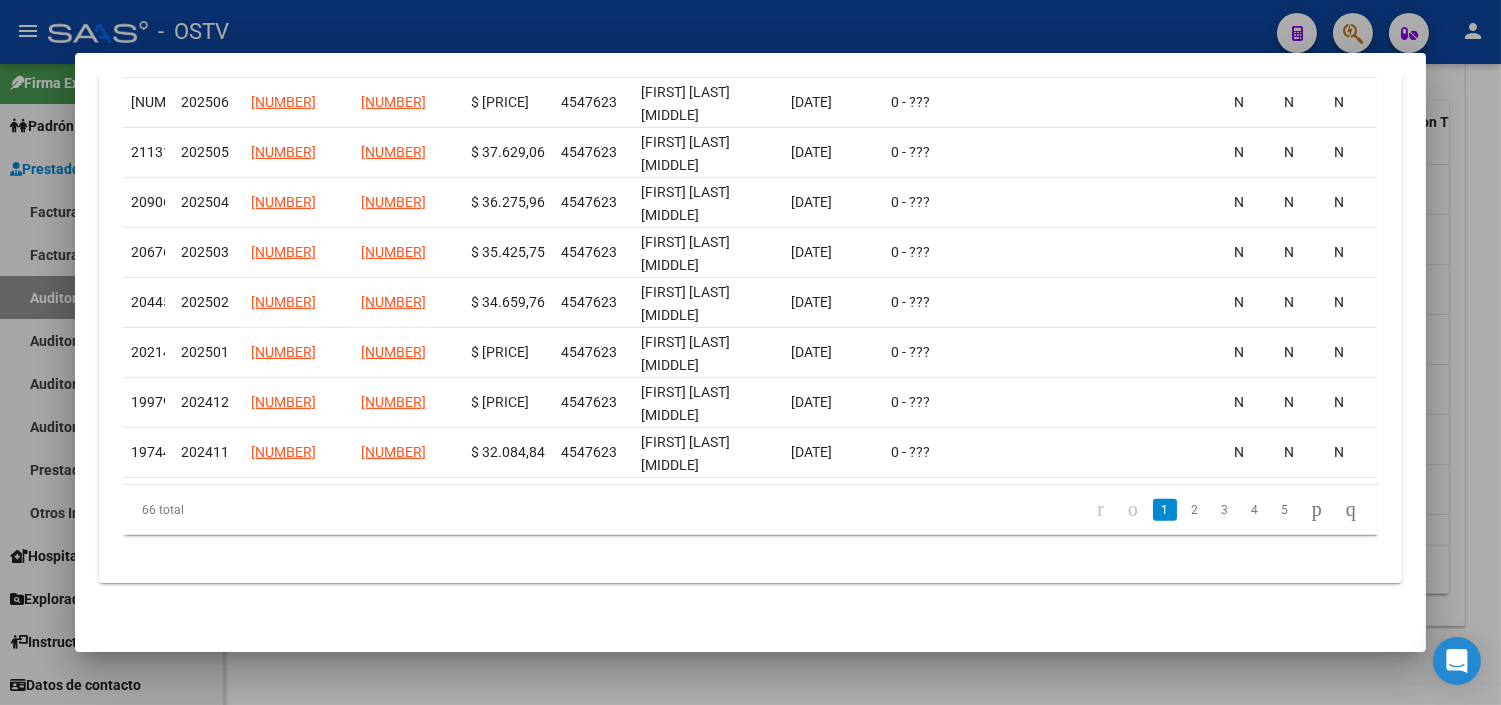 click at bounding box center (750, 352) 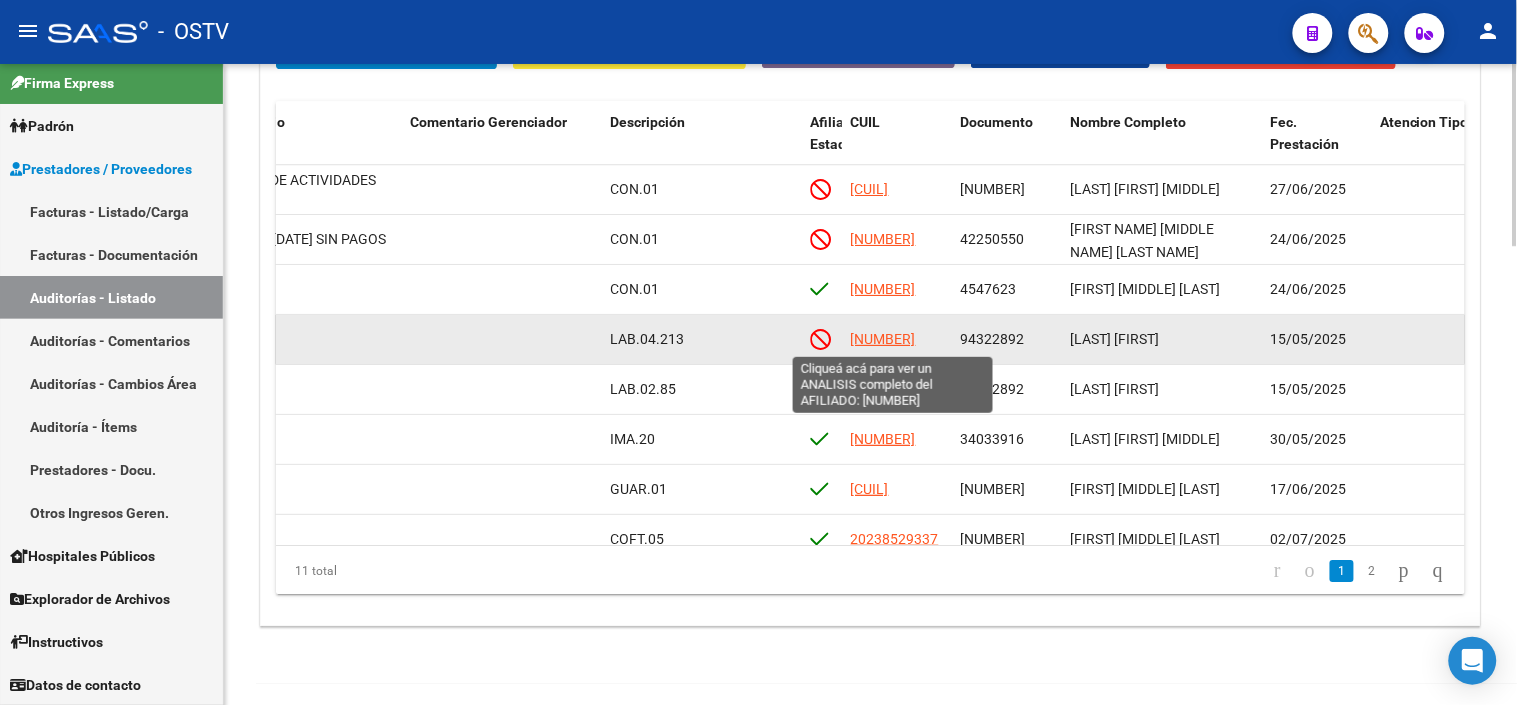 click on "[NUMBER]" 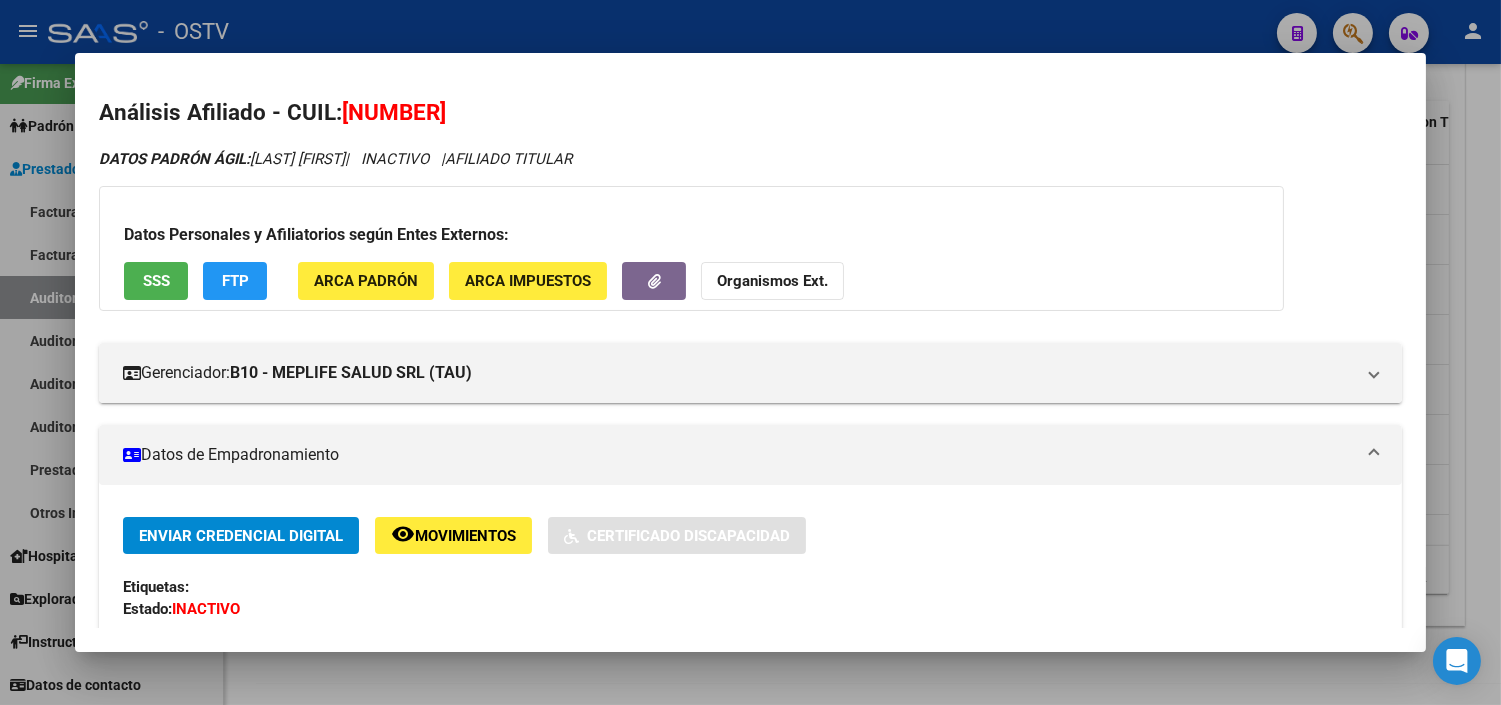 click on "SSS" at bounding box center [156, 280] 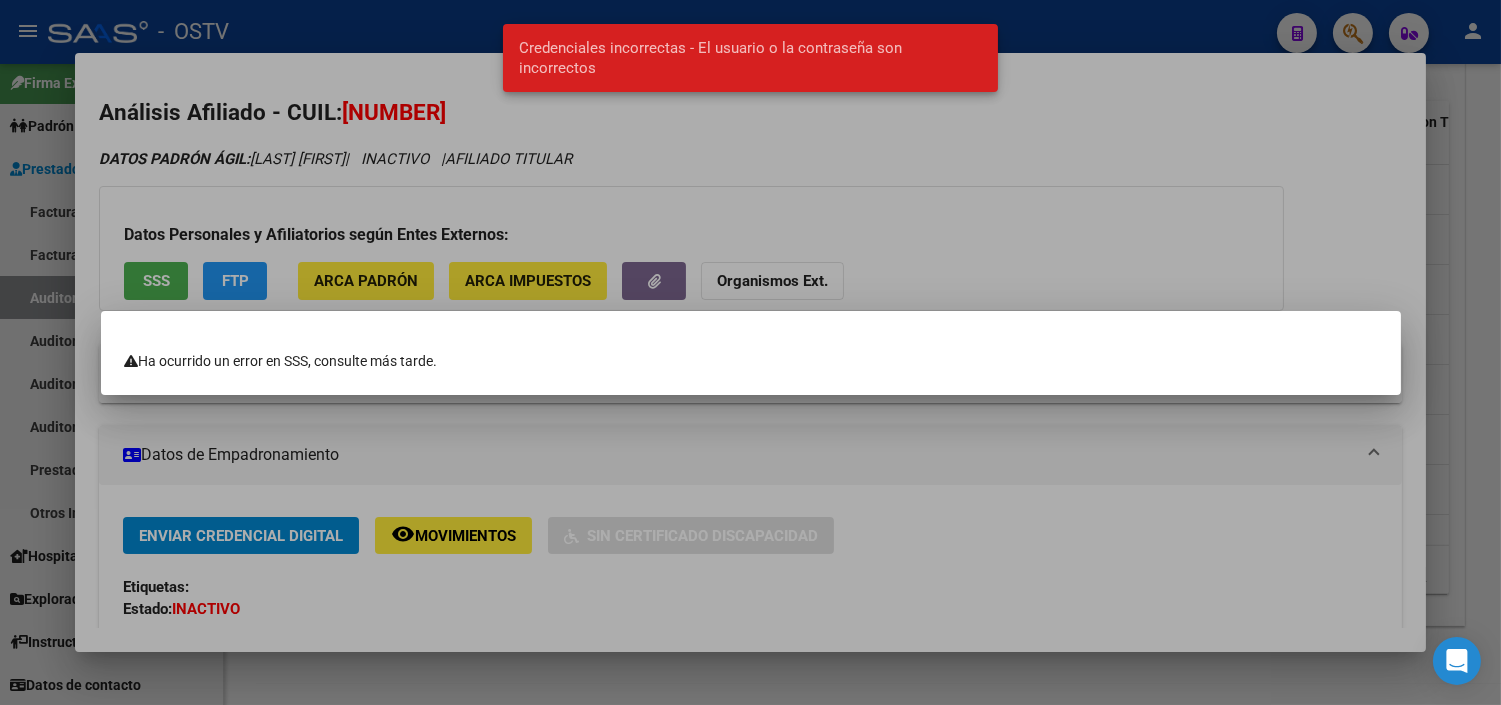 click at bounding box center [750, 352] 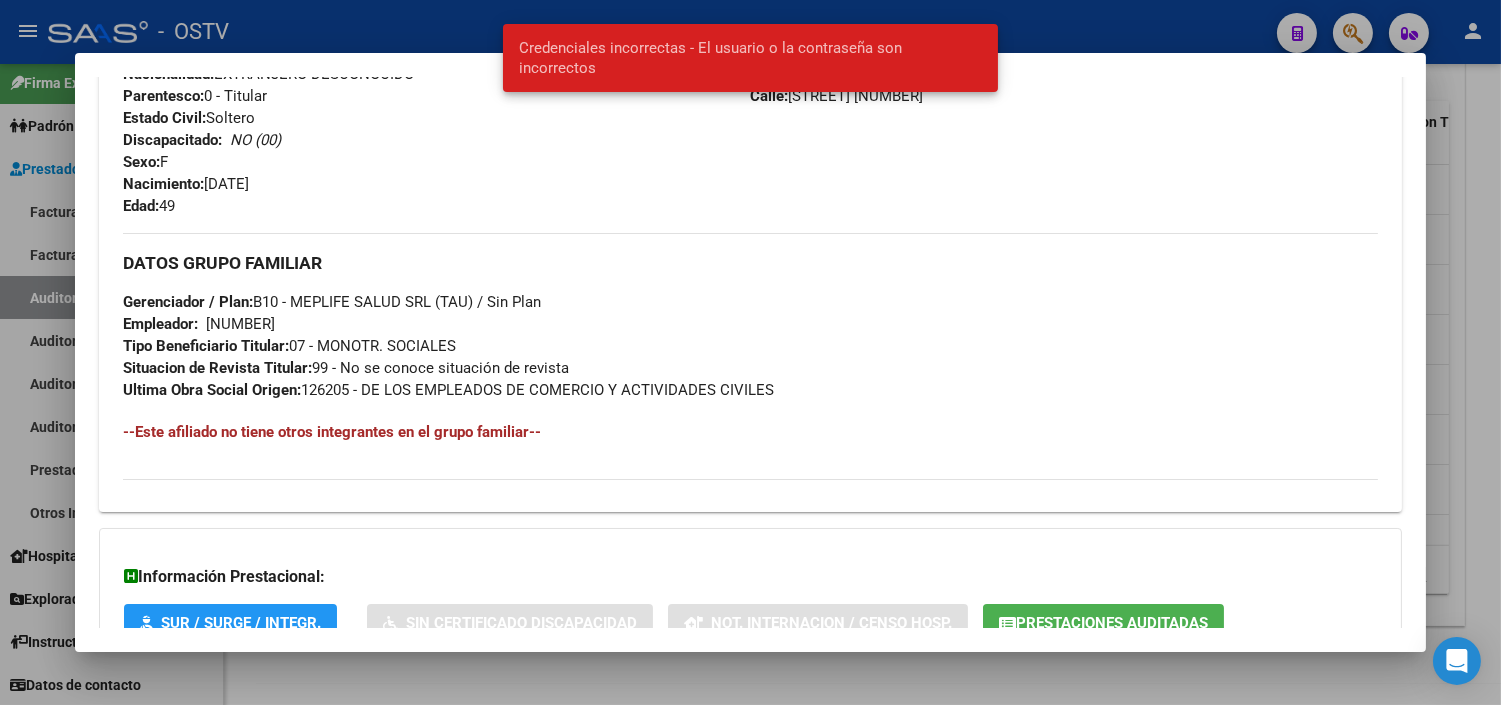 scroll, scrollTop: 992, scrollLeft: 0, axis: vertical 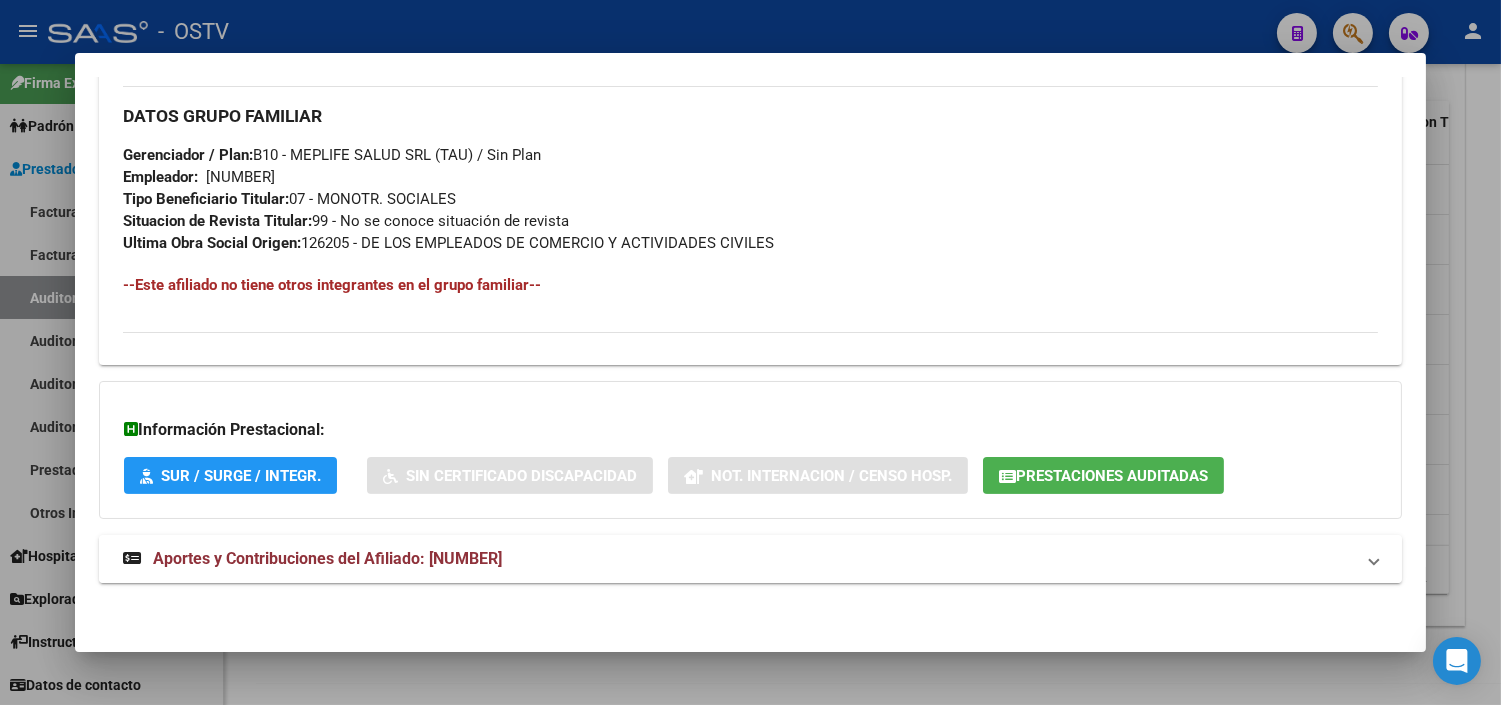click on "Aportes y Contribuciones del Afiliado: [NUMBER]" at bounding box center (750, 559) 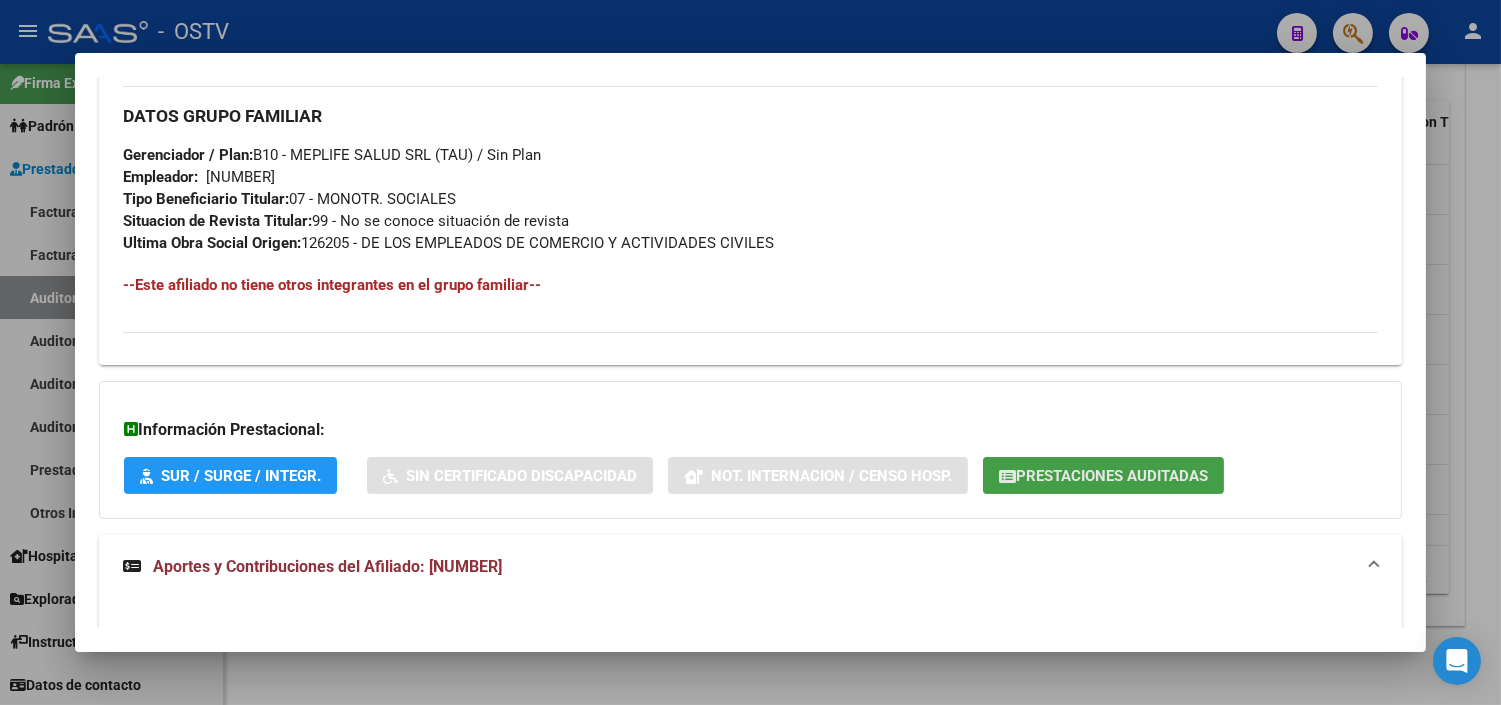 click on "Prestaciones Auditadas" 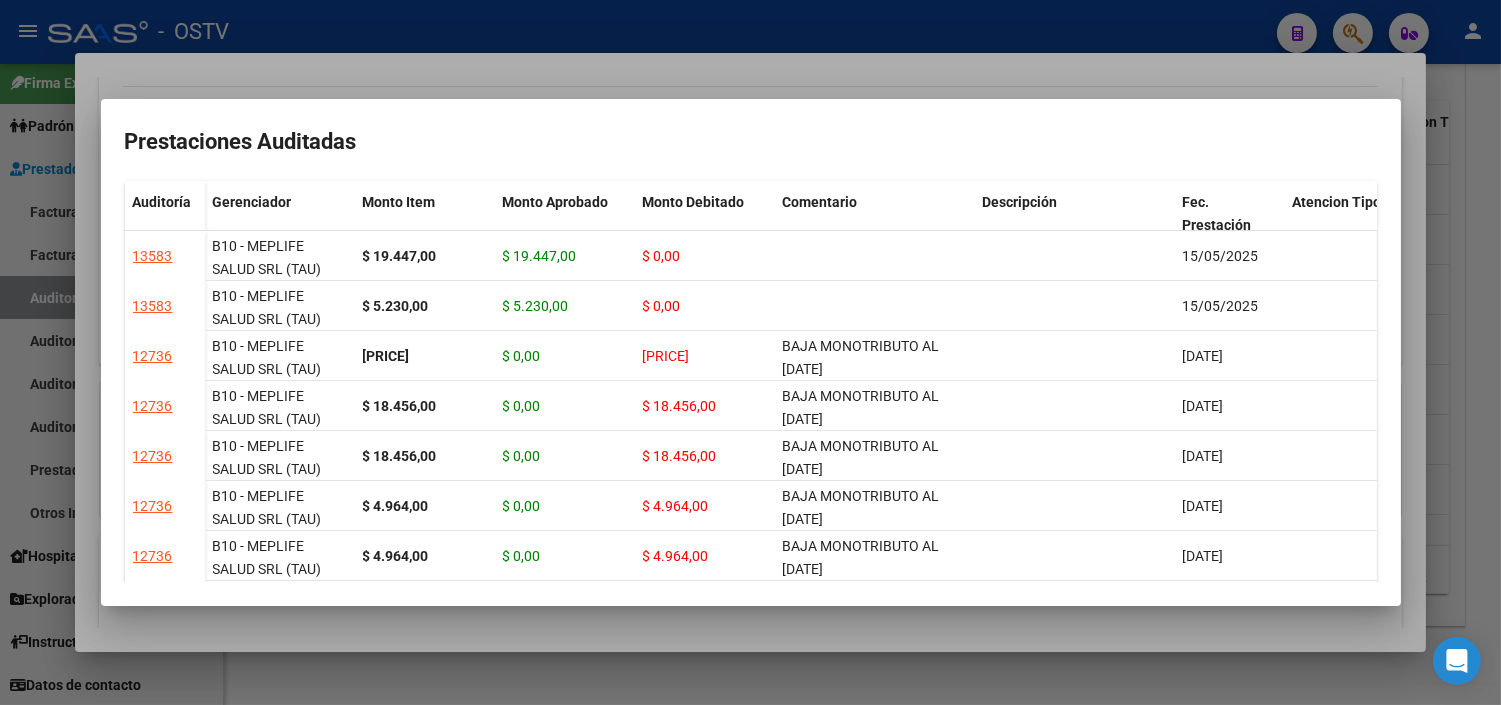 click at bounding box center (750, 352) 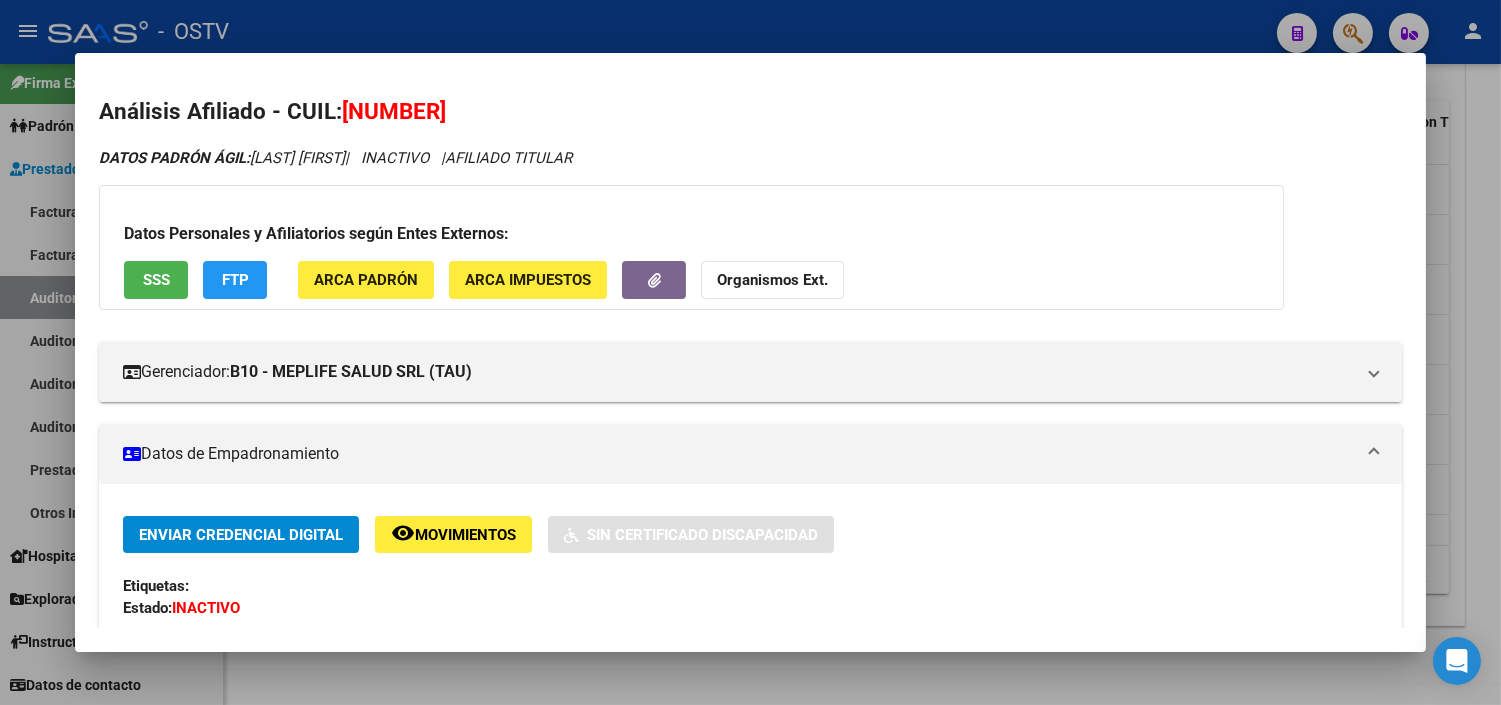 scroll, scrollTop: 0, scrollLeft: 0, axis: both 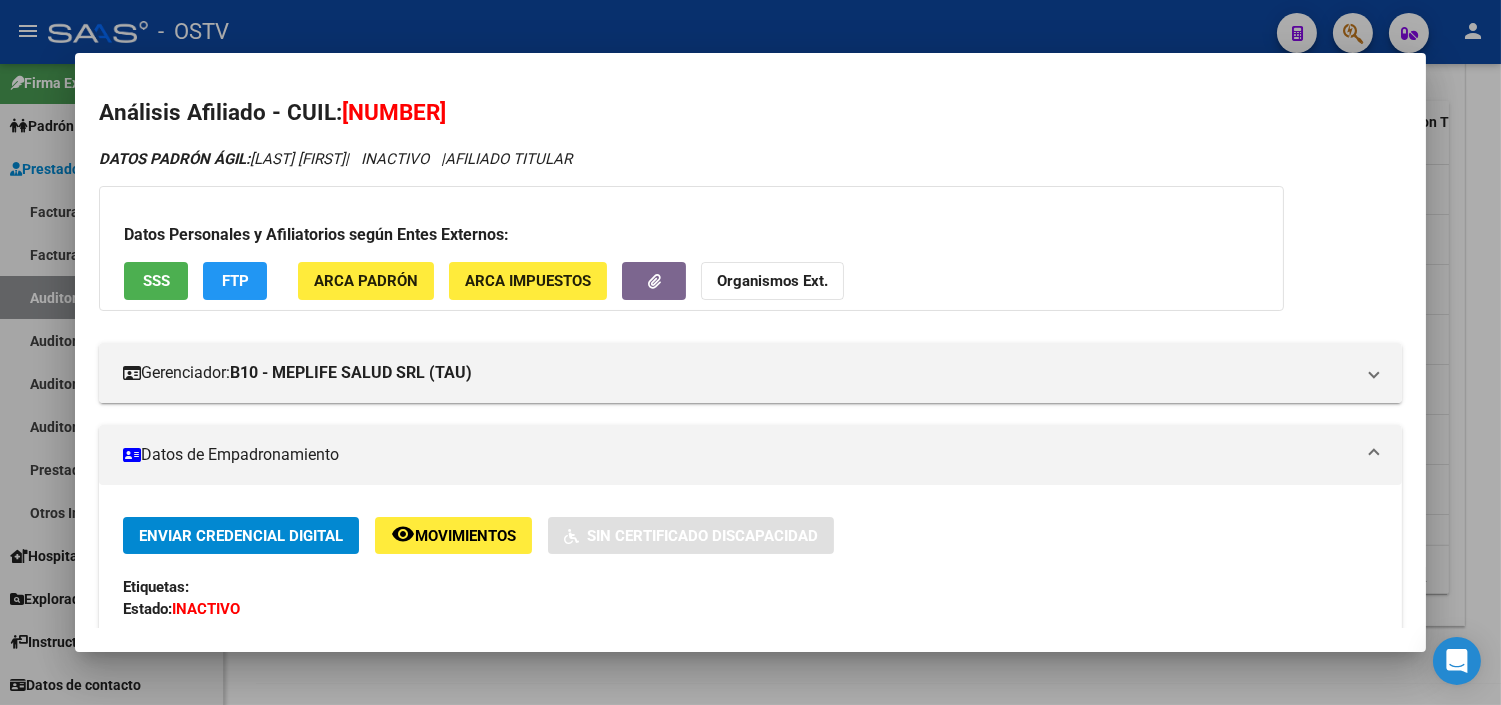 drag, startPoint x: 360, startPoint y: 112, endPoint x: 465, endPoint y: 112, distance: 105 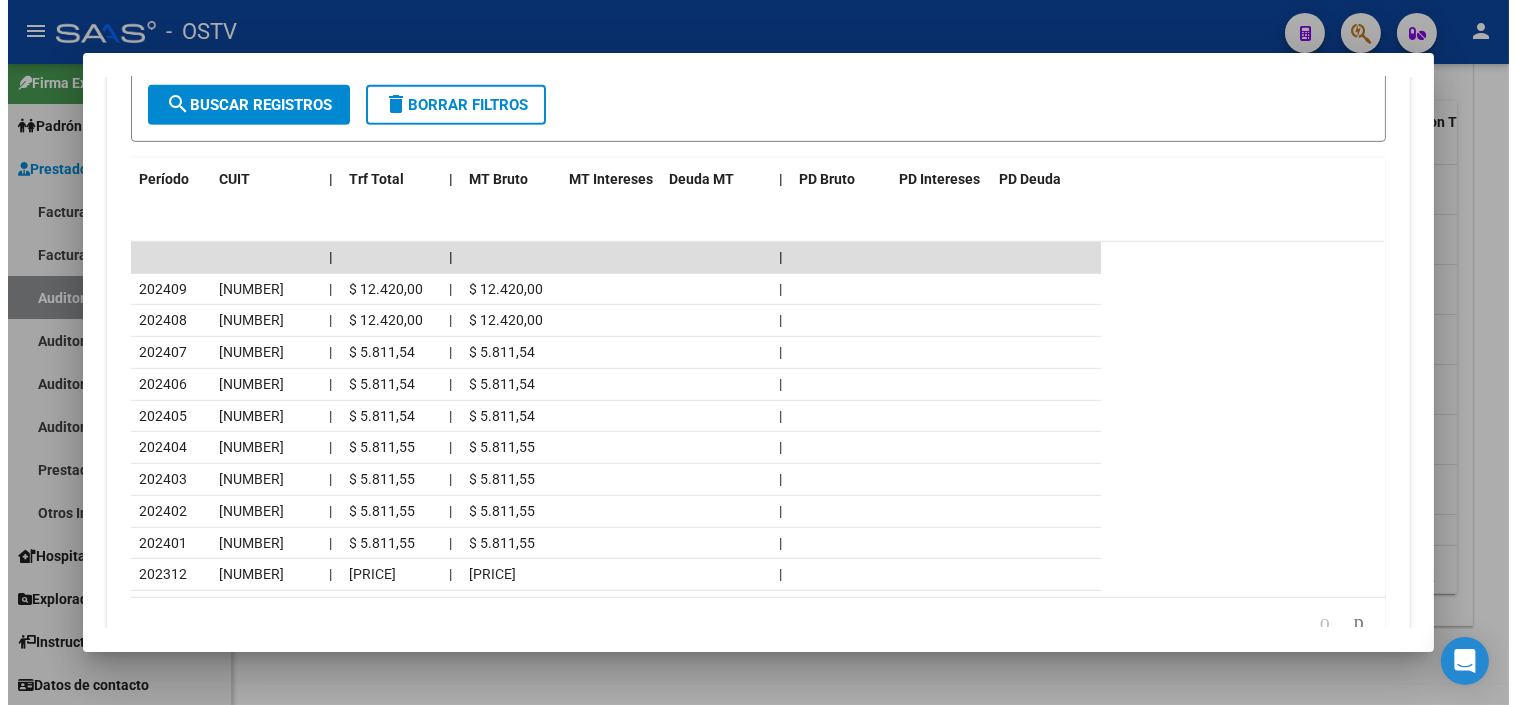 scroll, scrollTop: 1888, scrollLeft: 0, axis: vertical 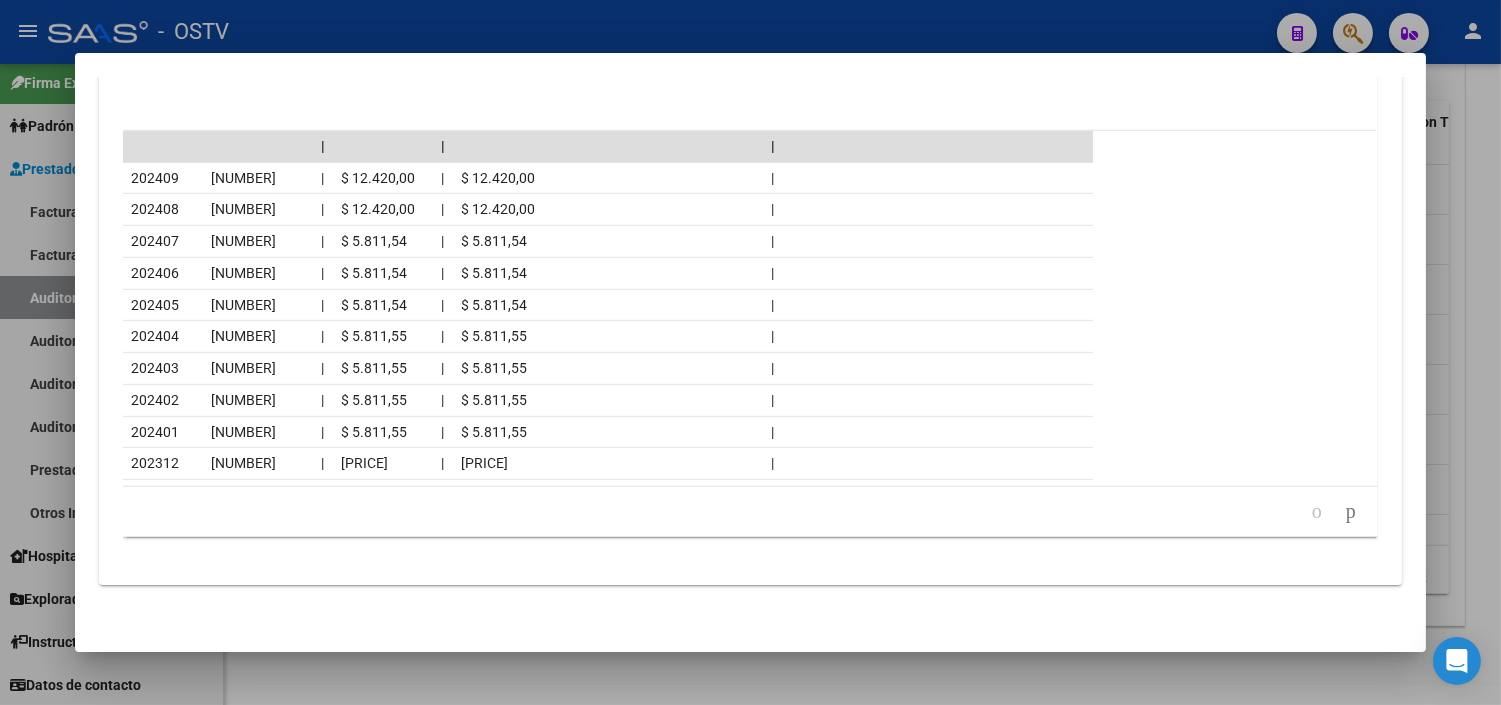 click at bounding box center [750, 352] 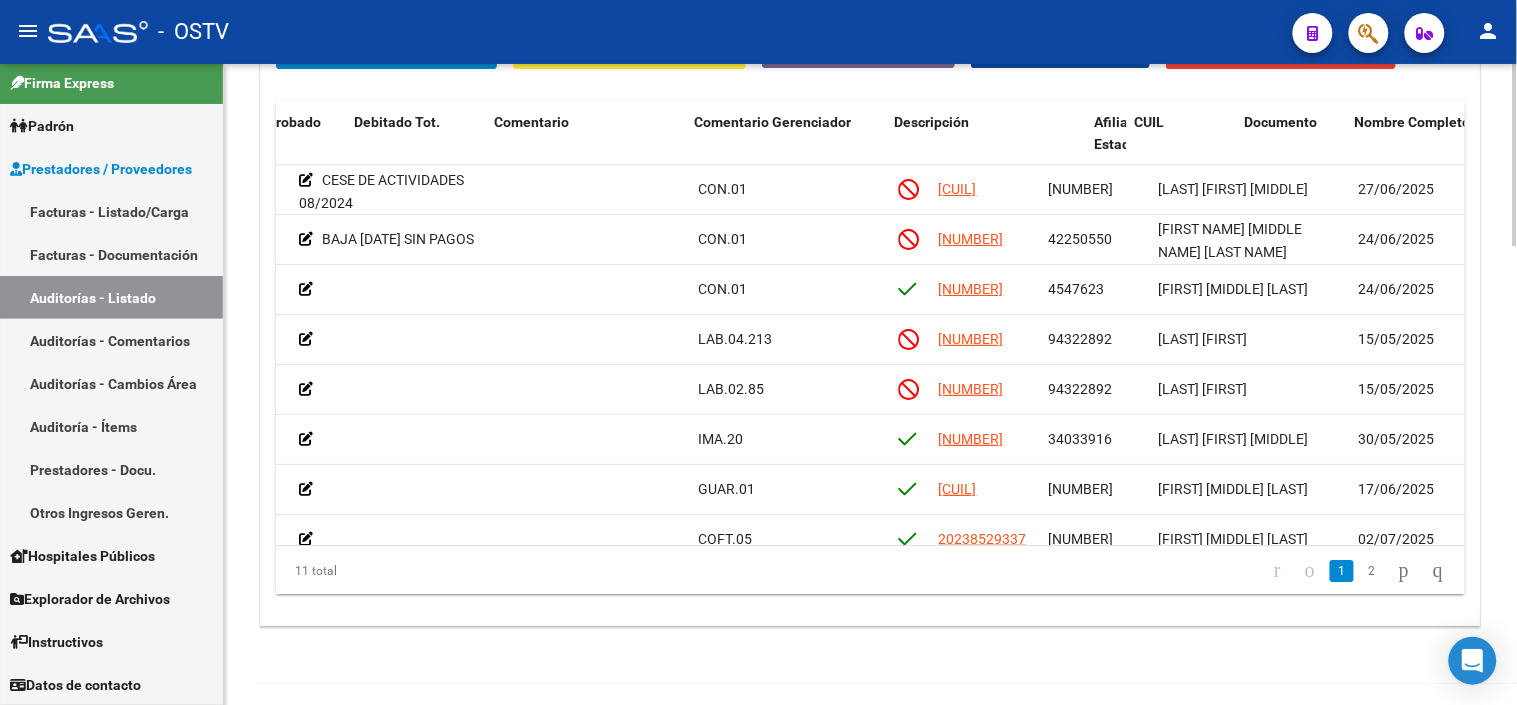 scroll, scrollTop: 0, scrollLeft: 380, axis: horizontal 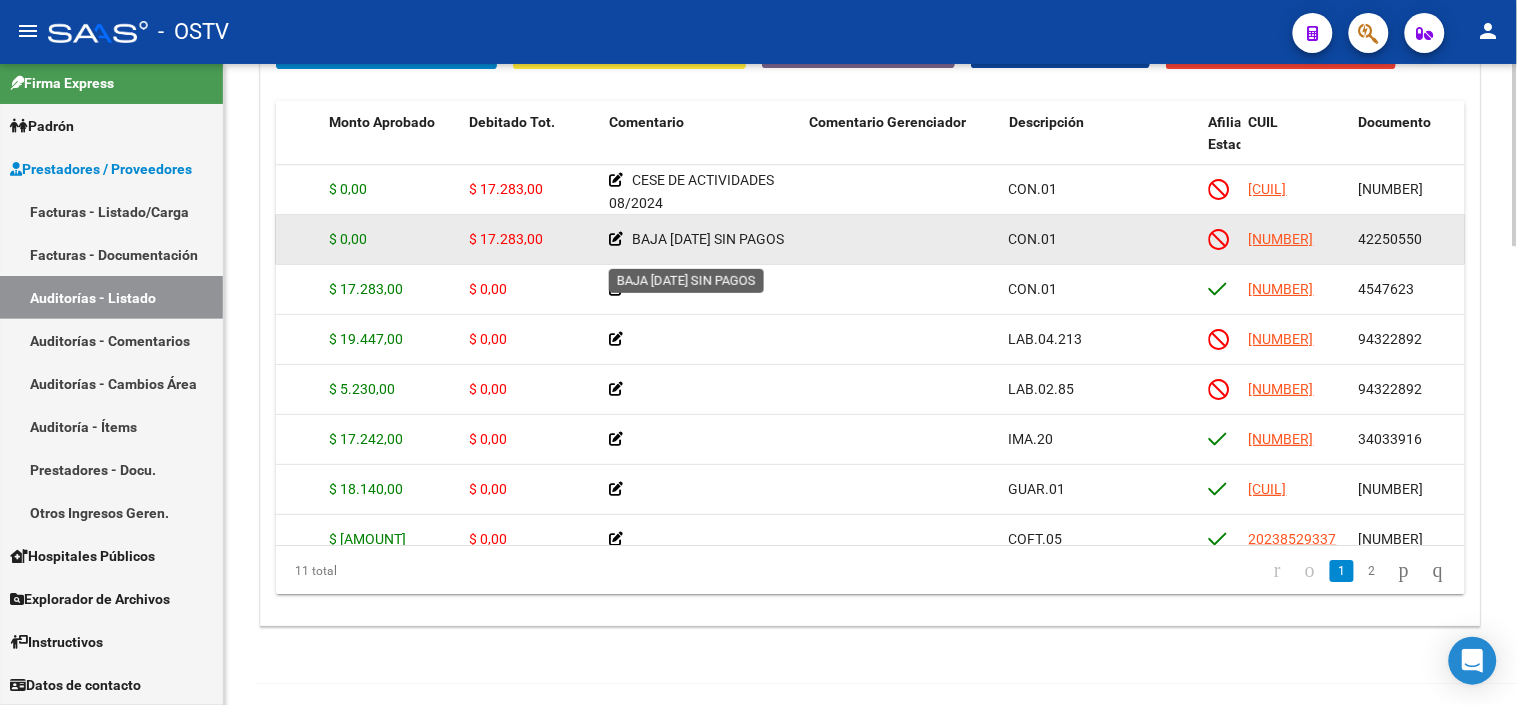 drag, startPoint x: 654, startPoint y: 252, endPoint x: 625, endPoint y: 231, distance: 35.805027 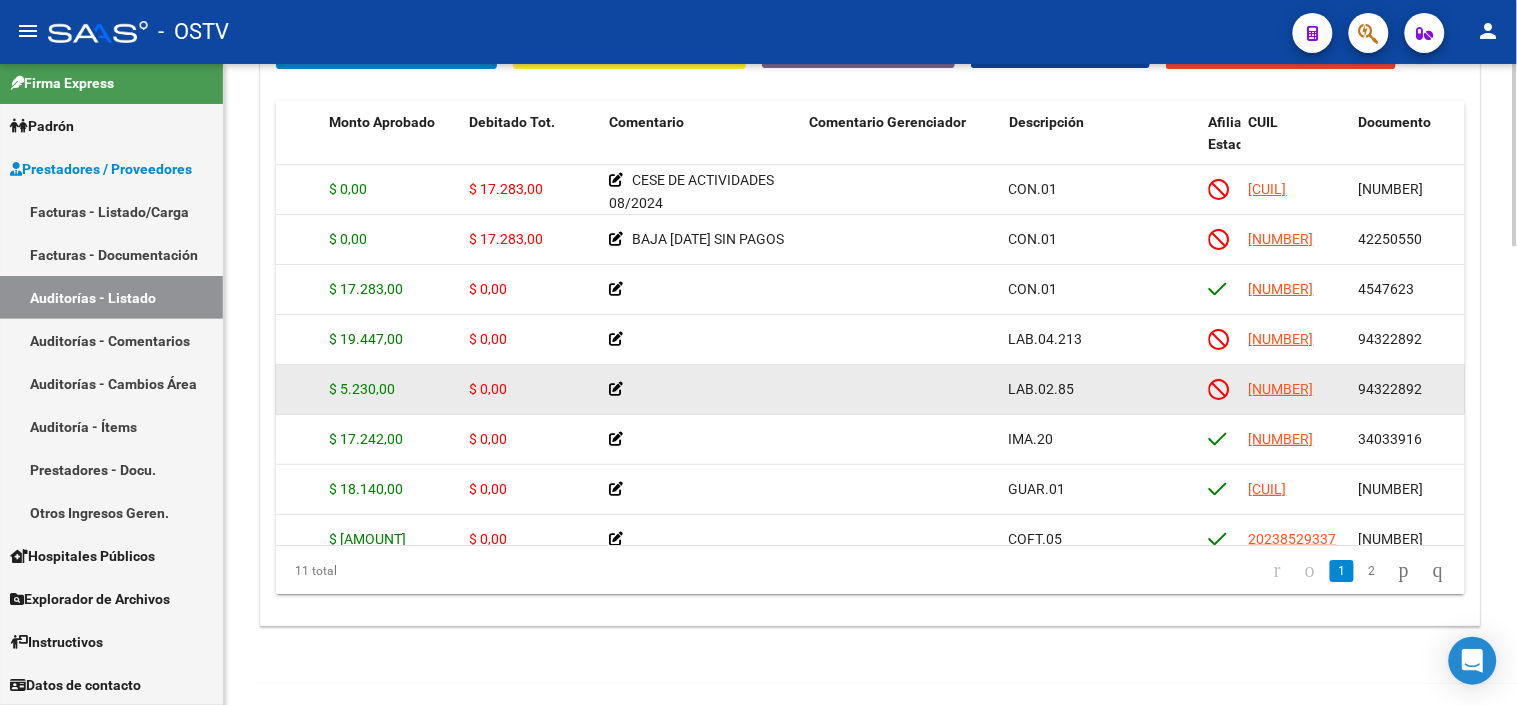 copy on "BAJA [DATE] SIN PAGOS" 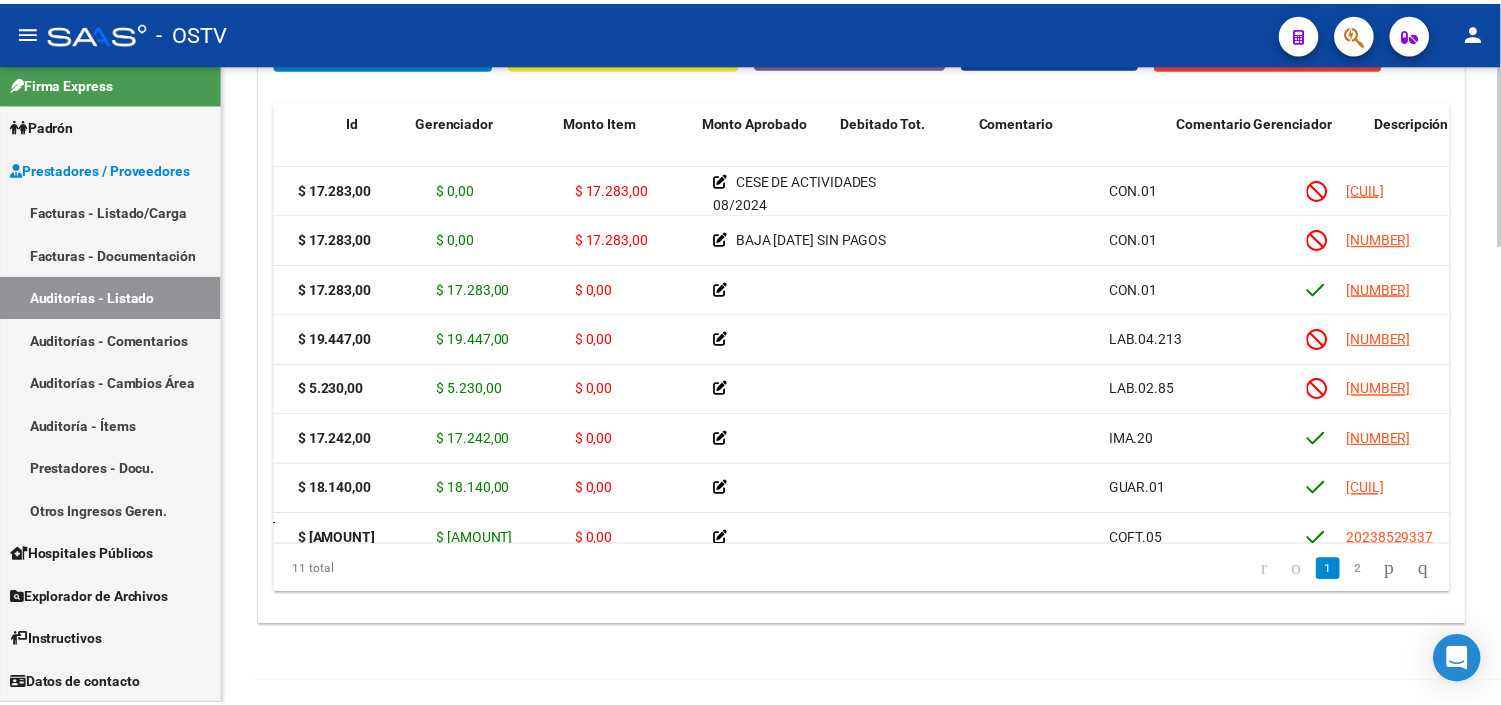 scroll, scrollTop: 0, scrollLeft: 0, axis: both 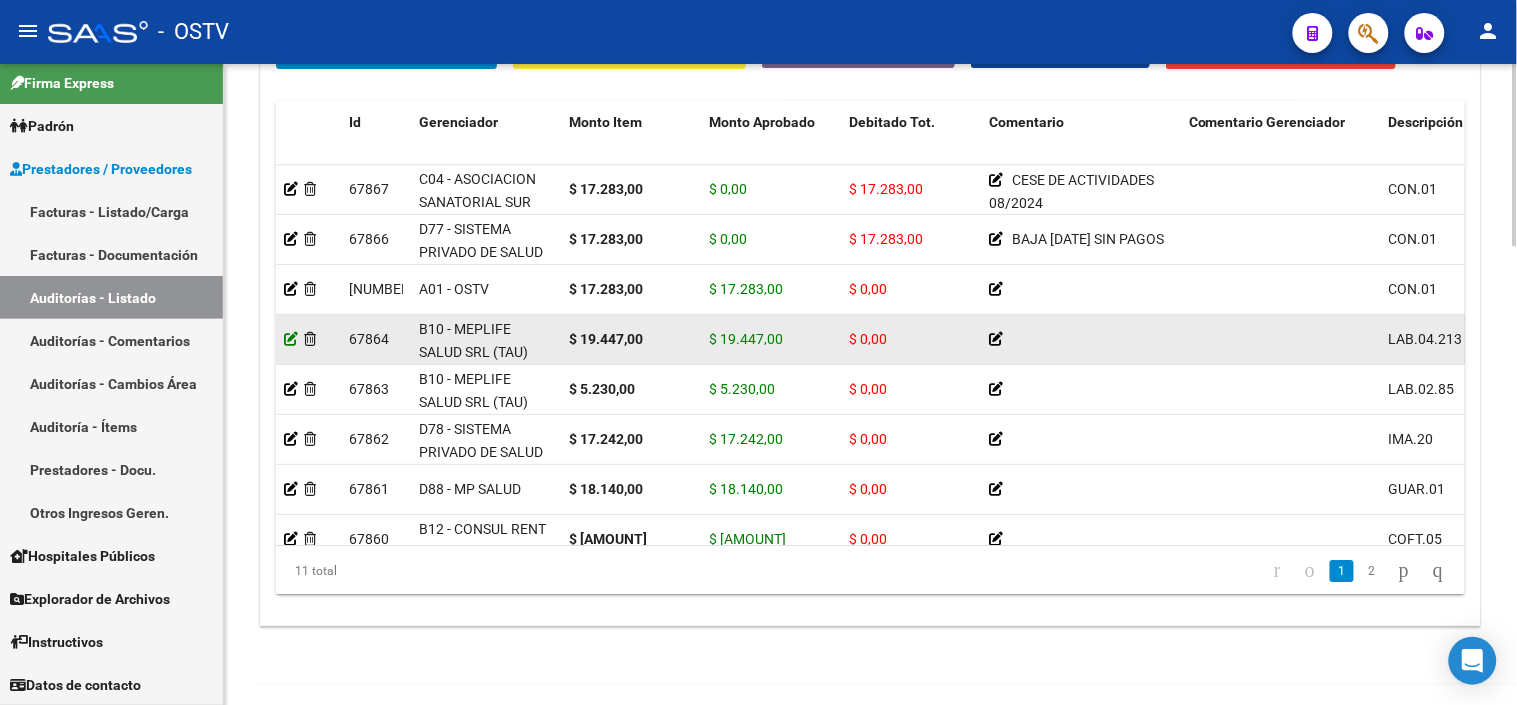 click 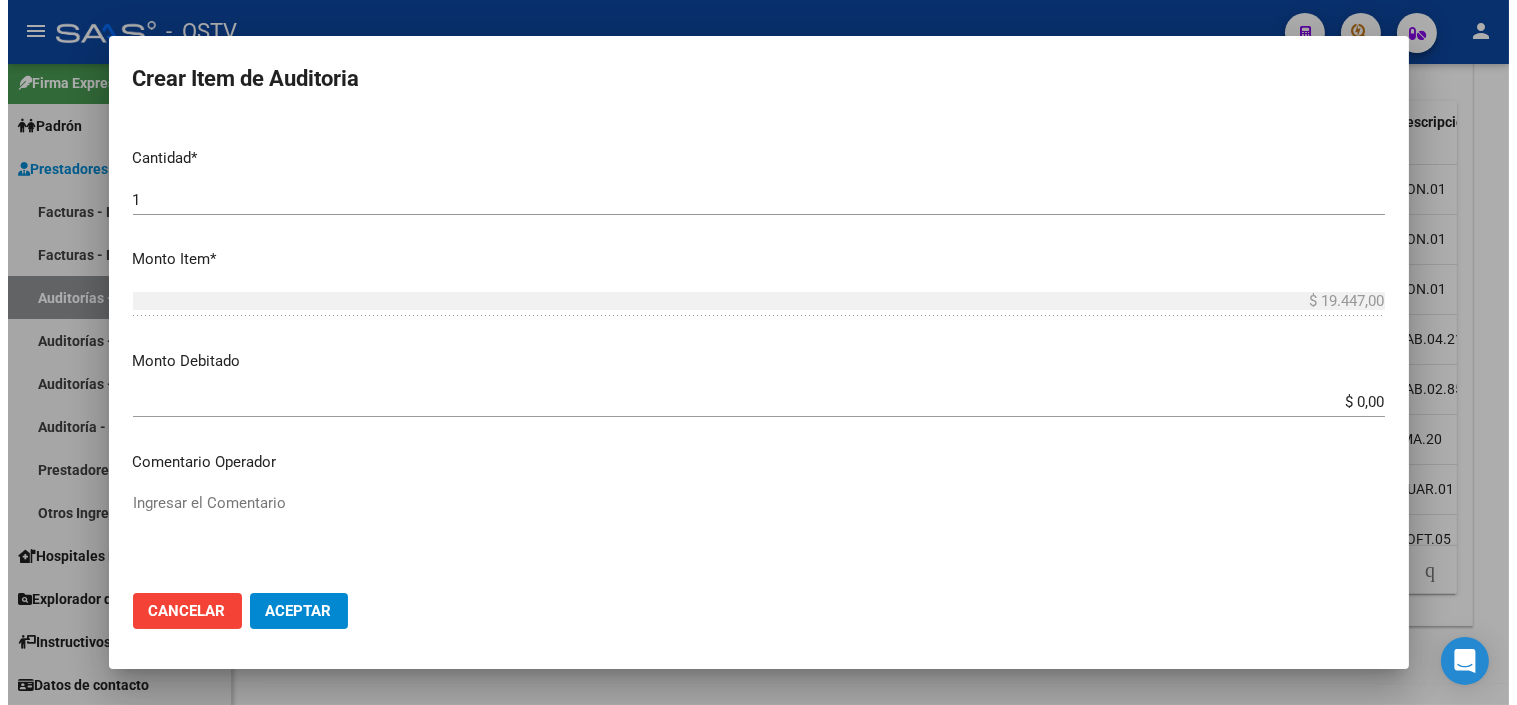 scroll, scrollTop: 555, scrollLeft: 0, axis: vertical 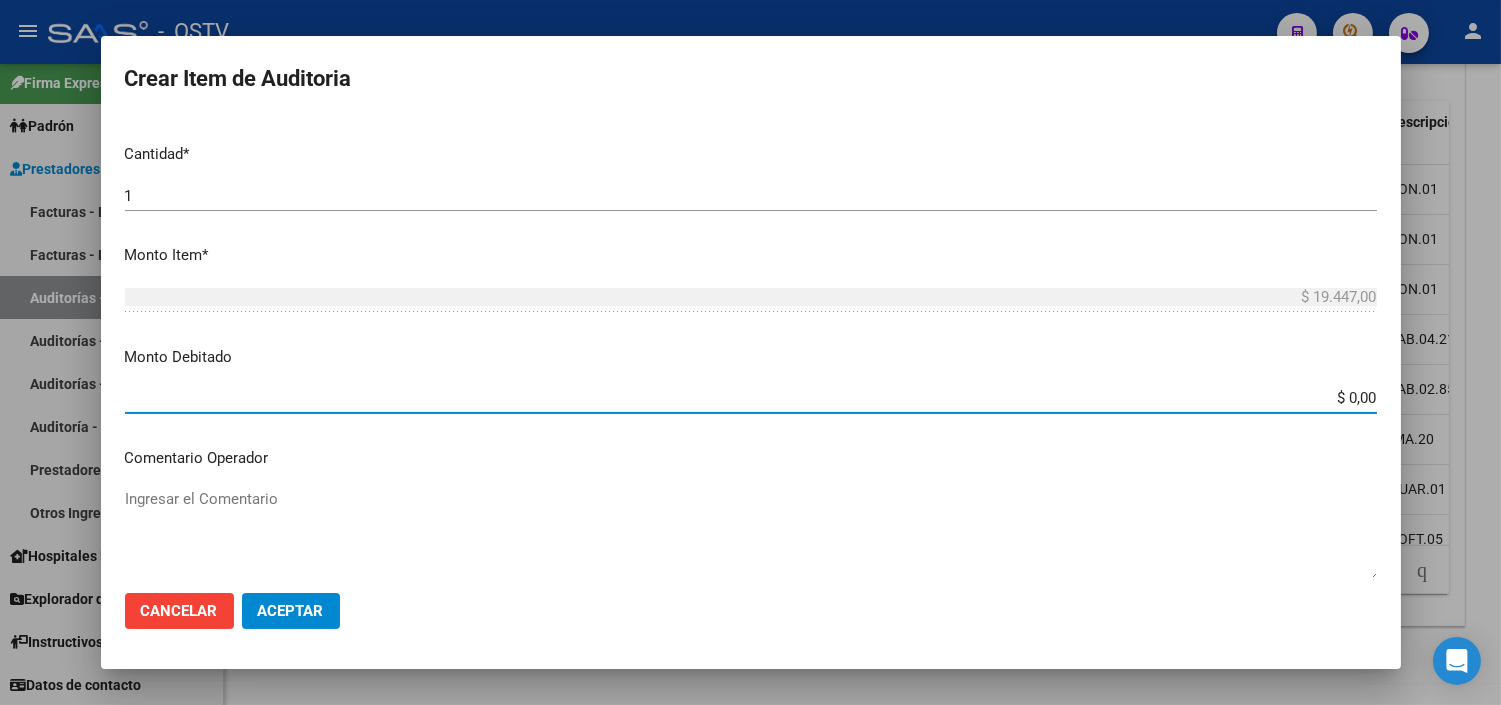 click on "$ 0,00" at bounding box center [751, 398] 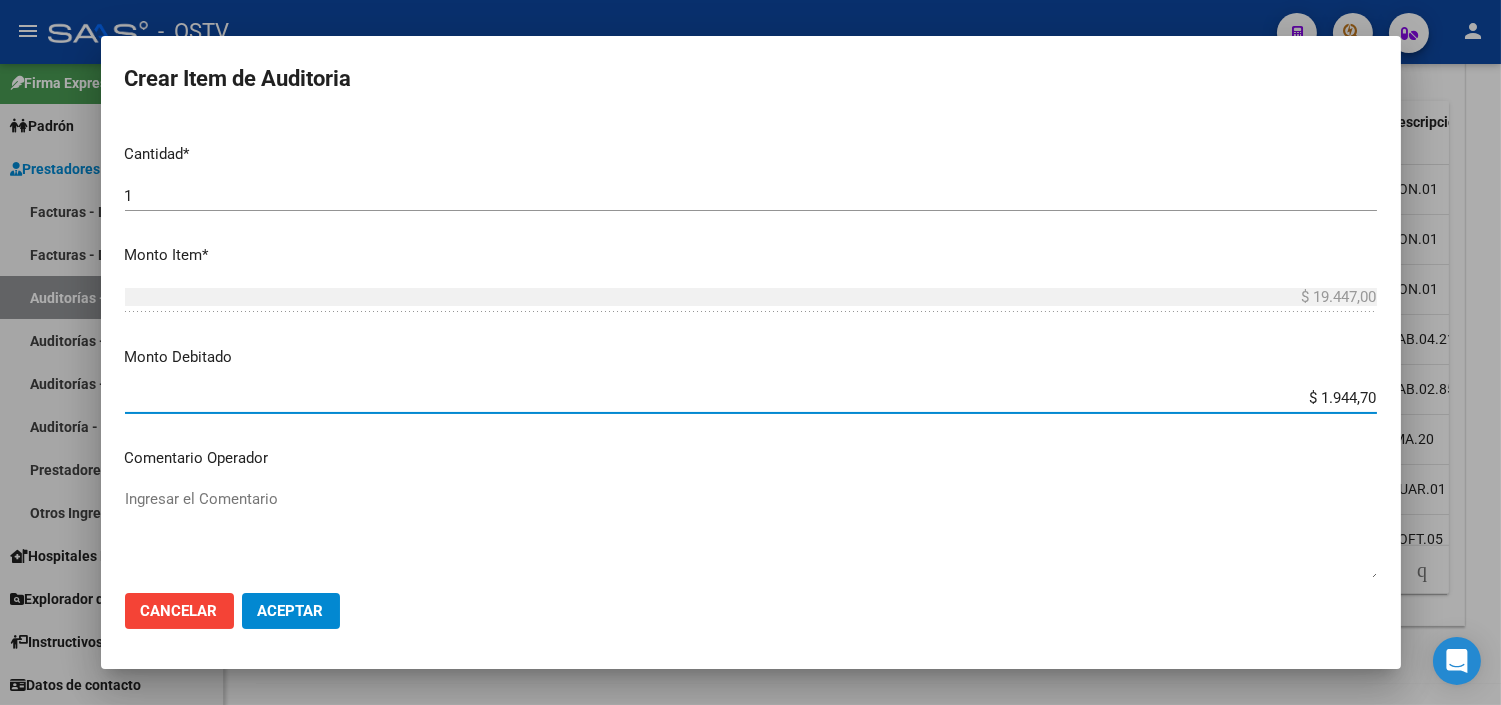 type on "$ 19.447,00" 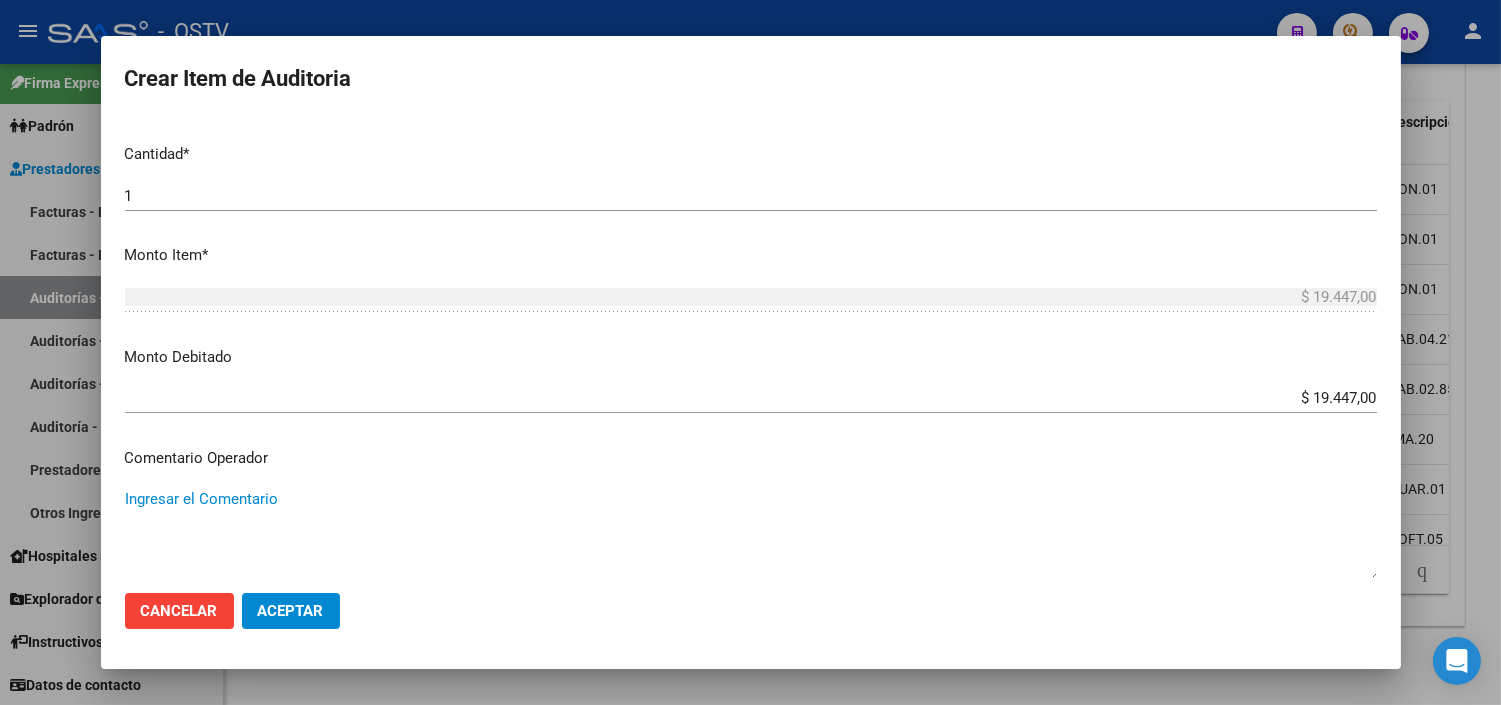 paste on "BAJA [DATE] SIN PAGOS" 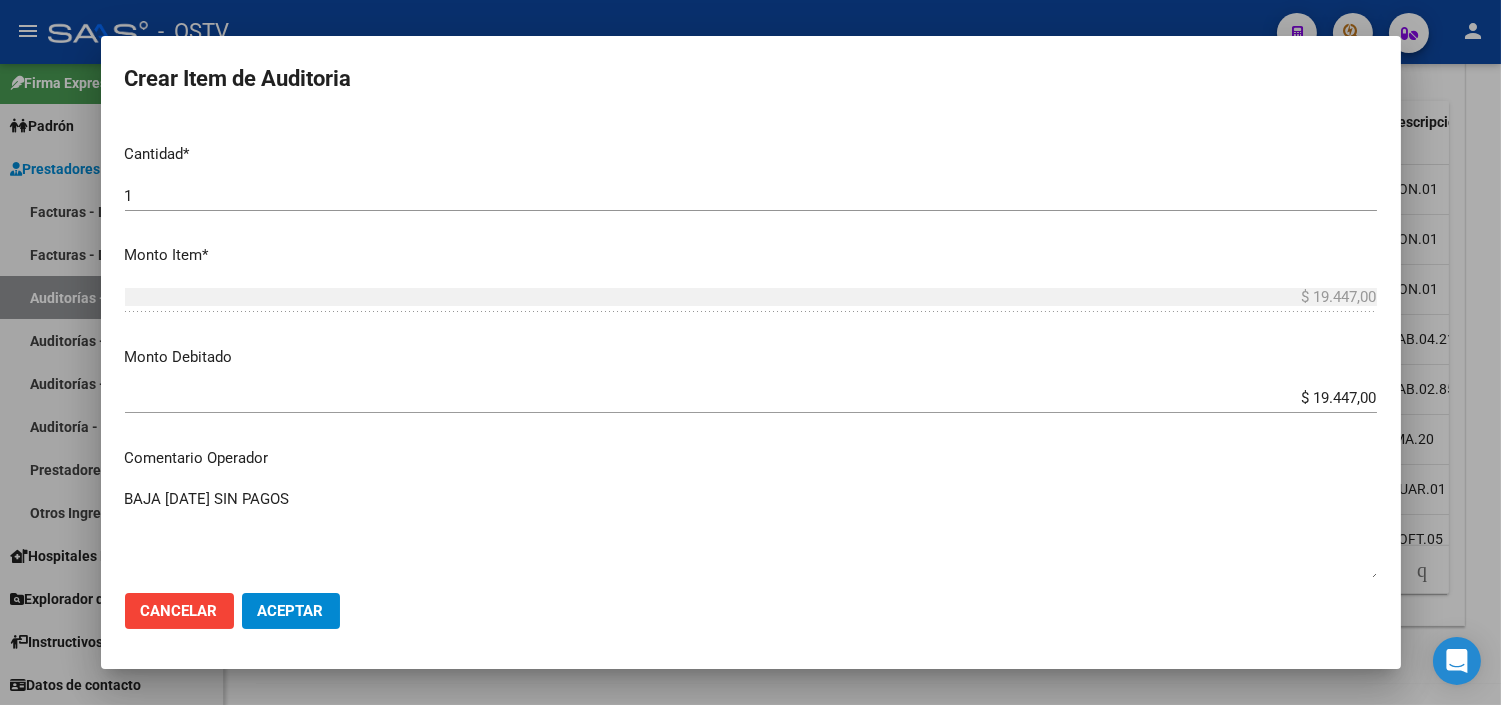 drag, startPoint x: 130, startPoint y: 507, endPoint x: 116, endPoint y: 504, distance: 14.3178215 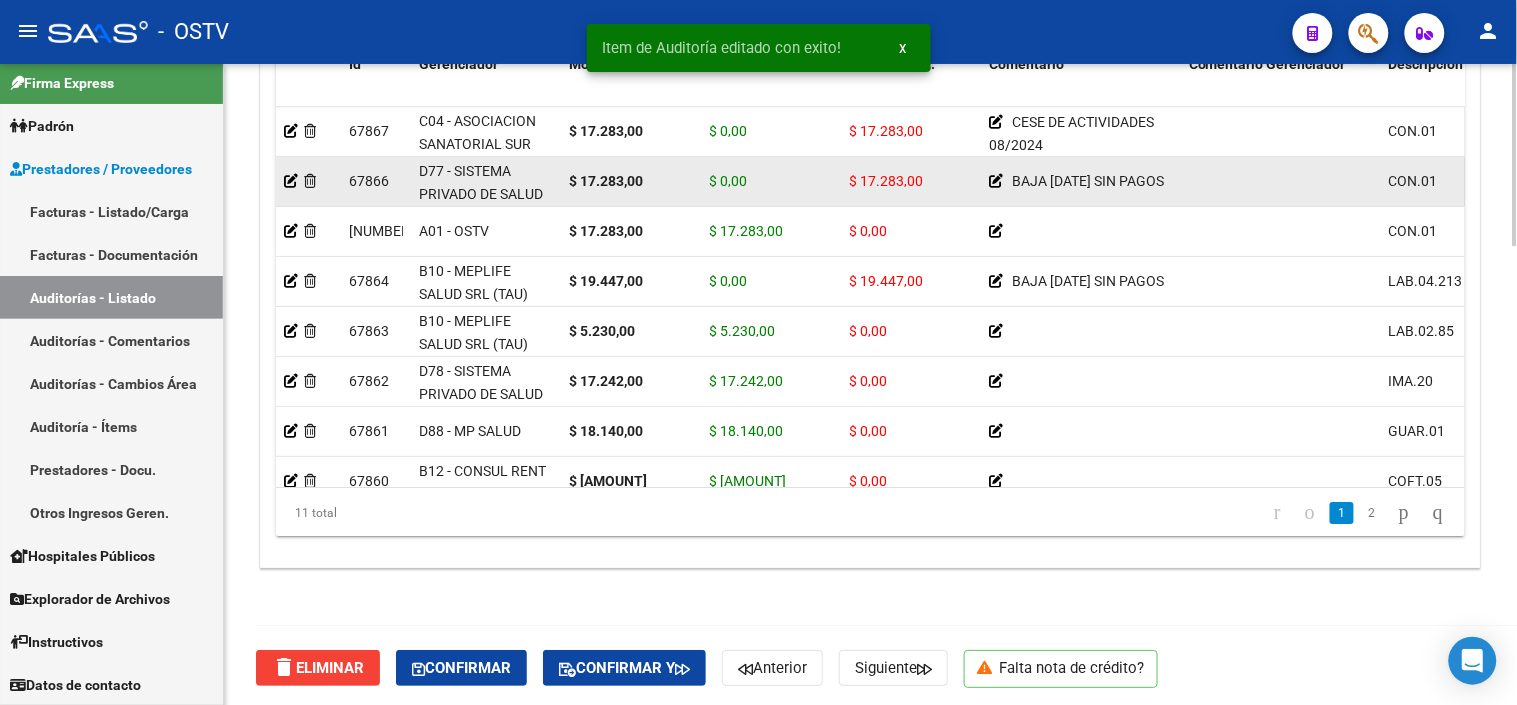 scroll, scrollTop: 1621, scrollLeft: 0, axis: vertical 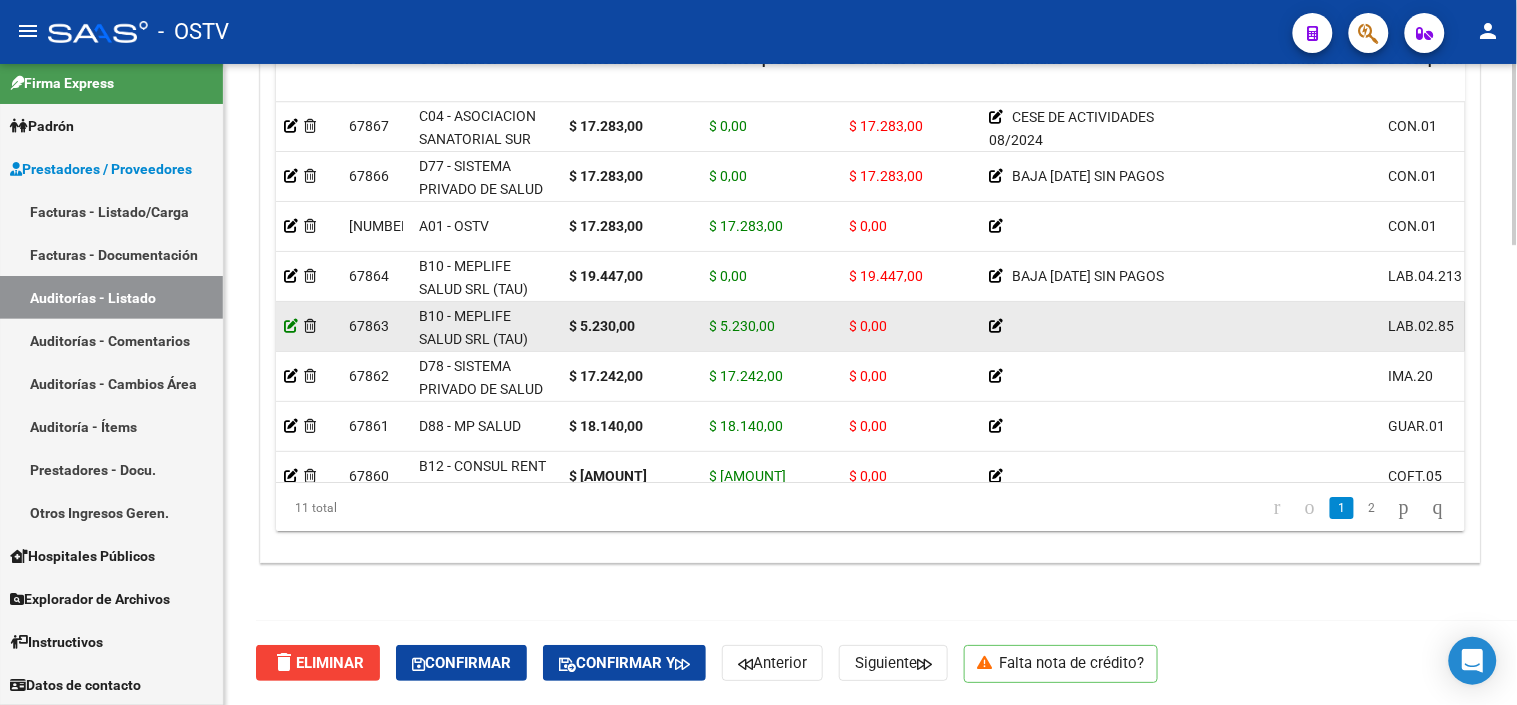 click 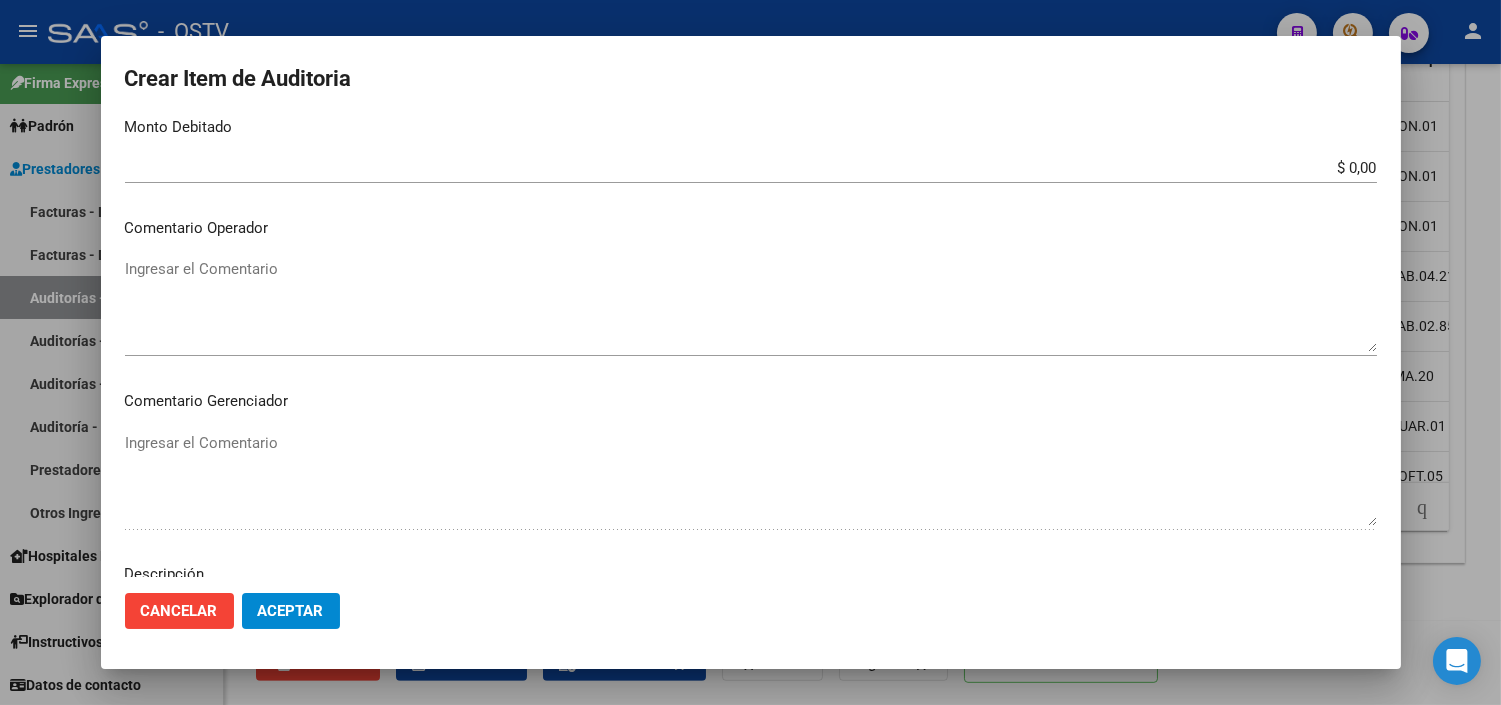 scroll, scrollTop: 555, scrollLeft: 0, axis: vertical 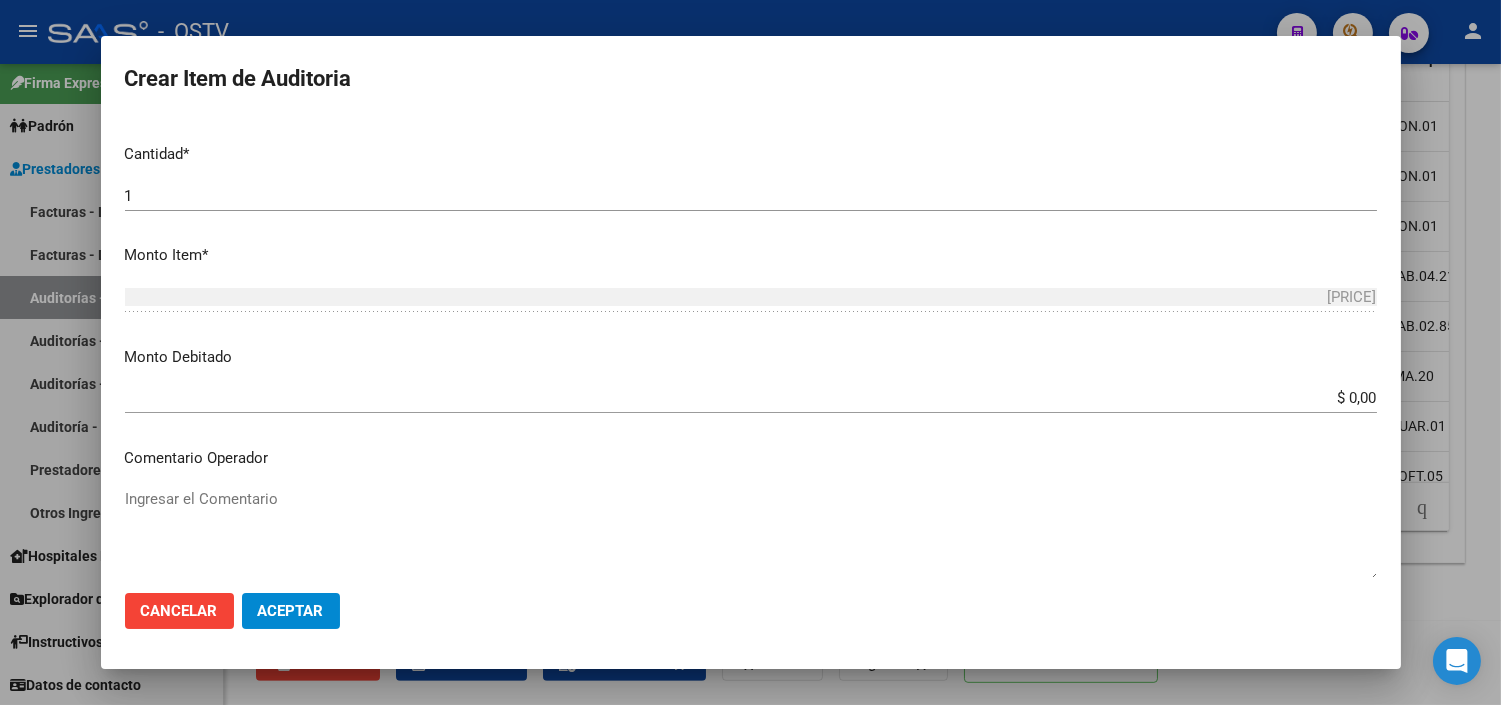 click on "$ 0,00" at bounding box center (751, 398) 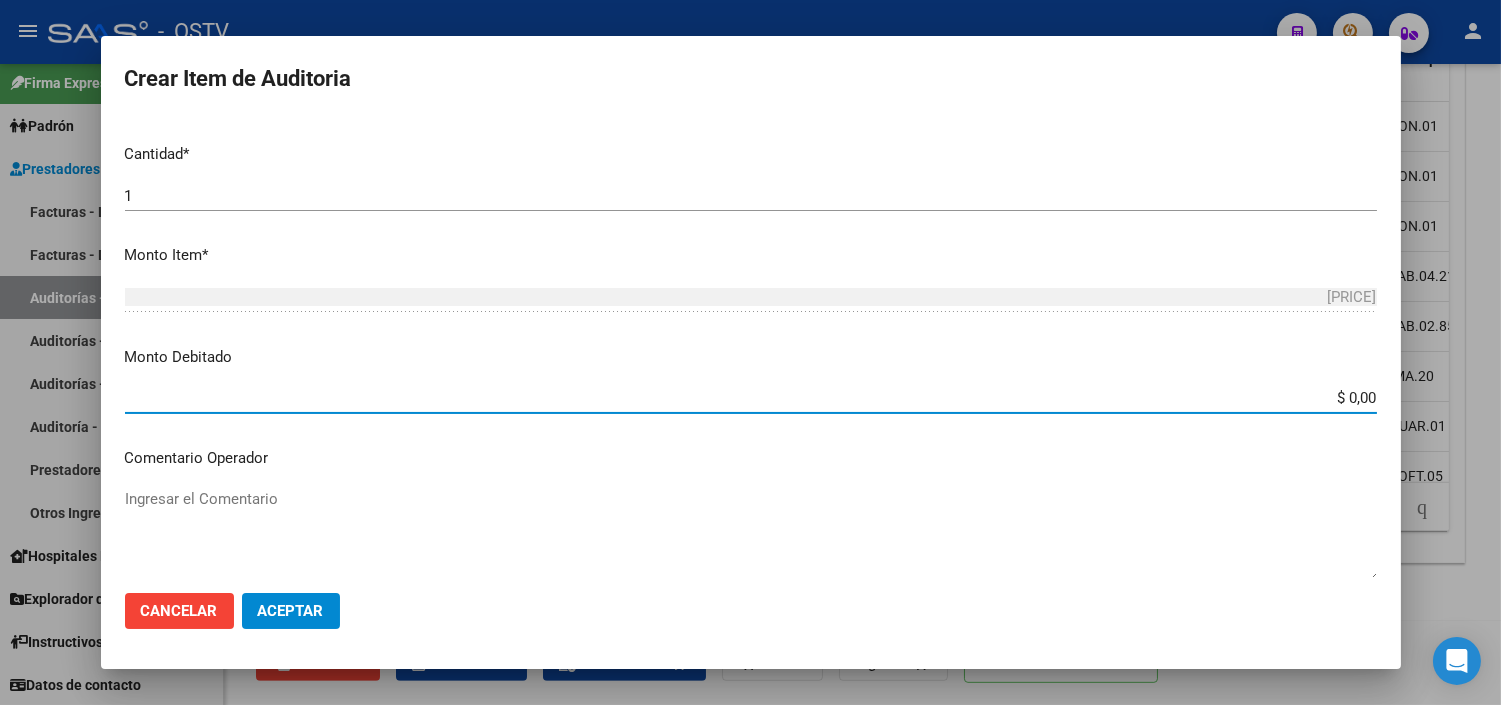 click on "$ 0,00" at bounding box center [751, 398] 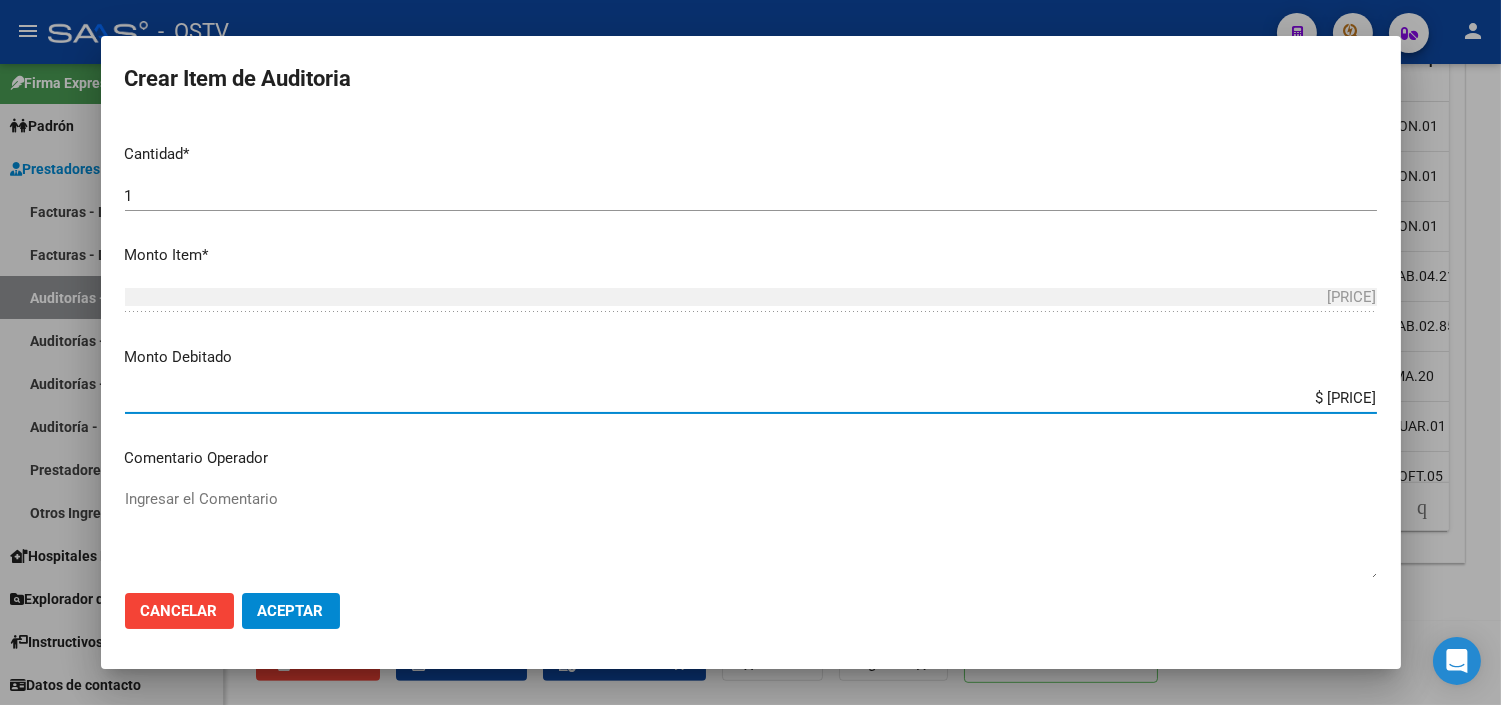 type on "[PRICE]" 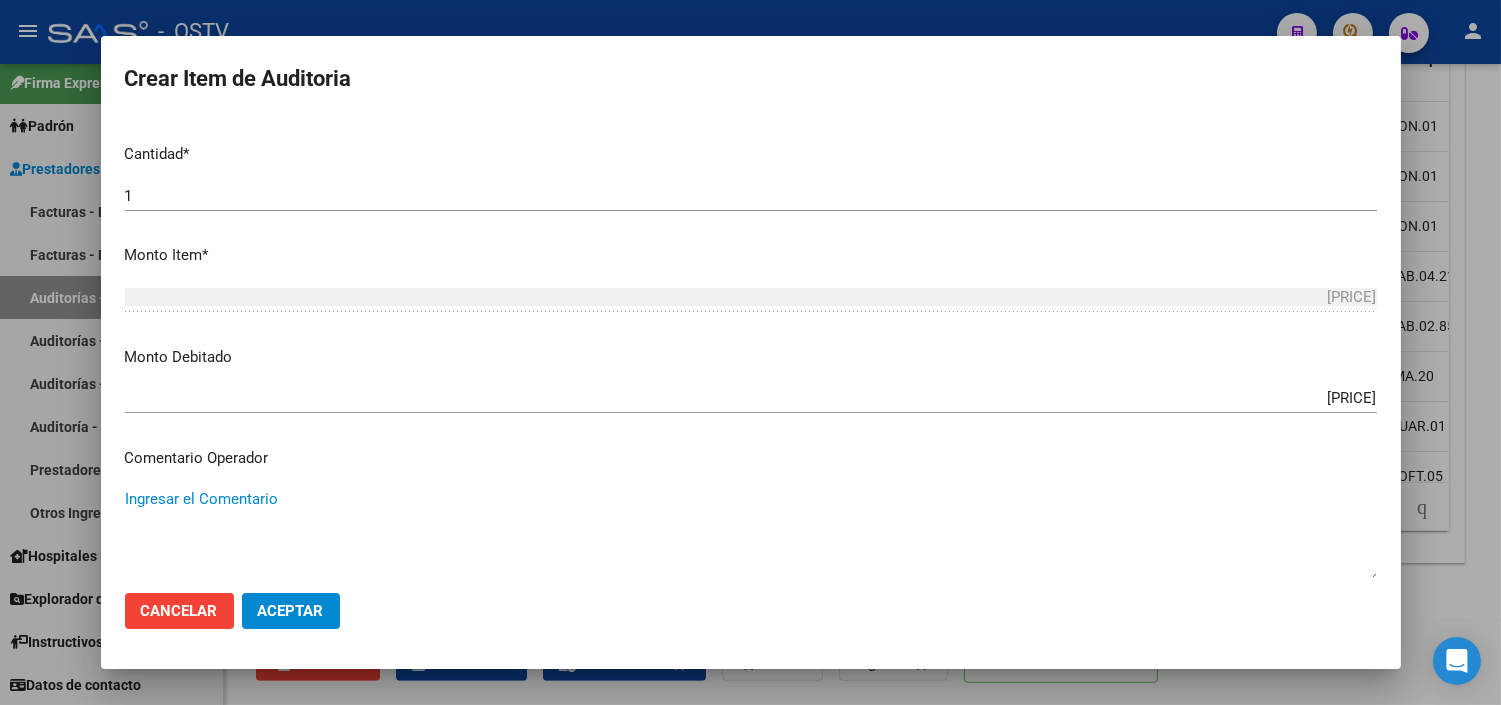 paste on "BAJA [DATE] SIN PAGOS" 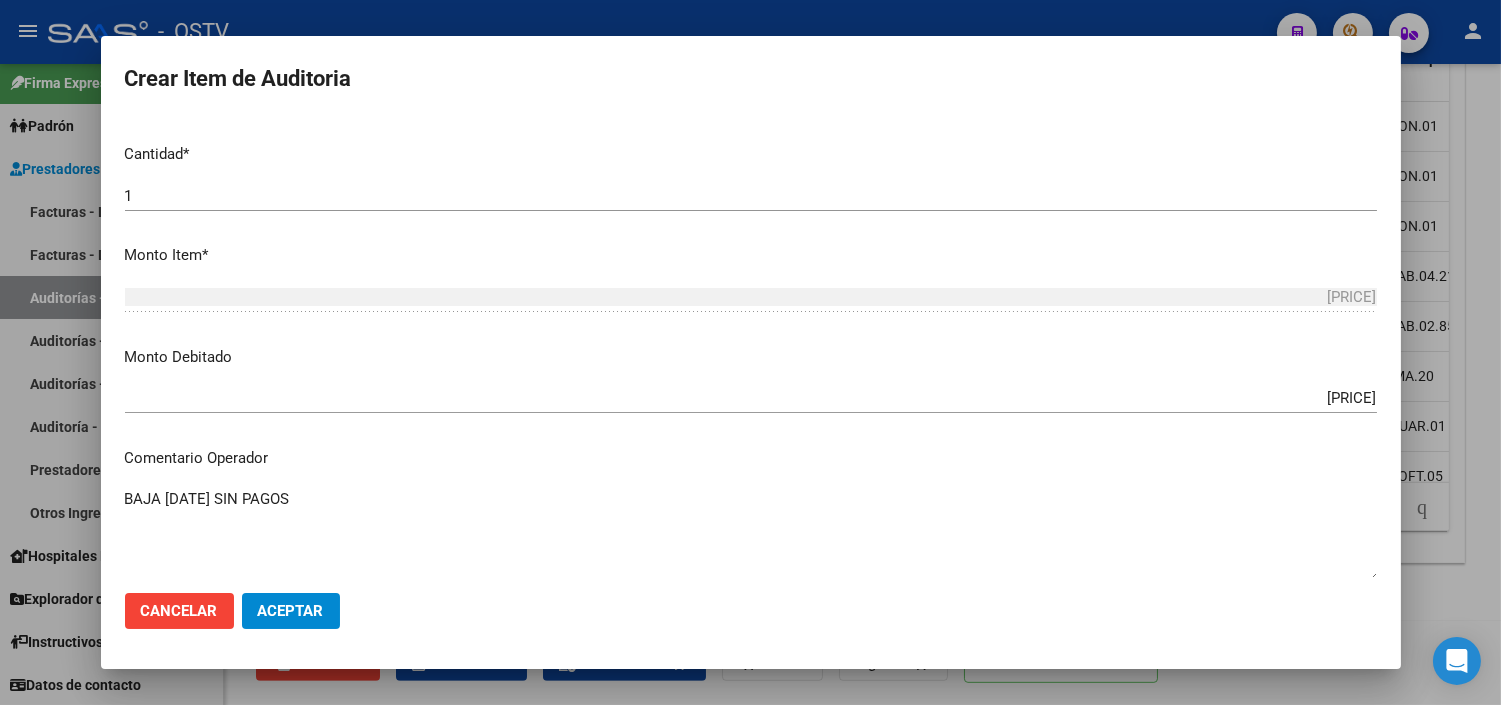 type on "BAJA [DATE] SIN PAGOS" 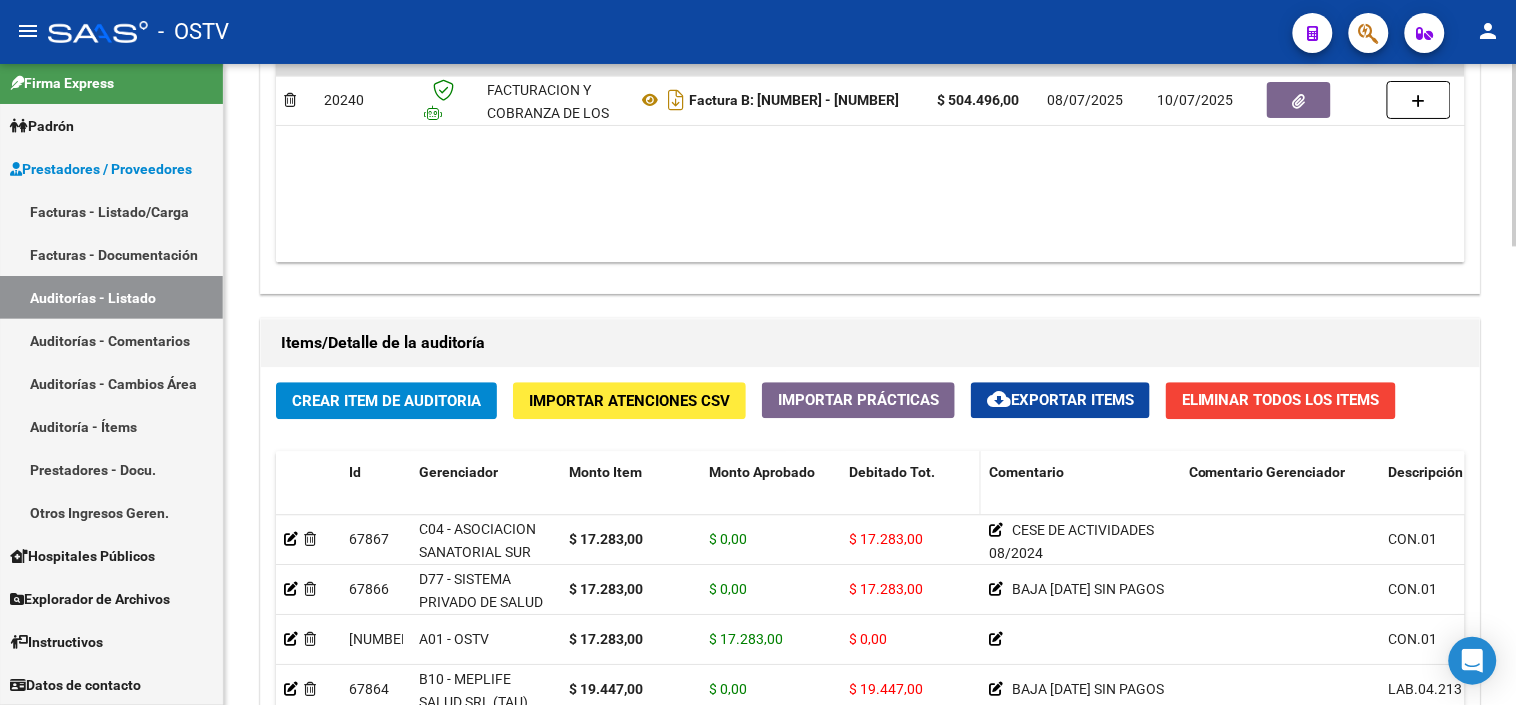 scroll, scrollTop: 1621, scrollLeft: 0, axis: vertical 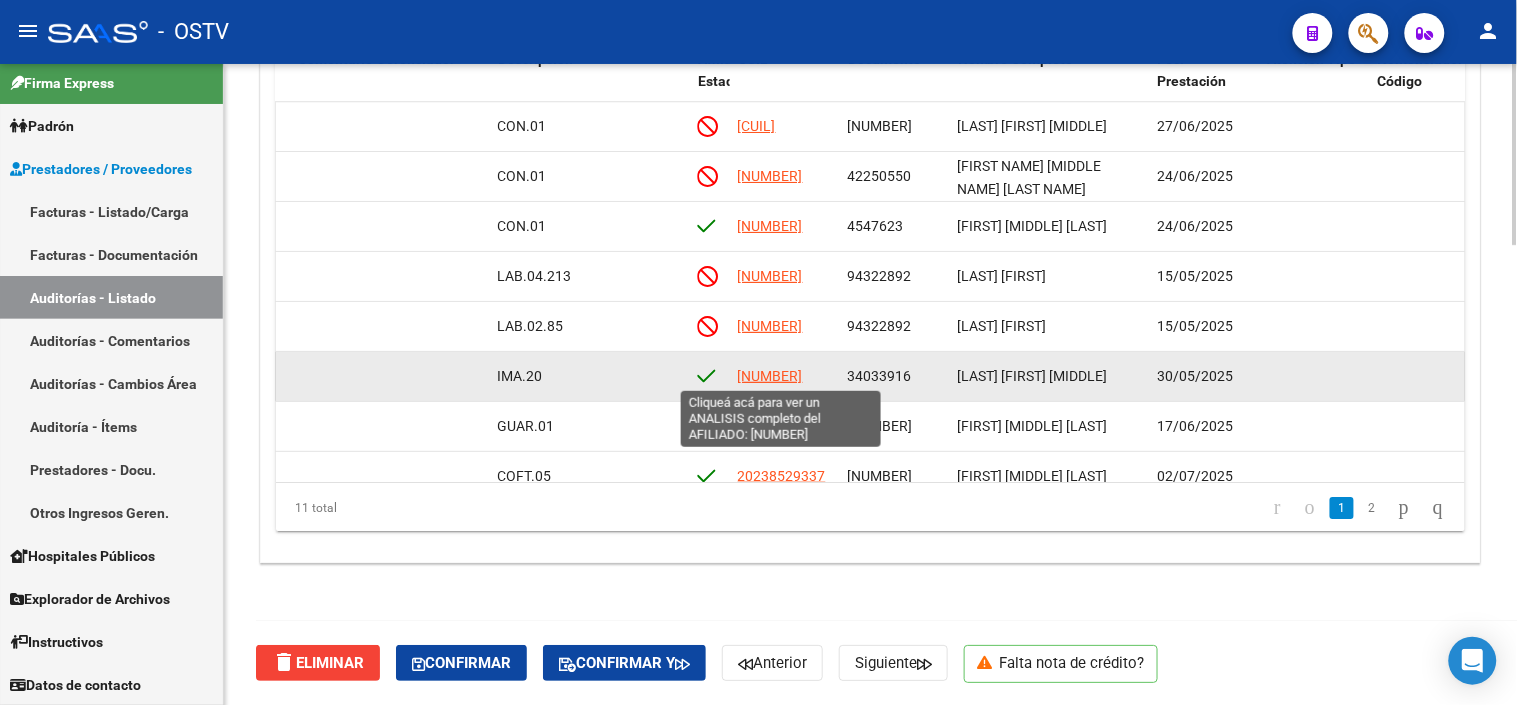 click on "[NUMBER]" 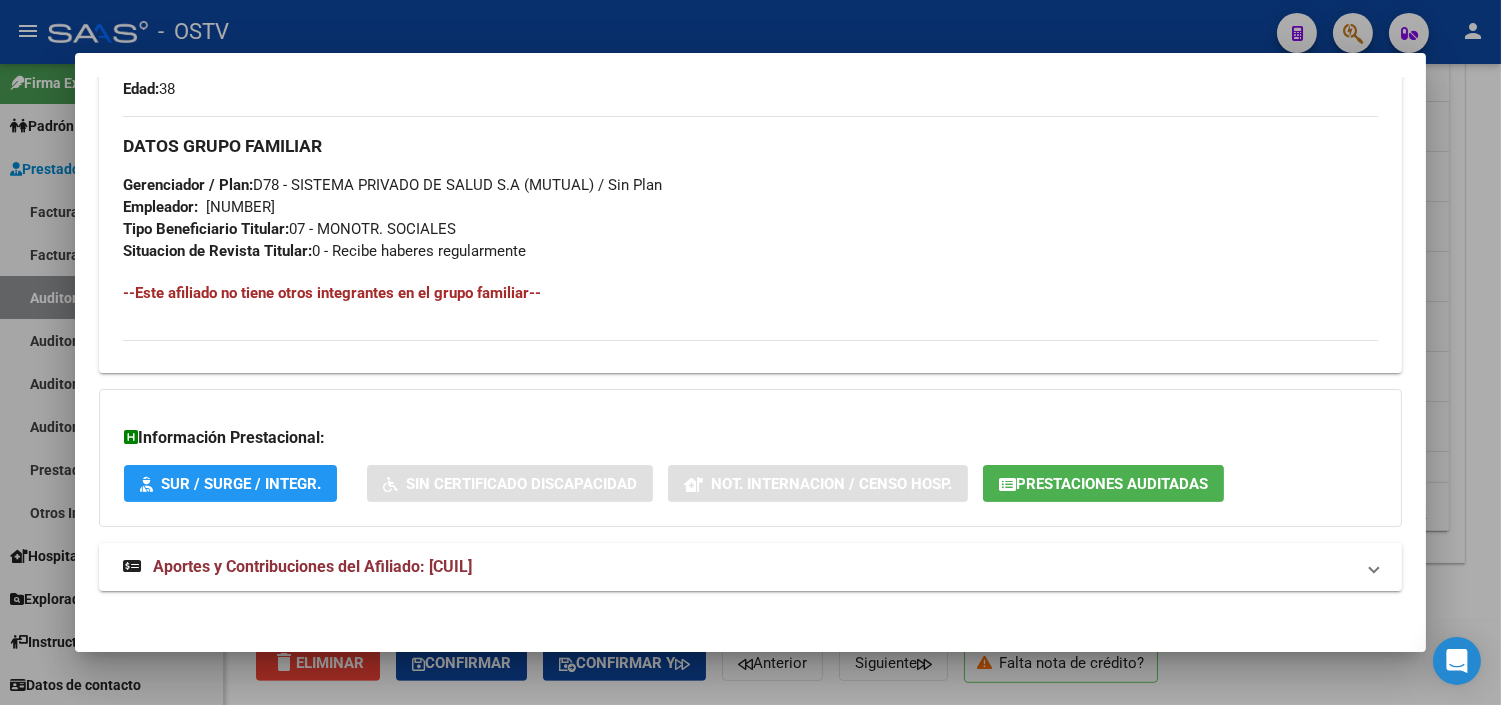 scroll, scrollTop: 926, scrollLeft: 0, axis: vertical 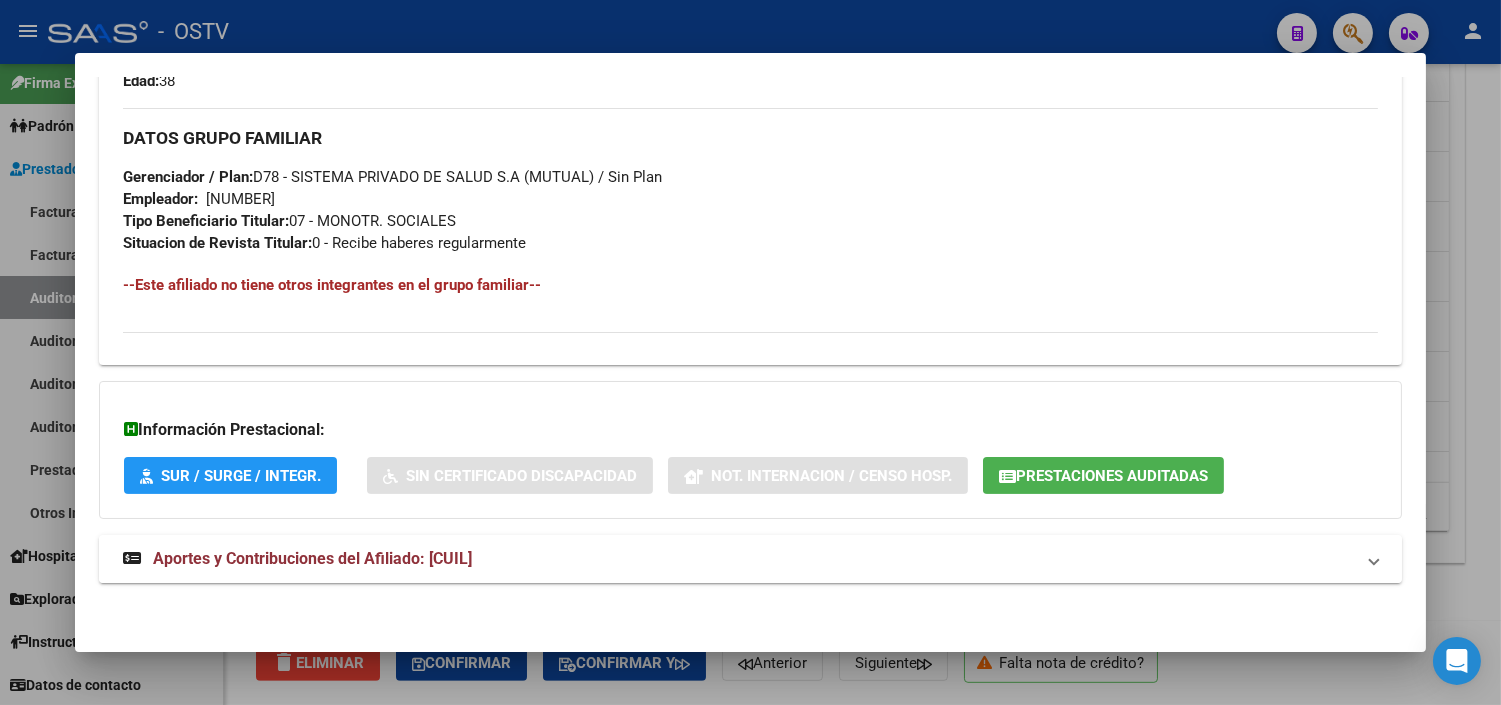 click on "Aportes y Contribuciones del Afiliado: [CUIL]" at bounding box center [312, 558] 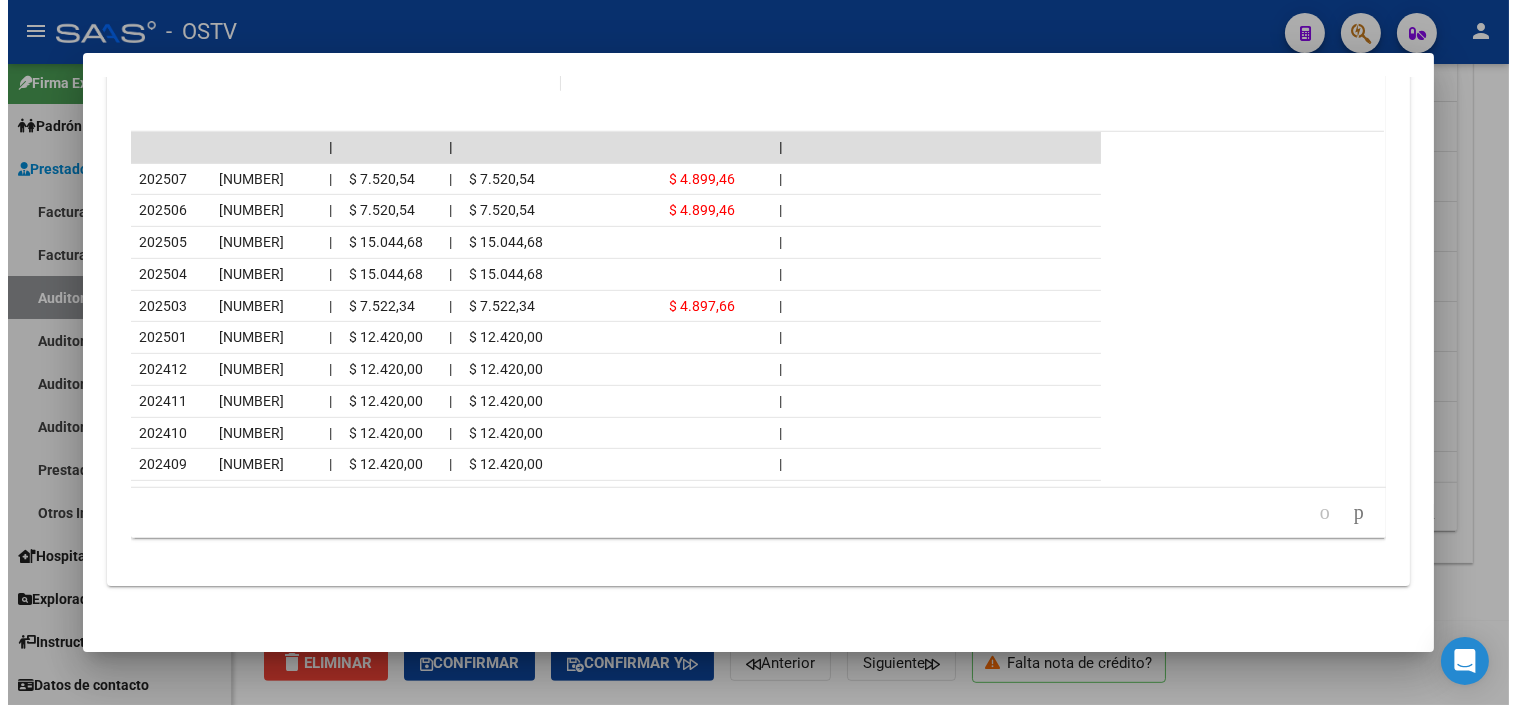 scroll, scrollTop: 1824, scrollLeft: 0, axis: vertical 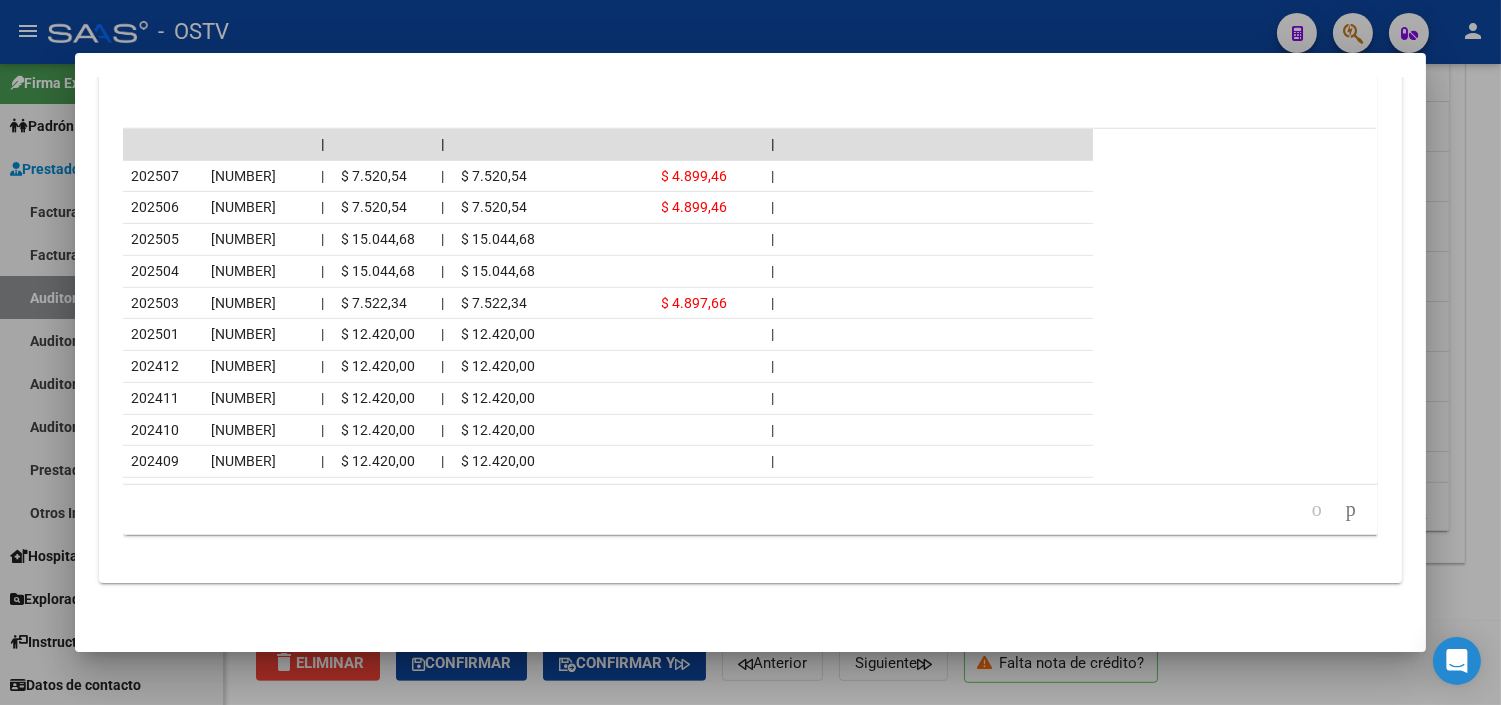 click at bounding box center [750, 352] 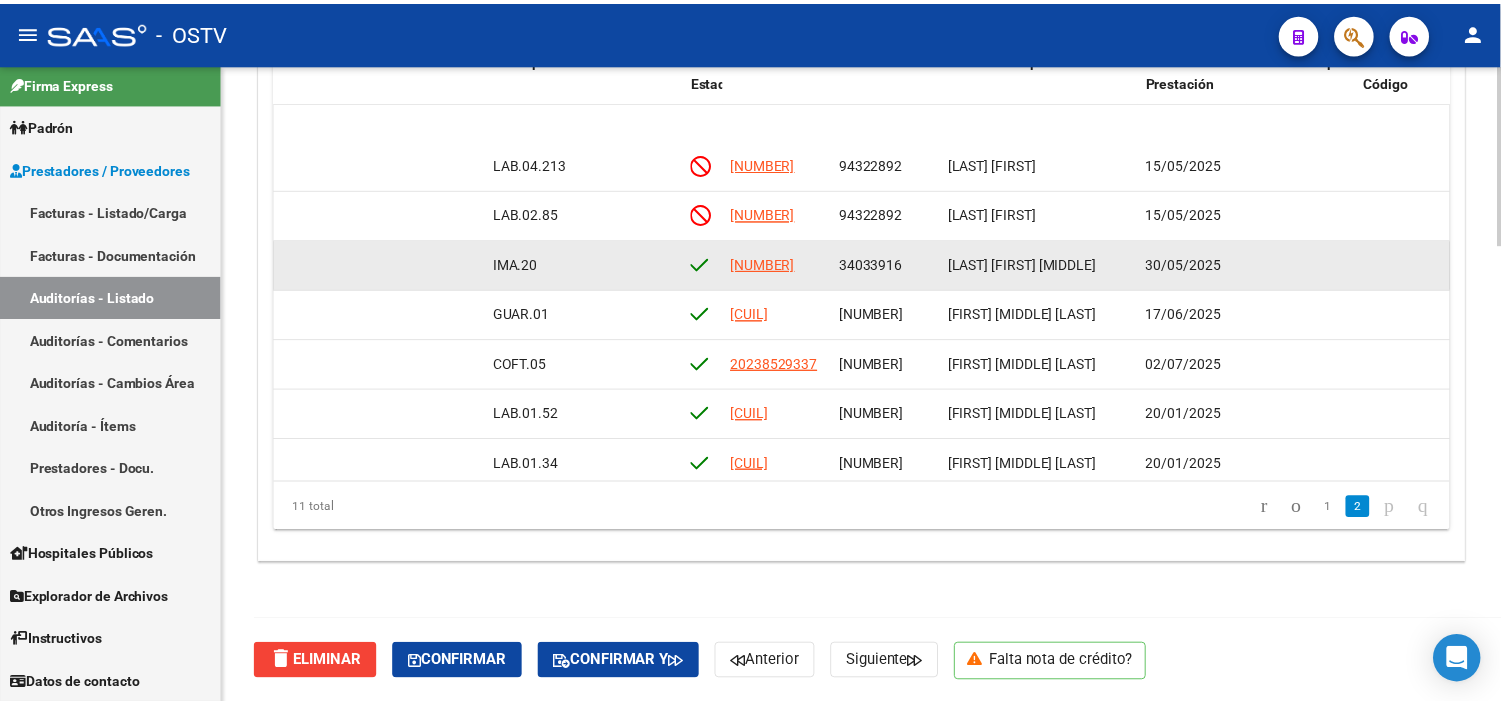 scroll, scrollTop: 193, scrollLeft: 891, axis: both 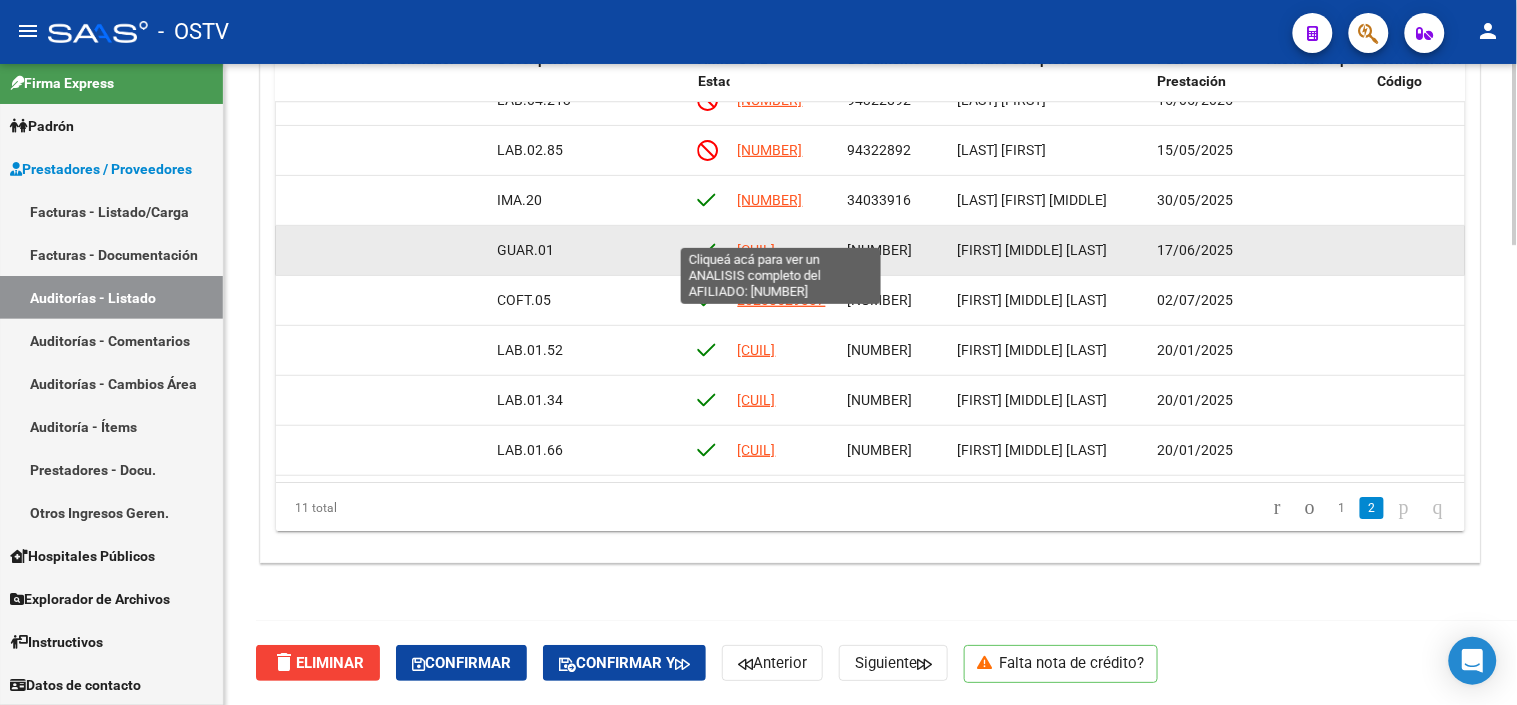 click on "[CUIL]" 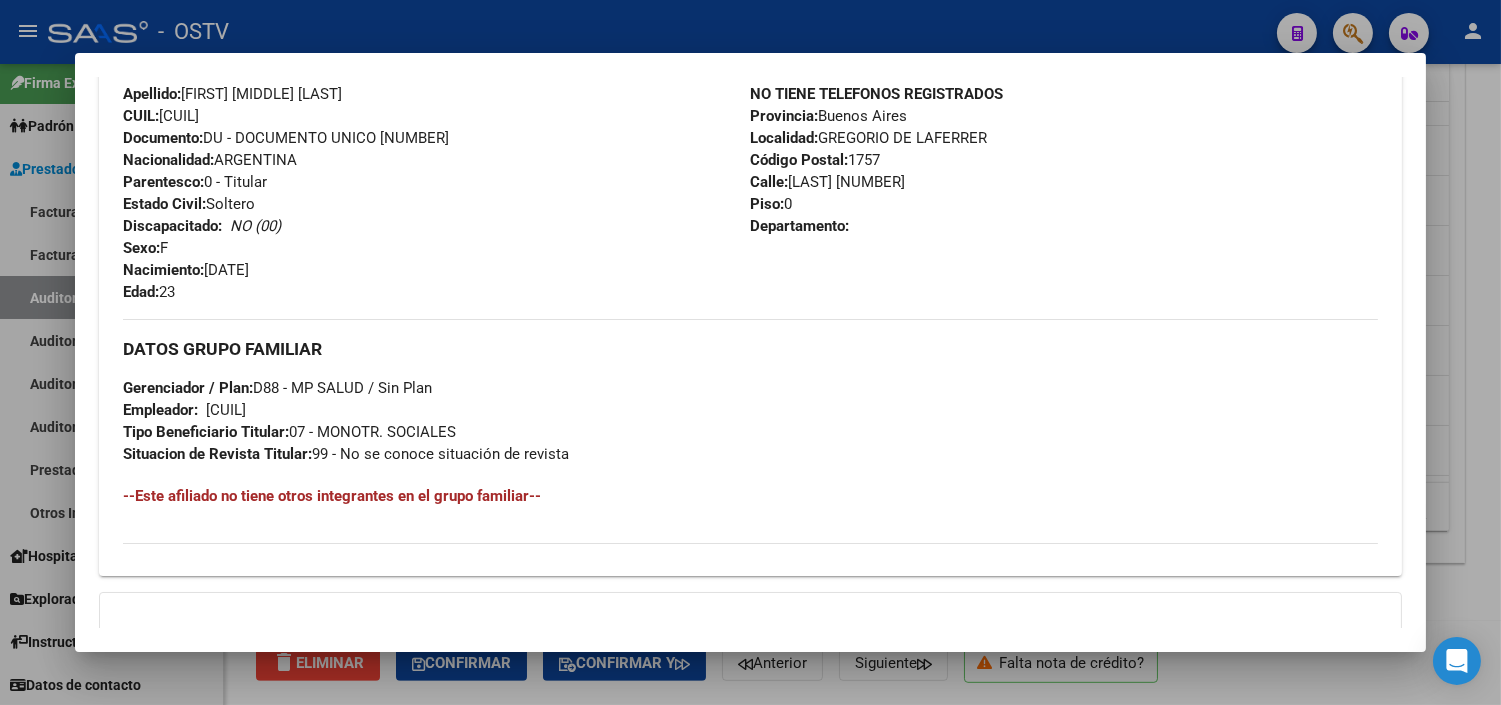 scroll, scrollTop: 948, scrollLeft: 0, axis: vertical 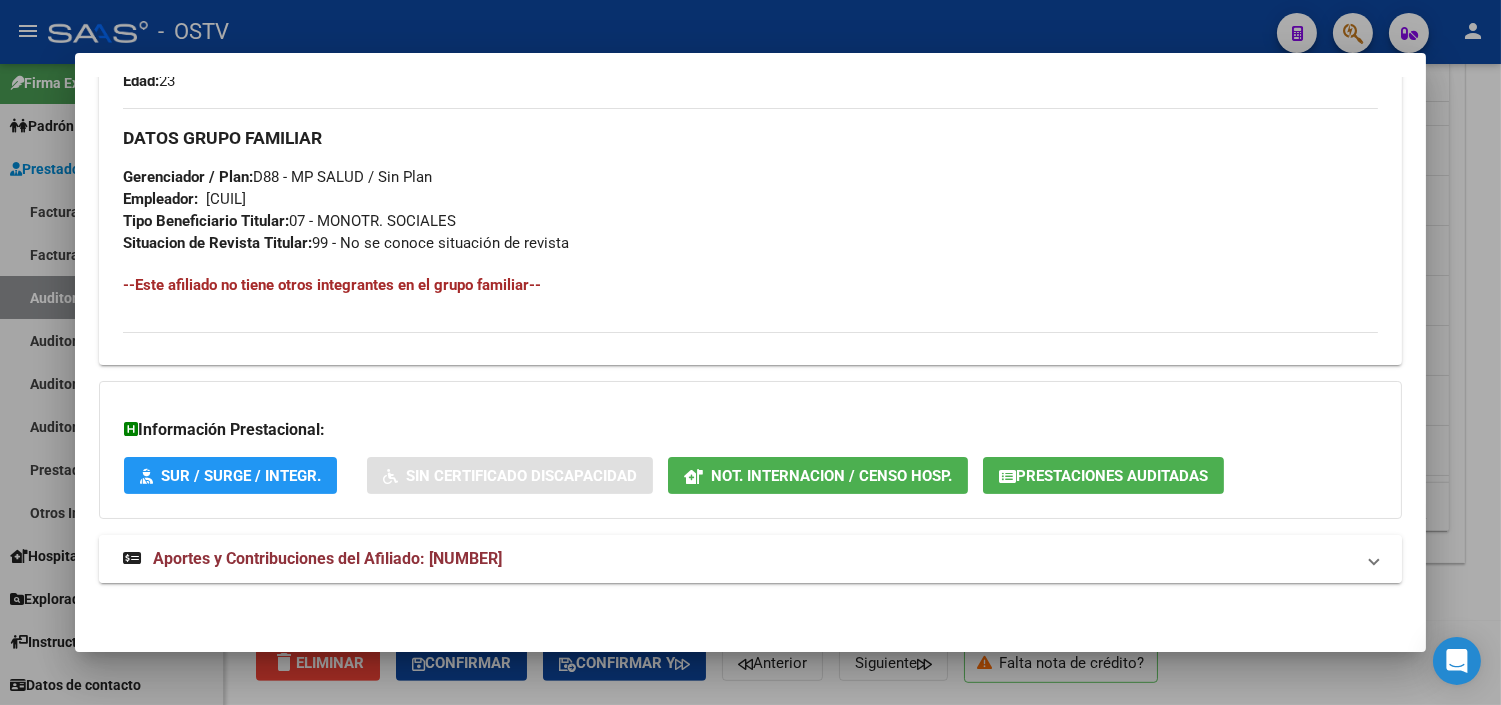 click on "Aportes y Contribuciones del Afiliado: [NUMBER]" at bounding box center [750, 559] 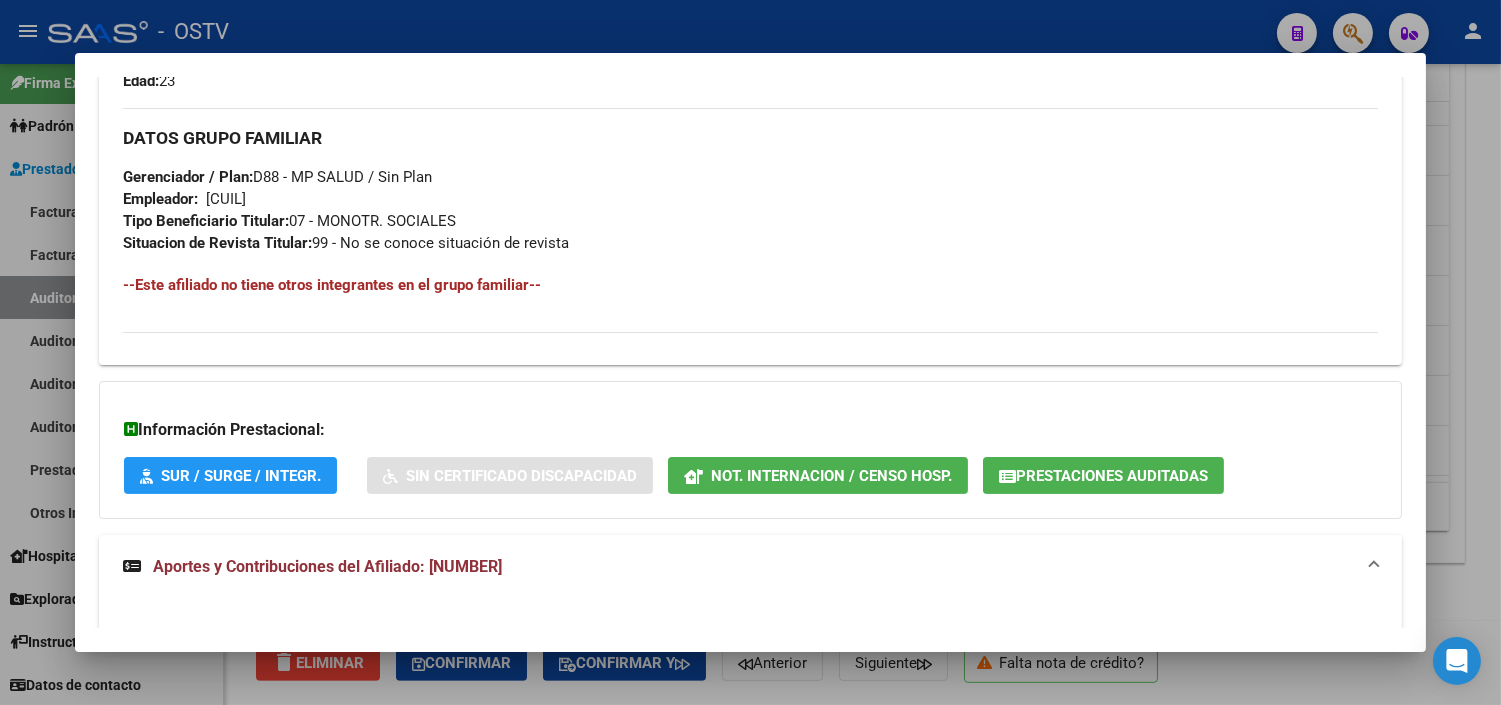 click on "Prestaciones Auditadas" 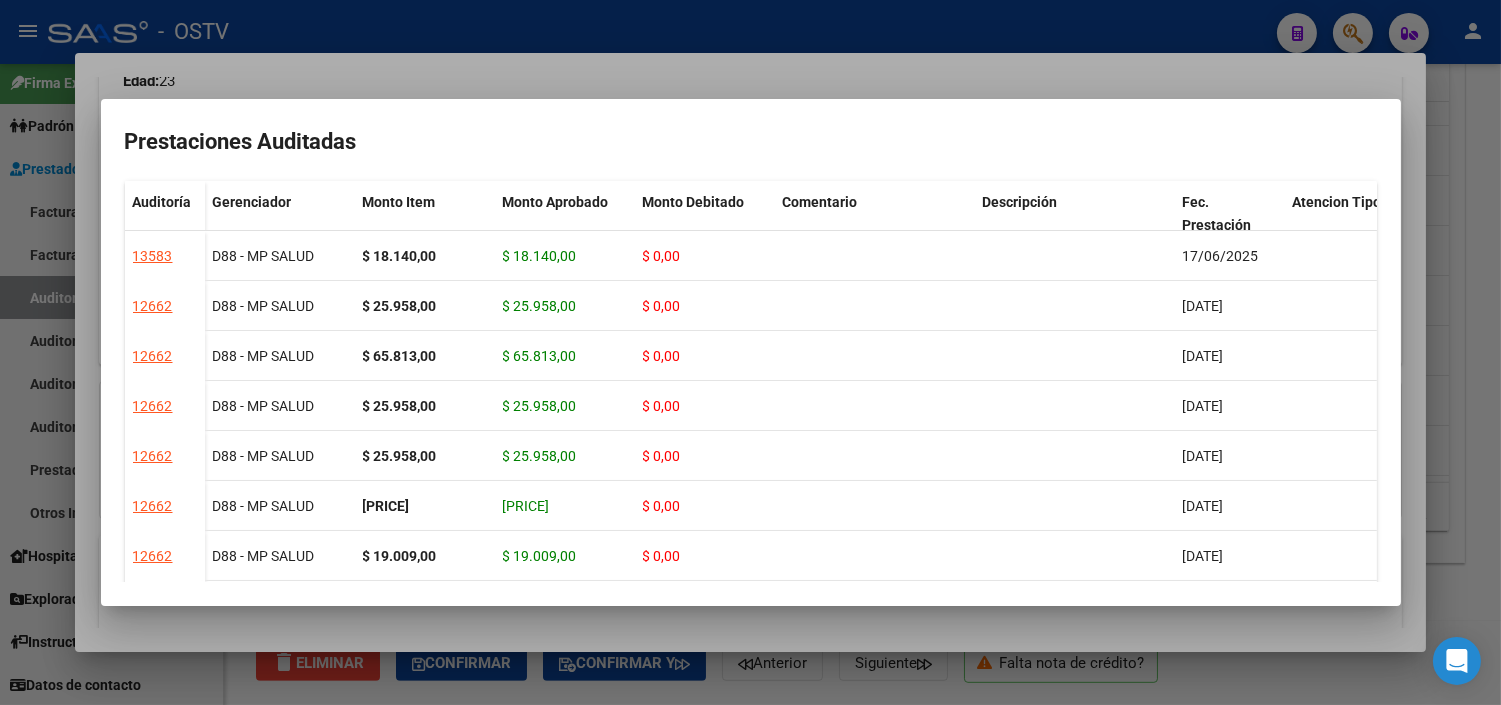 click at bounding box center (750, 352) 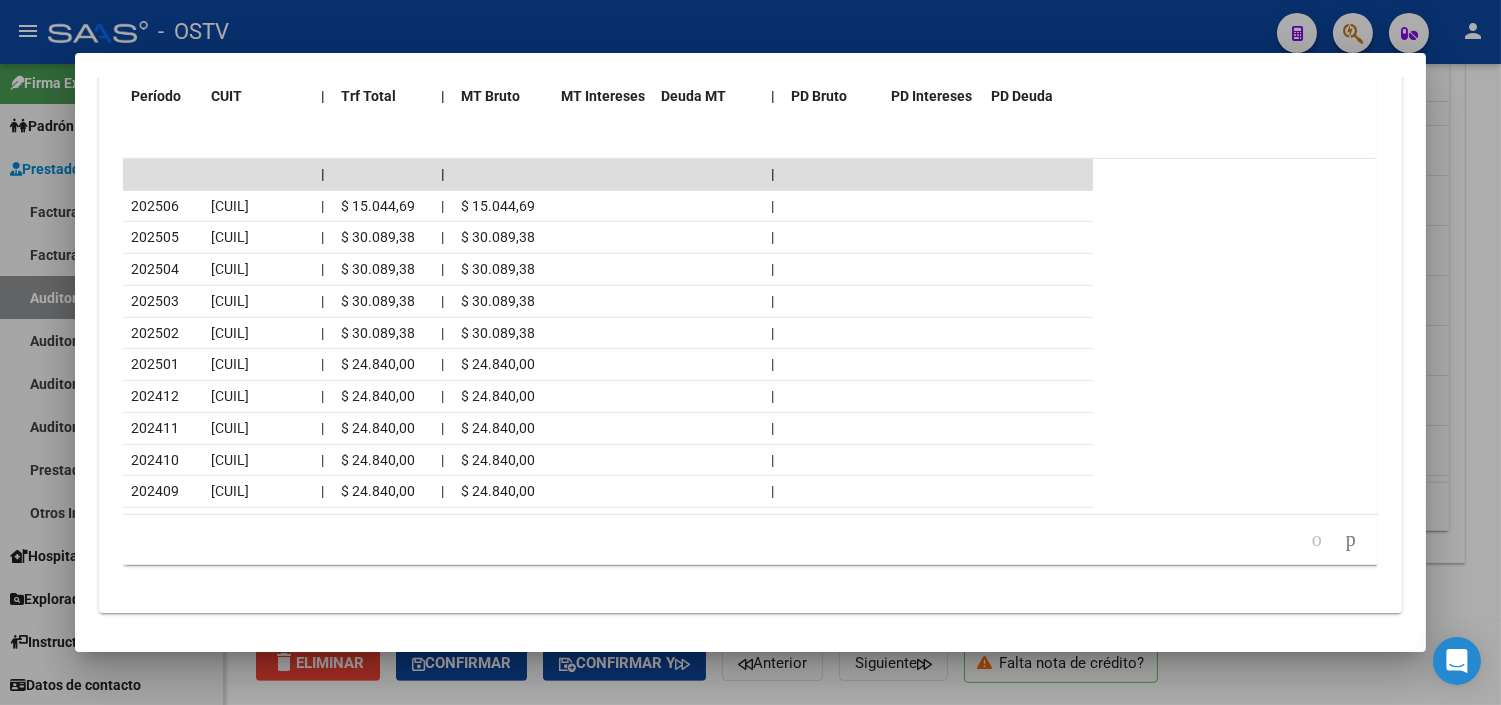 scroll, scrollTop: 1837, scrollLeft: 0, axis: vertical 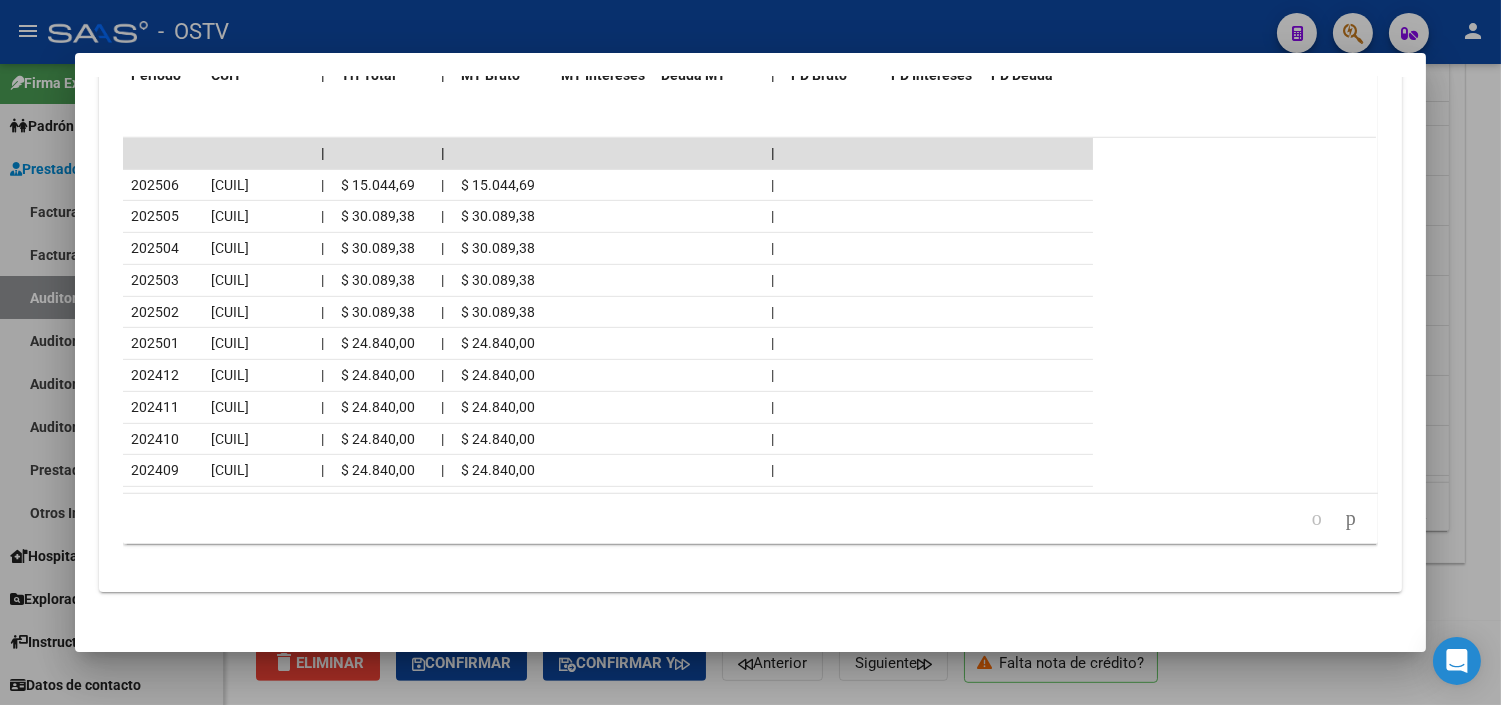 click at bounding box center [750, 352] 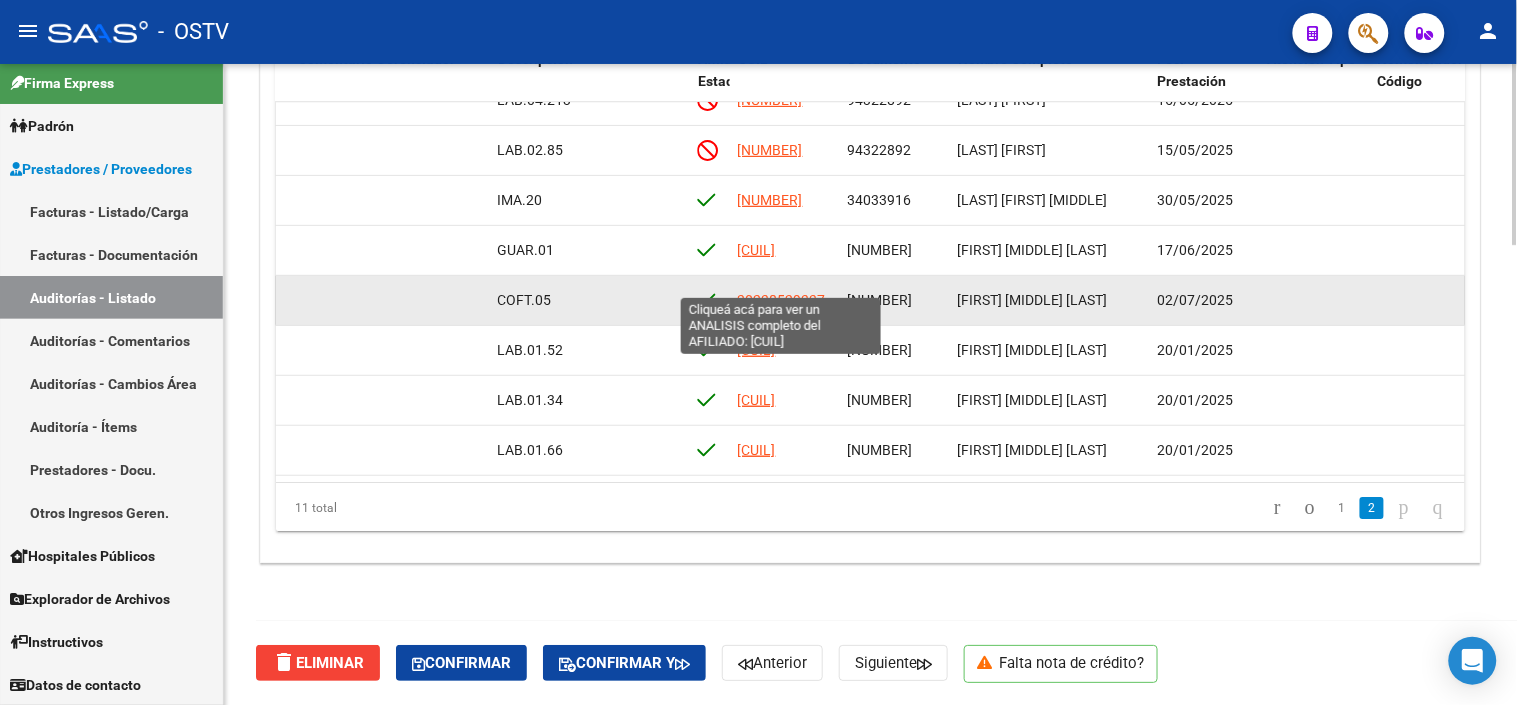 click on "20238529337" 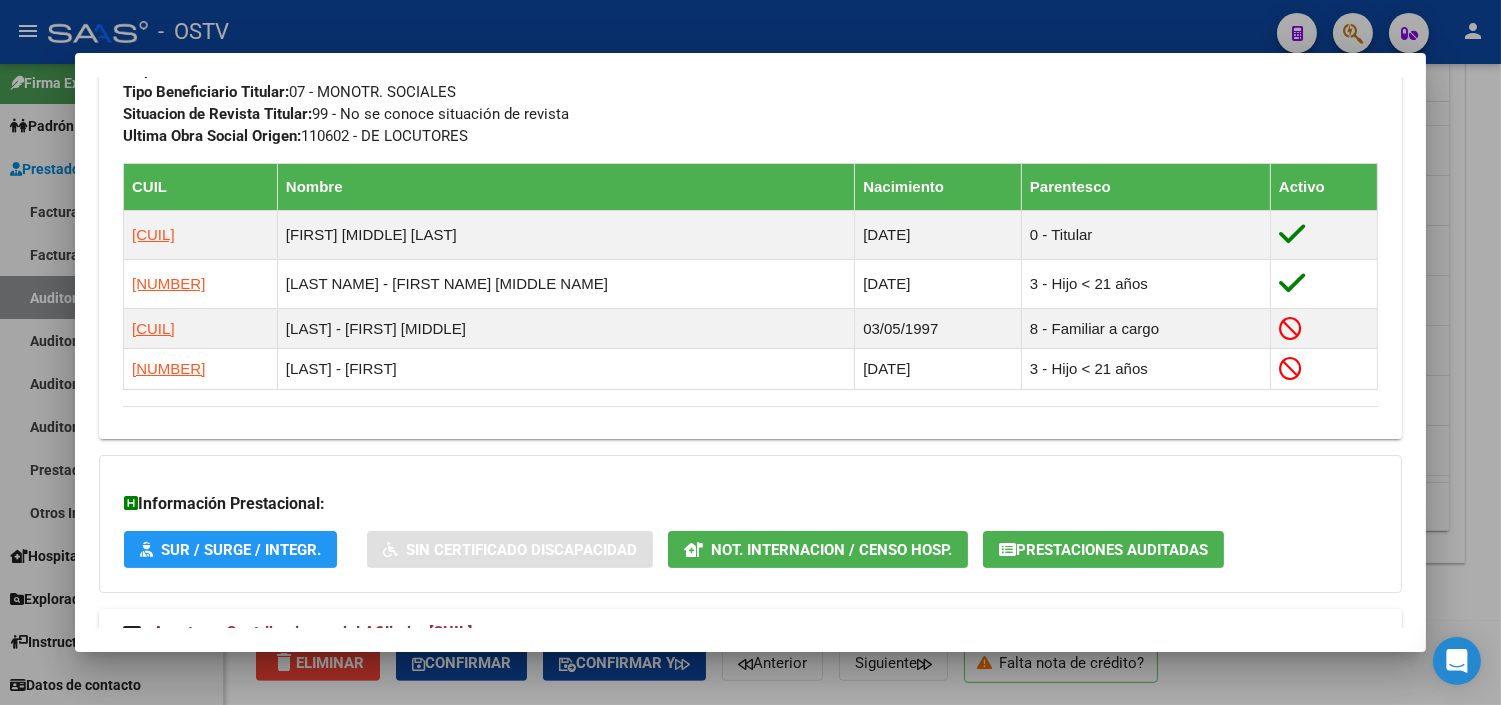 scroll, scrollTop: 1201, scrollLeft: 0, axis: vertical 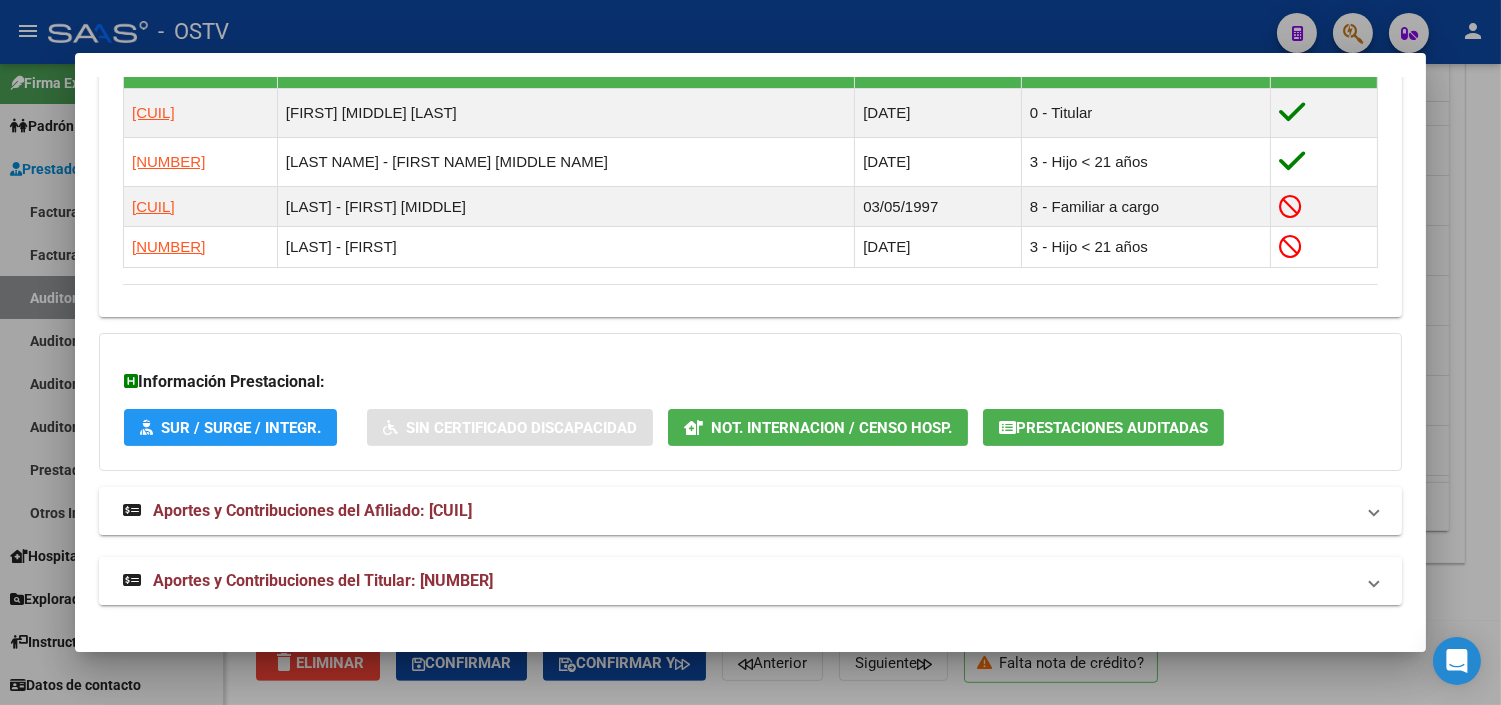 click on "Aportes y Contribuciones del Titular: [NUMBER]" at bounding box center (750, 581) 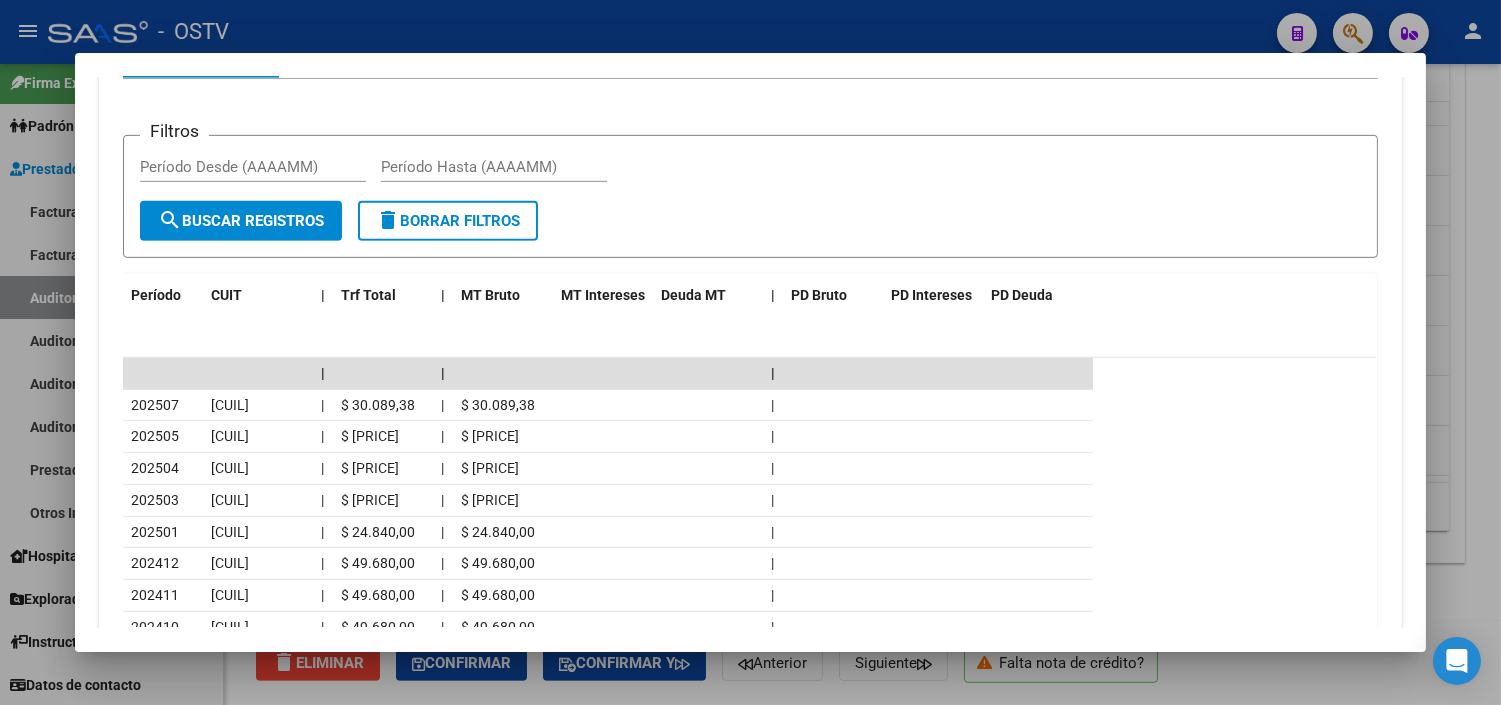 scroll, scrollTop: 1937, scrollLeft: 0, axis: vertical 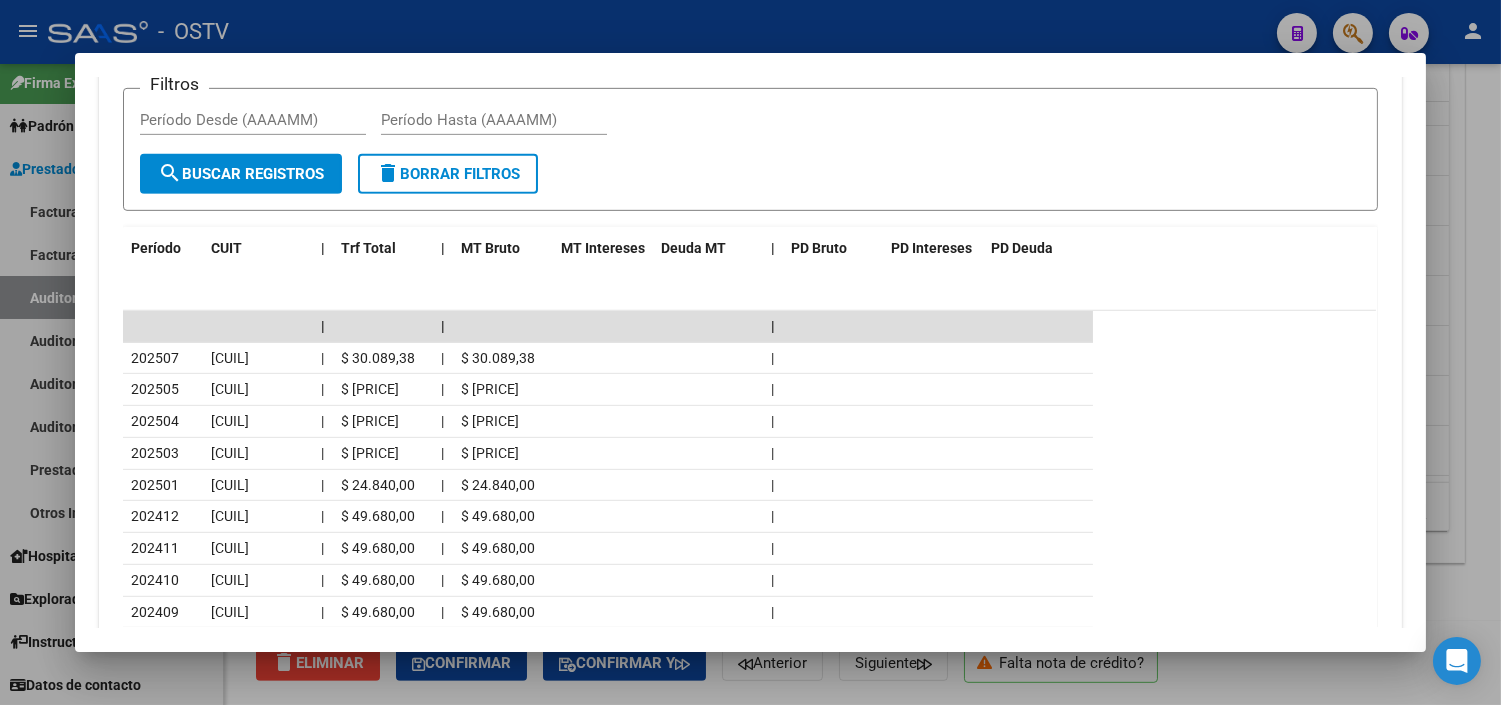click at bounding box center (750, 352) 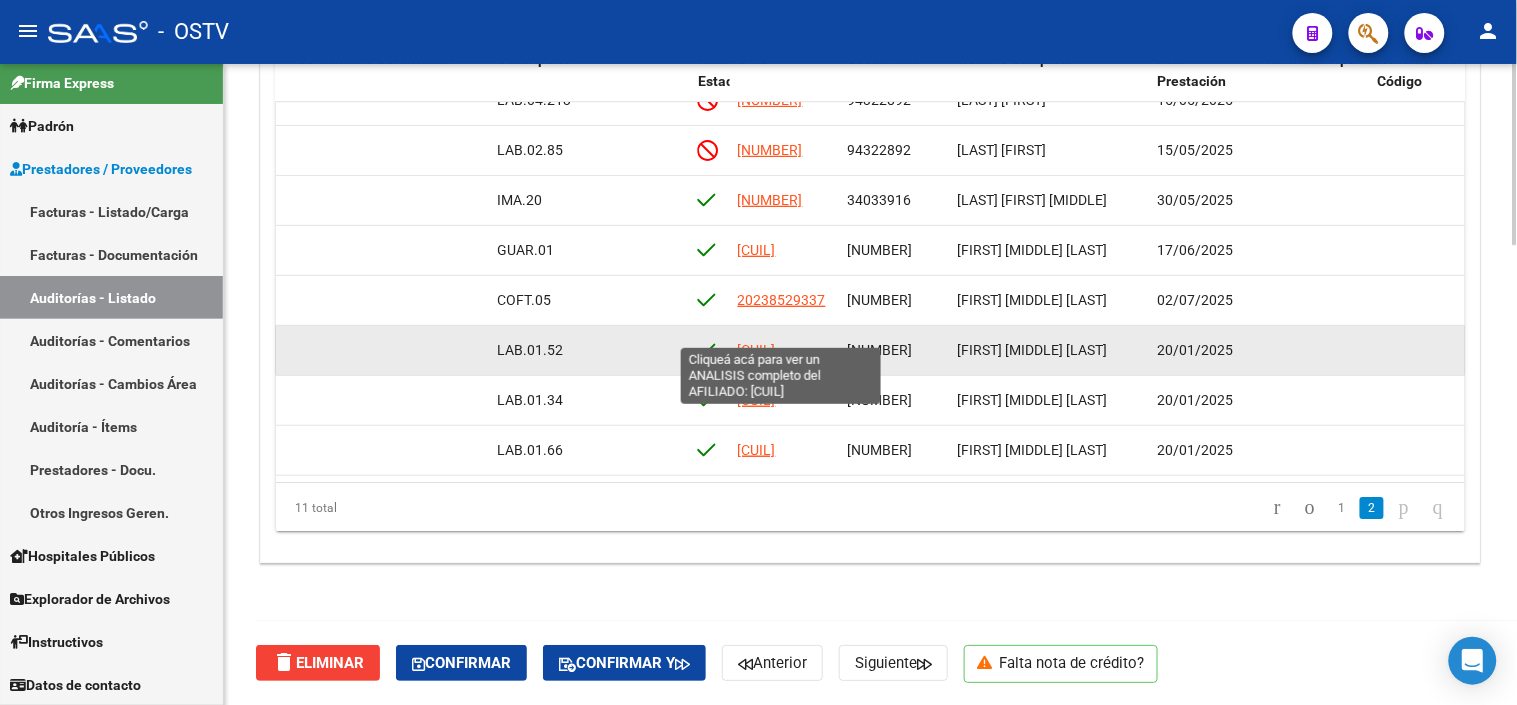 click on "[CUIL]" 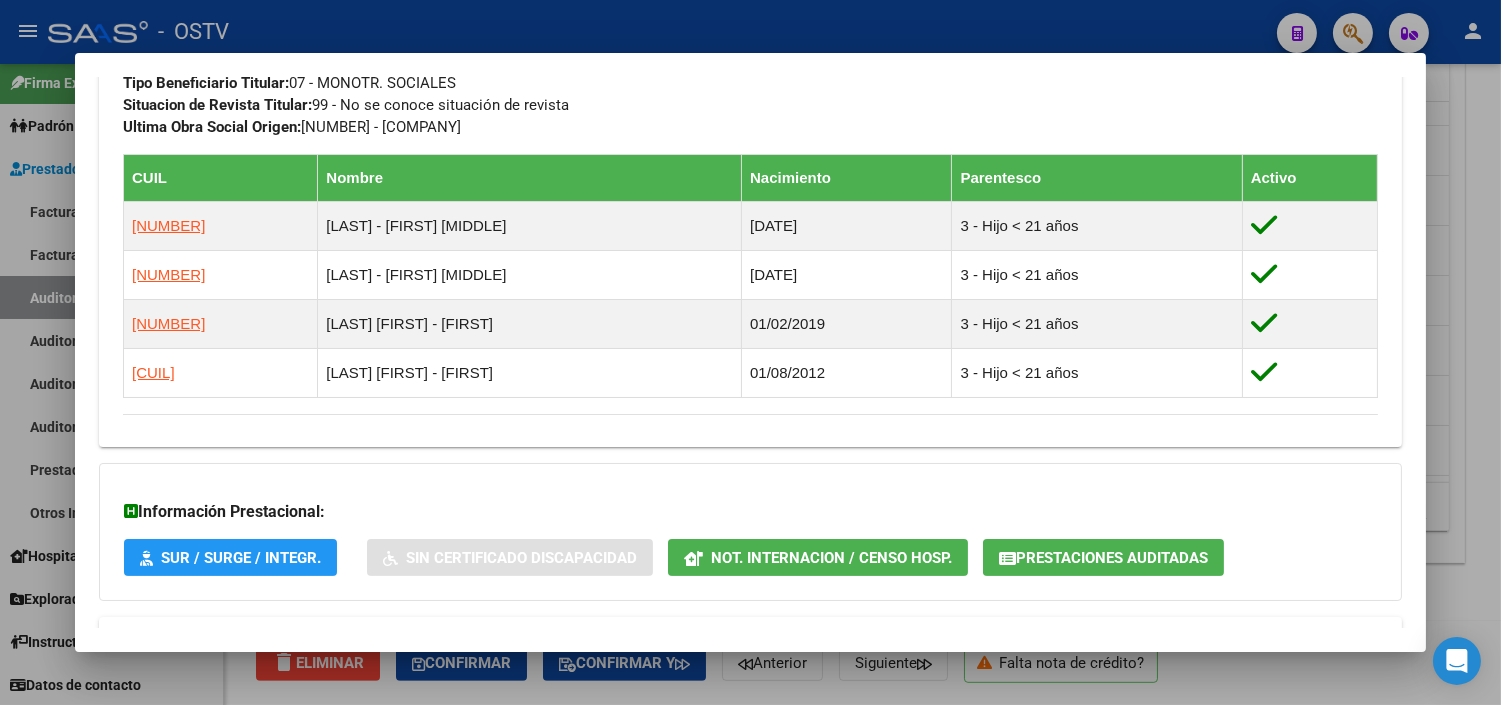 scroll, scrollTop: 1147, scrollLeft: 0, axis: vertical 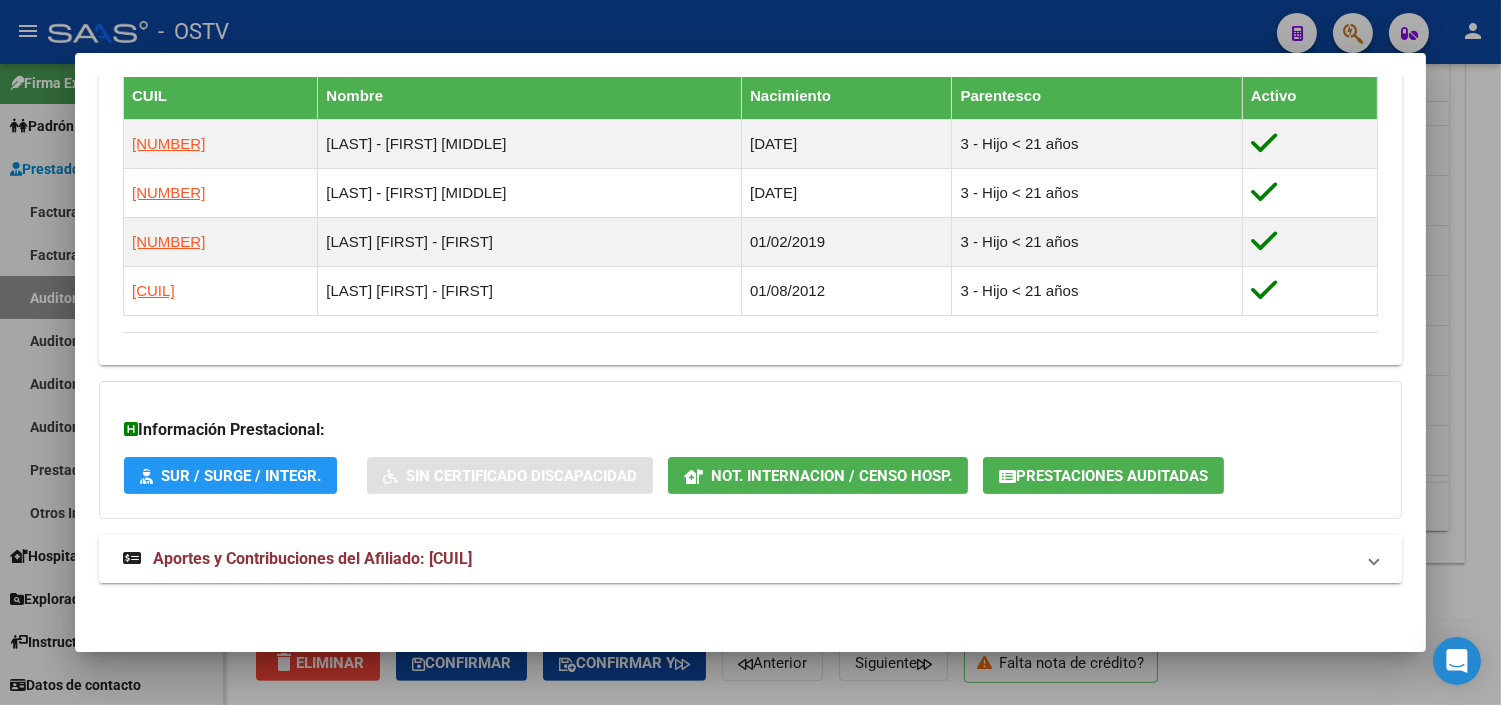 click on "Aportes y Contribuciones del Afiliado: [CUIL]" at bounding box center [312, 558] 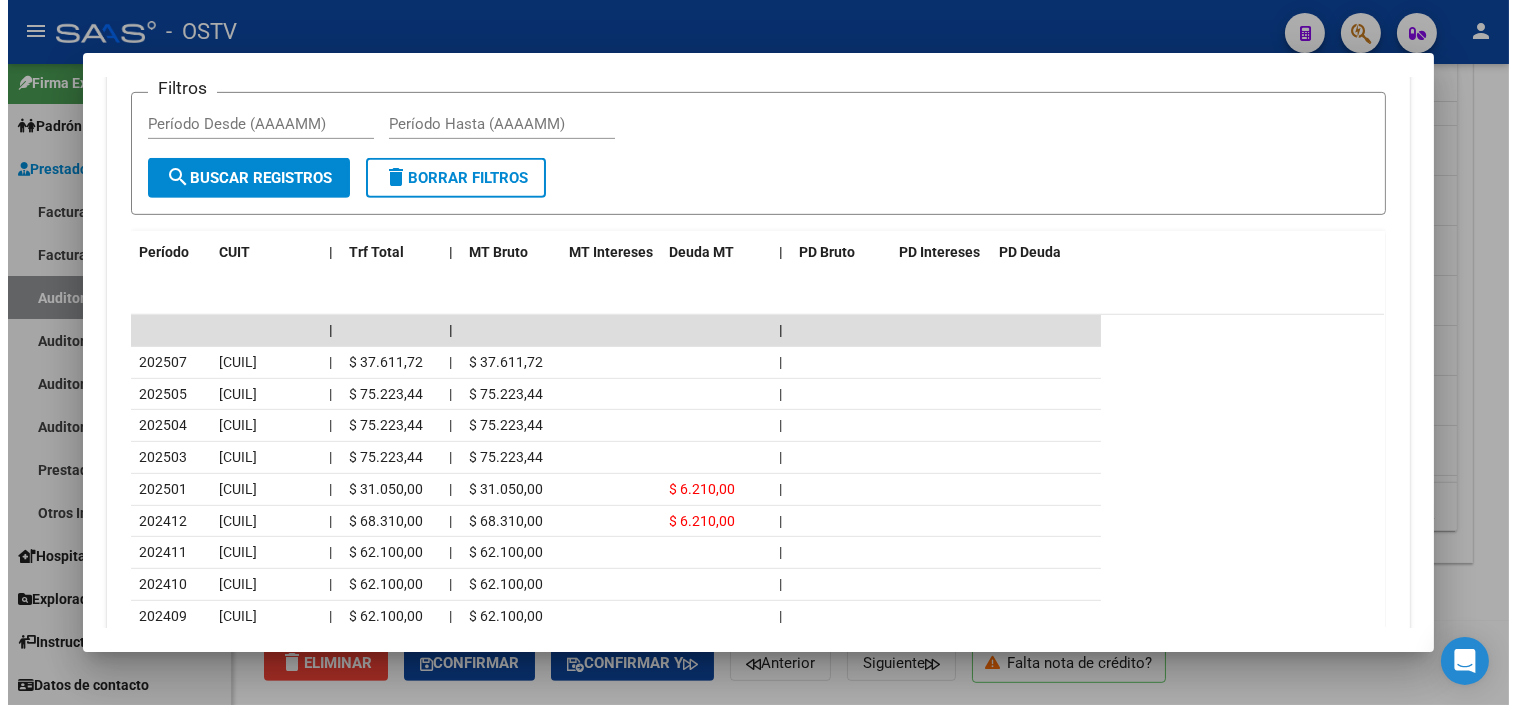 scroll, scrollTop: 1995, scrollLeft: 0, axis: vertical 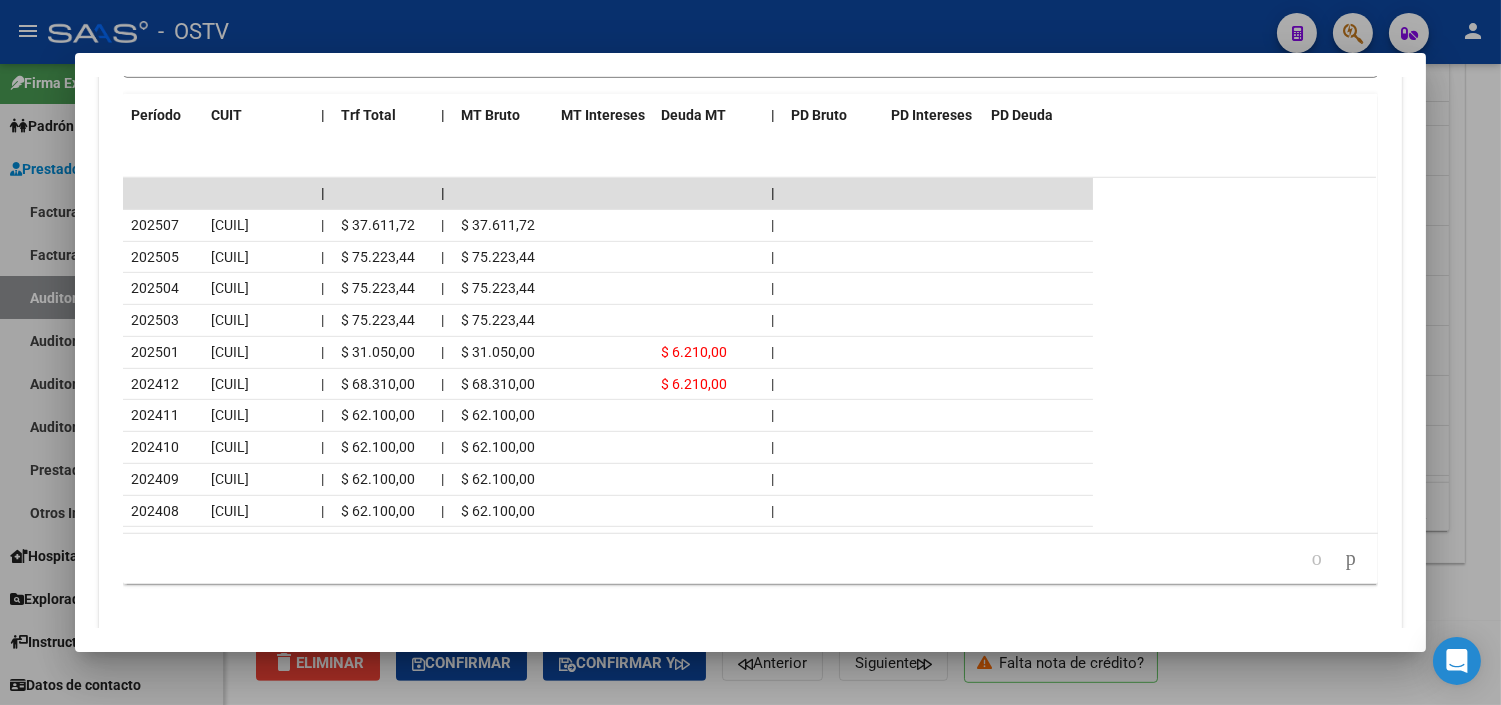 click at bounding box center (750, 352) 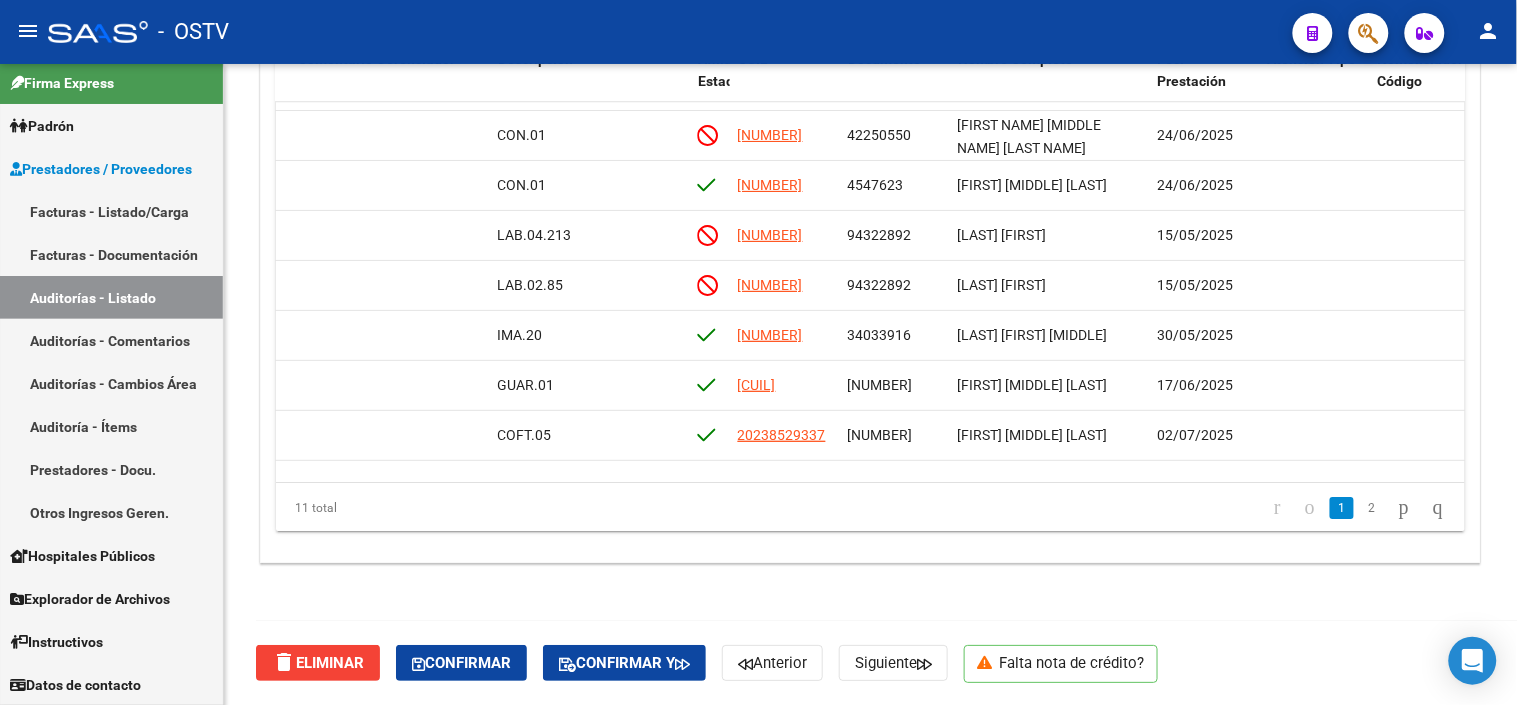 scroll, scrollTop: 0, scrollLeft: 891, axis: horizontal 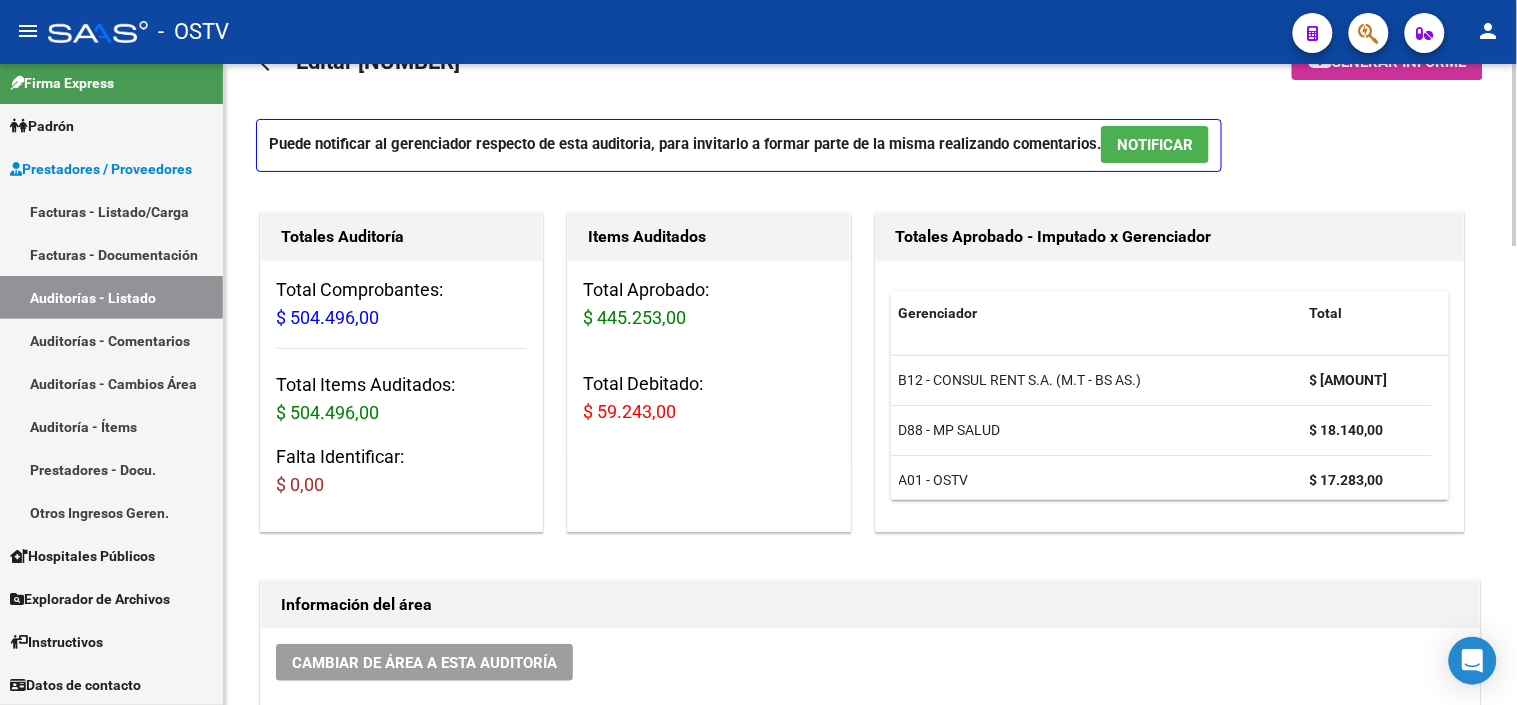 click on "NOTIFICAR" at bounding box center (1155, 145) 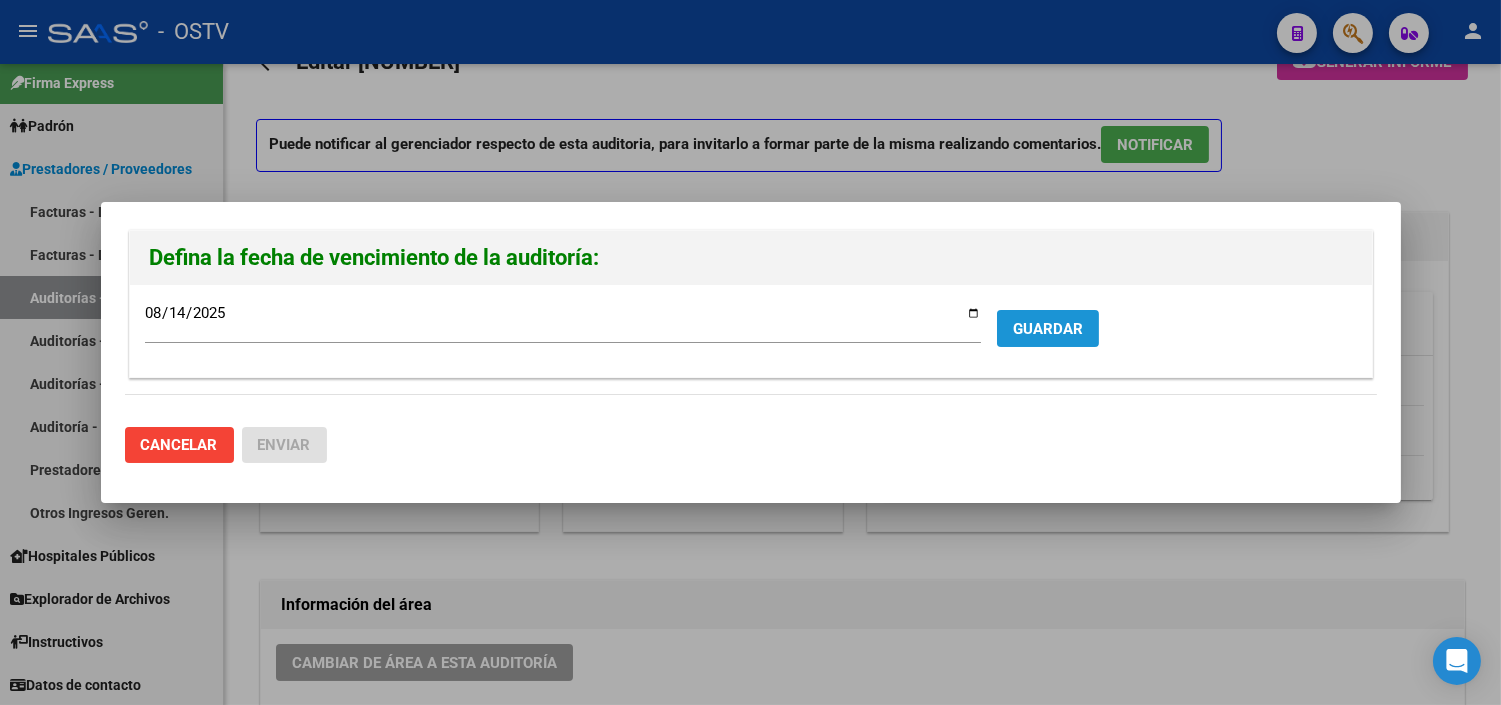 click on "GUARDAR" at bounding box center [1048, 329] 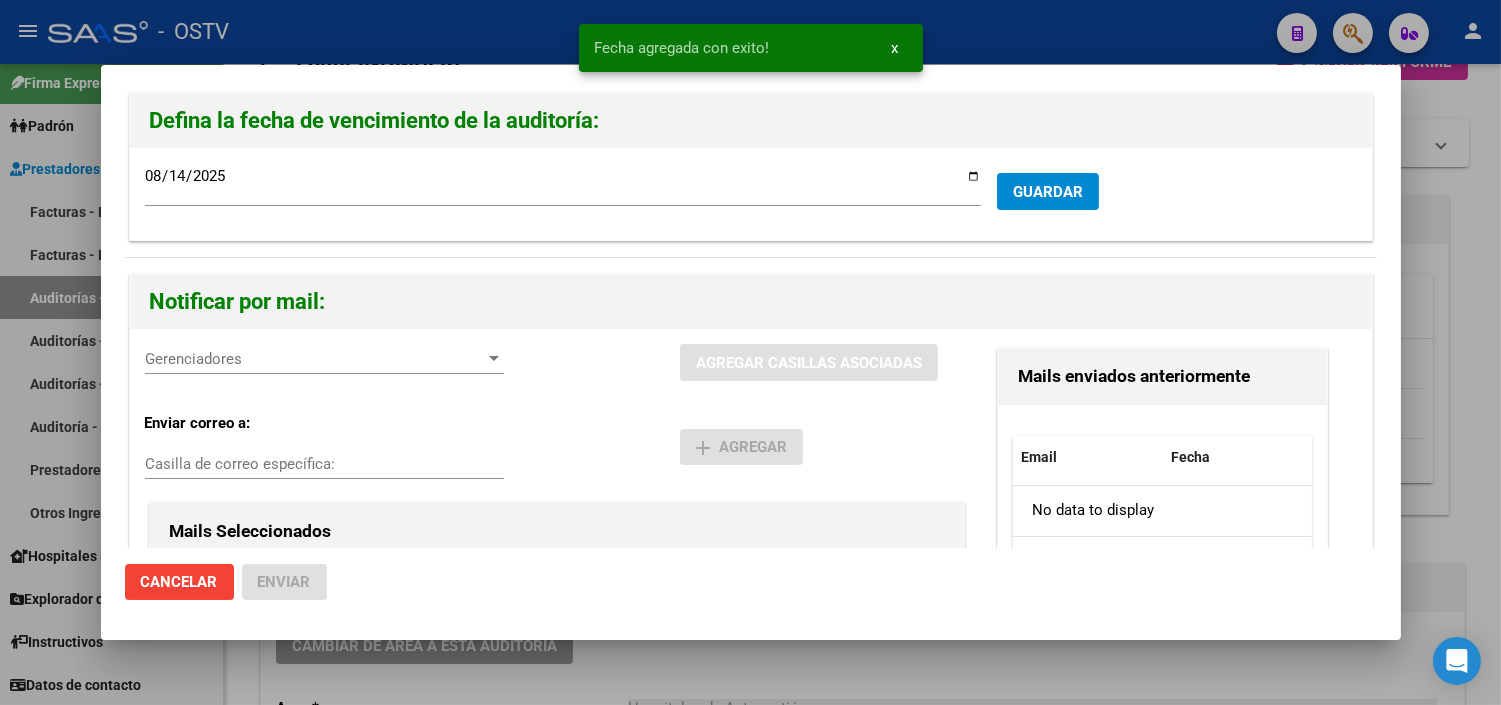 click on "Gerenciadores" at bounding box center [315, 359] 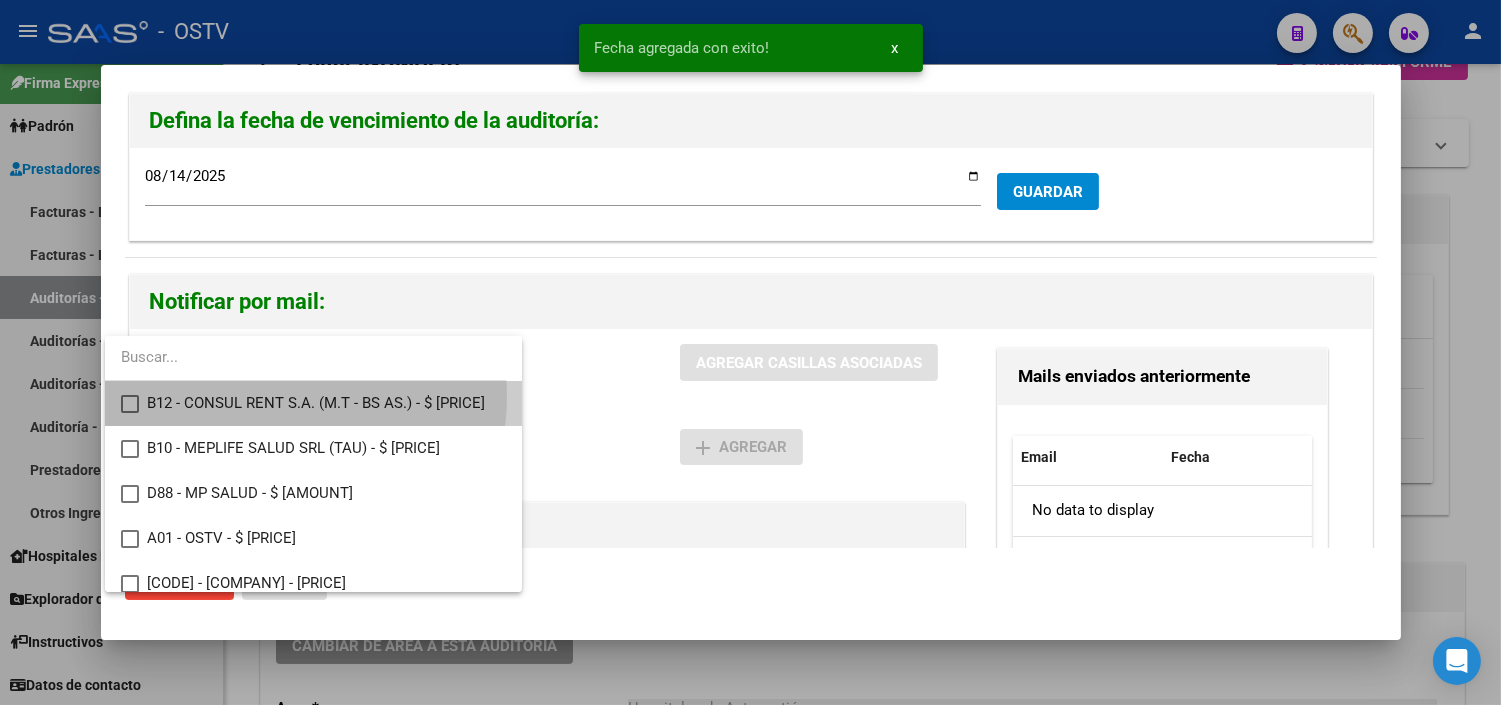 click on "B12 - CONSUL RENT S.A. (M.T - BS  AS.) - $ [PRICE]" at bounding box center (326, 403) 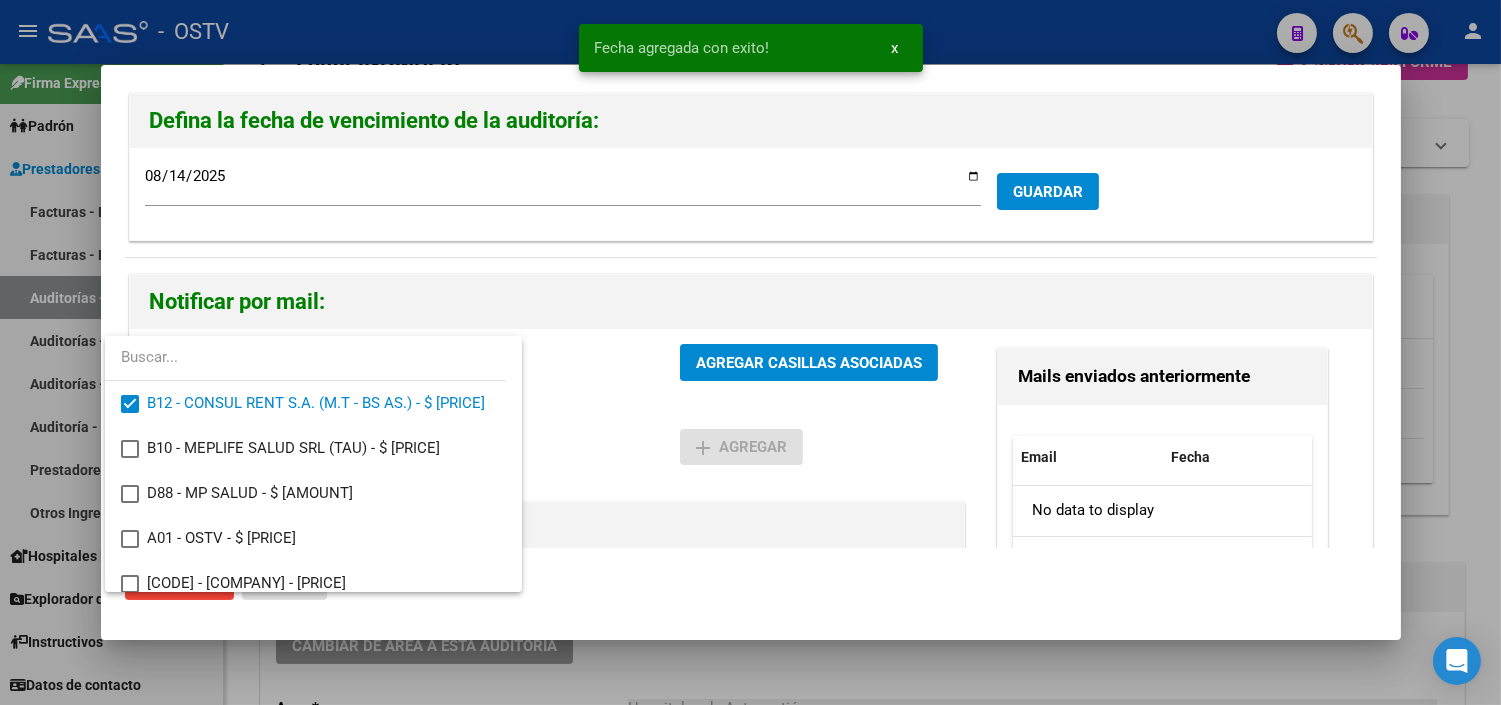 click at bounding box center [750, 352] 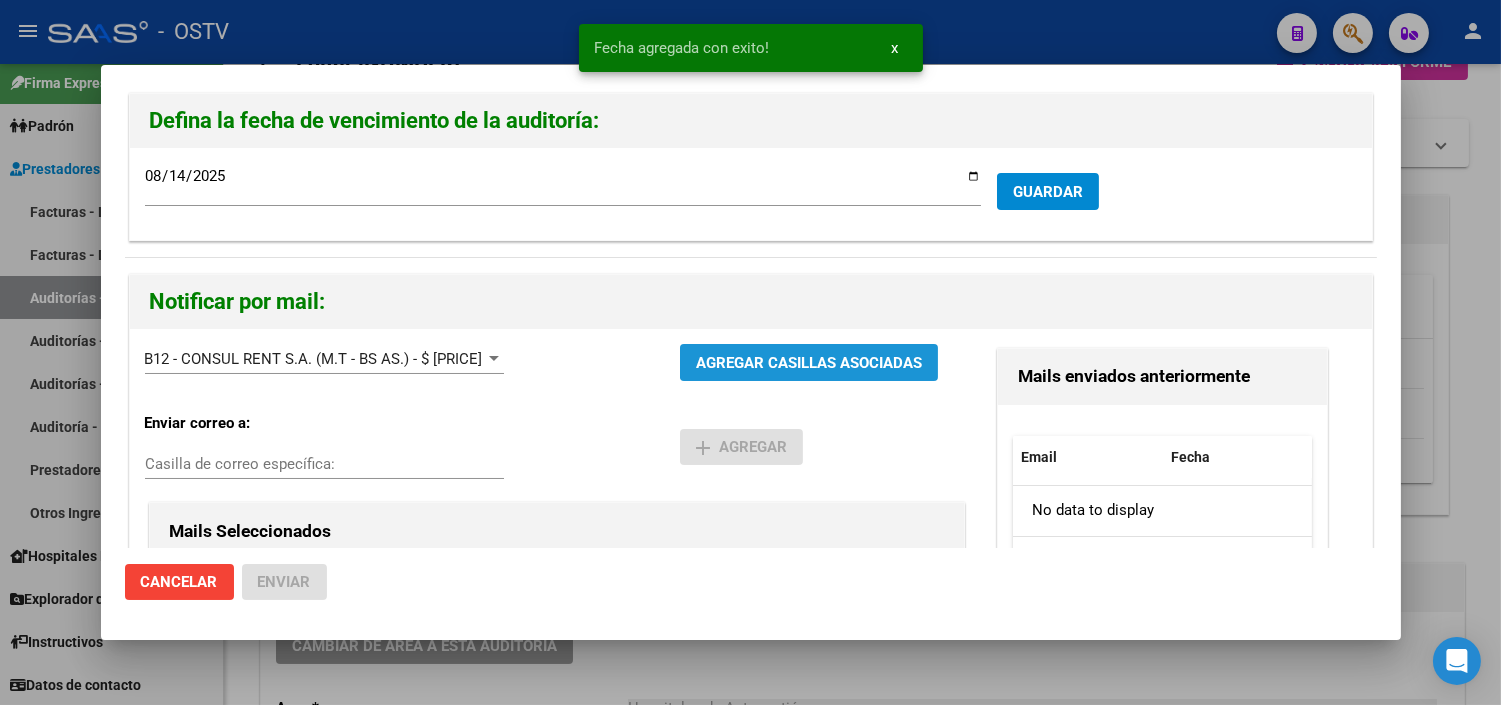 click on "AGREGAR CASILLAS ASOCIADAS" at bounding box center (809, 362) 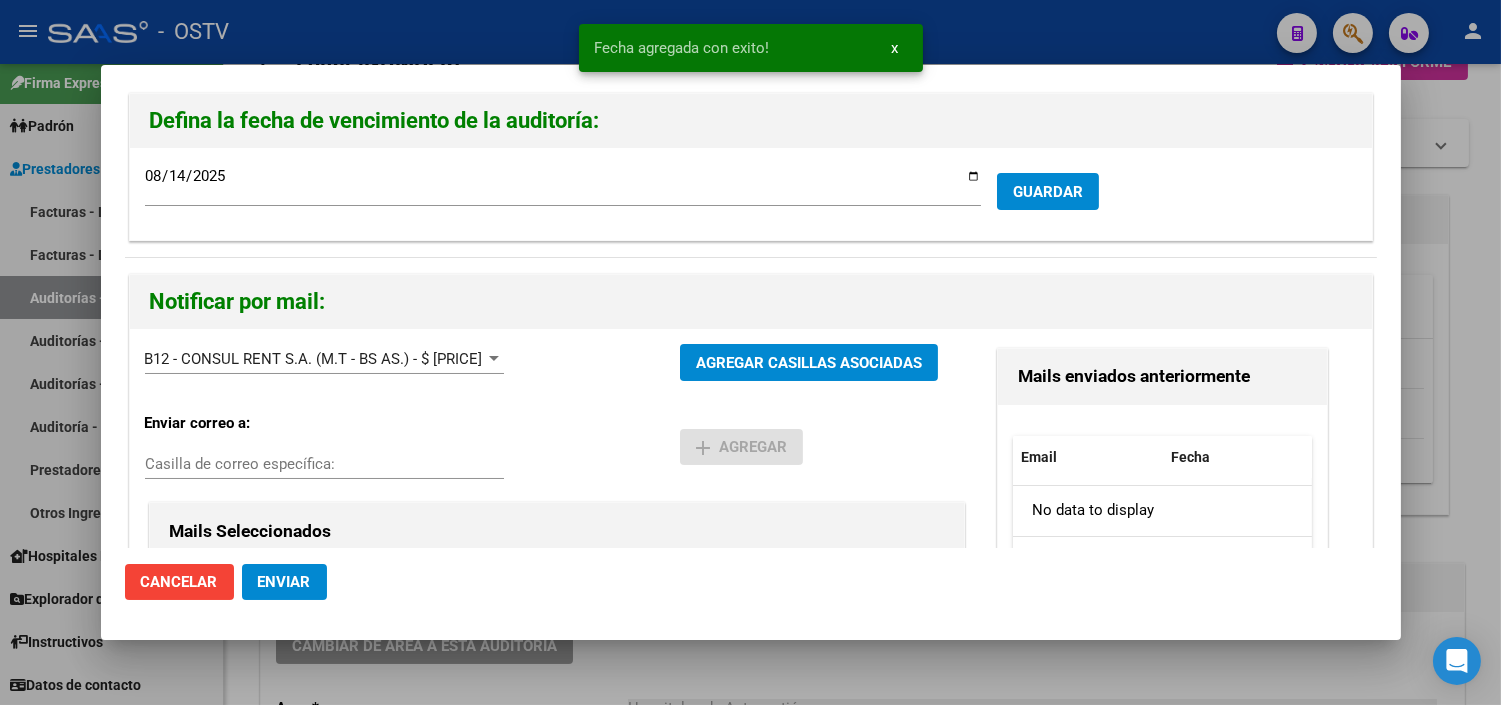 click on "Enviar" 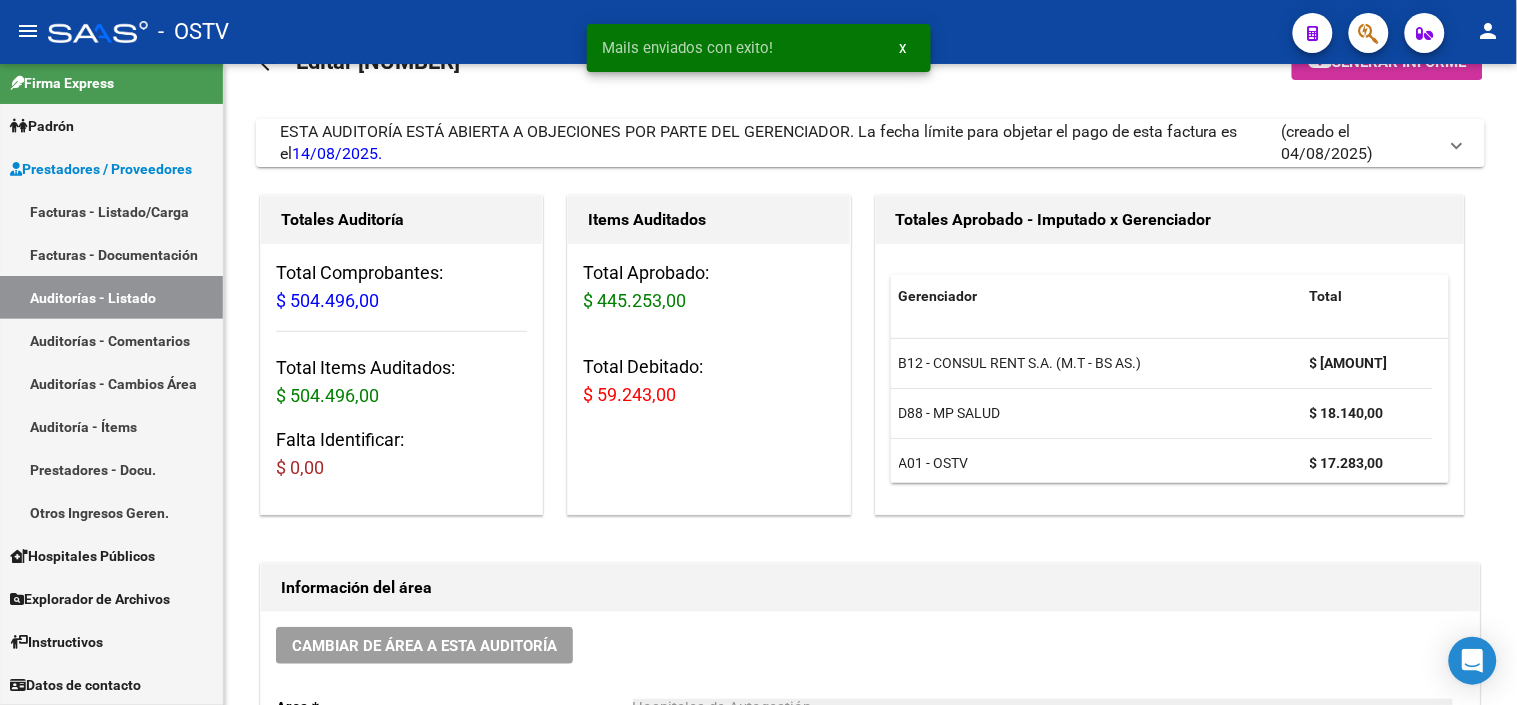 scroll, scrollTop: 0, scrollLeft: 0, axis: both 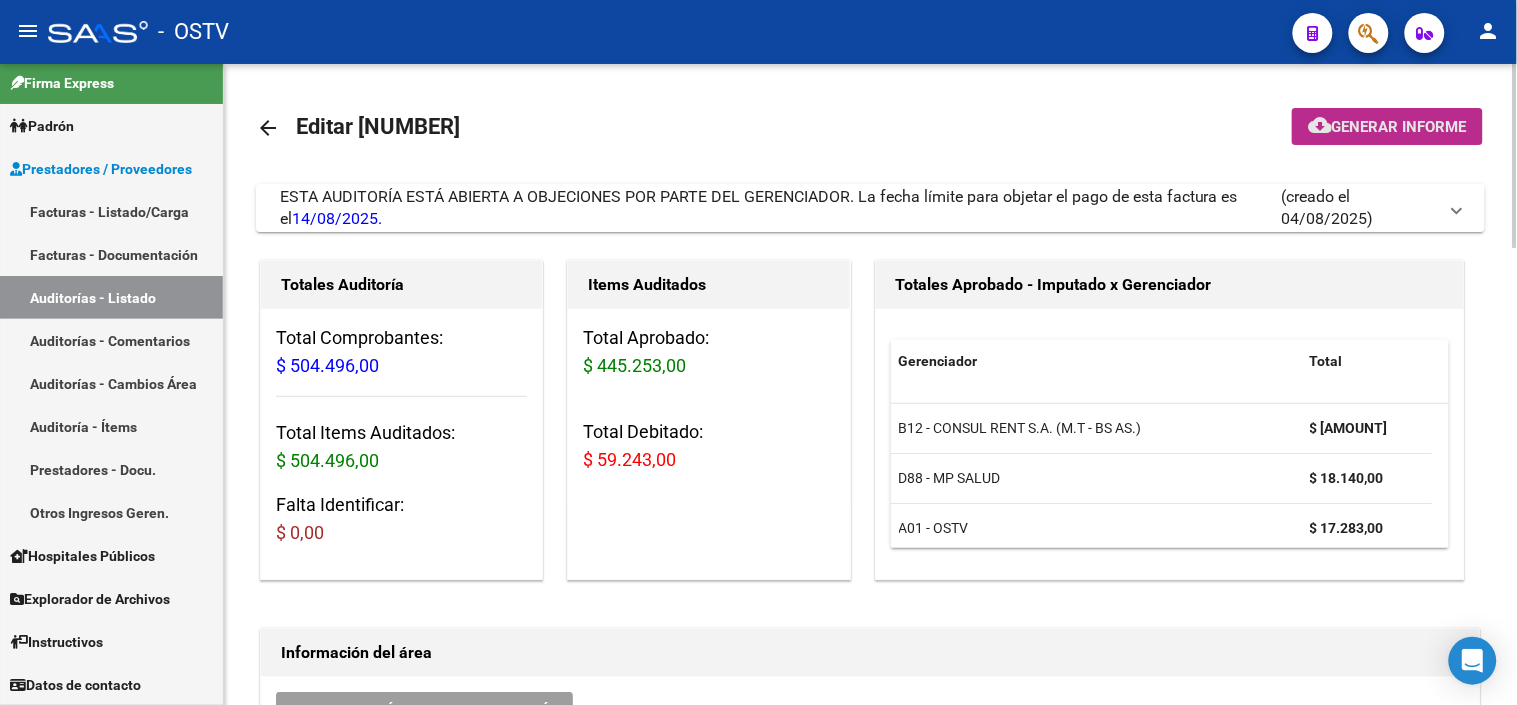 click on "Generar informe" 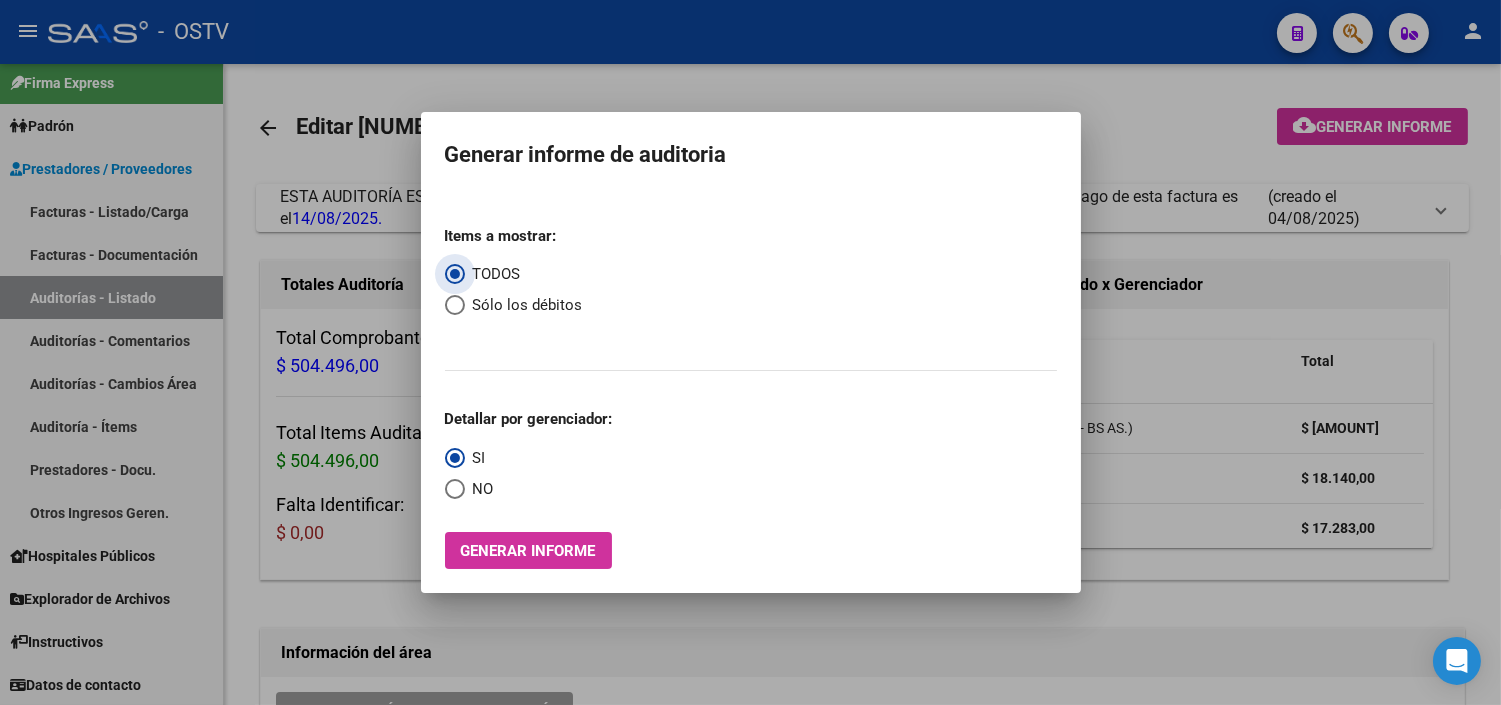 click at bounding box center [455, 305] 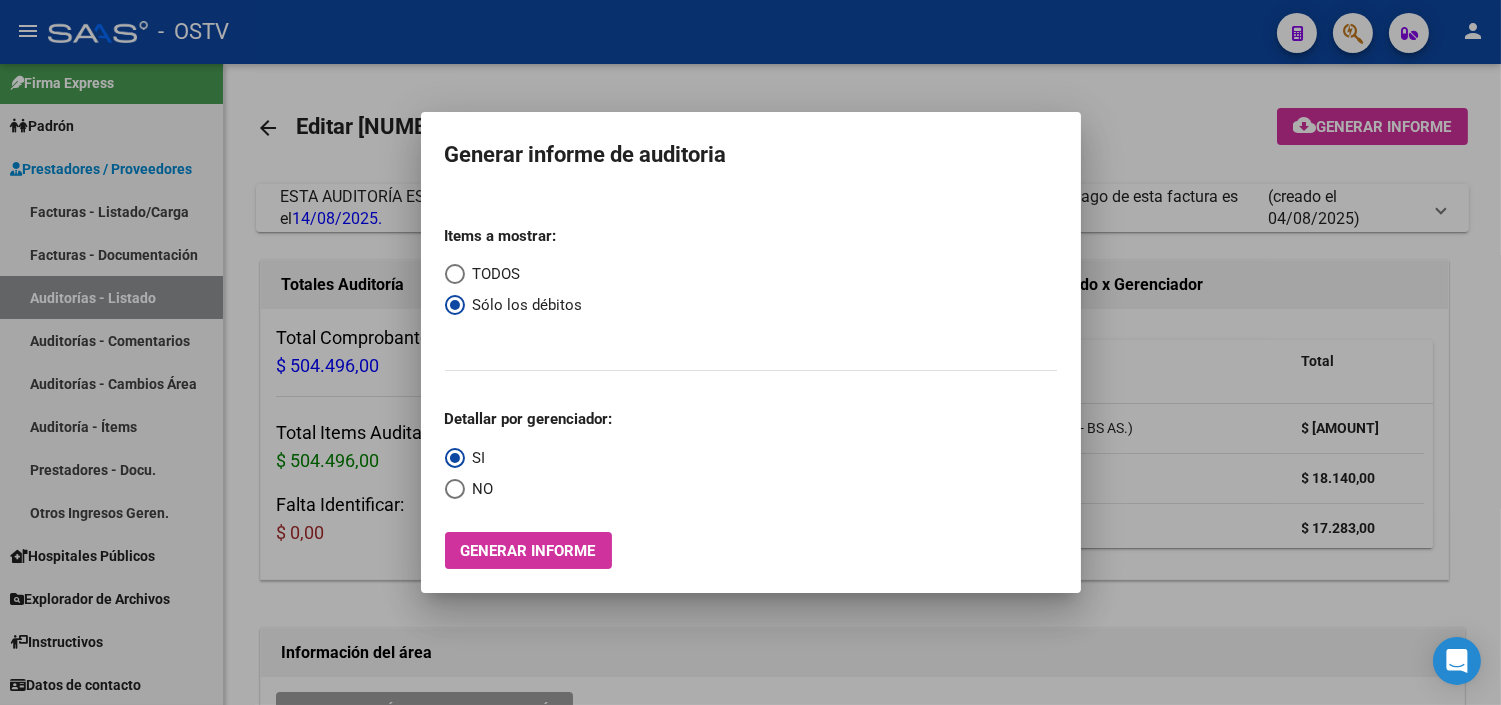click on "Items a mostrar:   TODOS    Sólo los débitos Detallar por gerenciador:   SI   NO Generar informe" at bounding box center [751, 390] 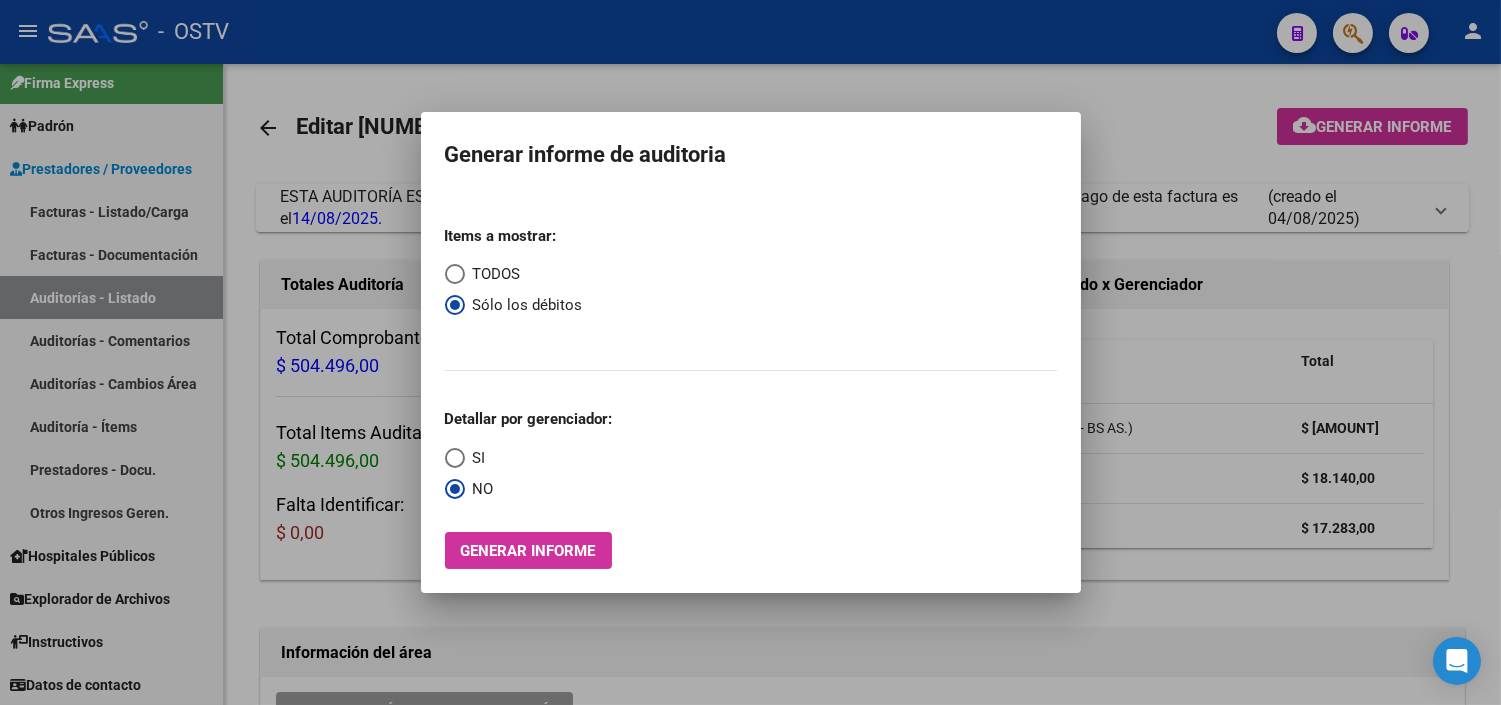click on "Generar informe" at bounding box center (528, 551) 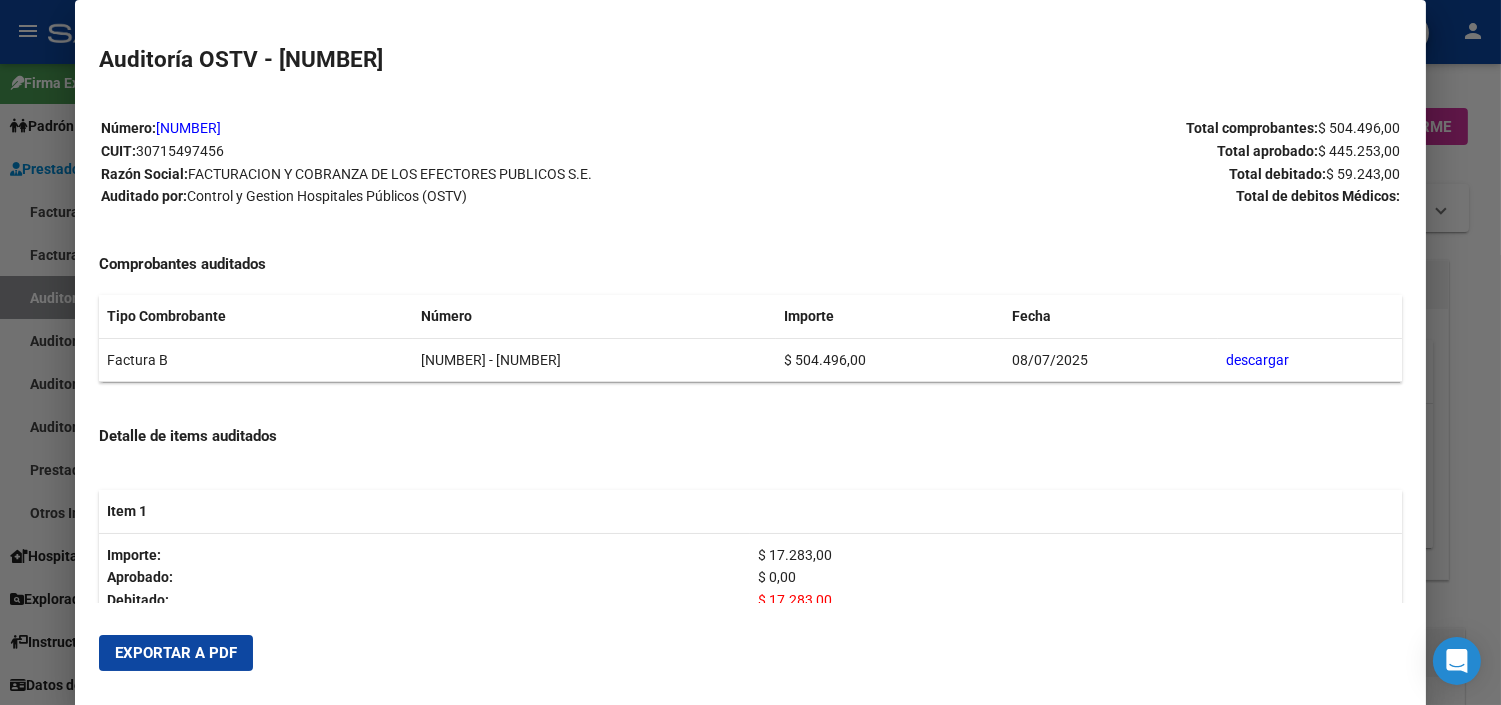 click on "Exportar a PDF" at bounding box center (176, 653) 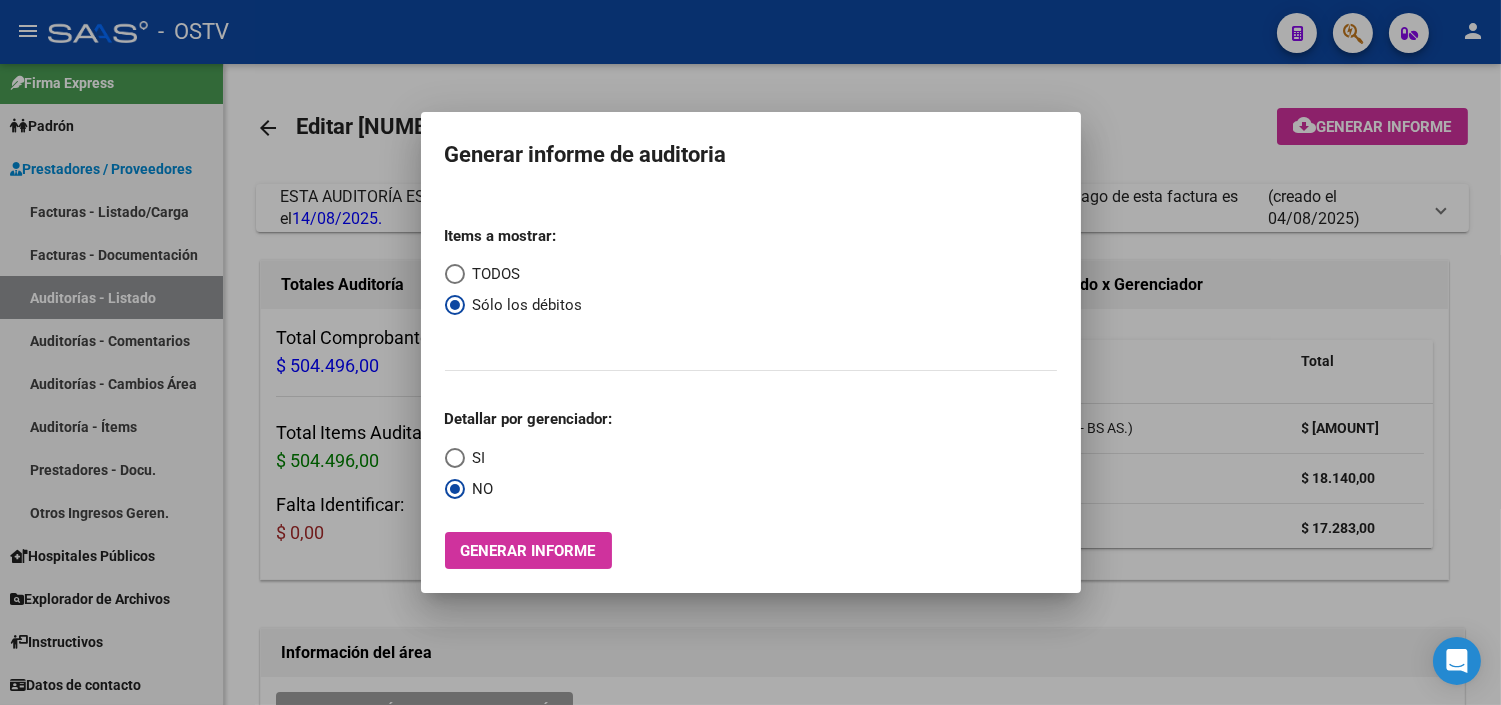 click at bounding box center [750, 352] 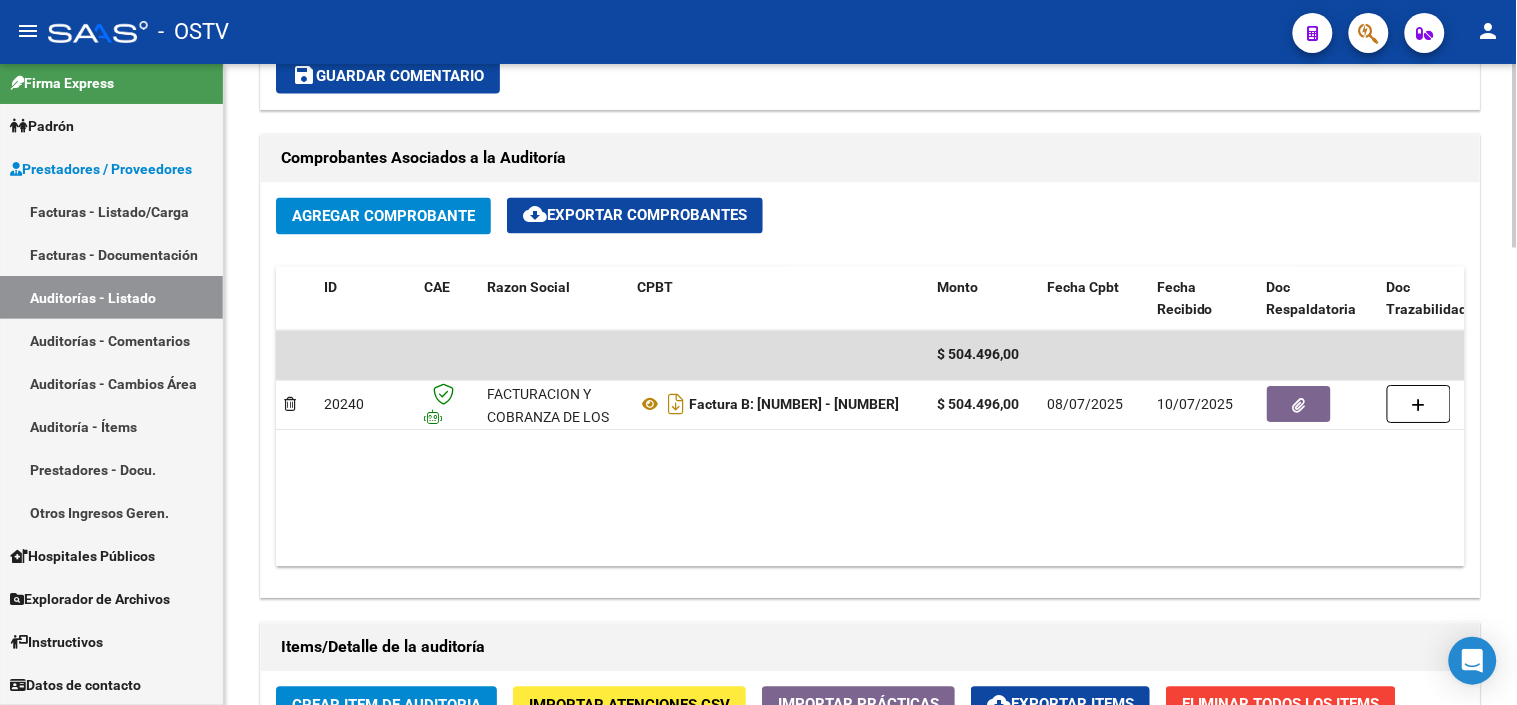 scroll, scrollTop: 1000, scrollLeft: 0, axis: vertical 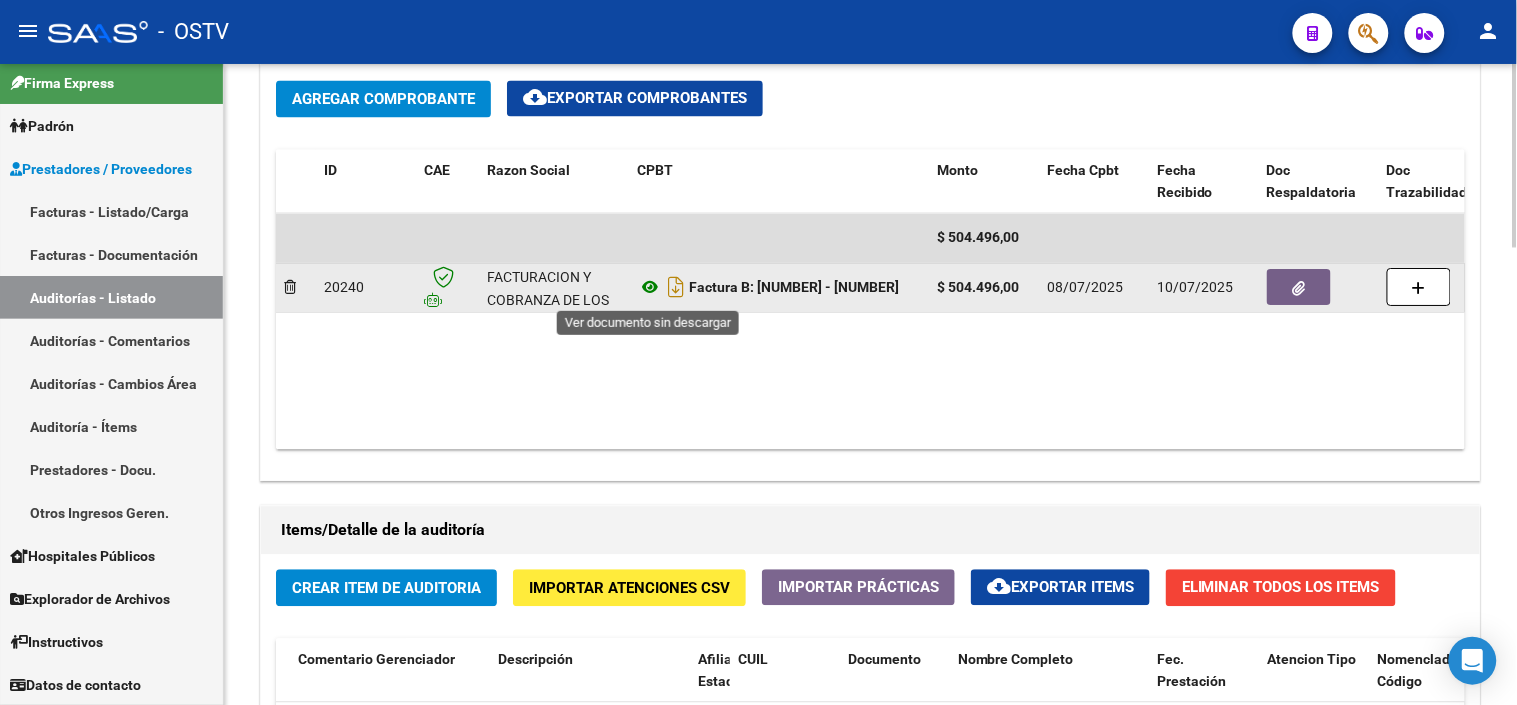 click 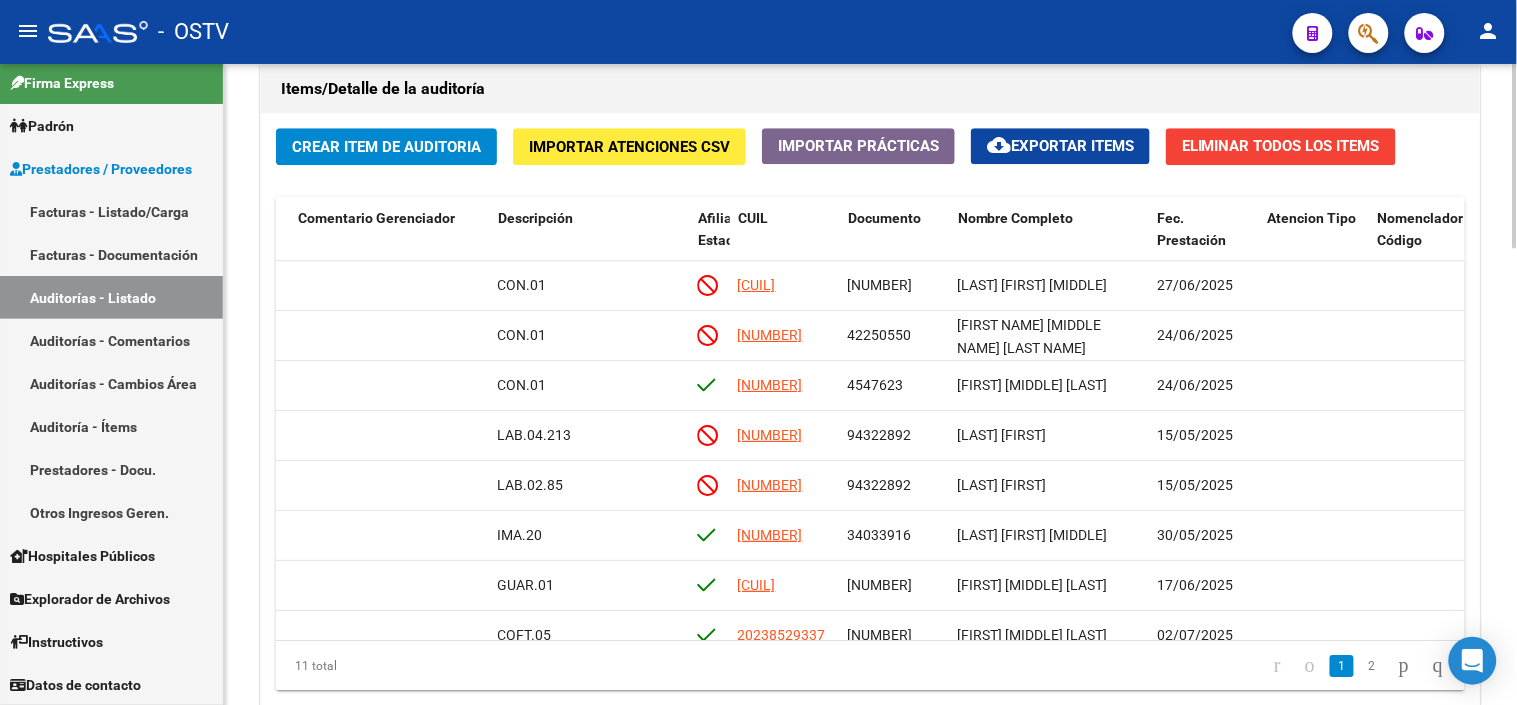 scroll, scrollTop: 1444, scrollLeft: 0, axis: vertical 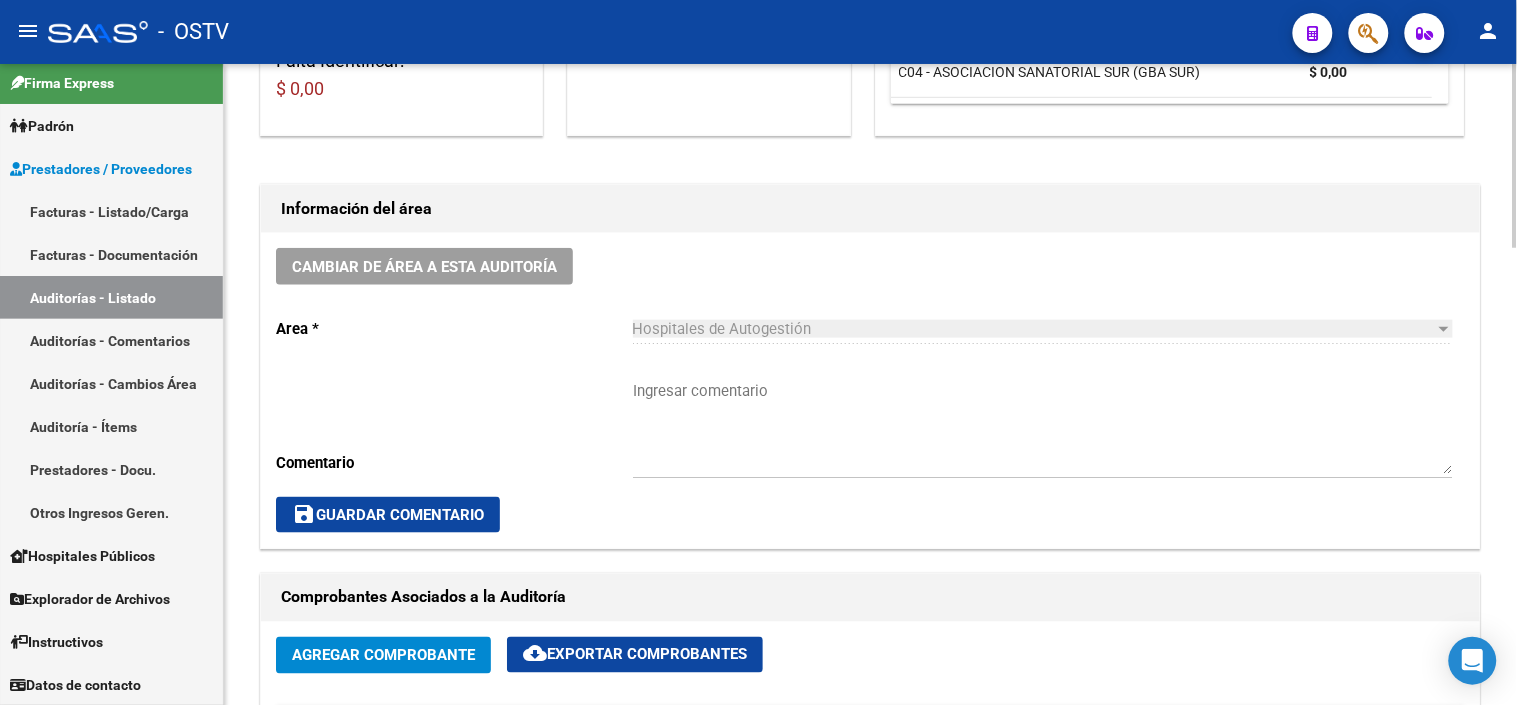 click on "Ingresar comentario" 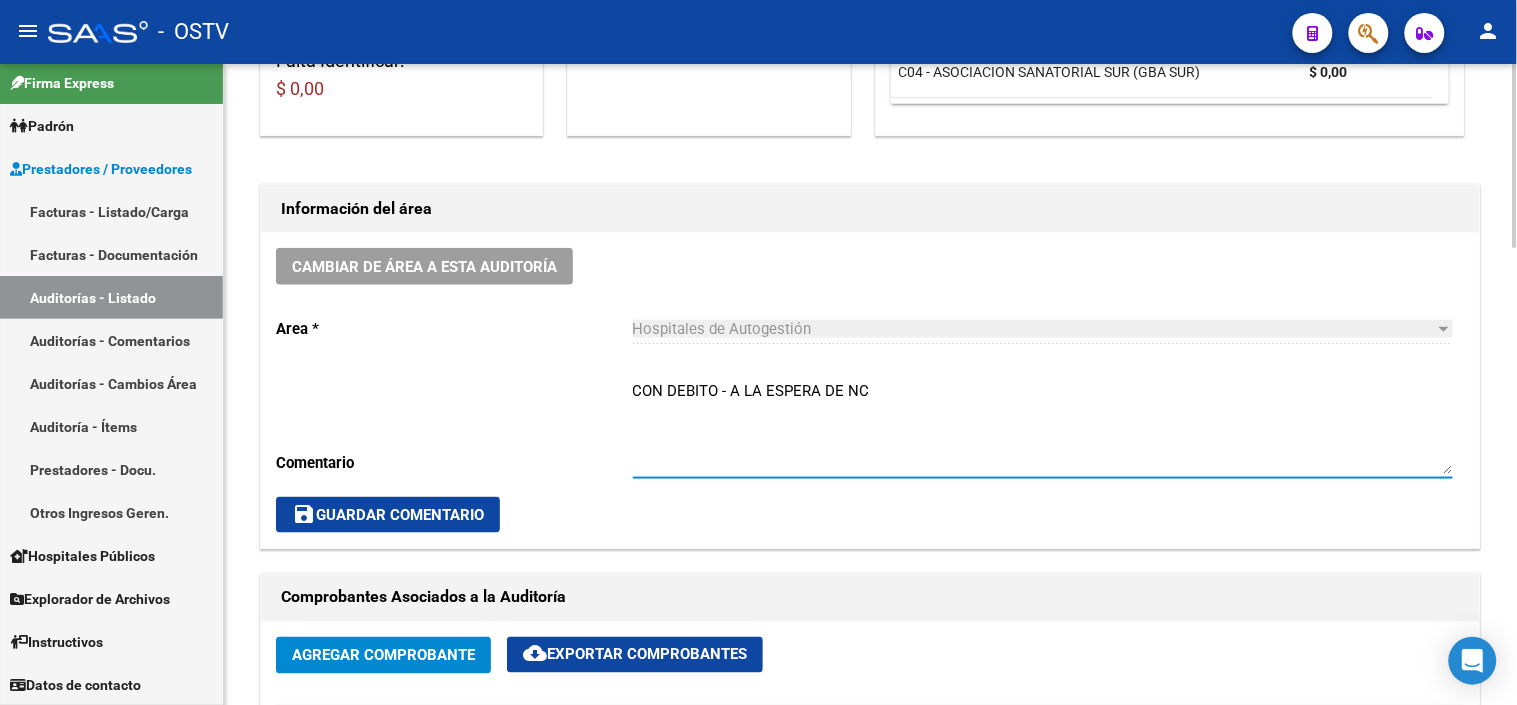 type on "CON DEBITO - A LA ESPERA DE NC" 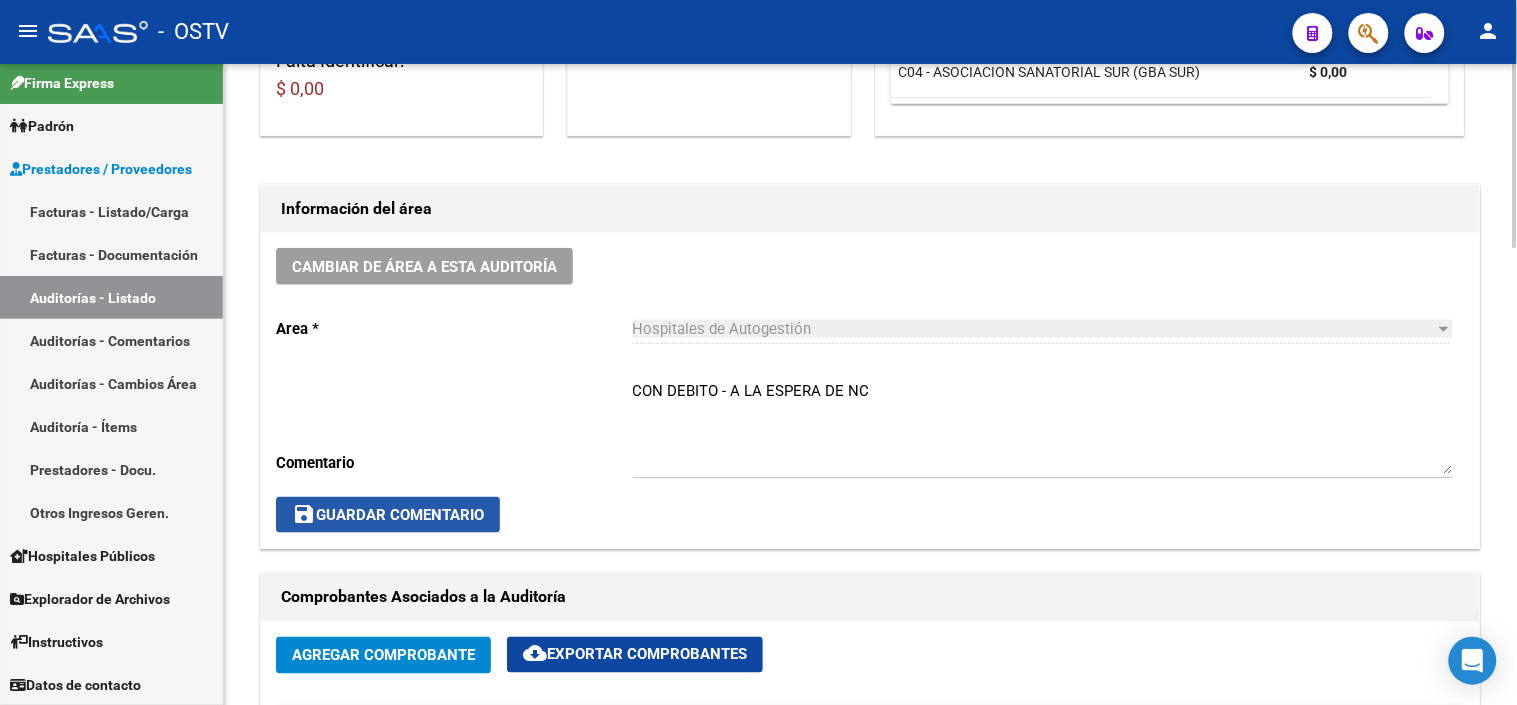 click on "save  Guardar Comentario" 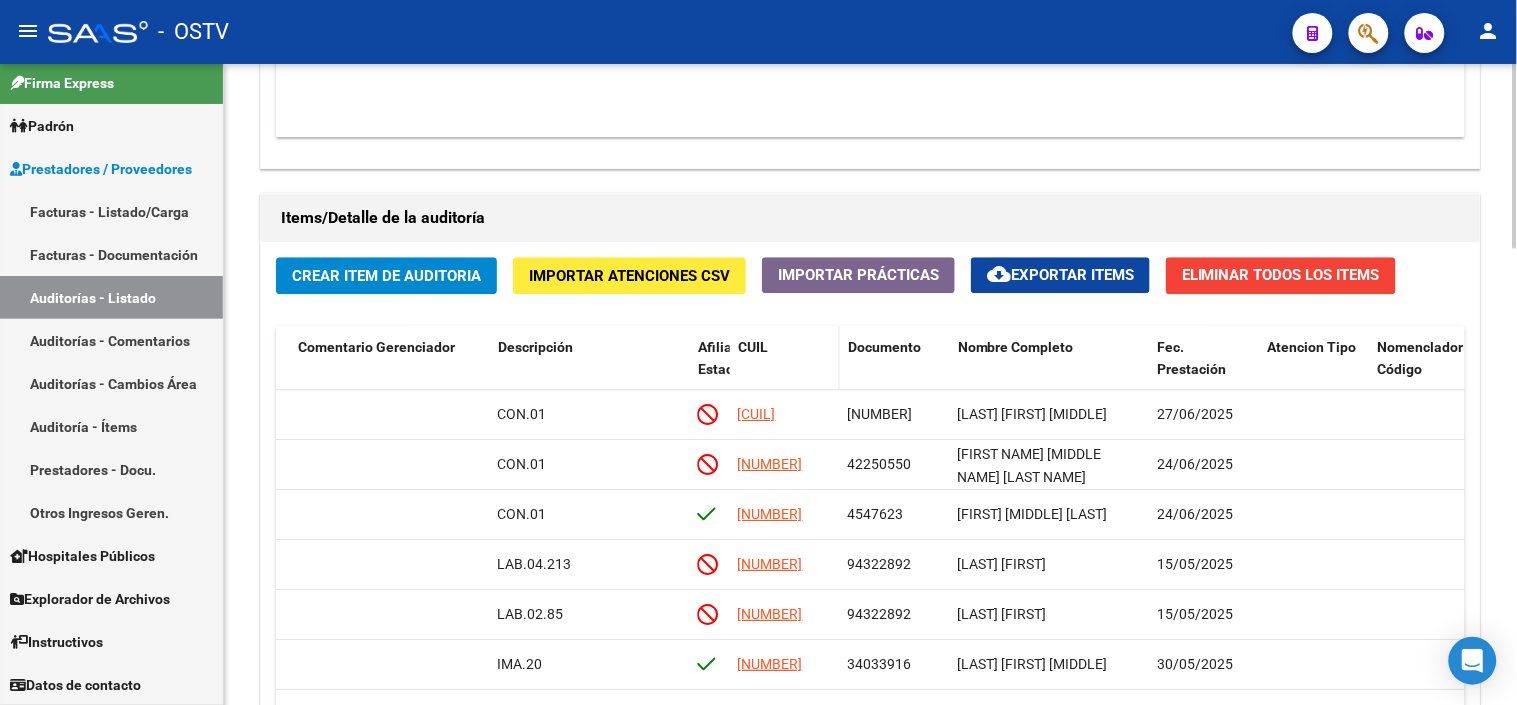 scroll, scrollTop: 1333, scrollLeft: 0, axis: vertical 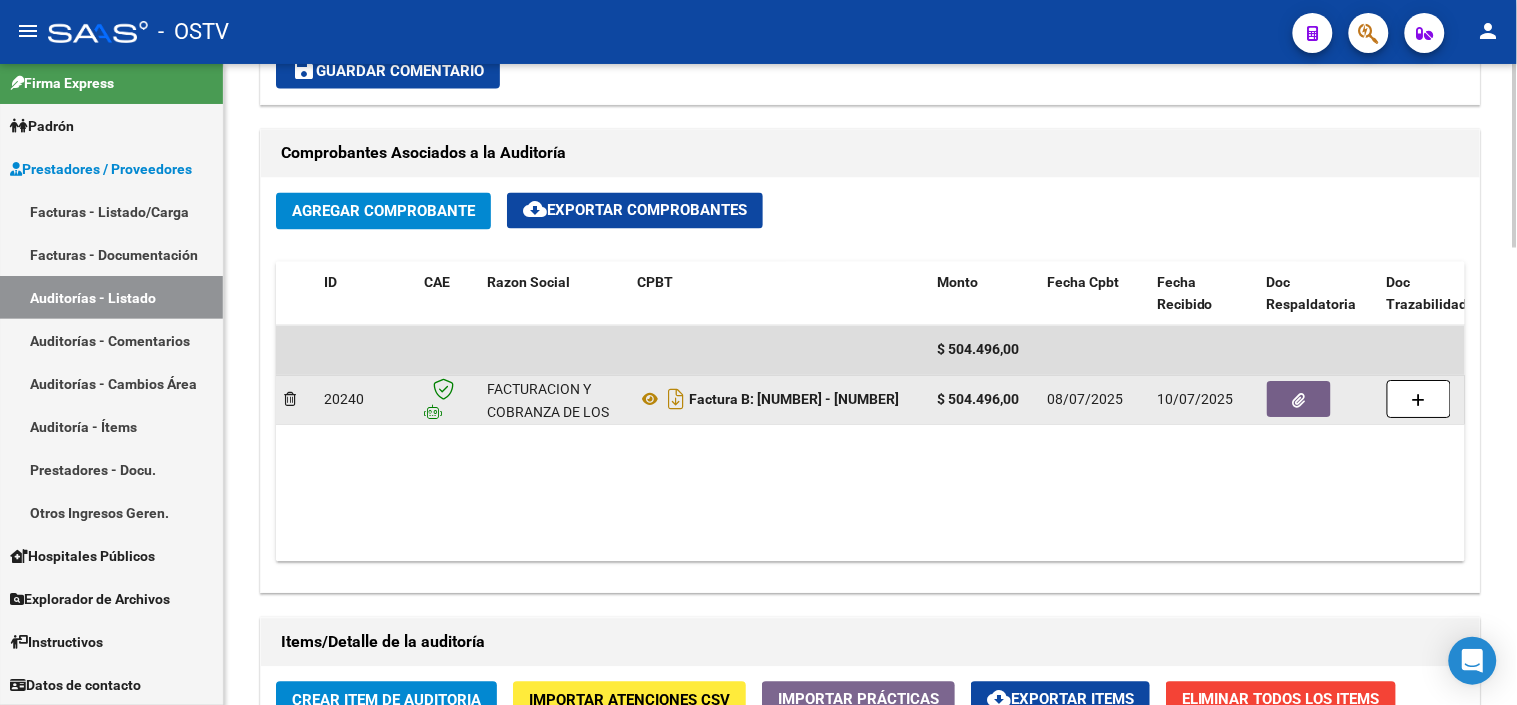 click 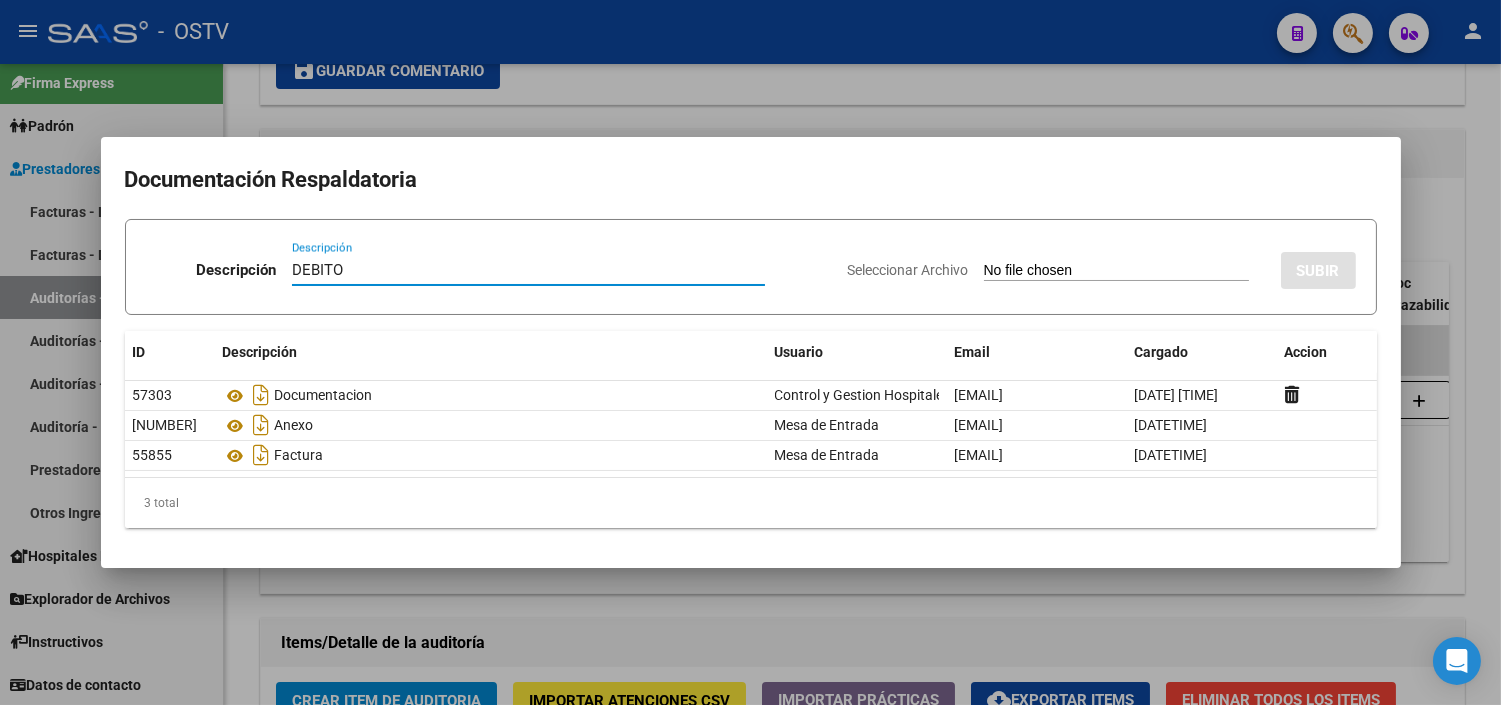 type on "DEBITO" 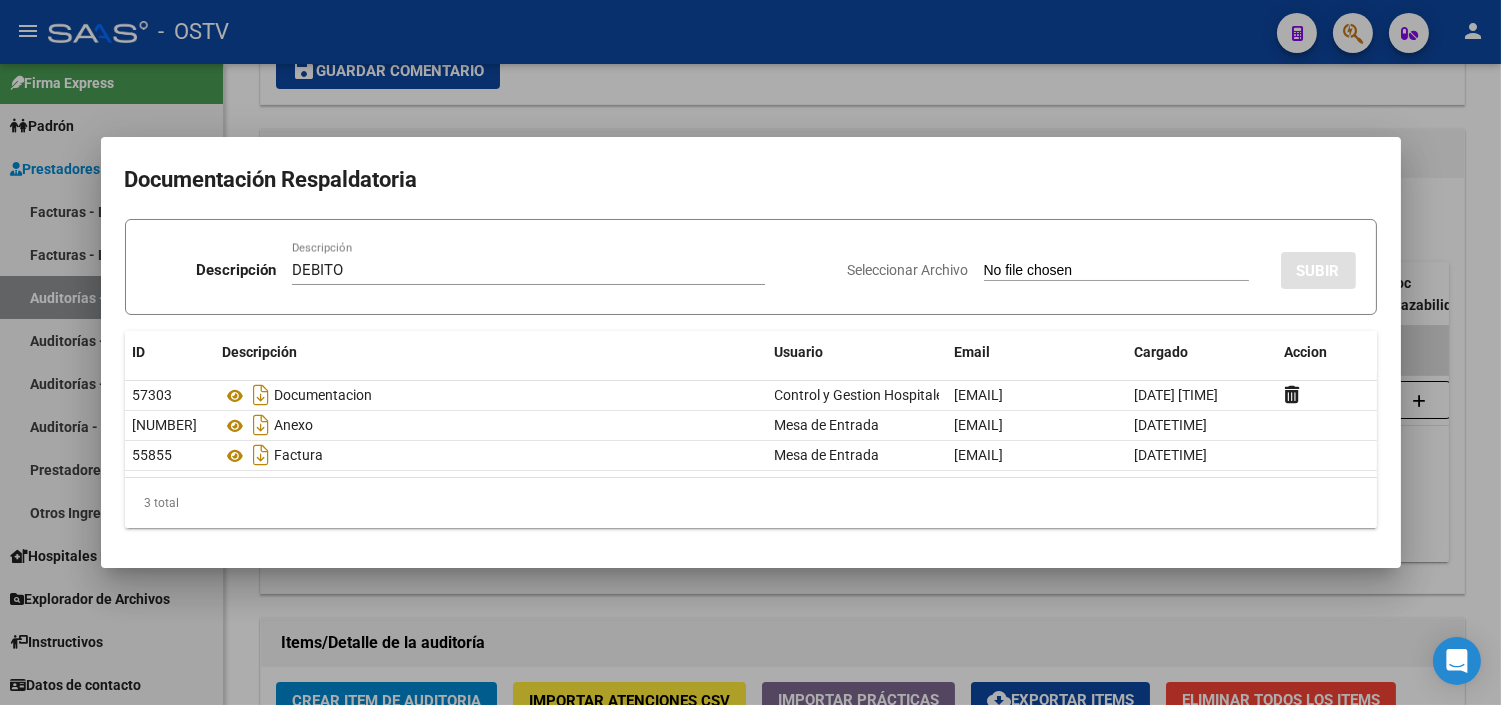 click on "Seleccionar Archivo" at bounding box center (1116, 271) 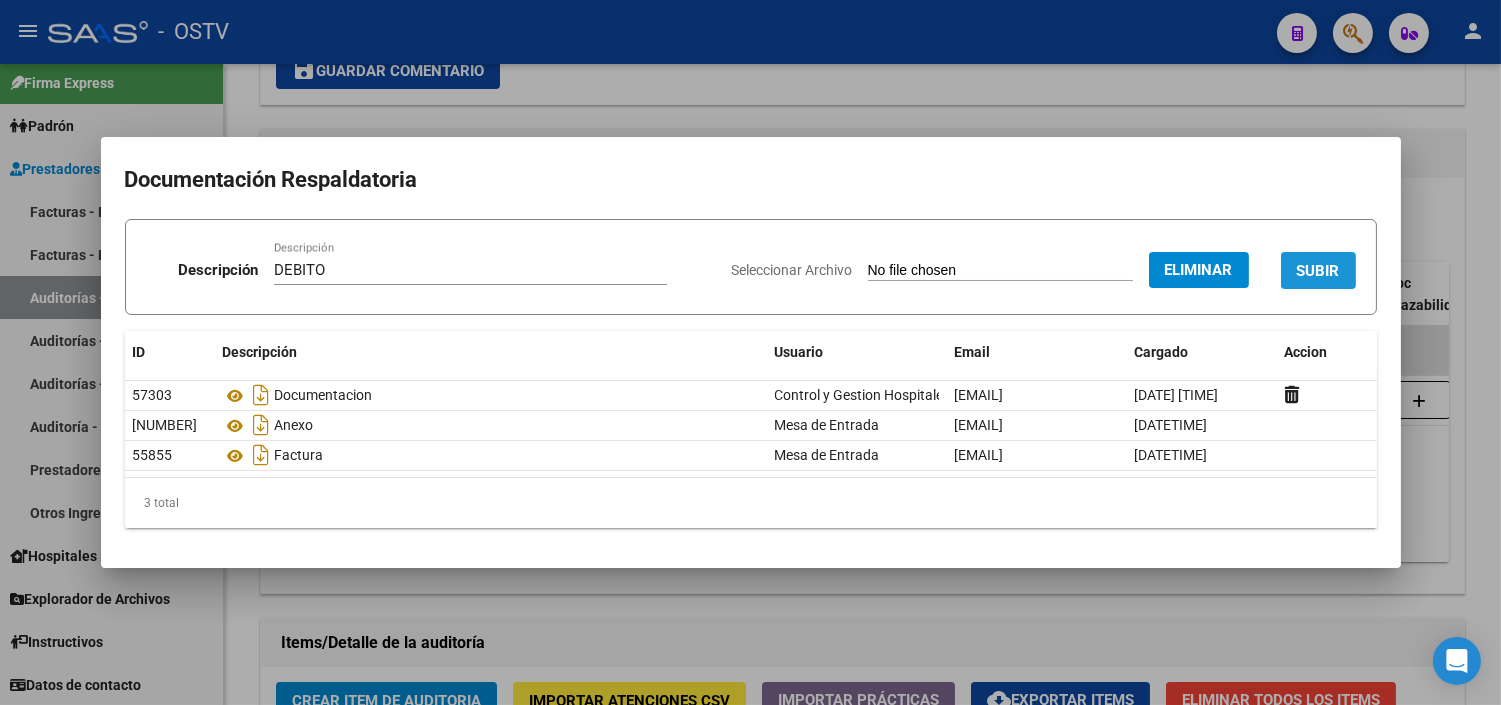 click on "SUBIR" at bounding box center [1318, 270] 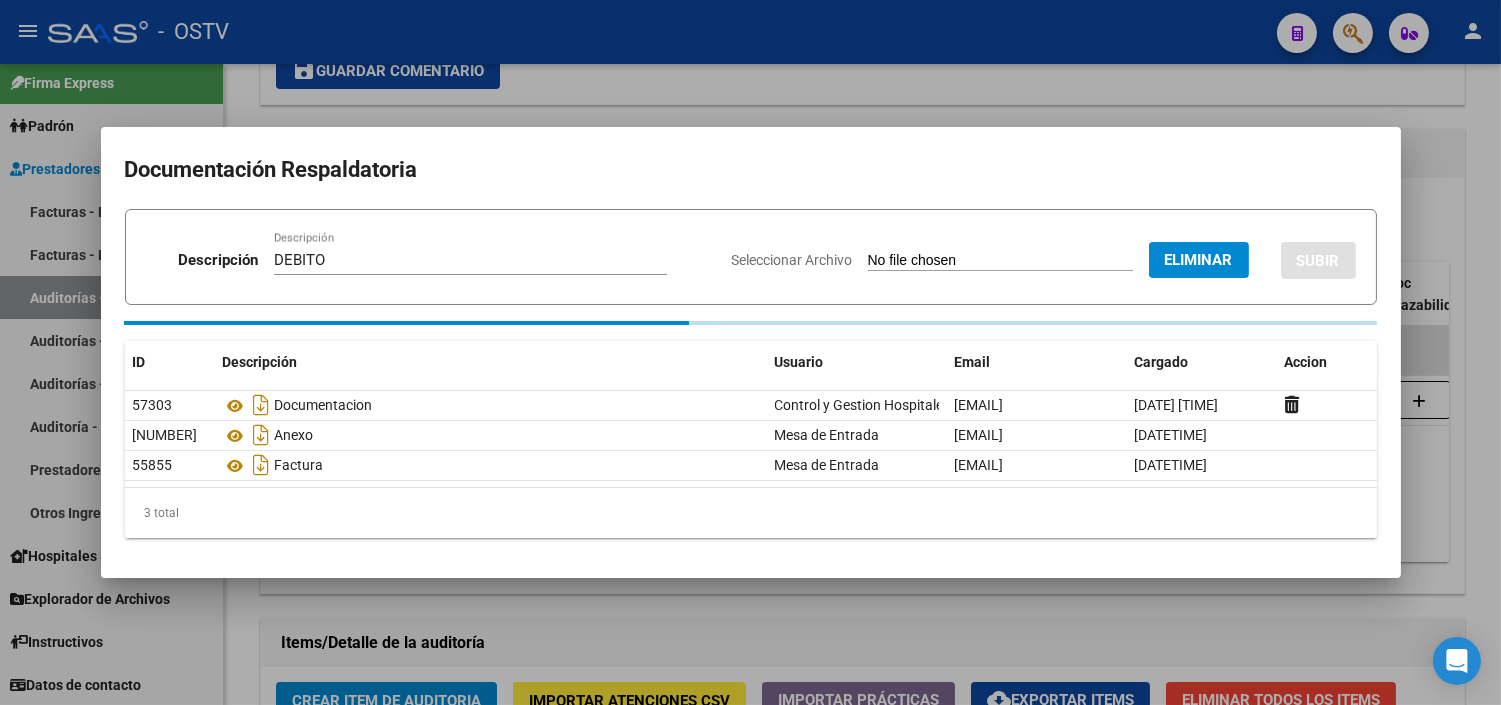 type 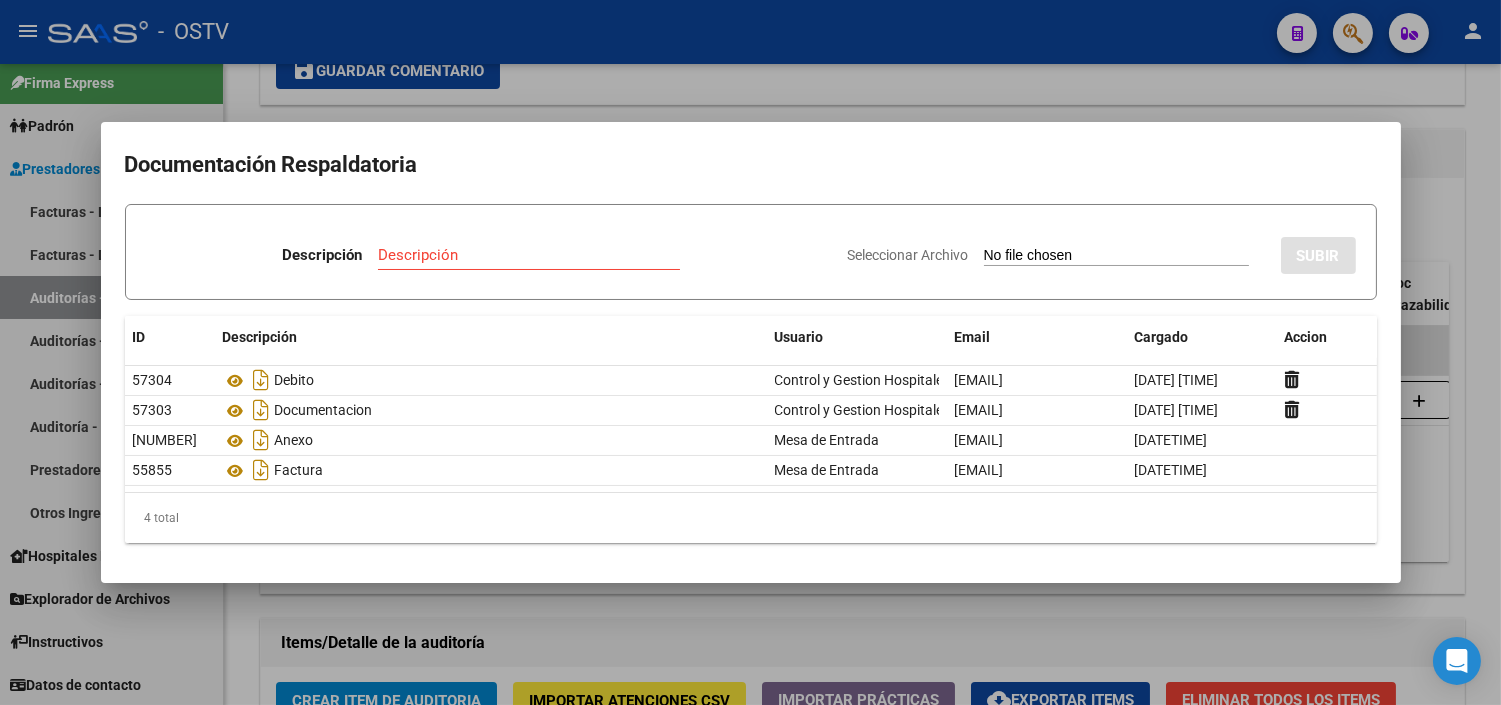 click at bounding box center (750, 352) 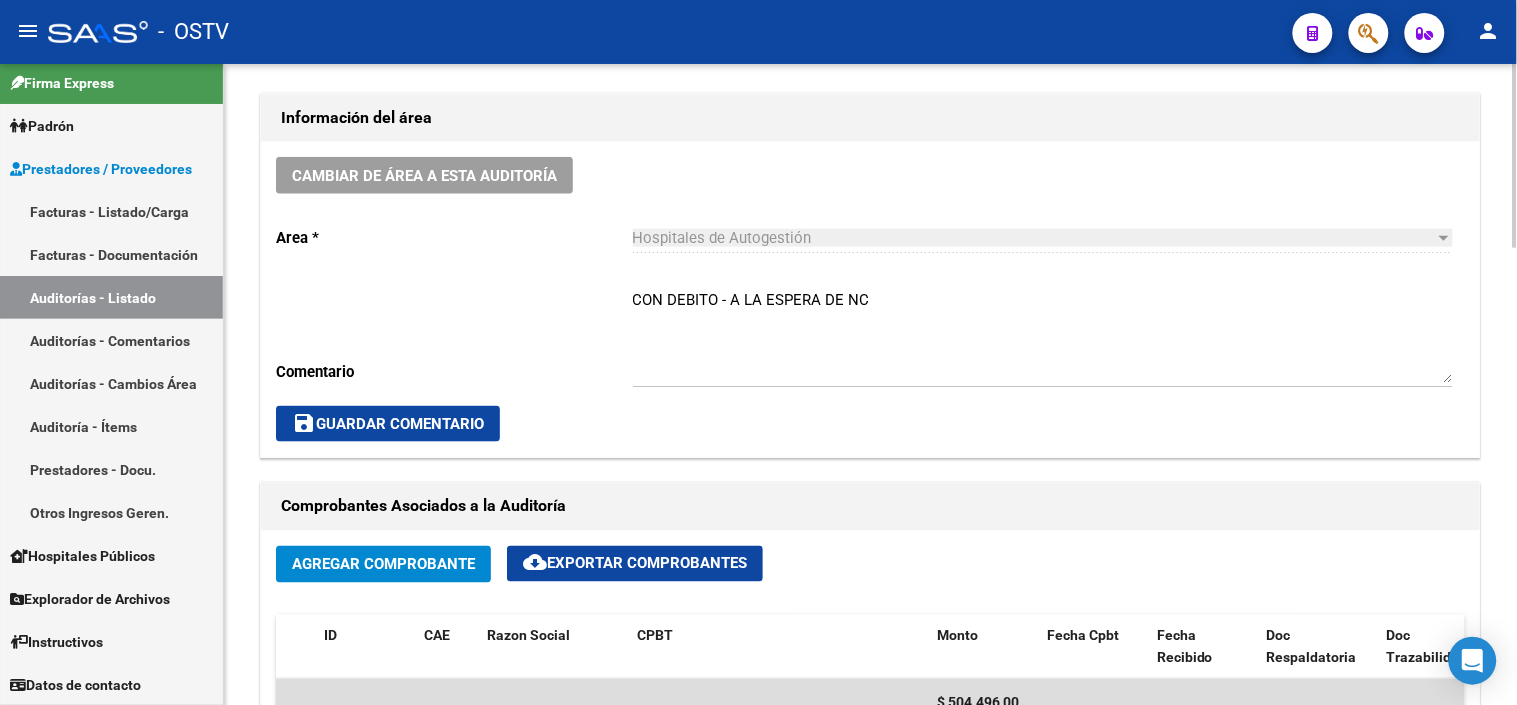 scroll, scrollTop: 555, scrollLeft: 0, axis: vertical 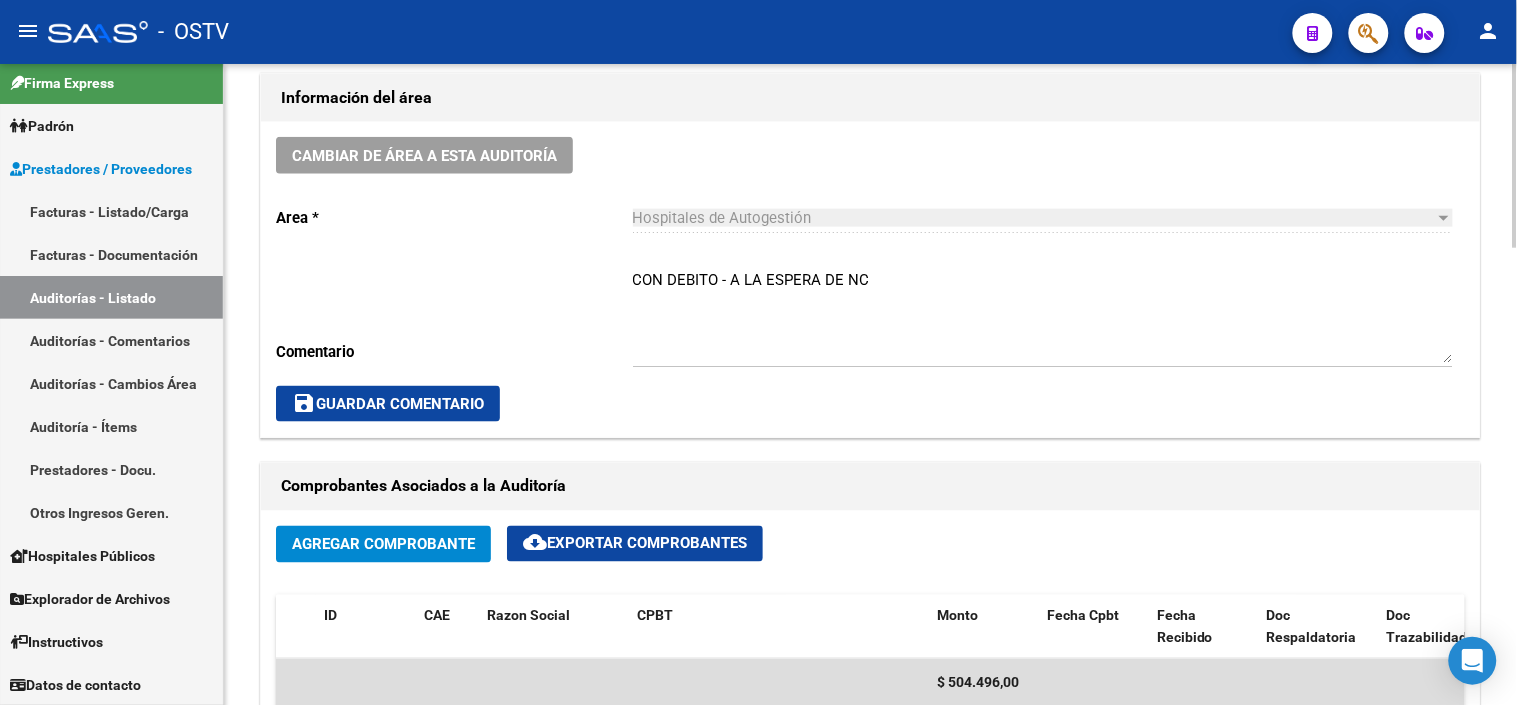 click on "save  Guardar Comentario" 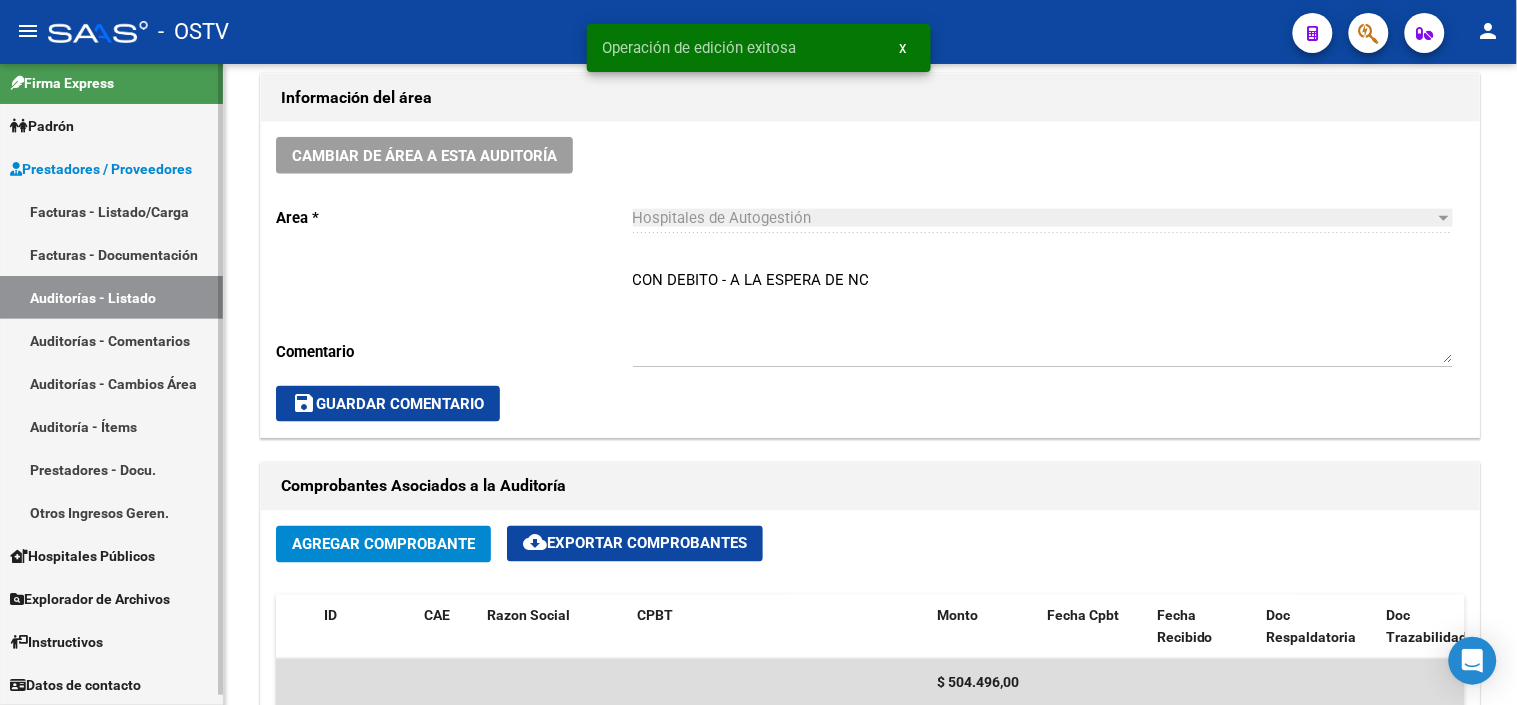 drag, startPoint x: 137, startPoint y: 297, endPoint x: 152, endPoint y: 296, distance: 15.033297 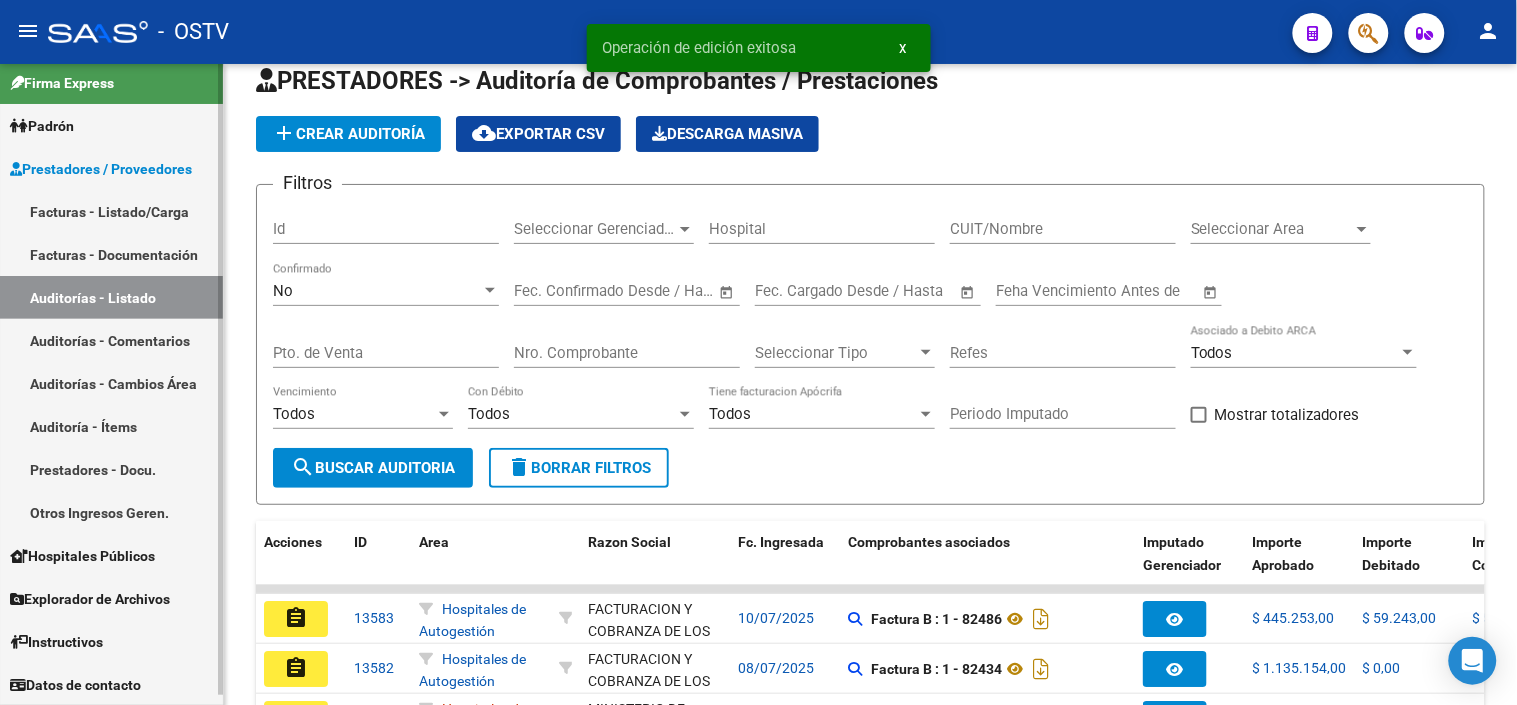 scroll, scrollTop: 555, scrollLeft: 0, axis: vertical 